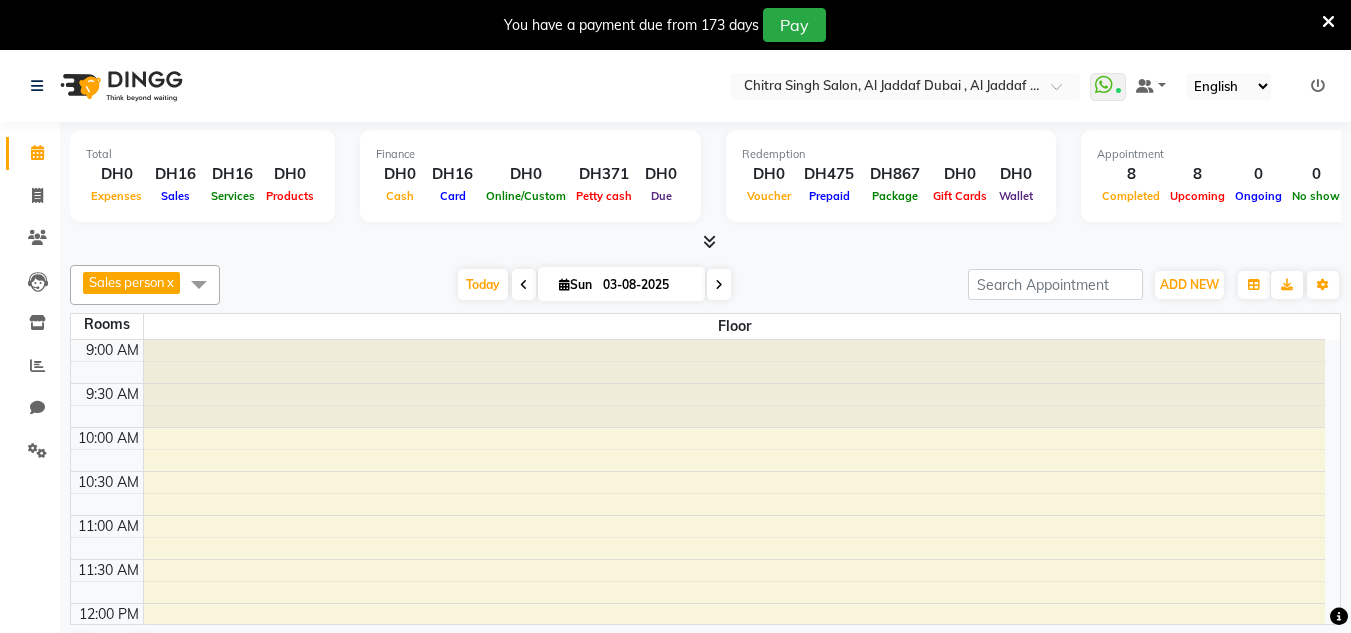 scroll, scrollTop: 0, scrollLeft: 0, axis: both 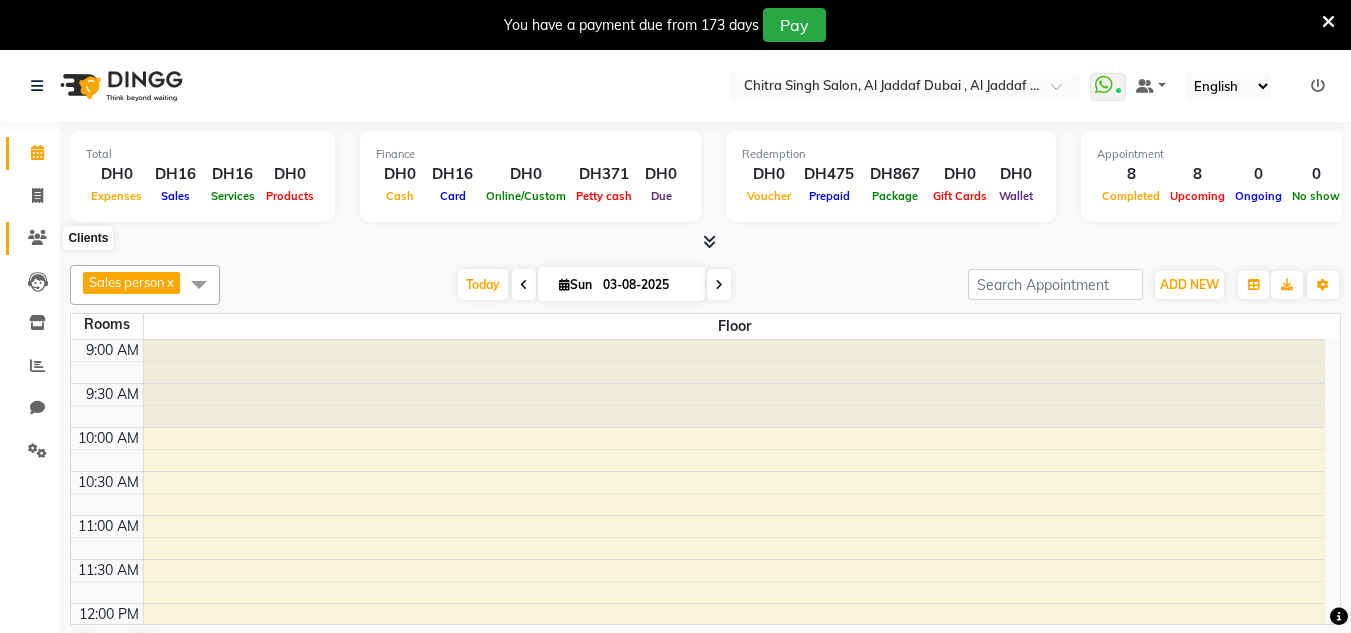 click 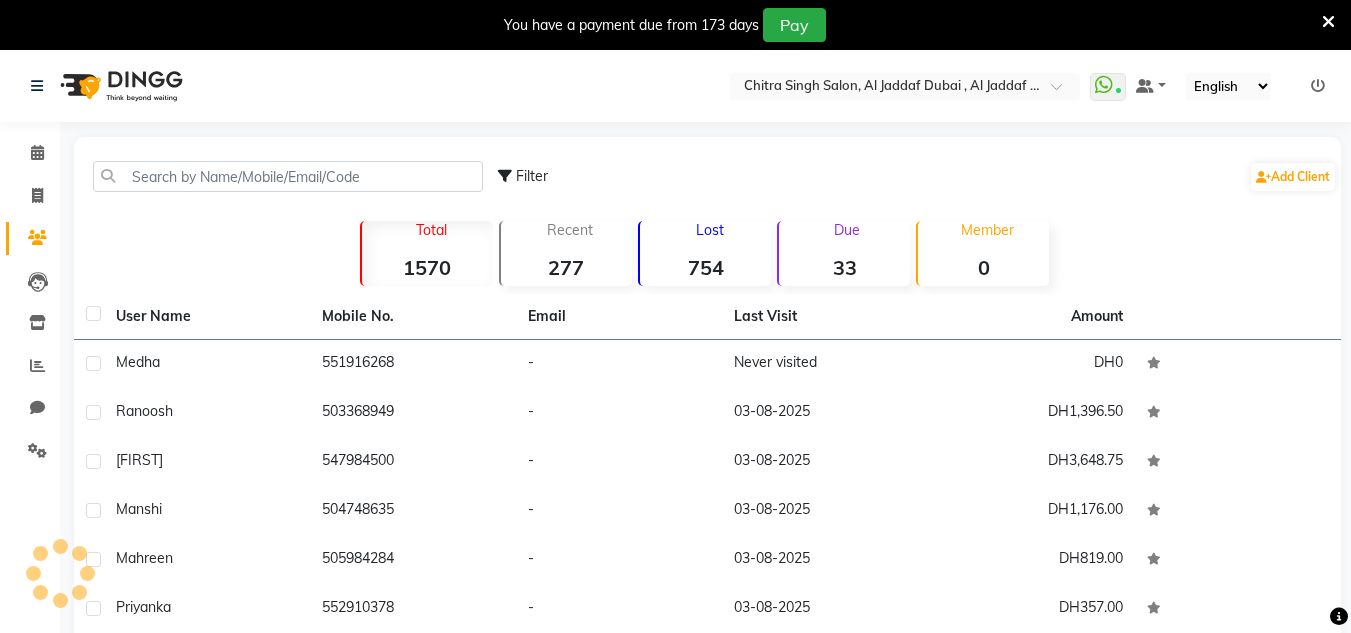 click on "Select Location × Chitra Singh Salon, Al Jaddaf Dubai , Al Jaddaf Dubai   WhatsApp Status  ✕ Status:  Connected Most Recent Message: 03-08-2025     04:15 PM Recent Service Activity: 03-08-2025     07:37 PM Default Panel My Panel English ENGLISH Español العربية मराठी हिंदी ગુજરાતી தமிழ் 中文 Notifications nothing to show ☀ Chitra Singh Salon, Al Jaddaf Dubai , Al Jaddaf Dubai   Calendar  Invoice  Clients  Leads   Inventory  Reports  Chat  Settings Completed InProgress Upcoming Dropped Tentative Check-In Confirm Bookings Segments Page Builder Filter  Add Client   Total  1570  Recent  277  Lost  754  Due  33  Member  0 User Name Mobile No. Email Last Visit Amount [FIRST]     551916268   -   Never visited   DH0  [FIRST]     503368949   -   03-08-2025   DH1,396.50  [FIRST]     547984500   -   03-08-2025   DH3,648.75  [FIRST]     504748635   -   03-08-2025   DH1,176.00  [FIRST]     505984284   -   03-08-2025   DH819.00  [FIRST]     552910378   -" at bounding box center (675, 483) 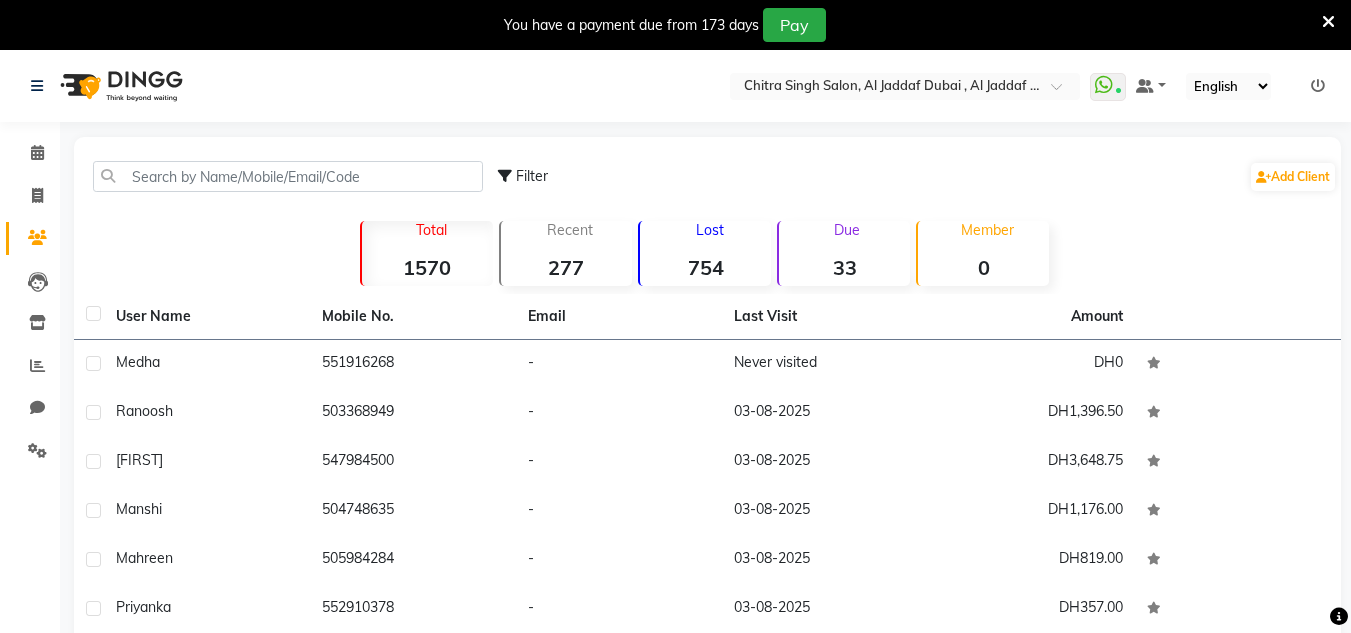 click on "Filter  Add Client" 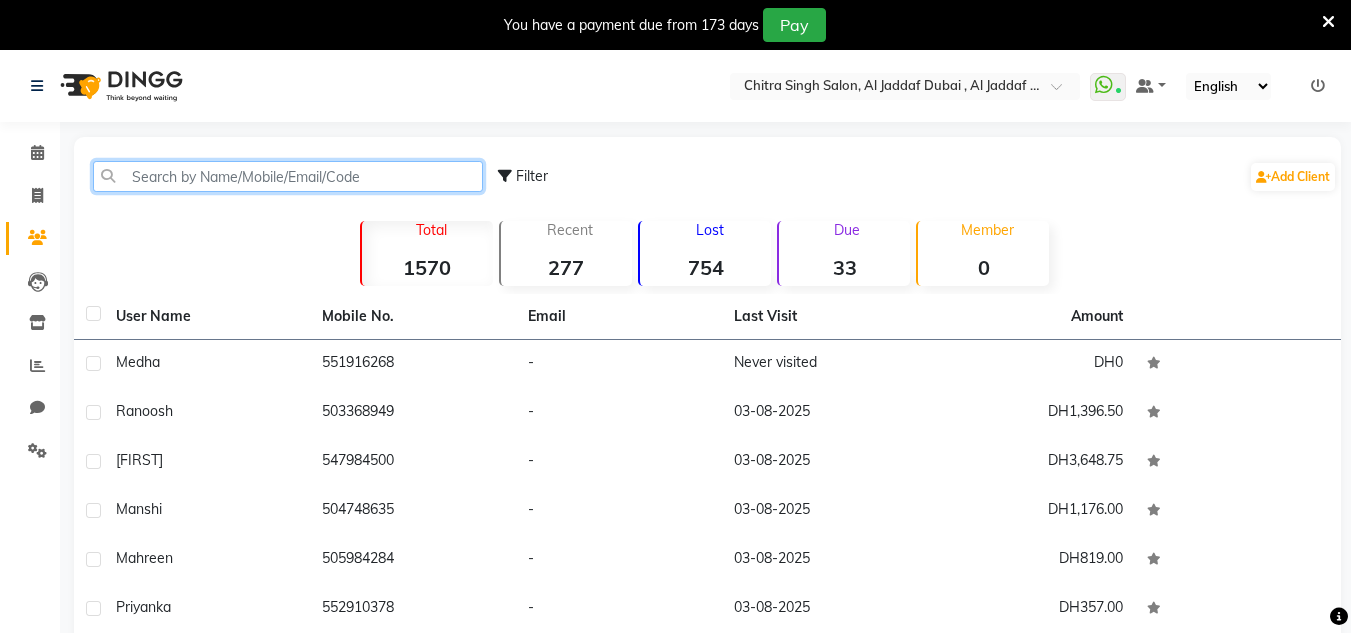 click 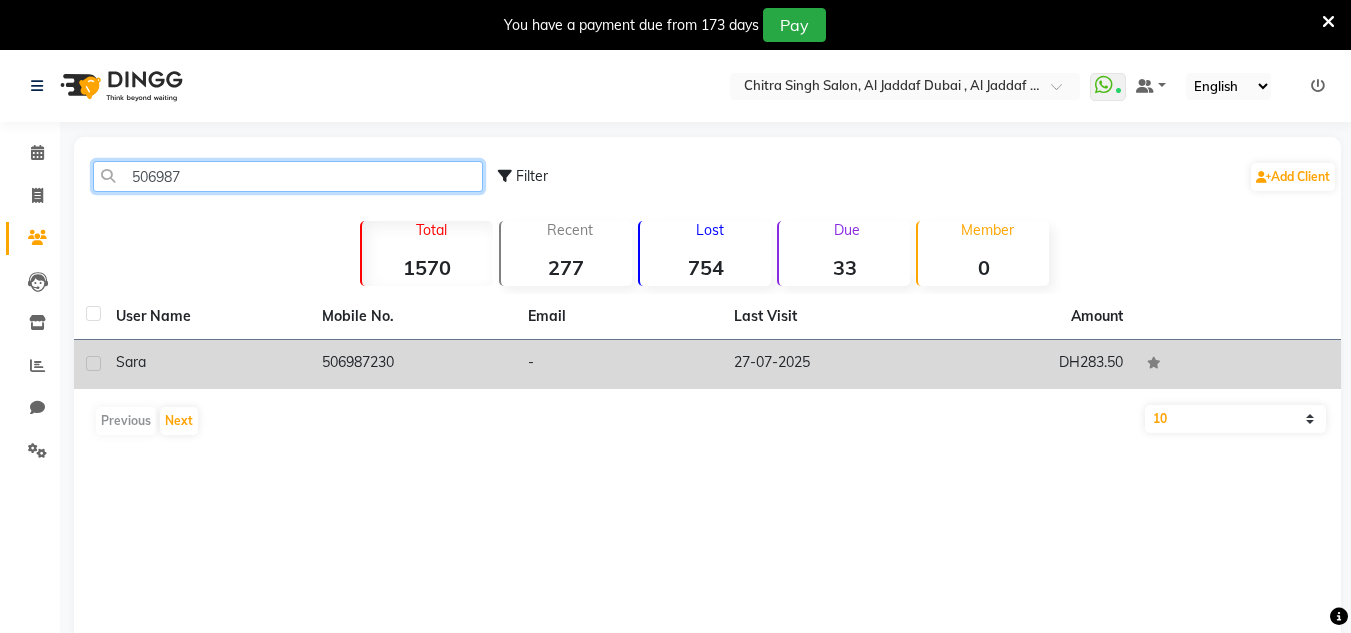 type on "506987" 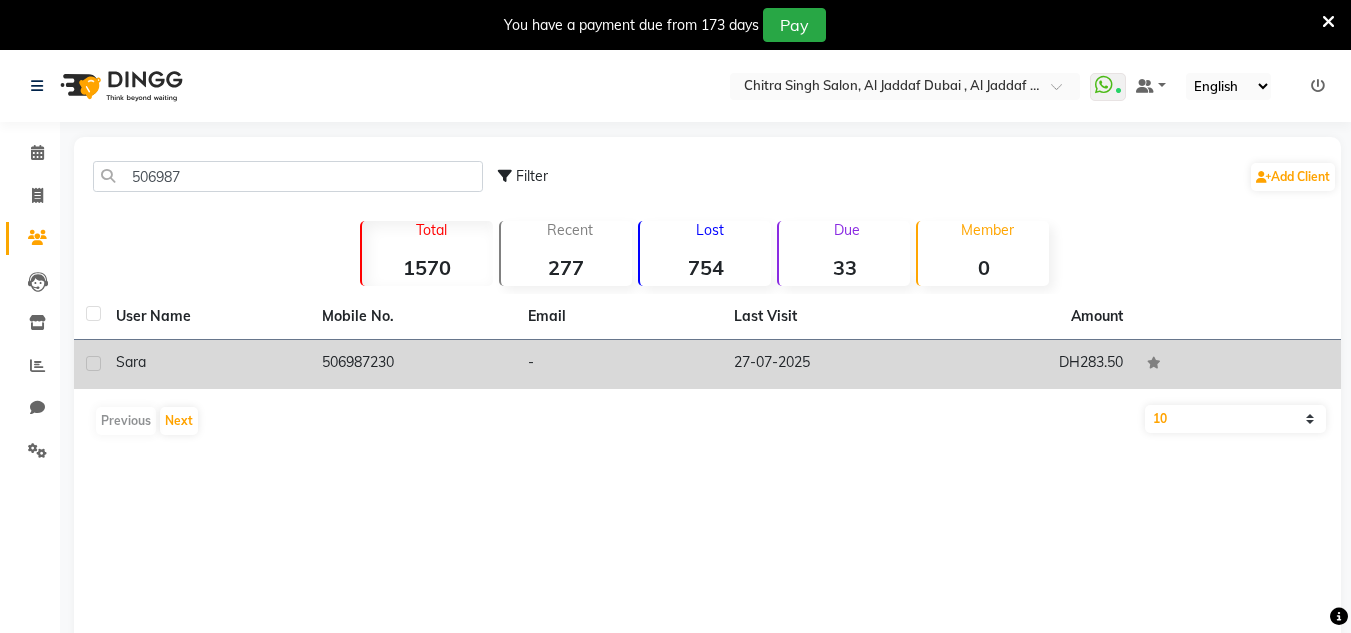 click on "DH283.50" 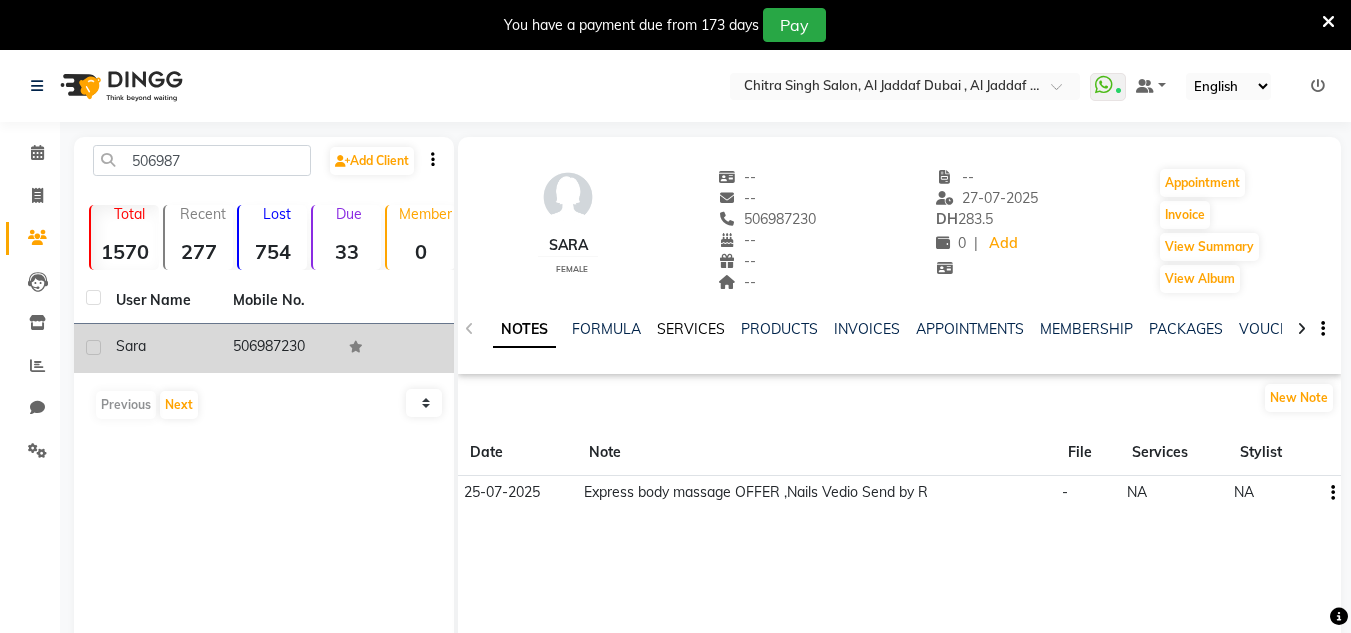 click on "SERVICES" 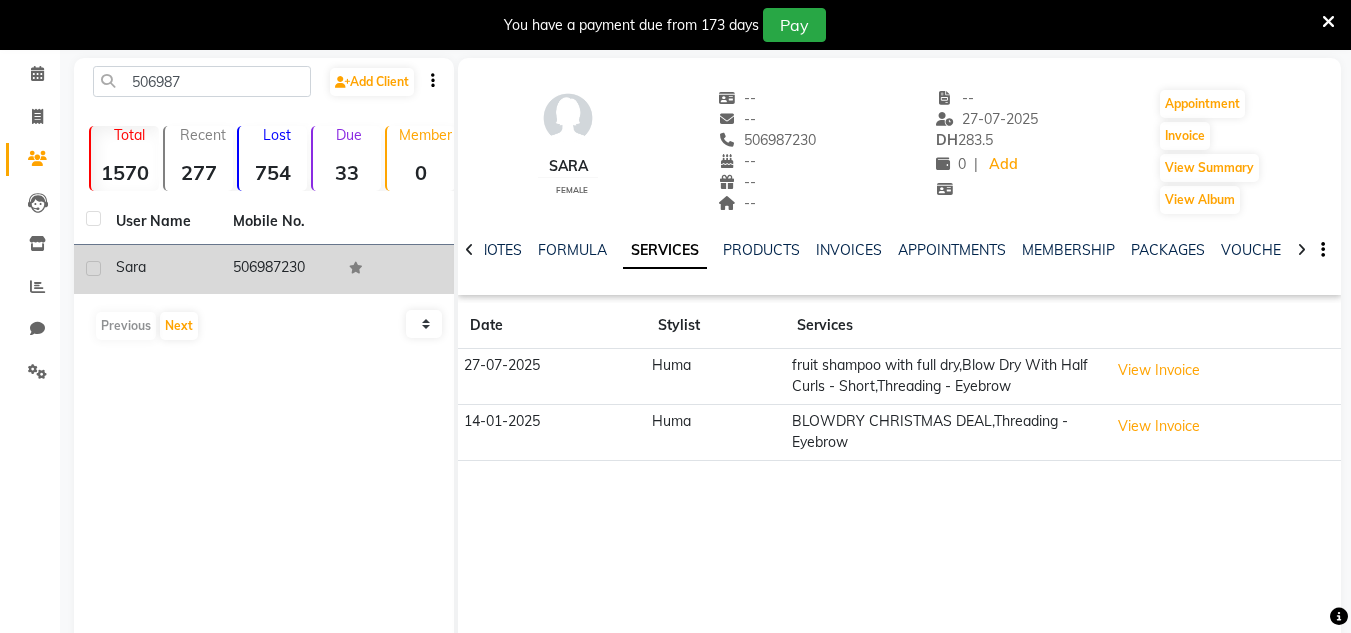 scroll, scrollTop: 134, scrollLeft: 0, axis: vertical 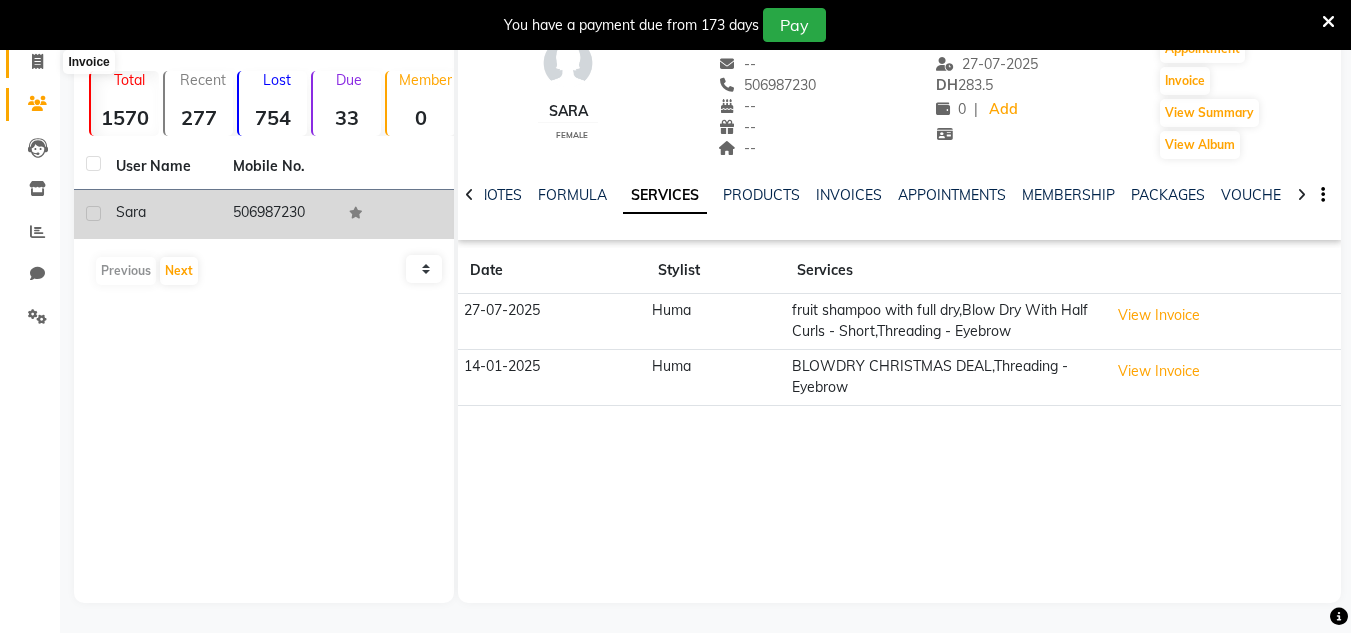 click 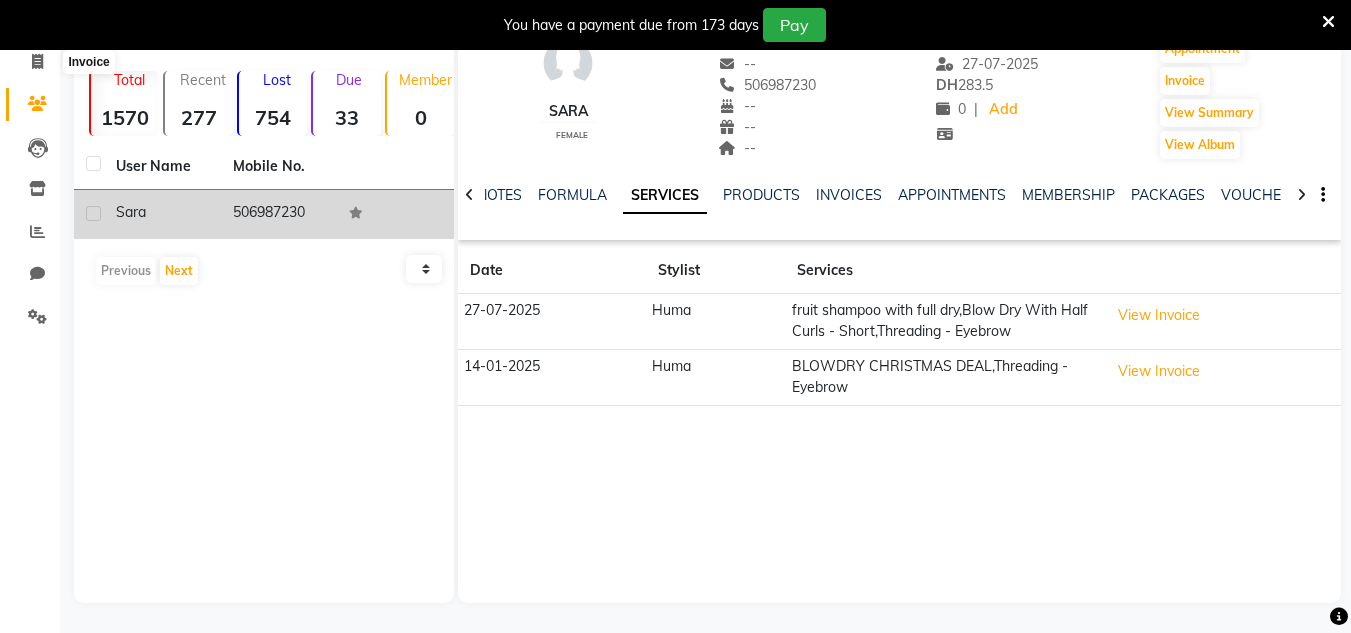 select on "service" 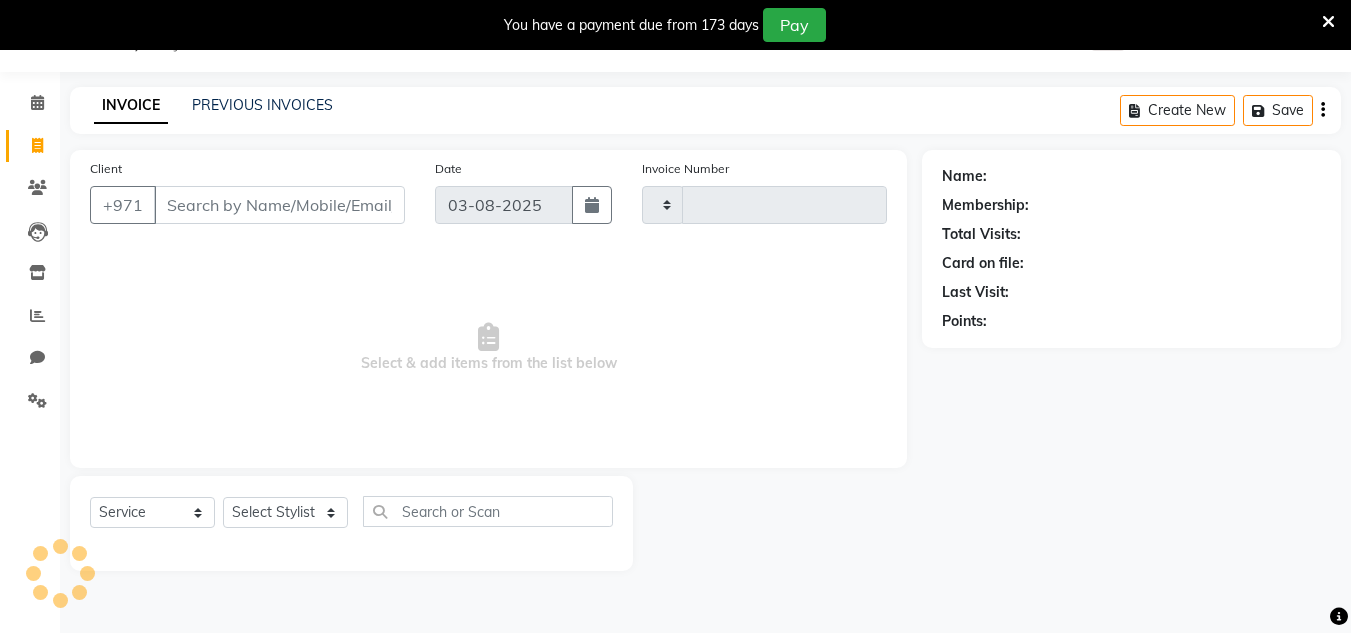 scroll, scrollTop: 50, scrollLeft: 0, axis: vertical 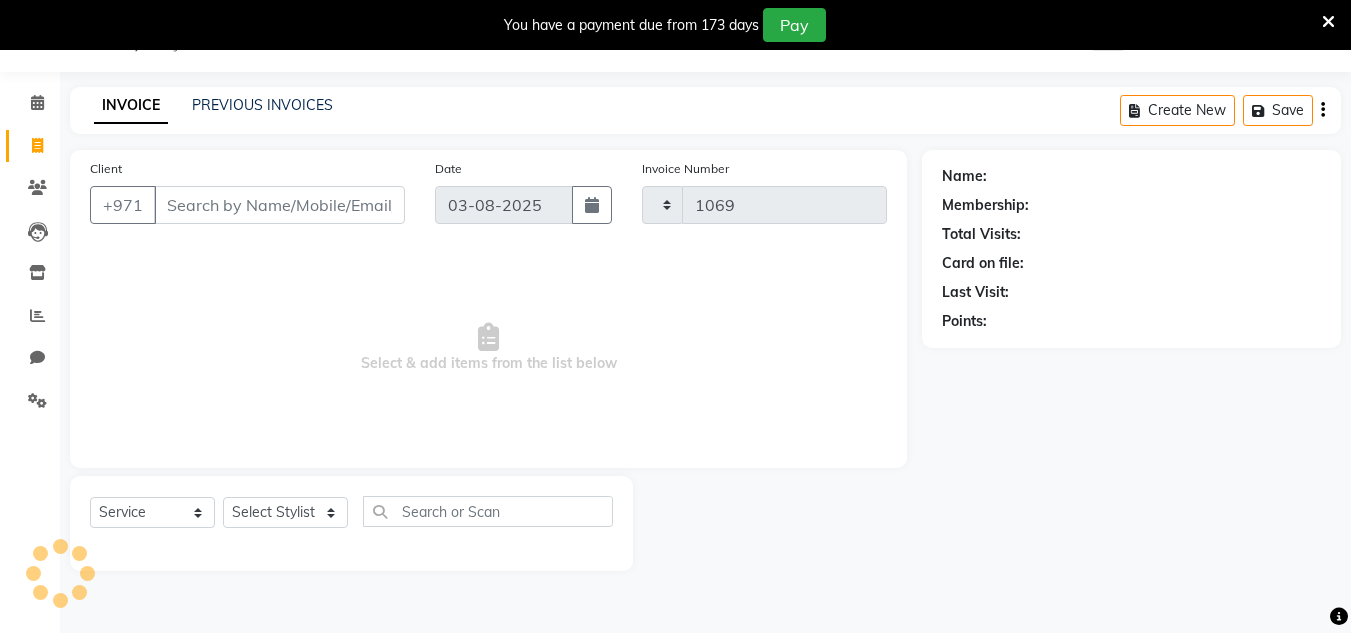 select on "4069" 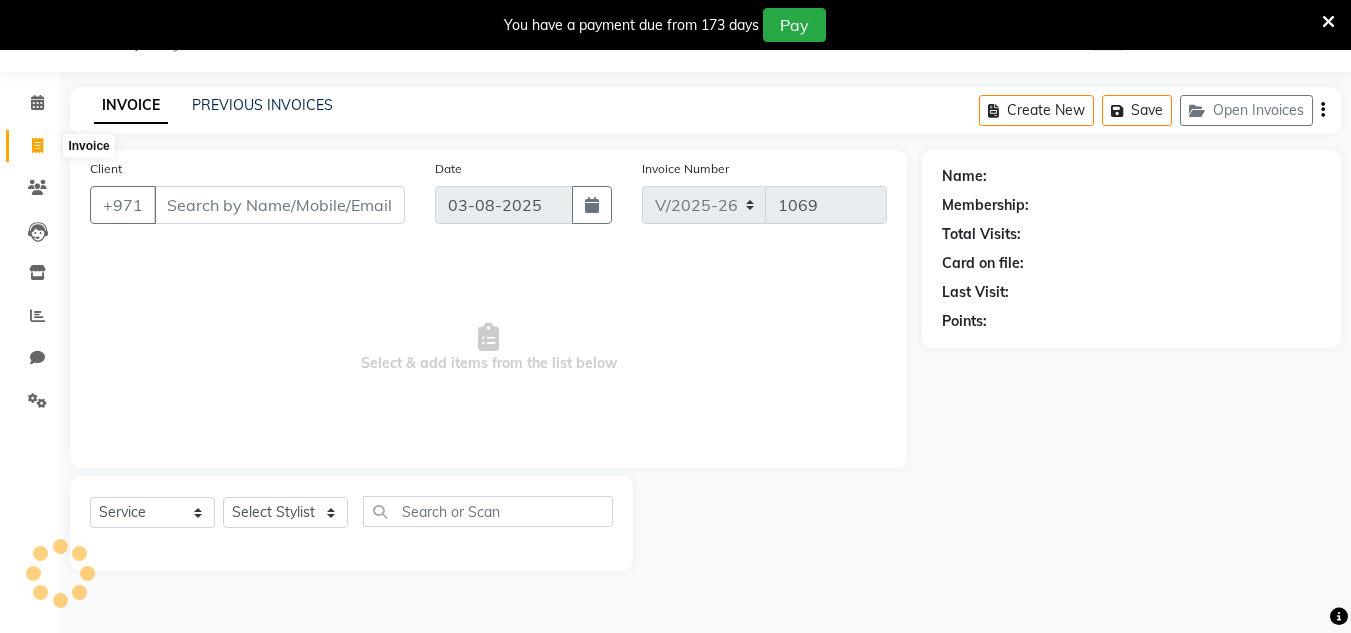 click 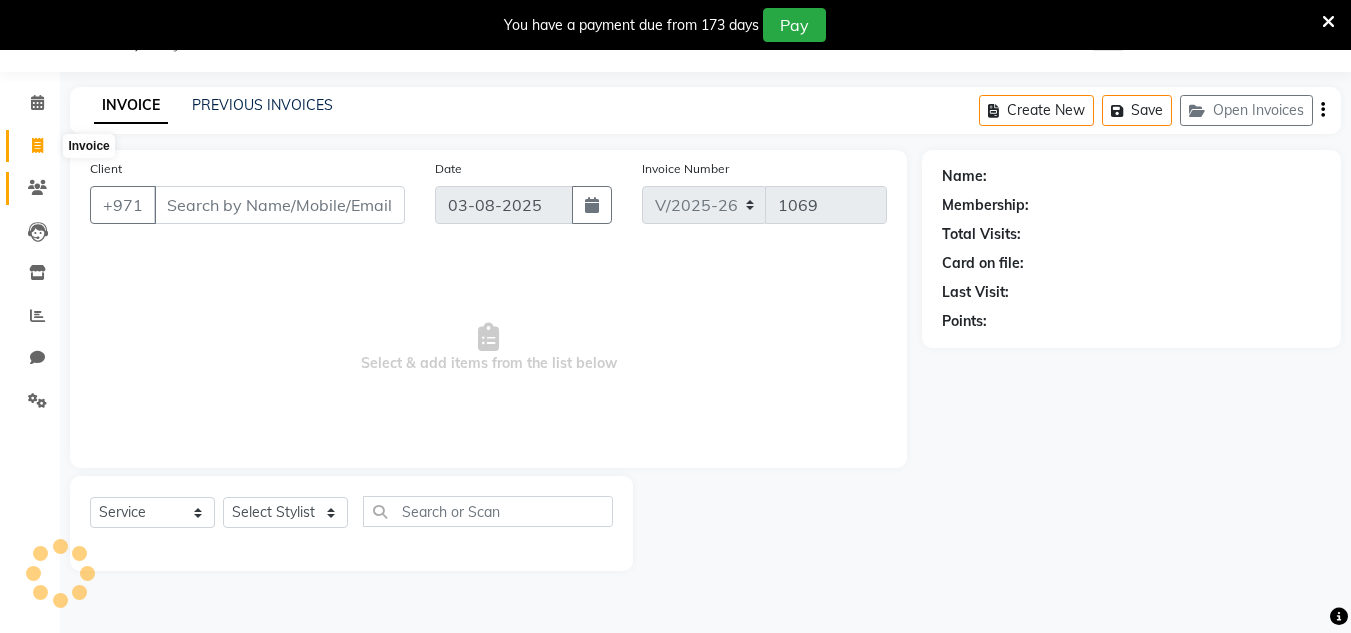 select on "4069" 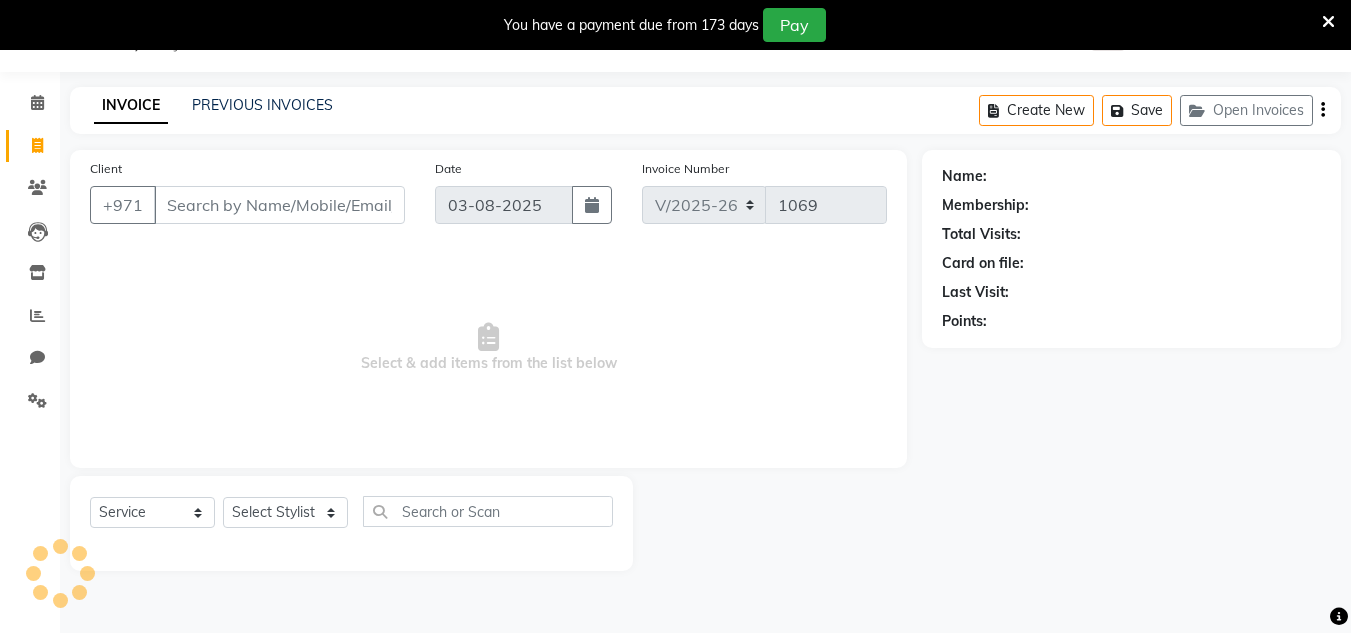 click on "Calendar" 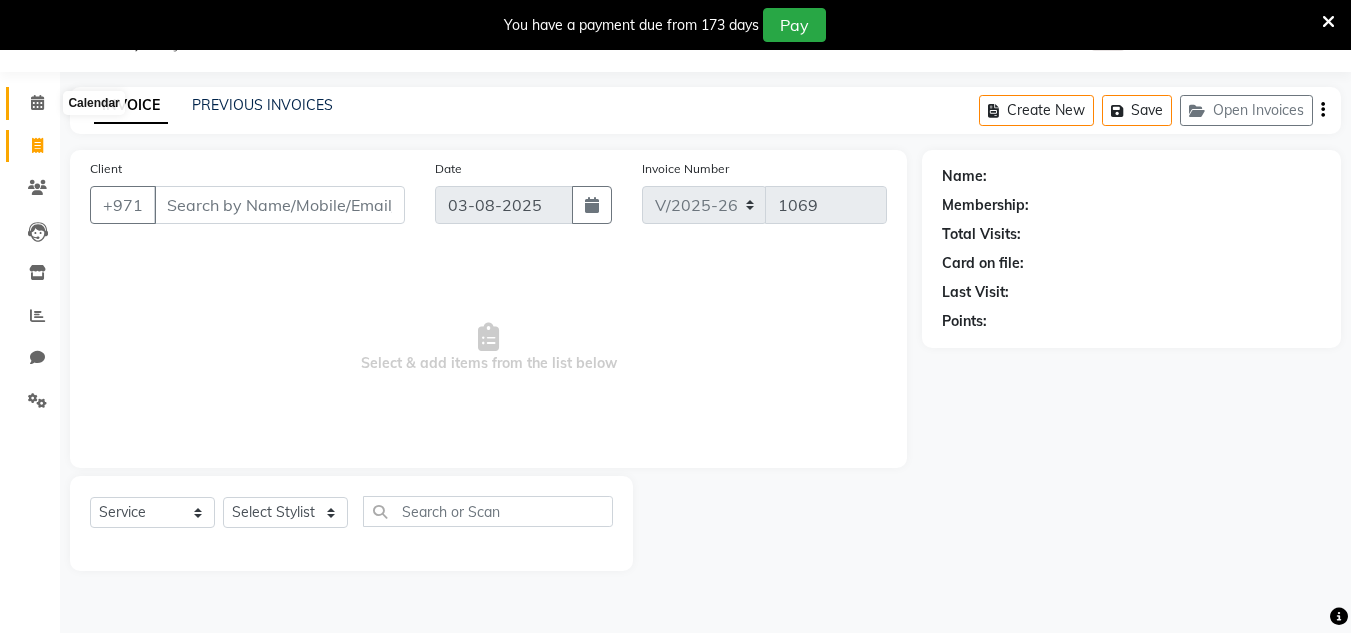 drag, startPoint x: 22, startPoint y: 95, endPoint x: 30, endPoint y: 111, distance: 17.888544 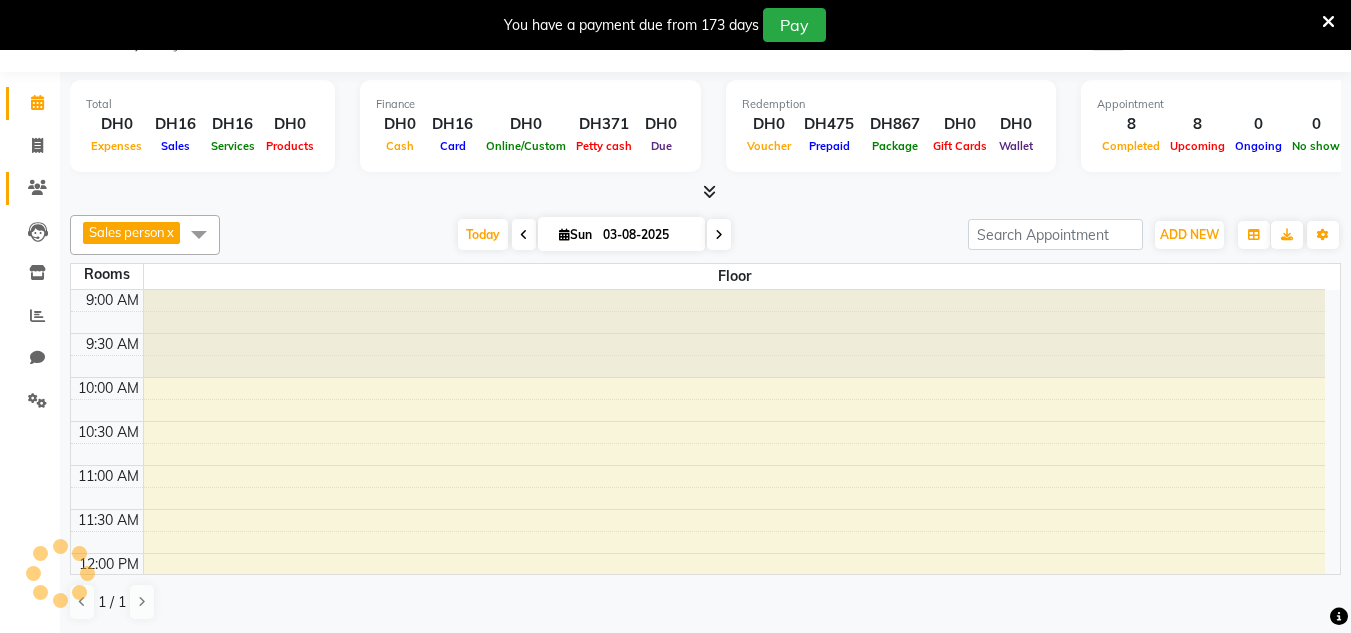 scroll, scrollTop: 0, scrollLeft: 0, axis: both 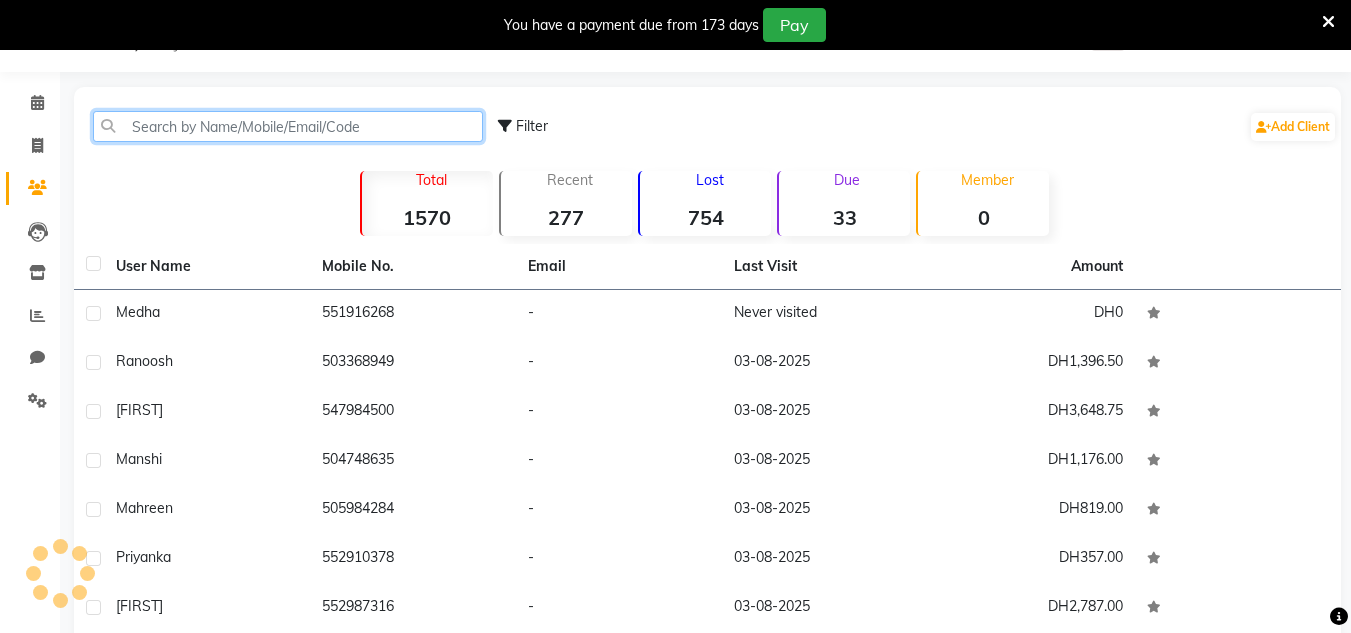 click 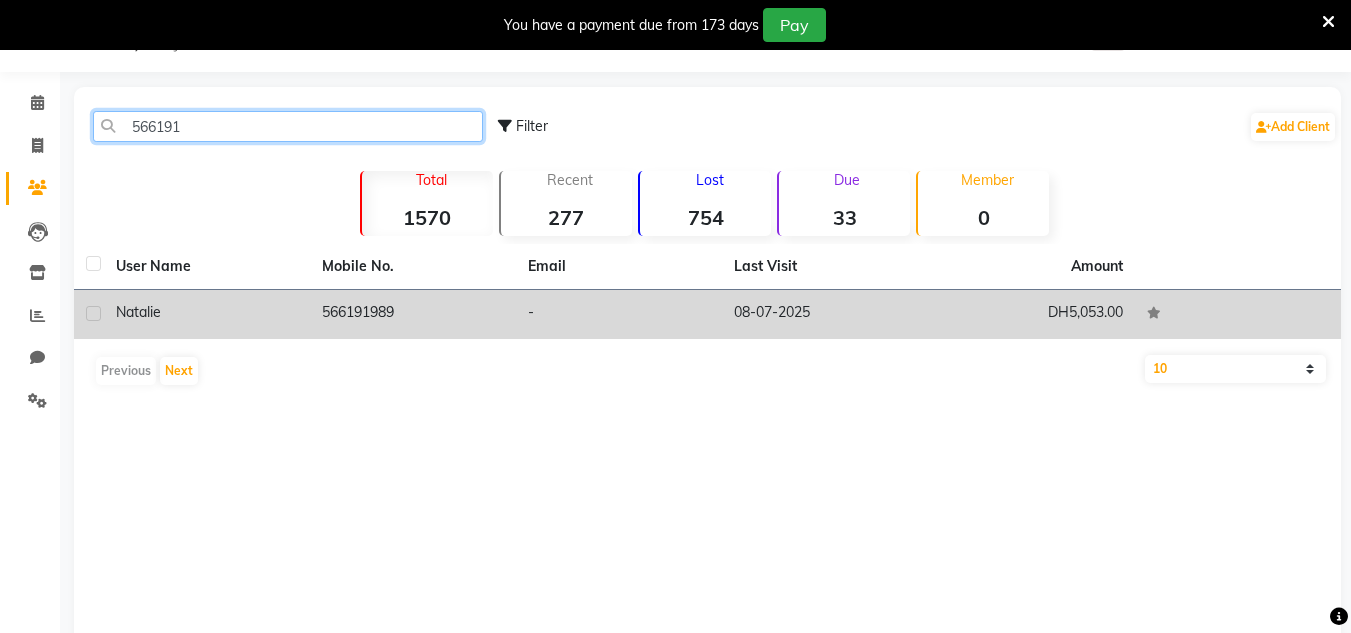type on "566191" 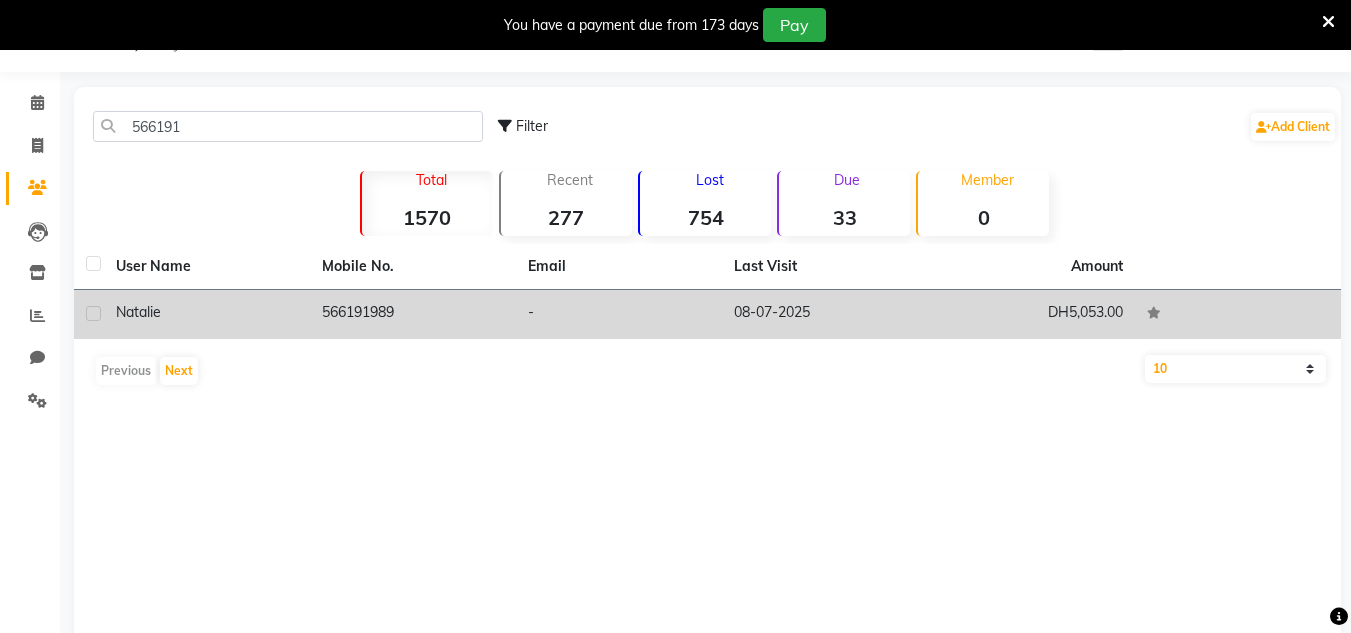 click on "08-07-2025" 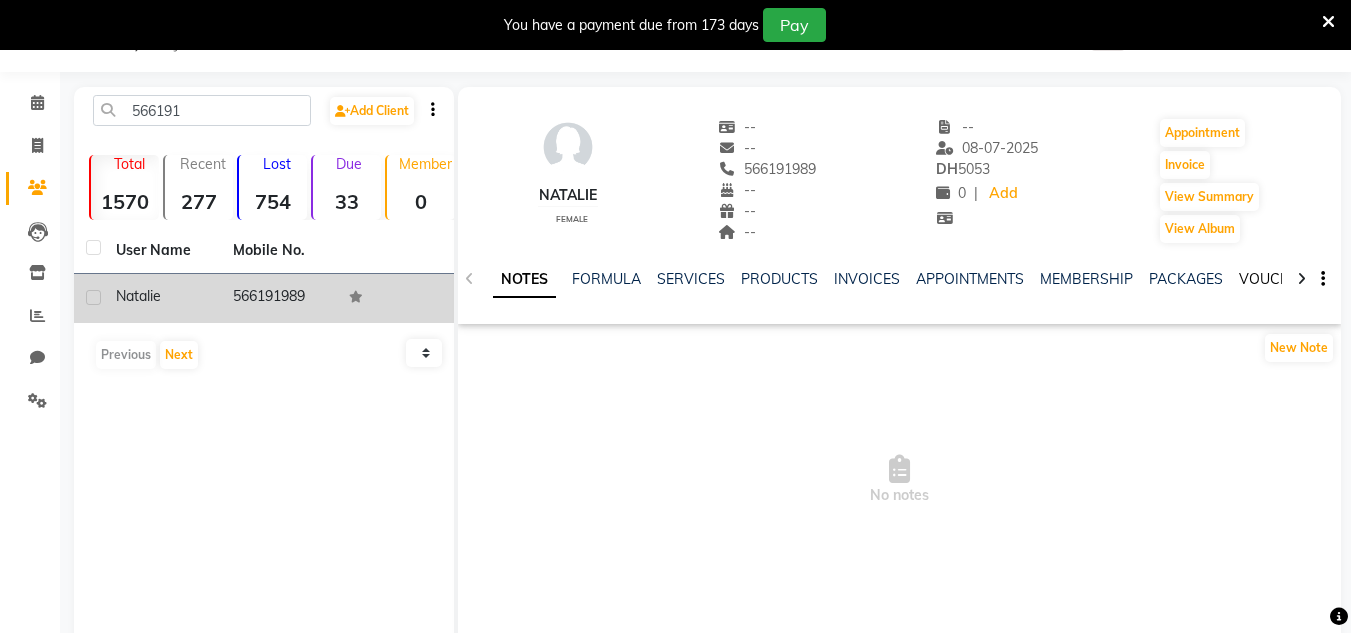 drag, startPoint x: 1270, startPoint y: 274, endPoint x: 1253, endPoint y: 295, distance: 27.018513 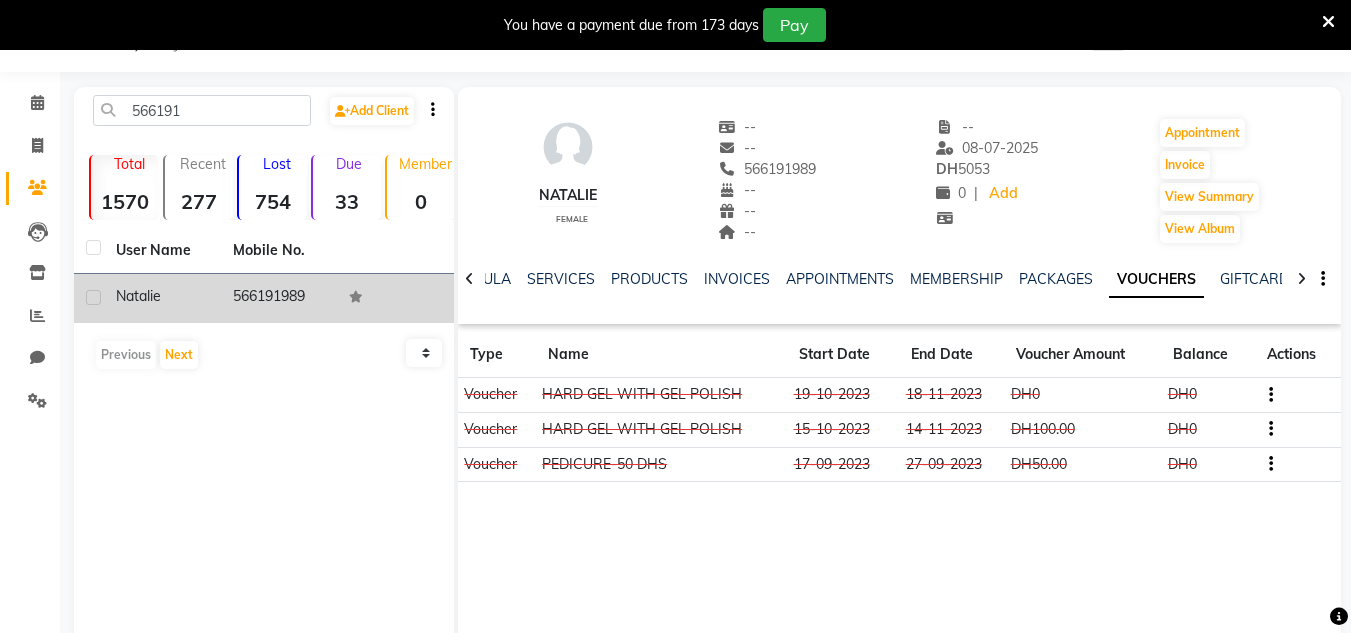 click at bounding box center [1328, 22] 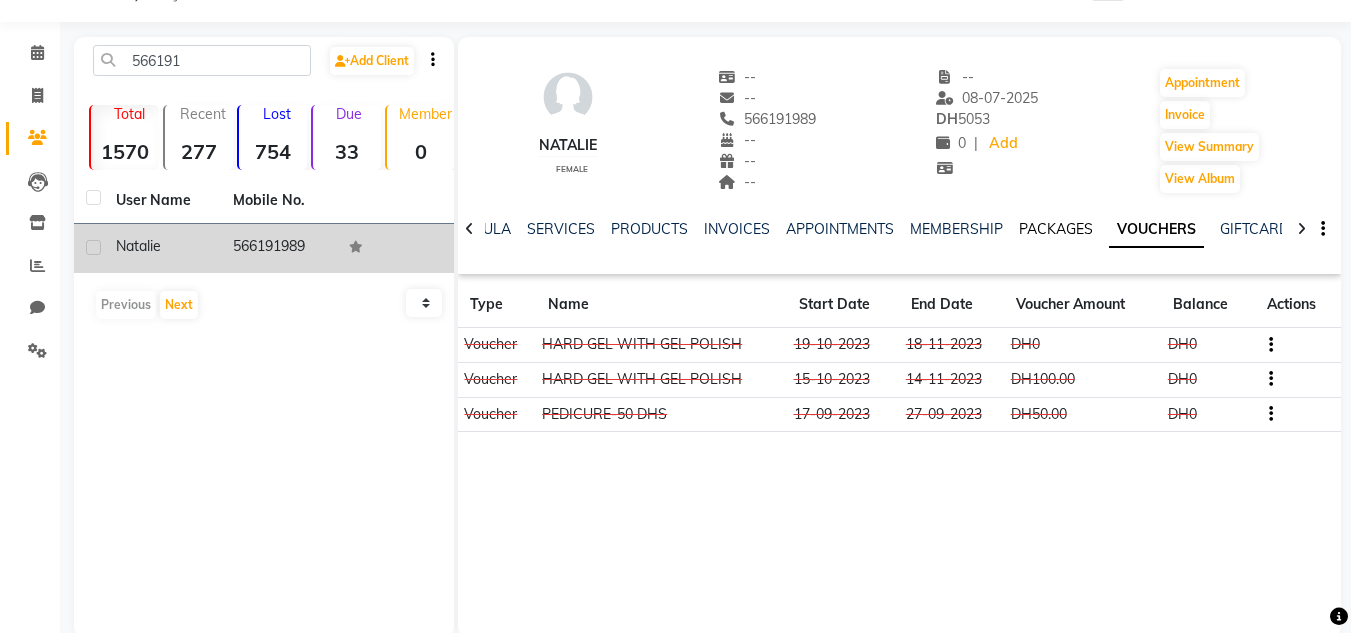 click on "PACKAGES" 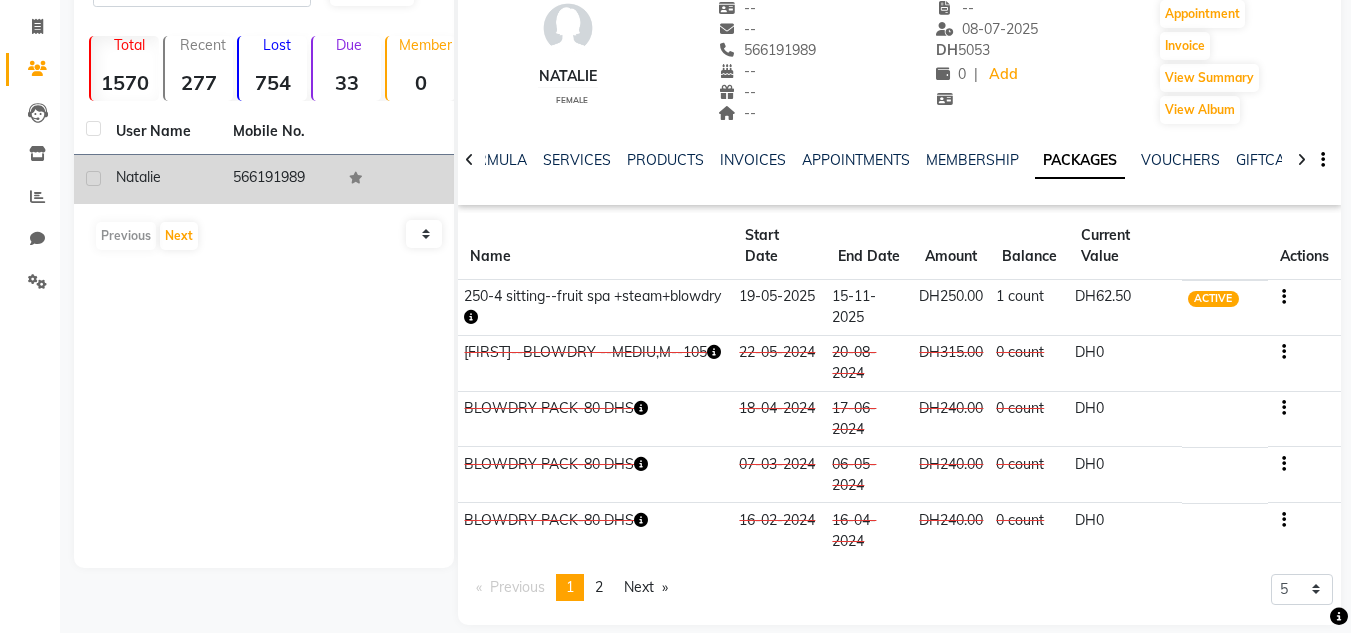 scroll, scrollTop: 141, scrollLeft: 0, axis: vertical 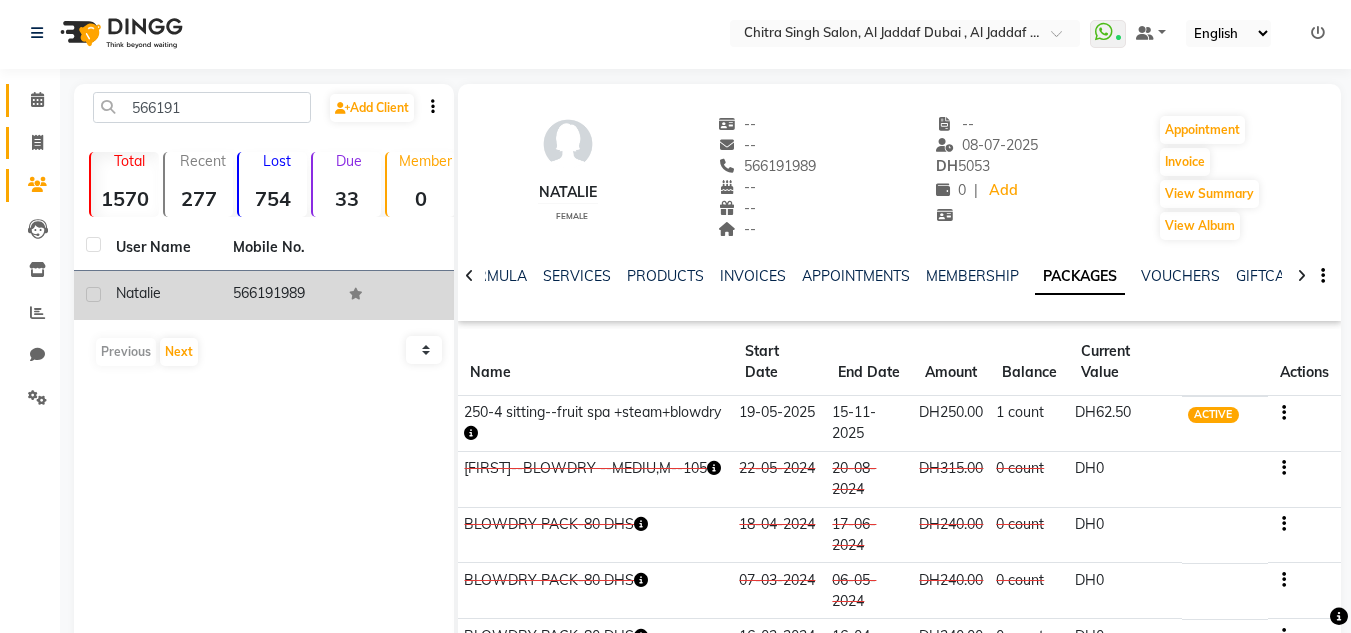 click 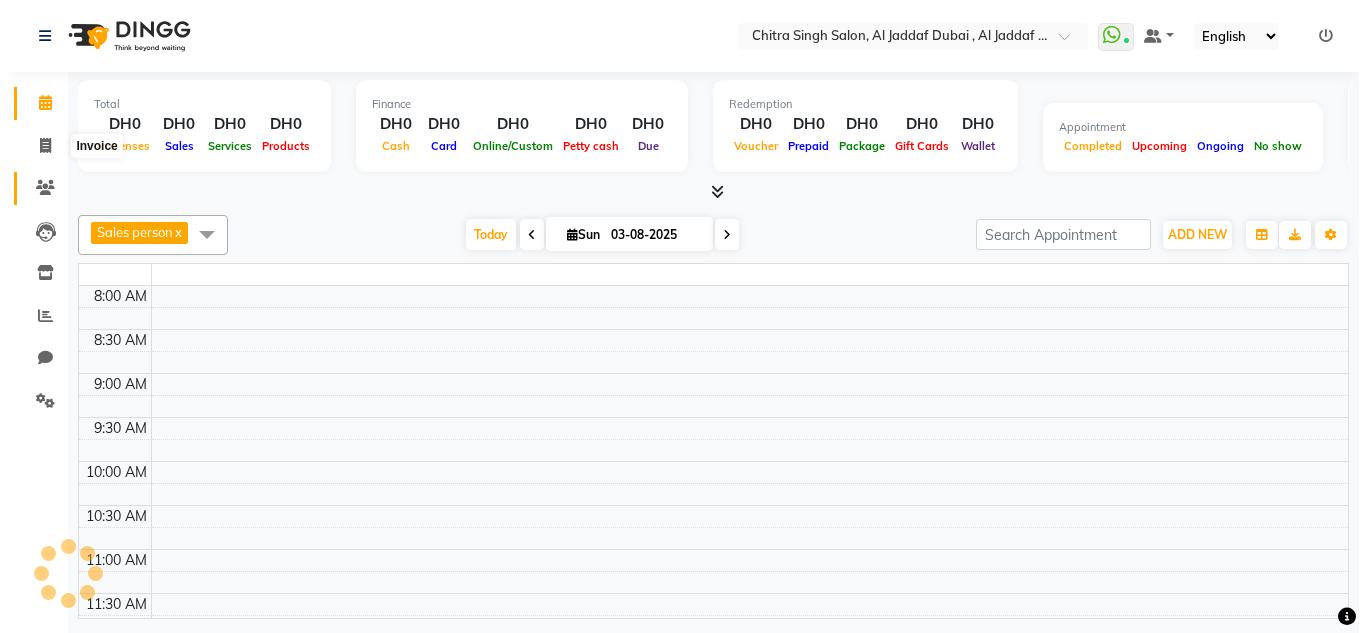 scroll, scrollTop: 0, scrollLeft: 0, axis: both 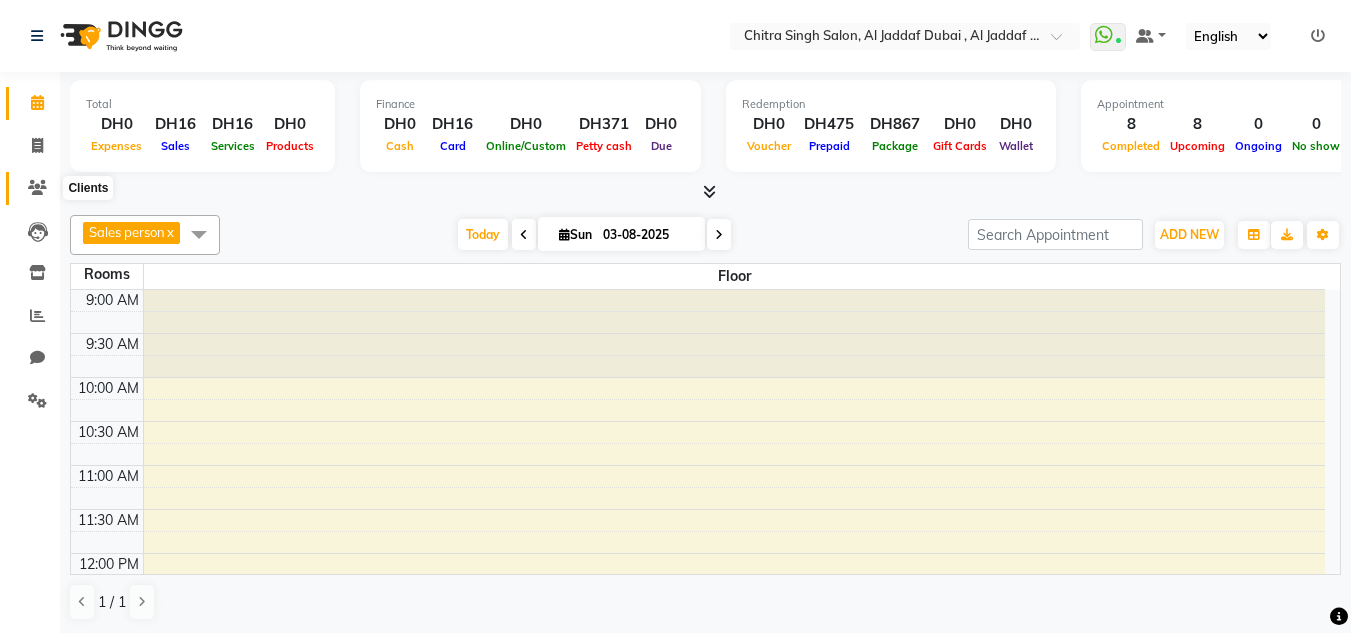 drag, startPoint x: 21, startPoint y: 198, endPoint x: 34, endPoint y: 197, distance: 13.038404 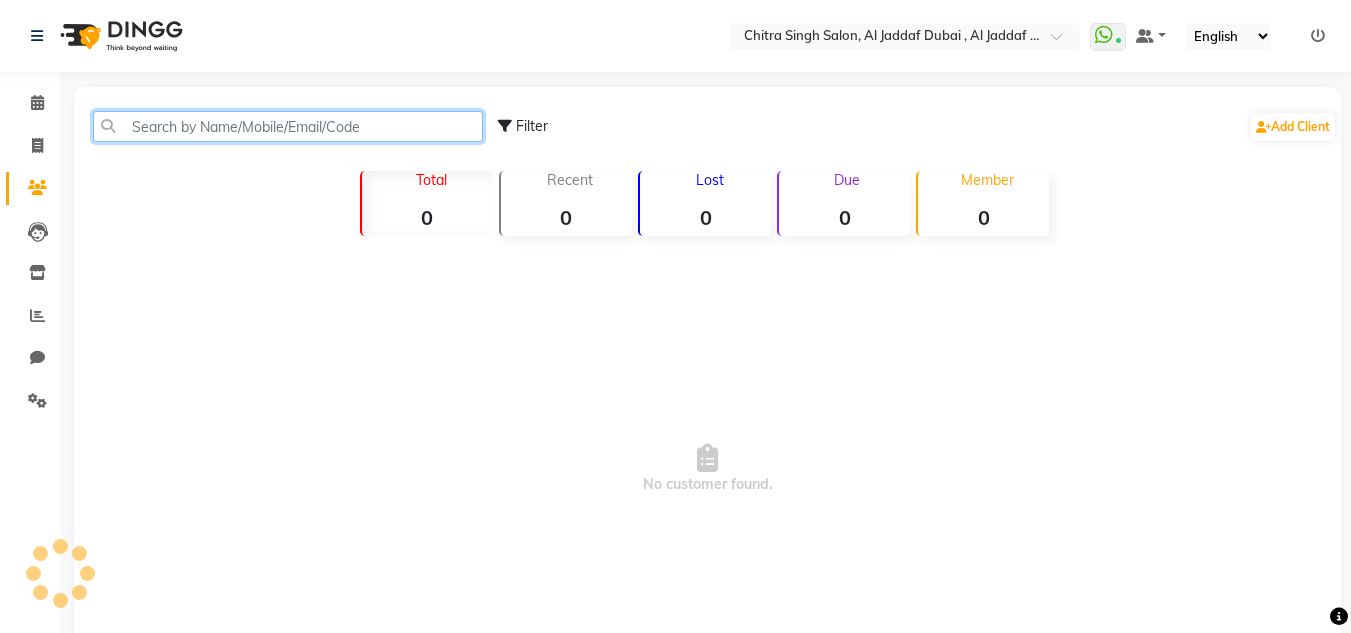 click 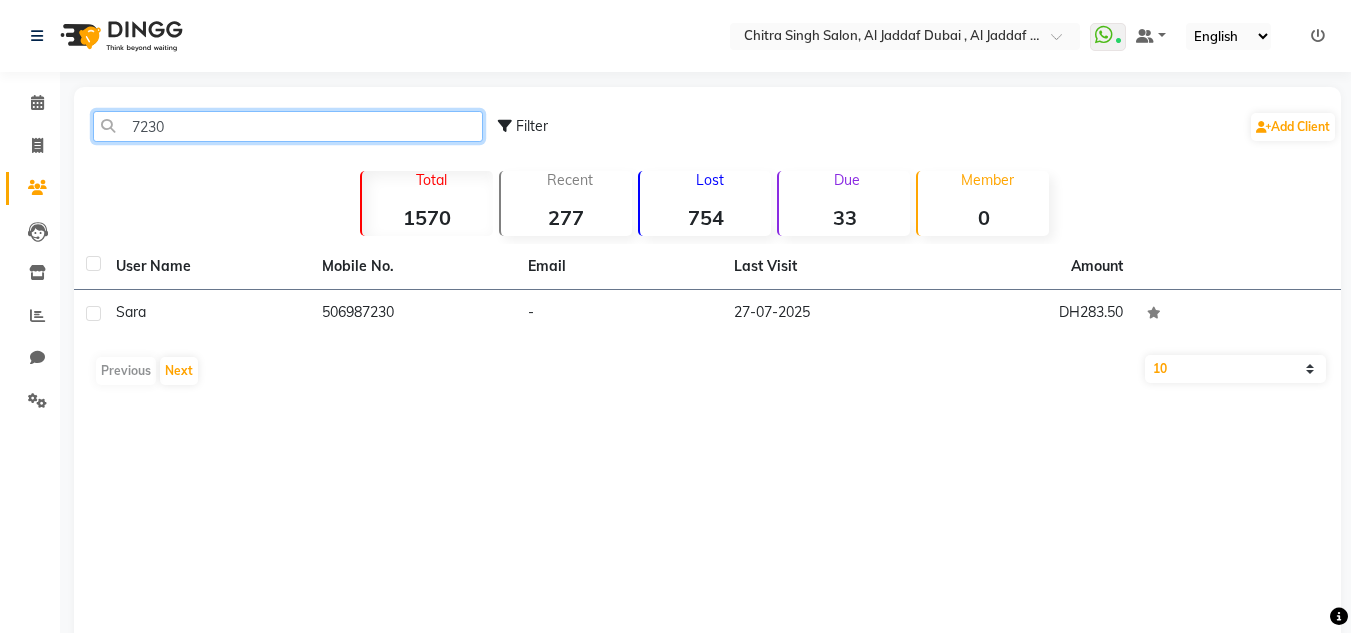 type on "7230" 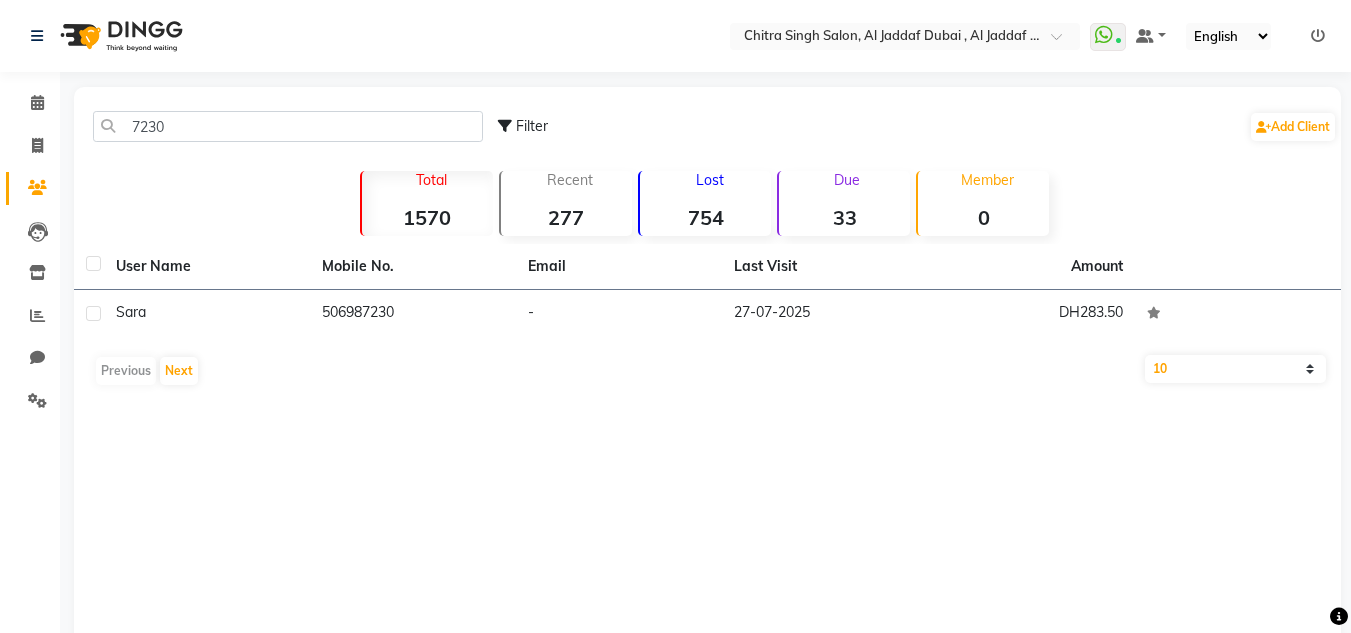click on "Email" 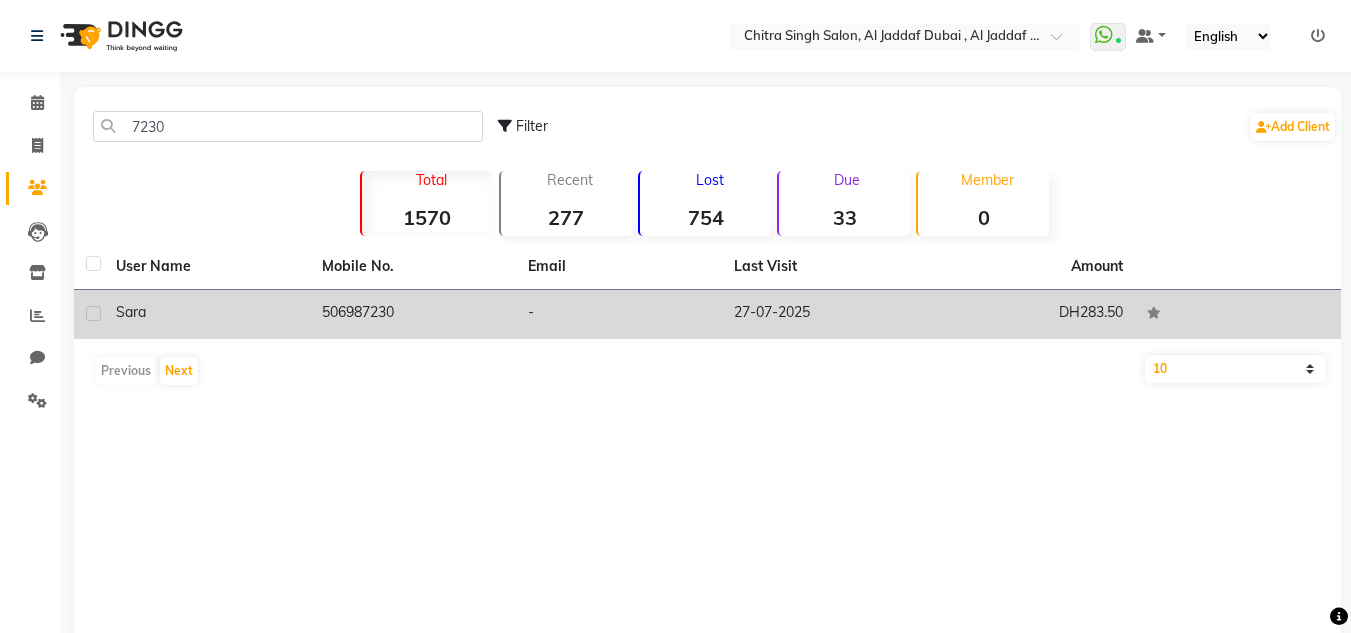 click on "27-07-2025" 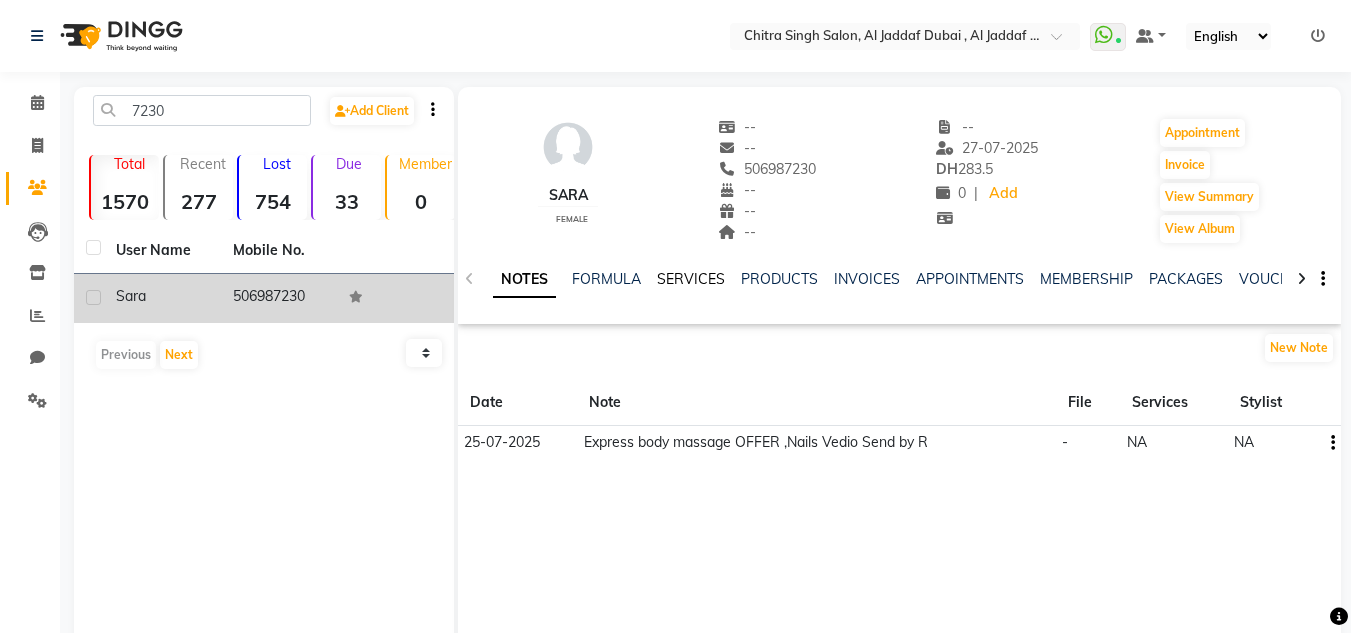 click on "SERVICES" 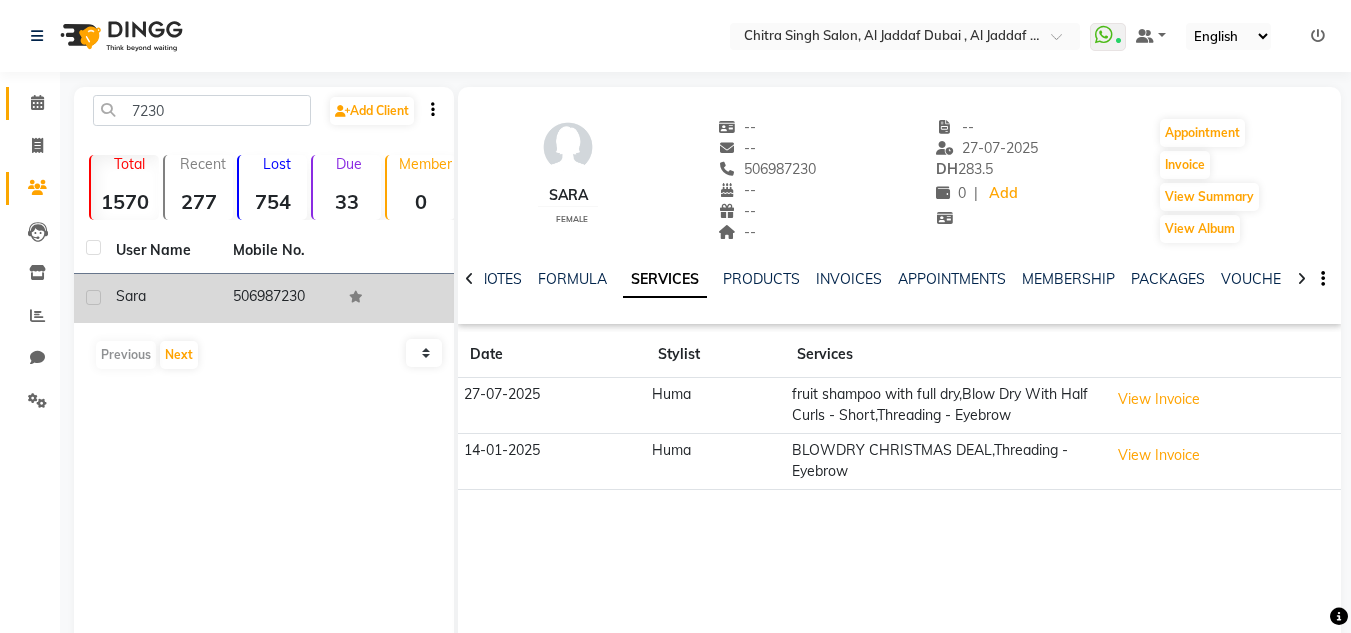 click on "Calendar" 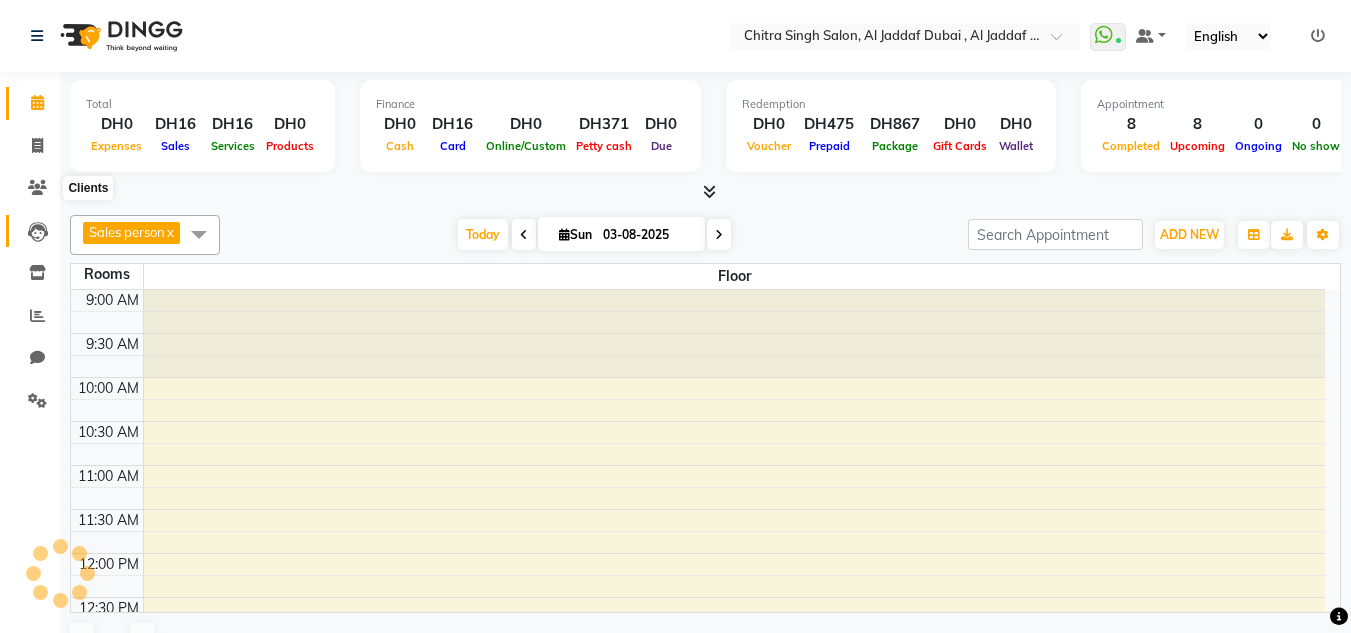 scroll, scrollTop: 909, scrollLeft: 0, axis: vertical 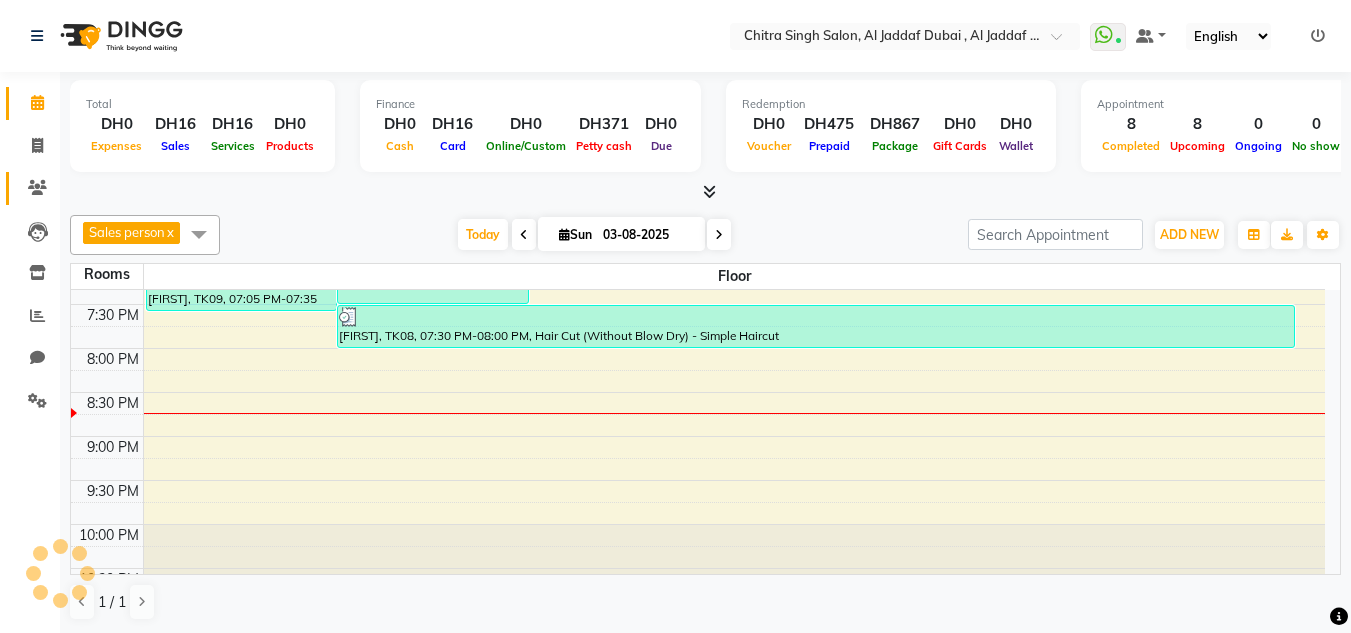 click 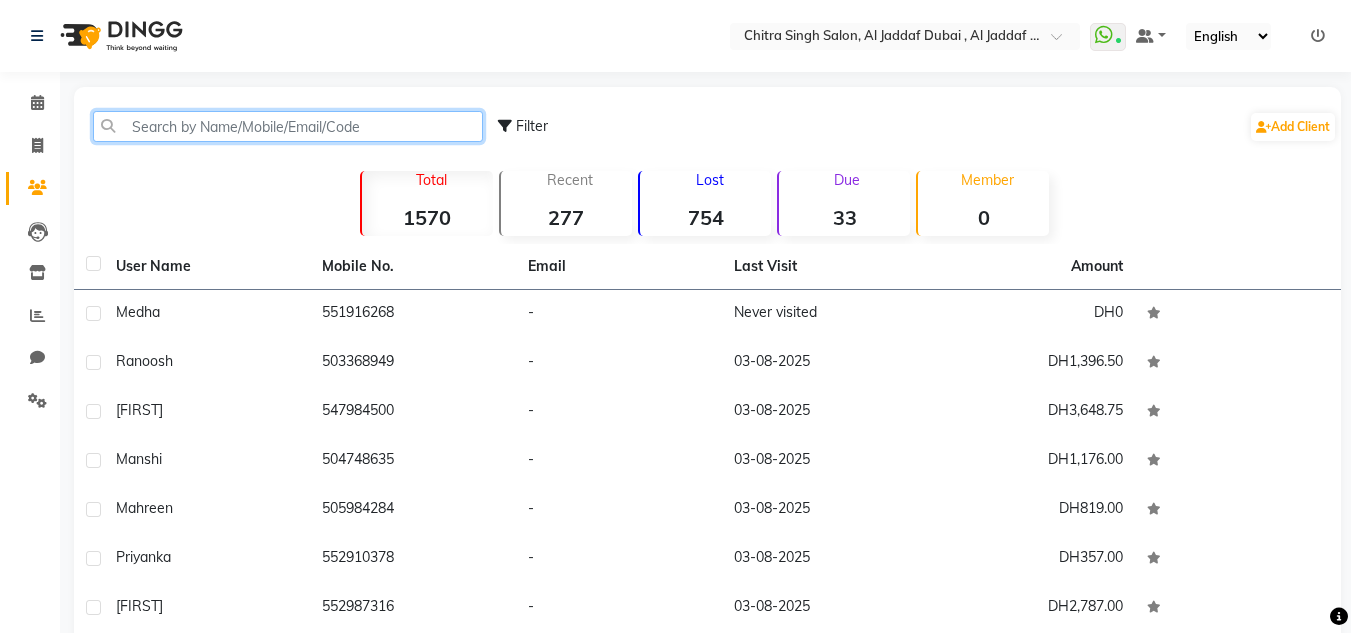 drag, startPoint x: 182, startPoint y: 115, endPoint x: 179, endPoint y: 90, distance: 25.179358 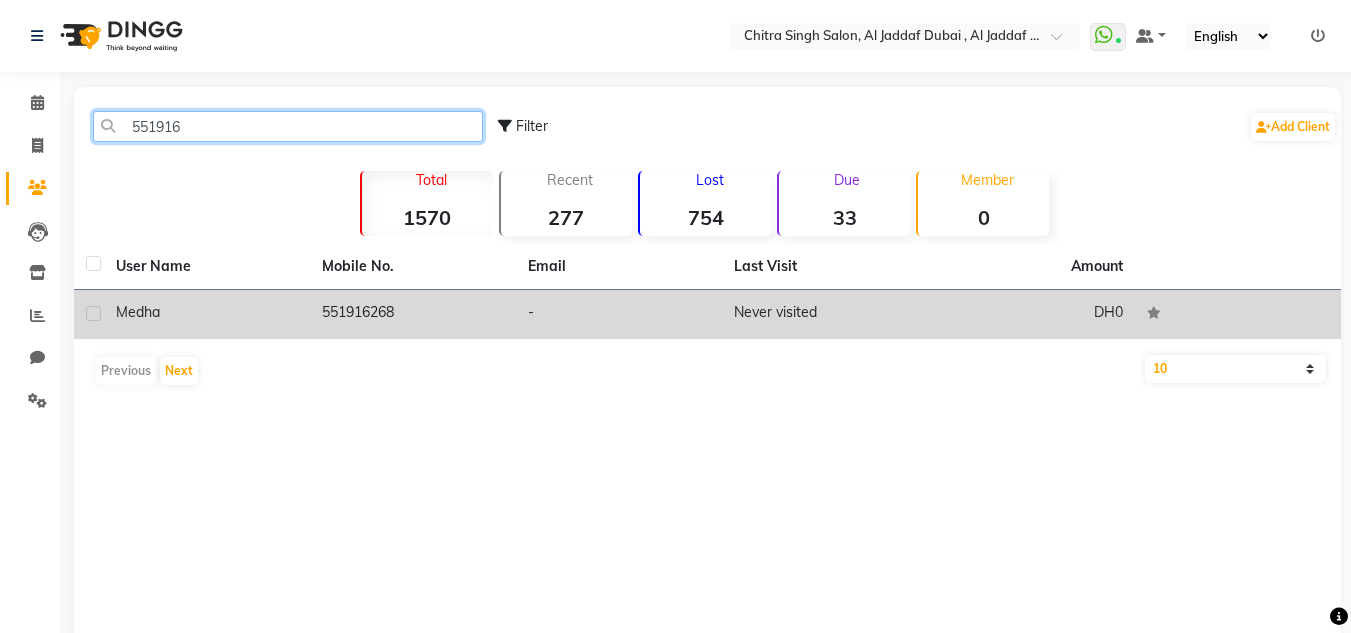 type on "551916" 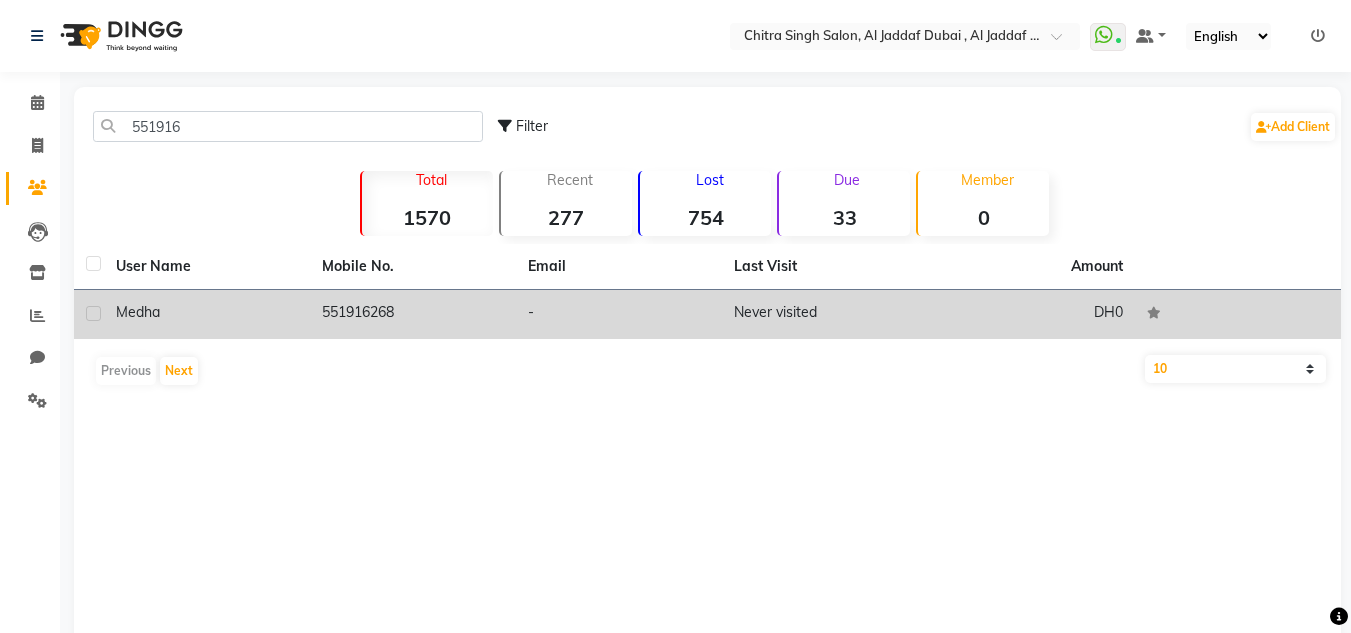 click on "DH0" 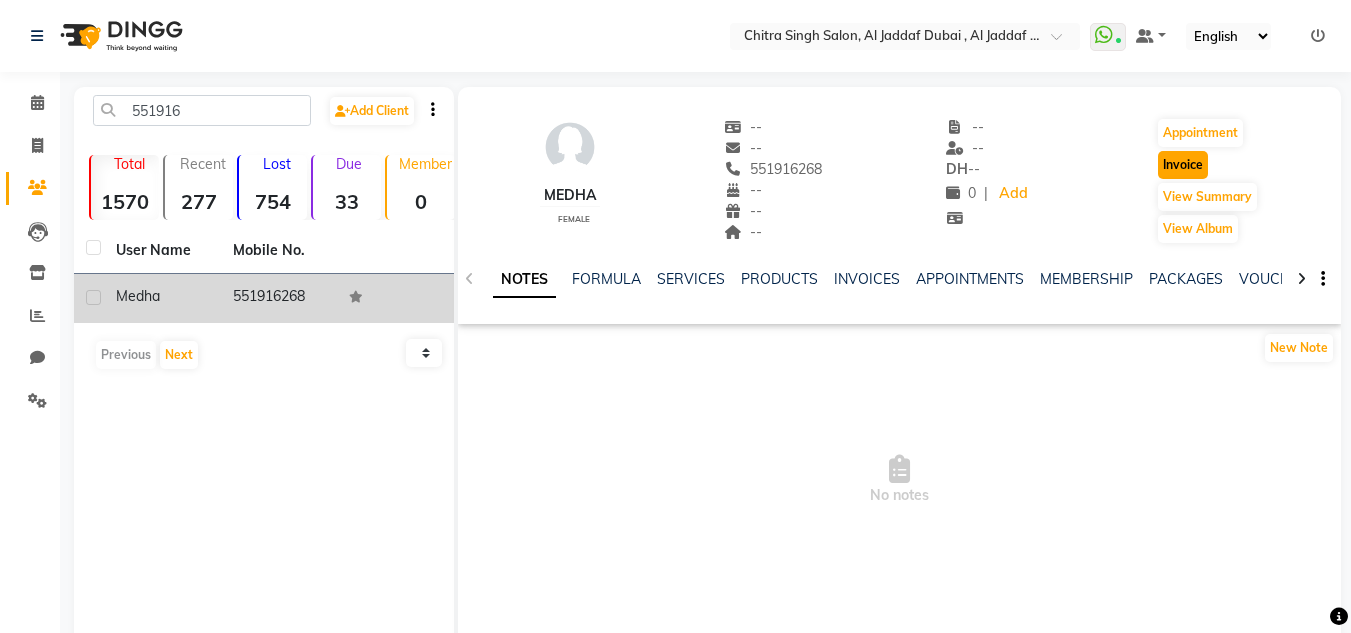 drag, startPoint x: 1205, startPoint y: 156, endPoint x: 1197, endPoint y: 170, distance: 16.124516 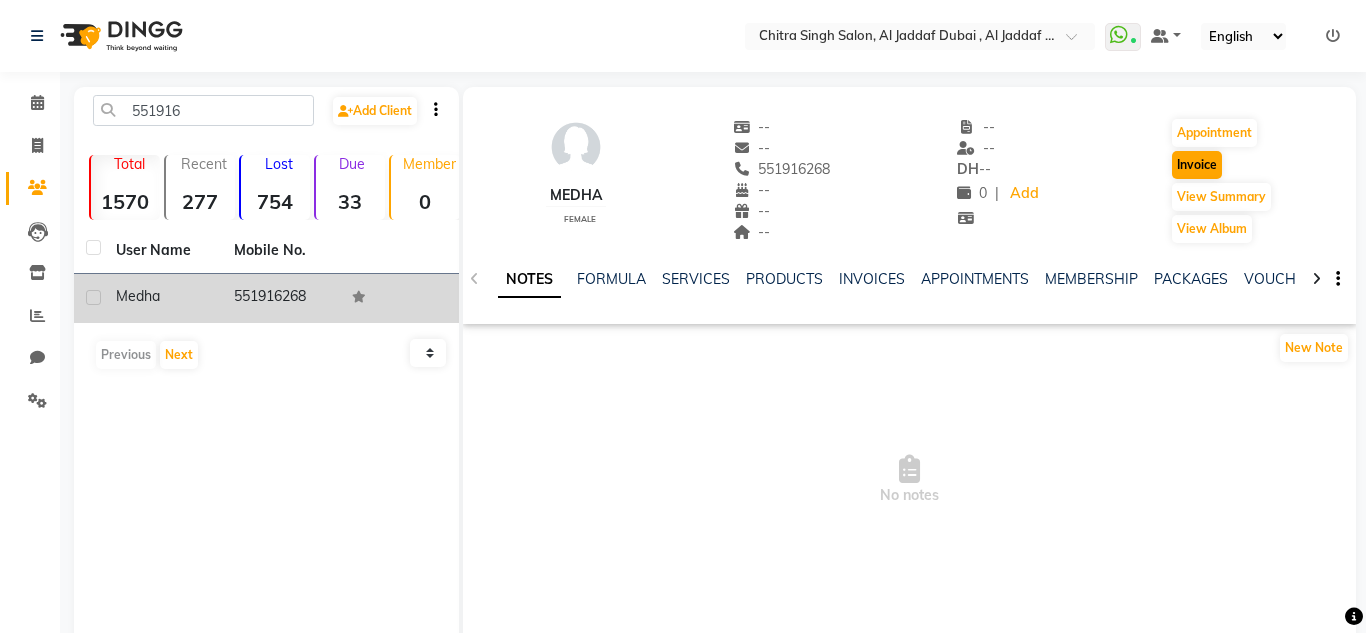 select on "4069" 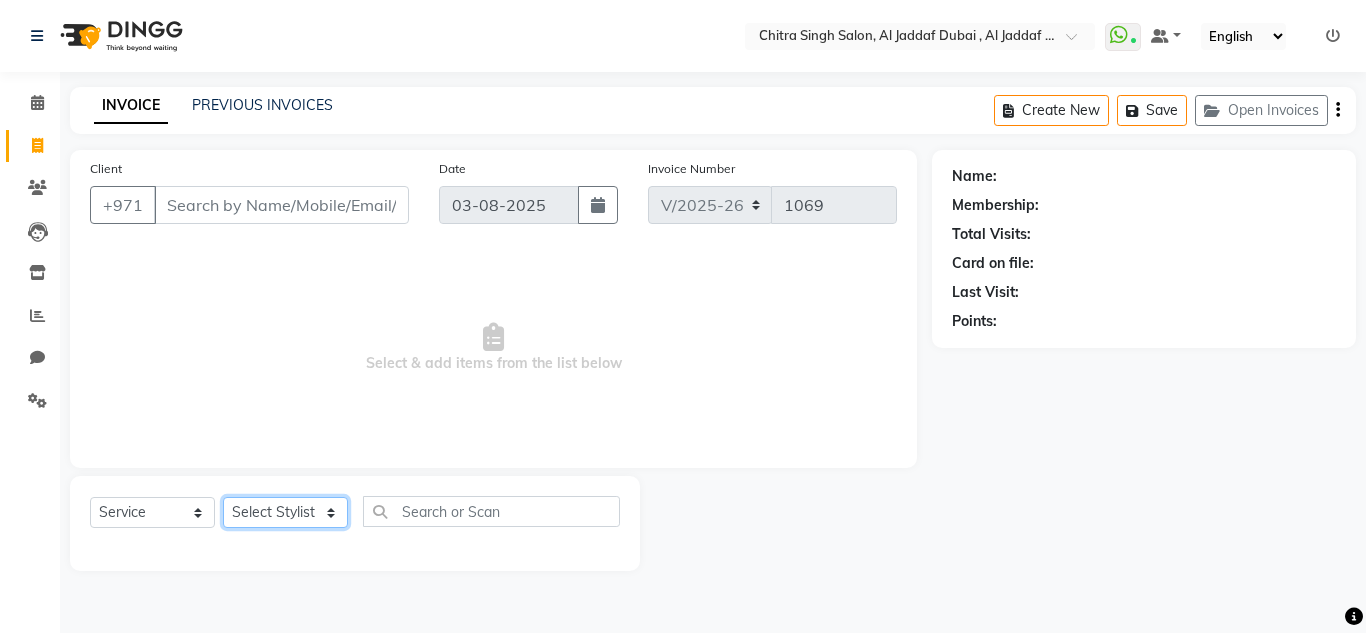 click on "Select Stylist" 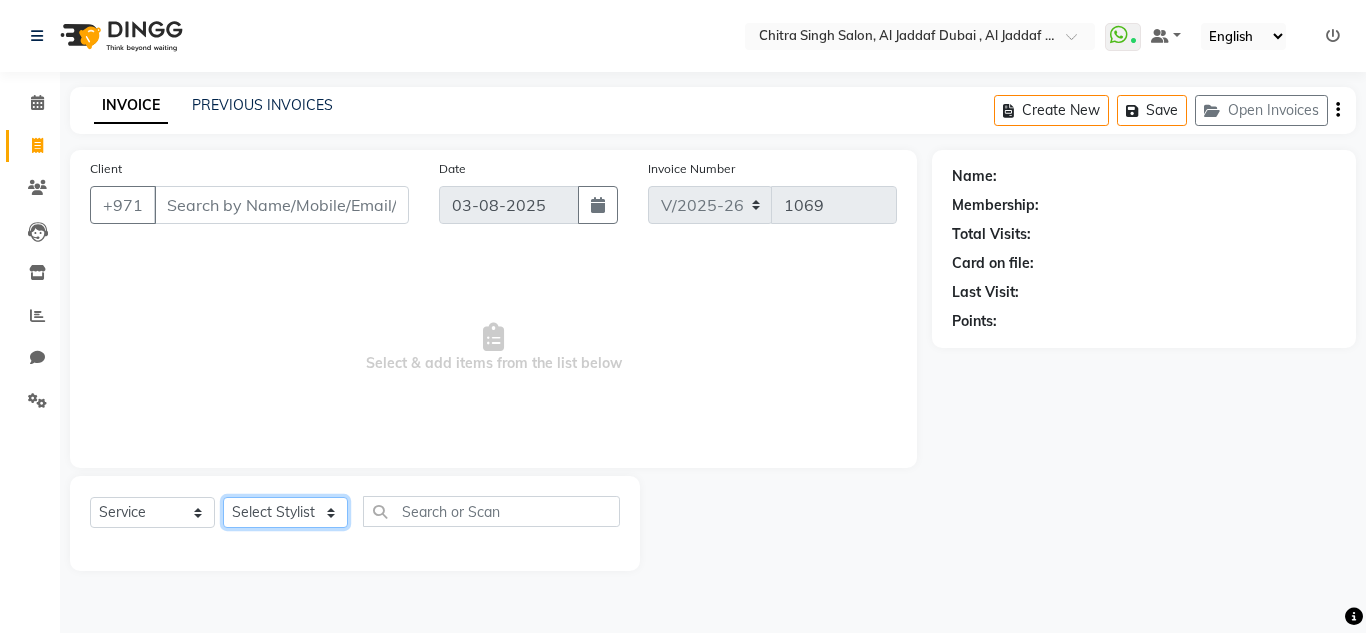 type on "551916268" 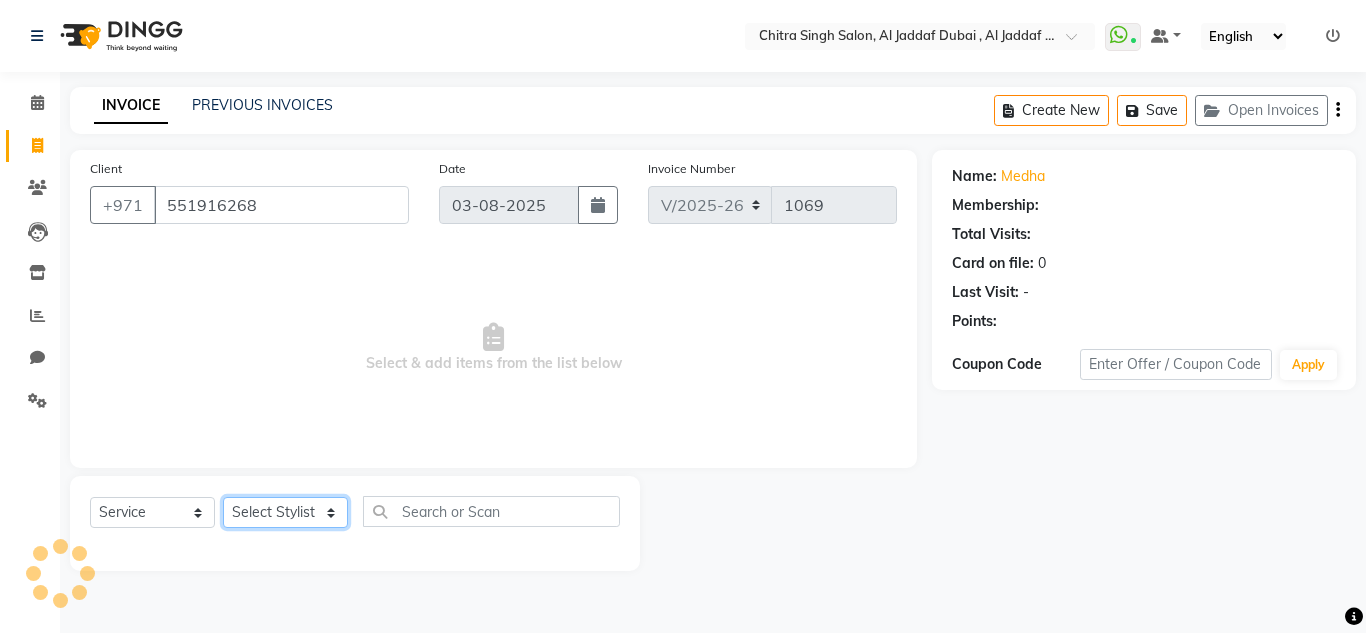 select on "1: Object" 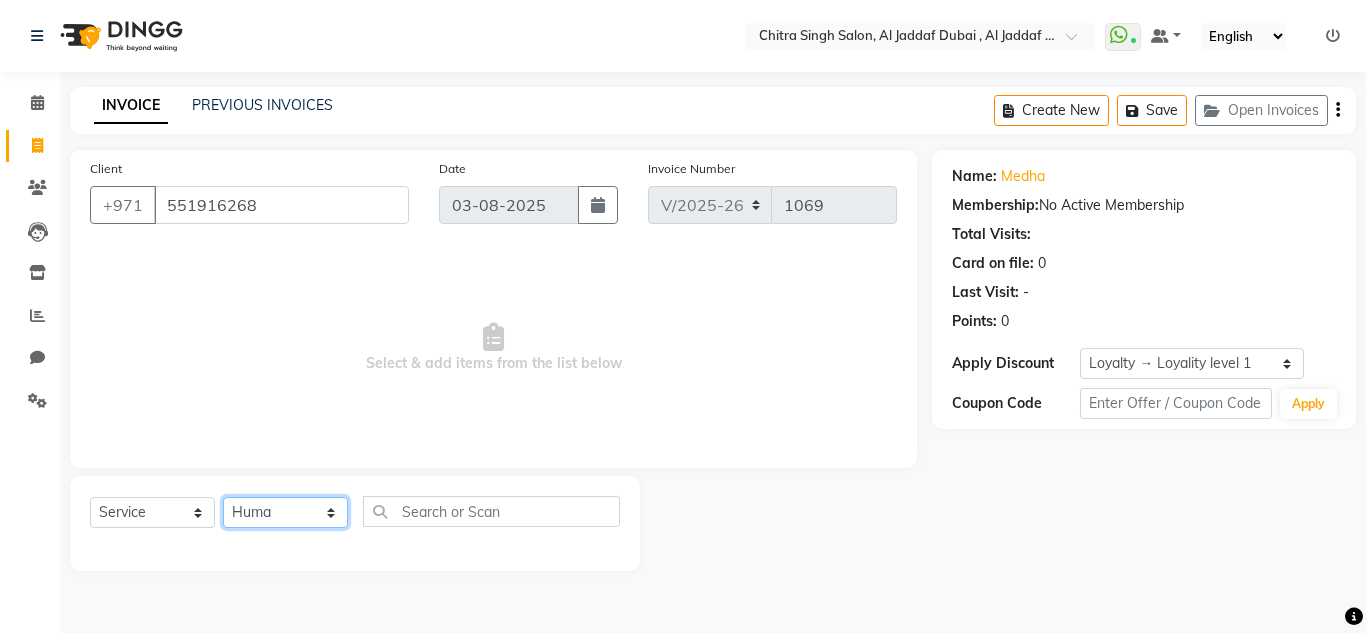 click on "Select Stylist Huma Iqbal Kabita Management Riba Sales person Srijana trial lady" 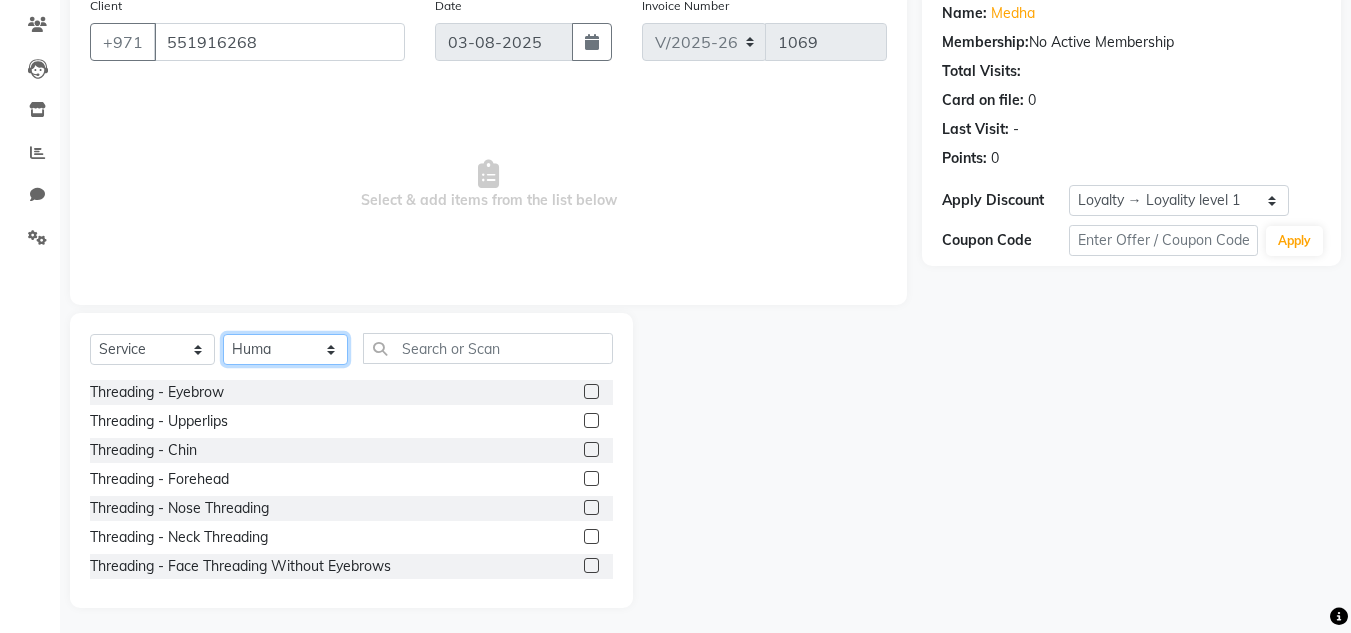 scroll, scrollTop: 58, scrollLeft: 0, axis: vertical 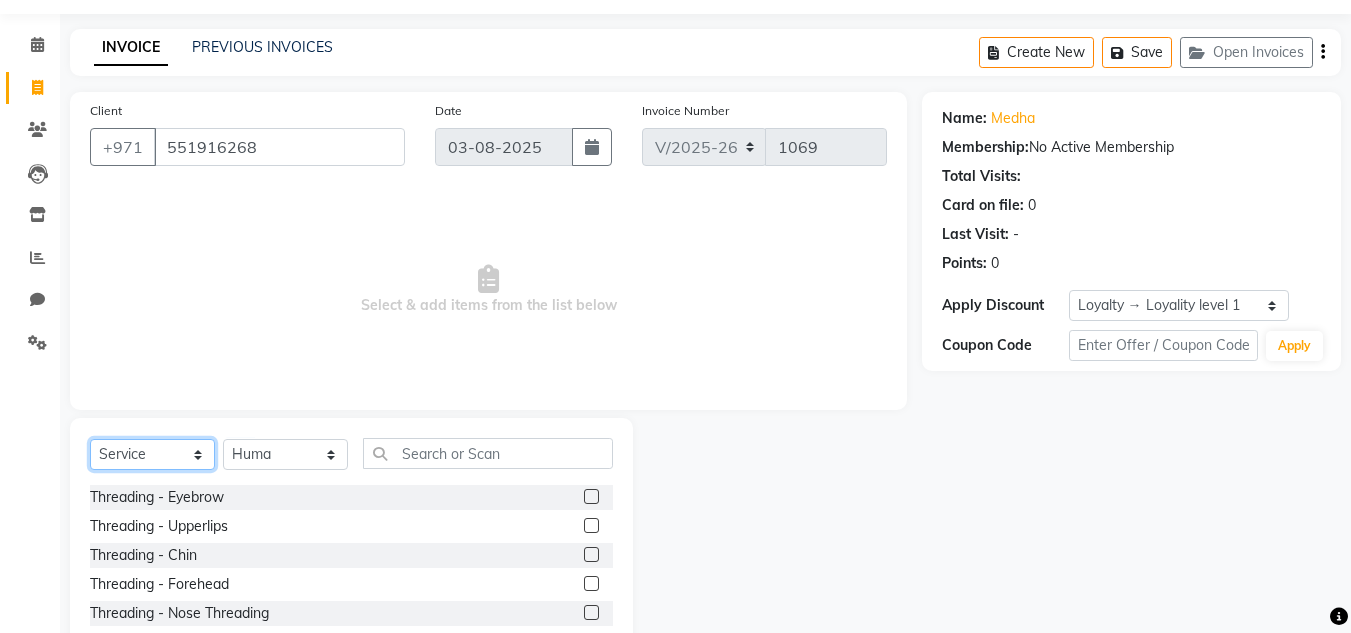 click on "Select  Service  Product  Membership  Package Voucher Prepaid Gift Card" 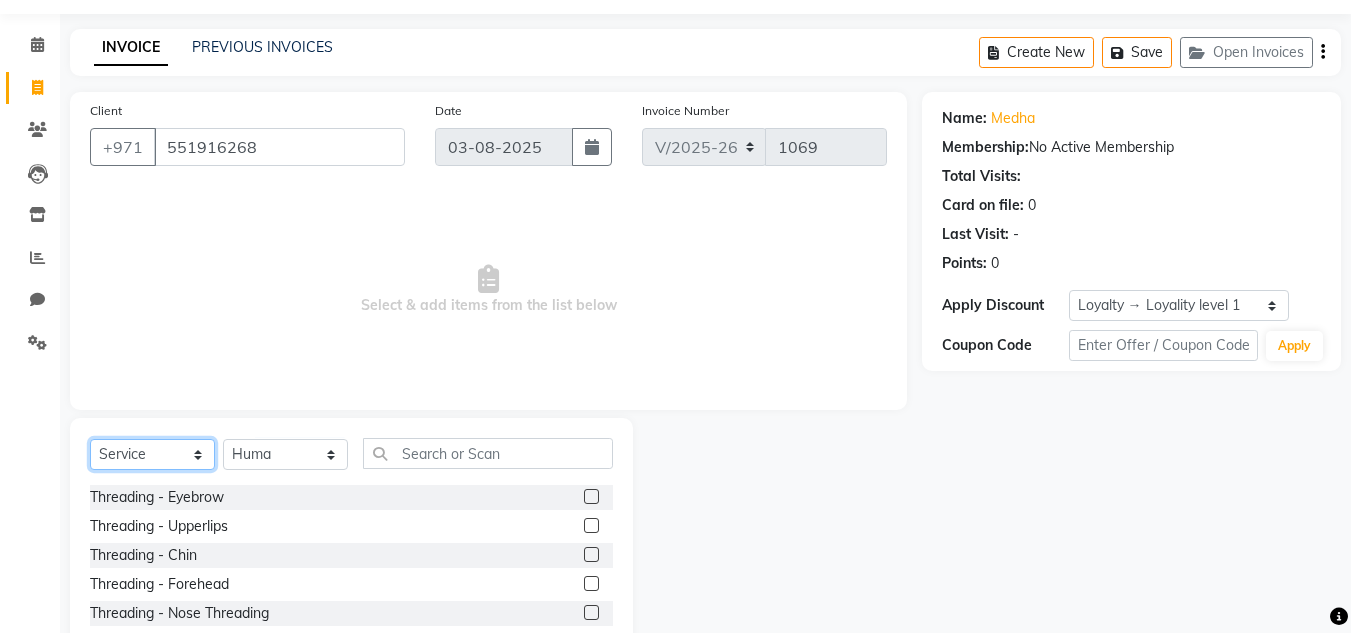 click on "Select  Service  Product  Membership  Package Voucher Prepaid Gift Card" 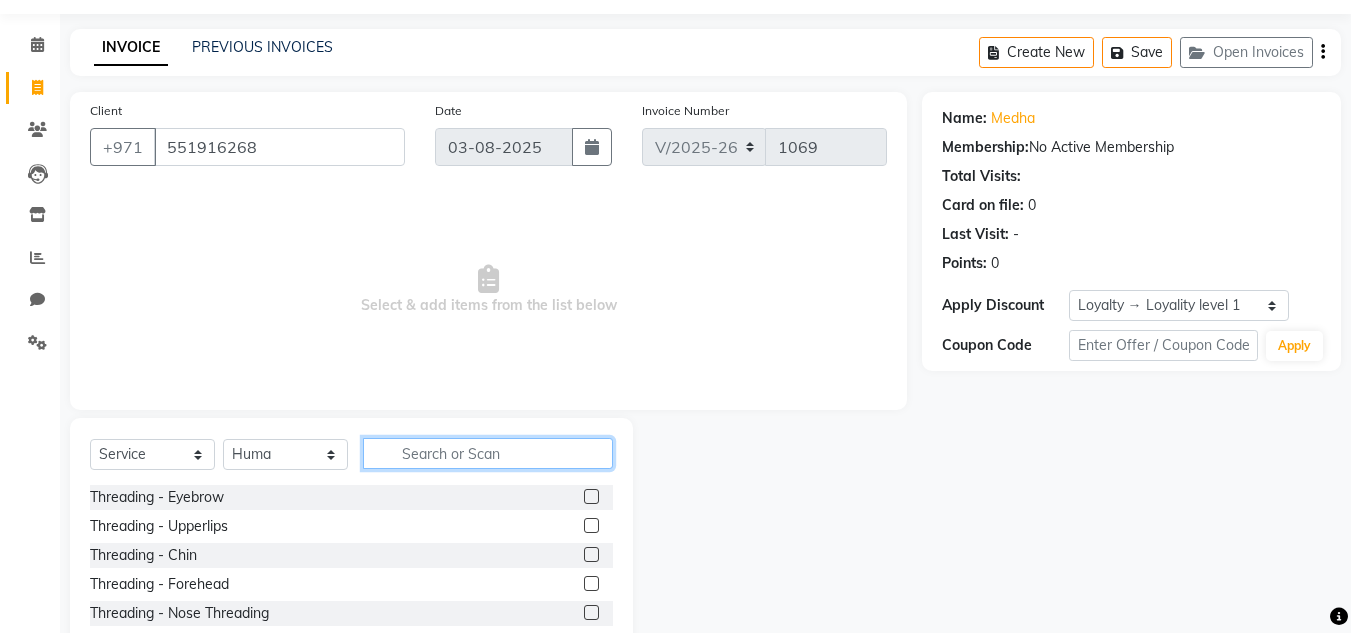 click 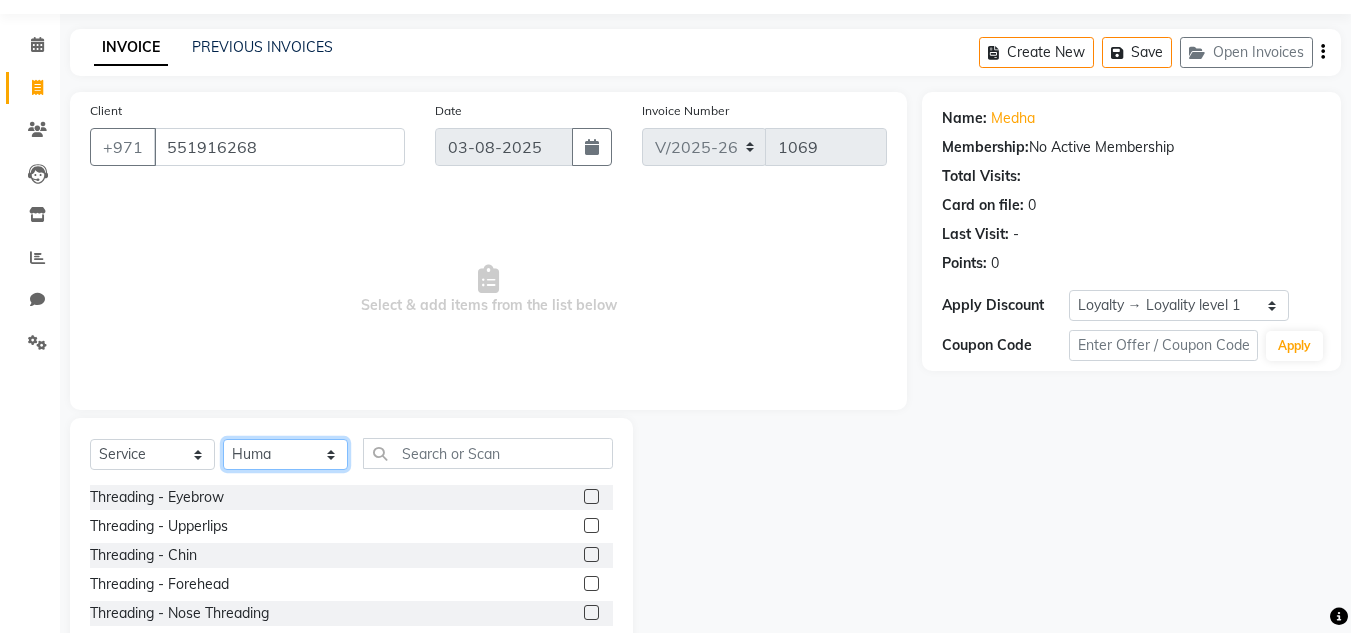 click on "Select Stylist Huma Iqbal Kabita Management Riba Sales person Srijana trial lady" 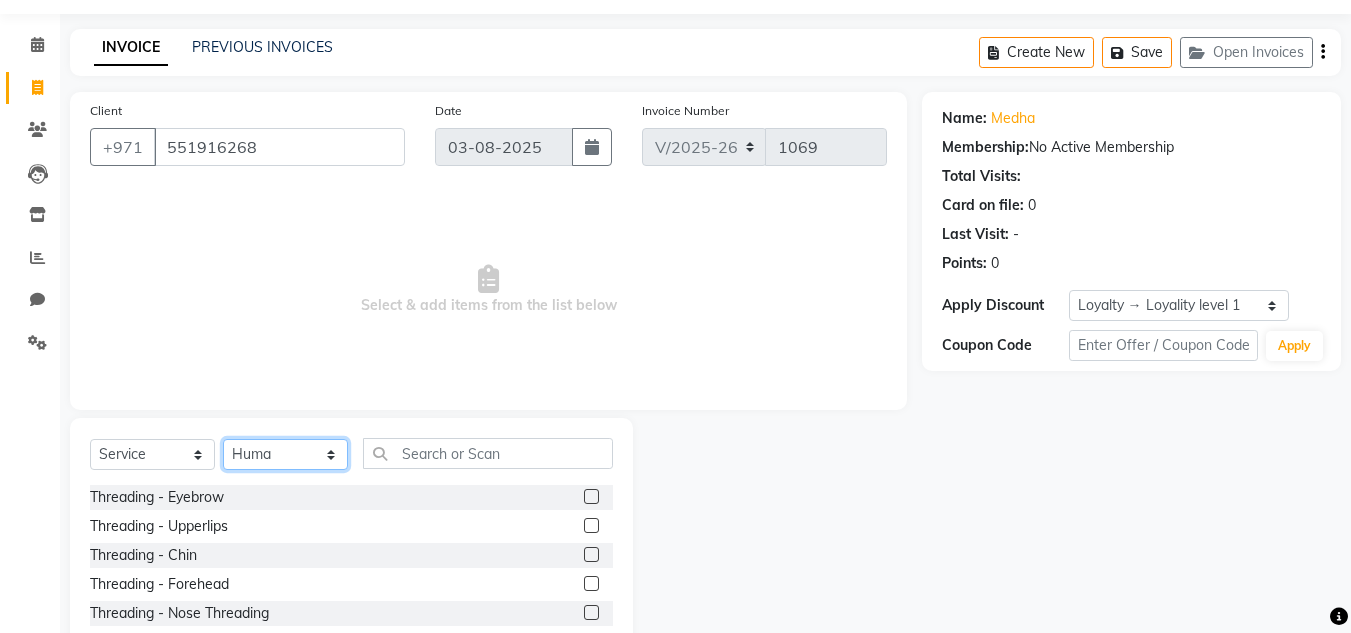 select on "45056" 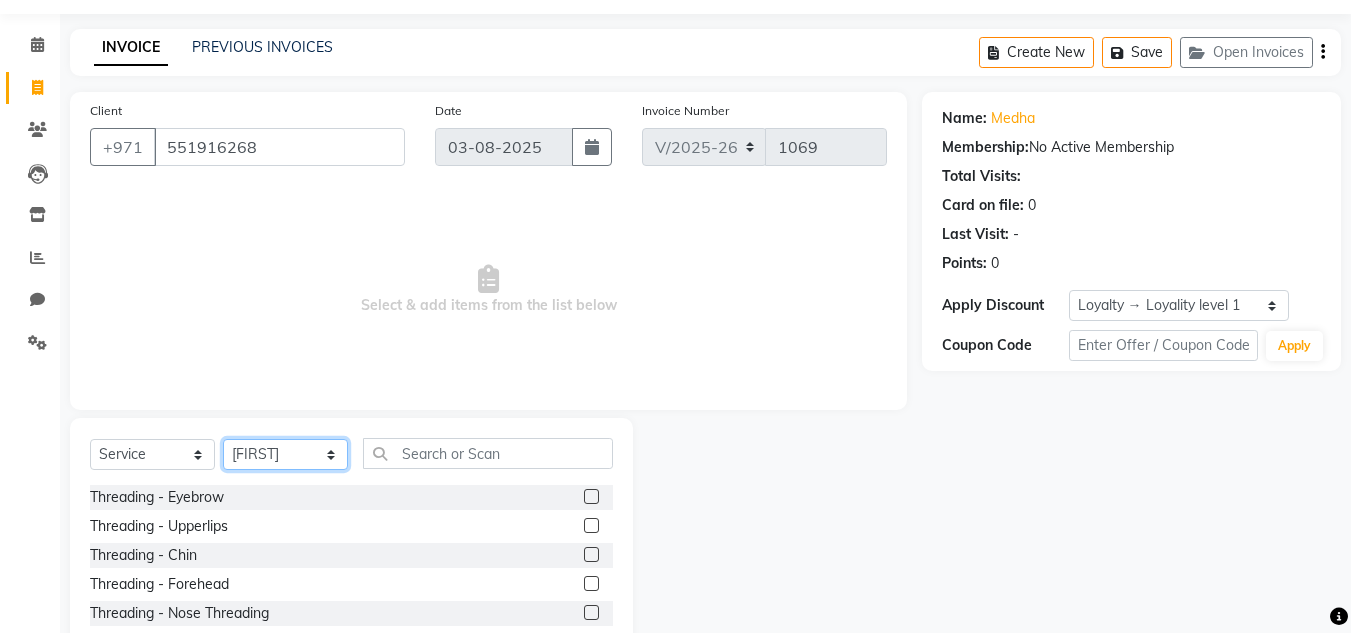 click on "Select Stylist Huma Iqbal Kabita Management Riba Sales person Srijana trial lady" 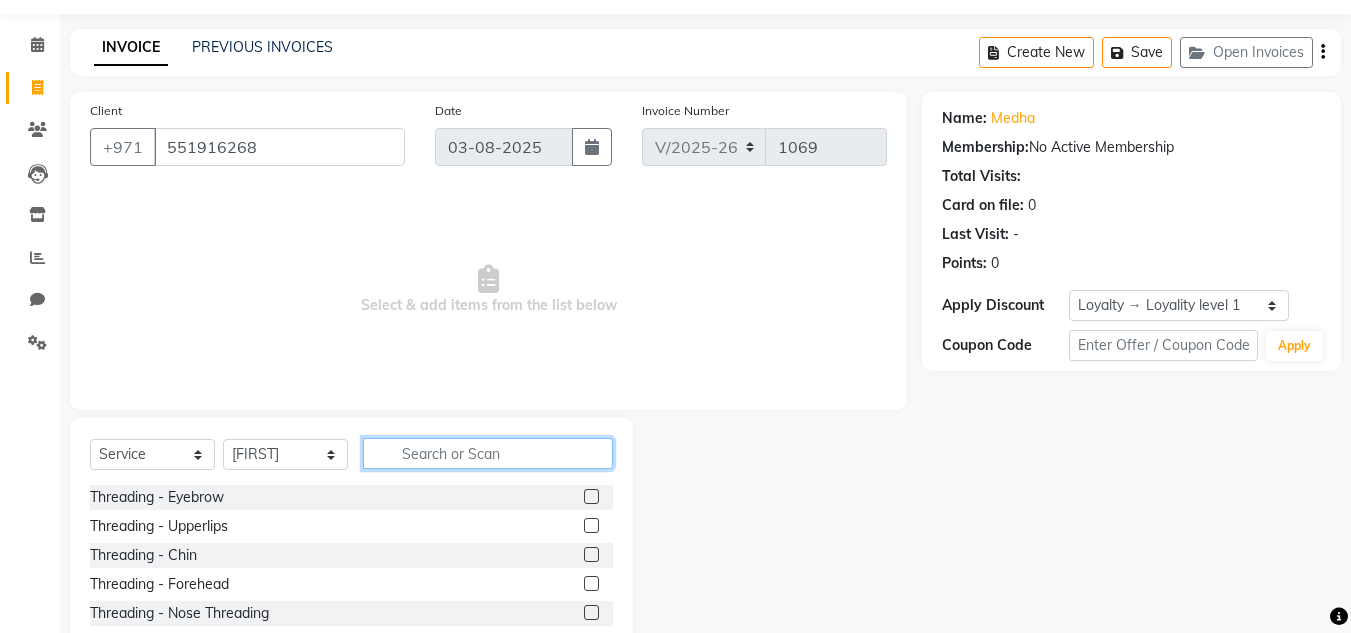 click 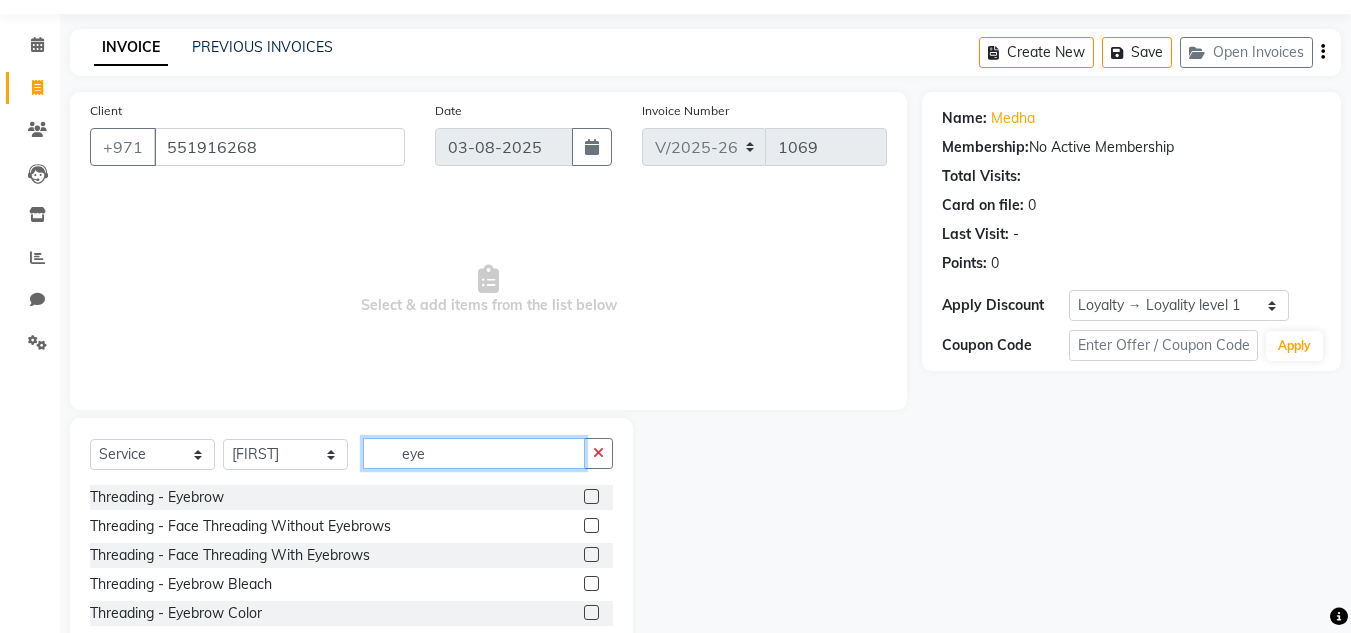 type on "eye" 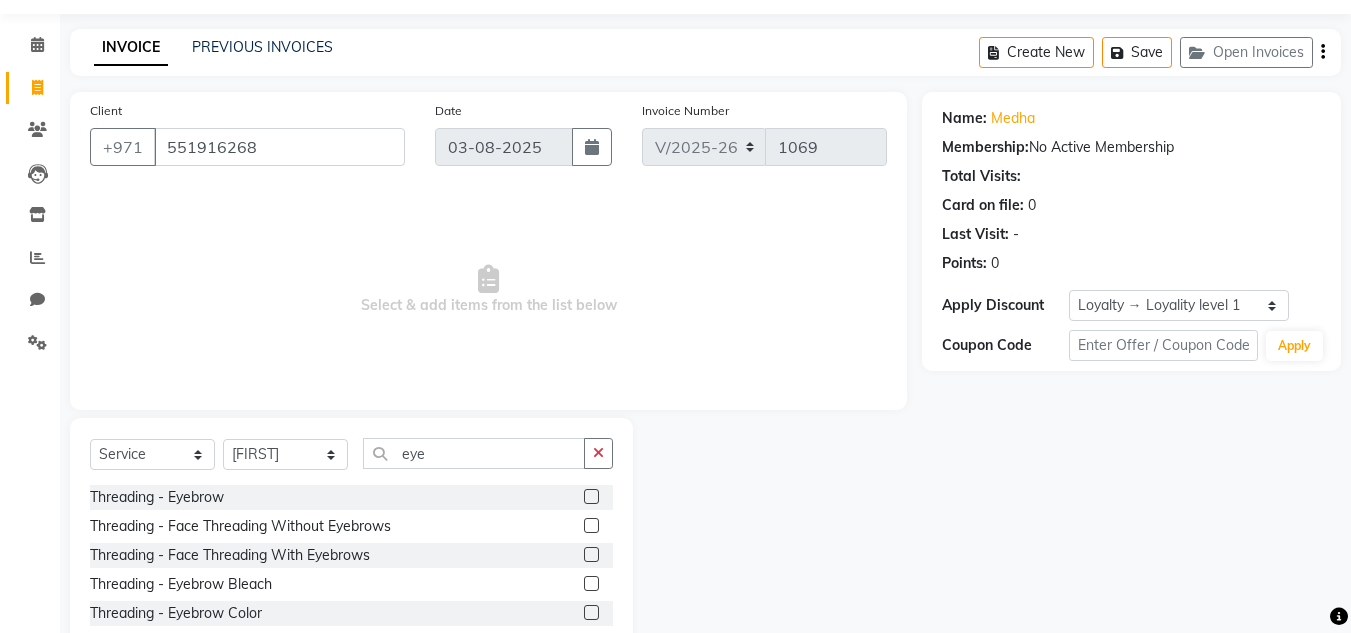 click 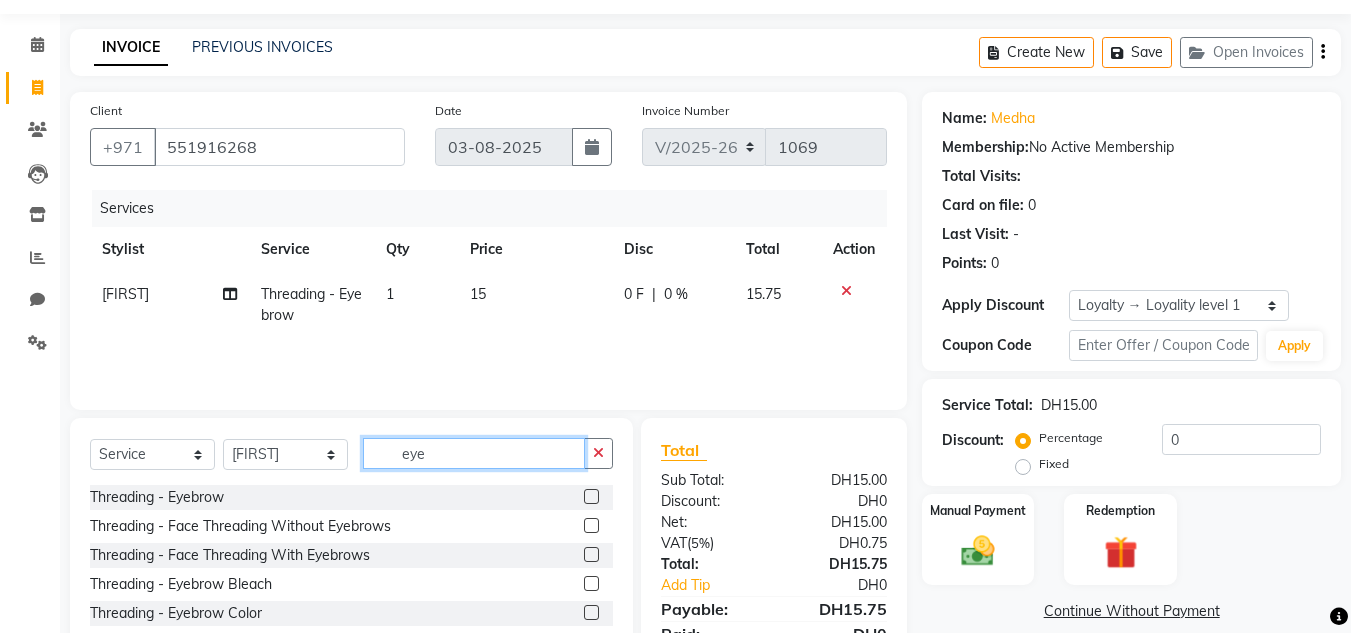 checkbox on "false" 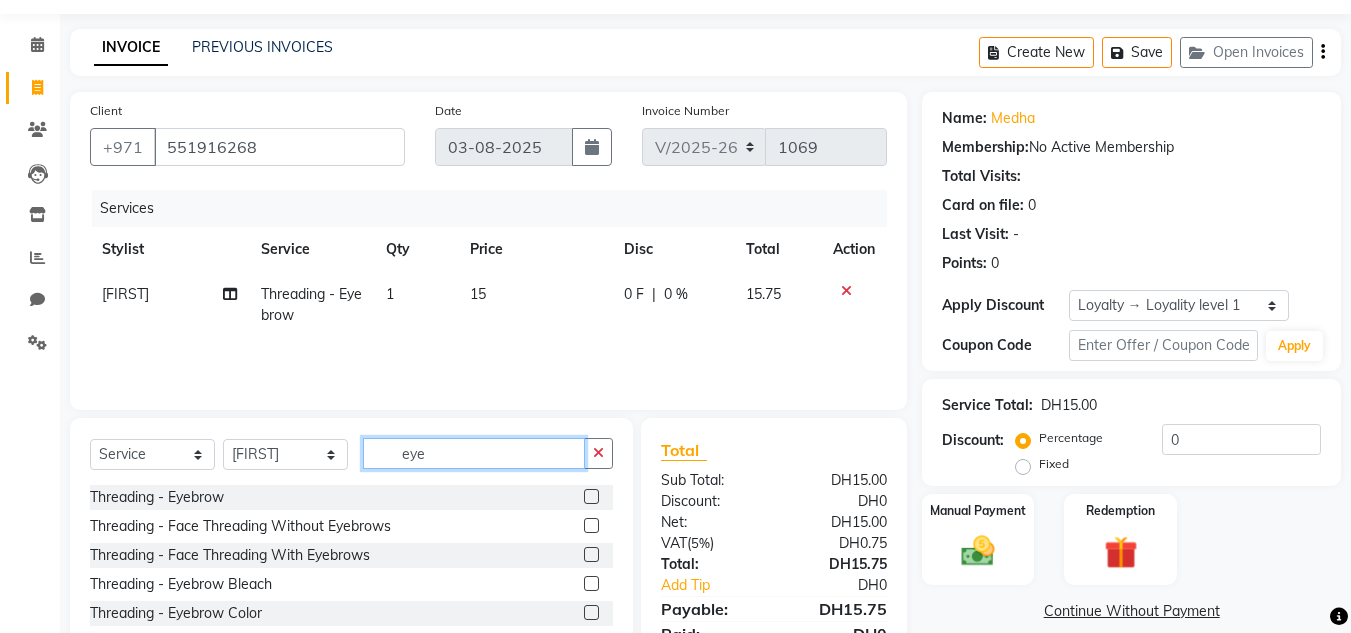 drag, startPoint x: 465, startPoint y: 459, endPoint x: 333, endPoint y: 447, distance: 132.54433 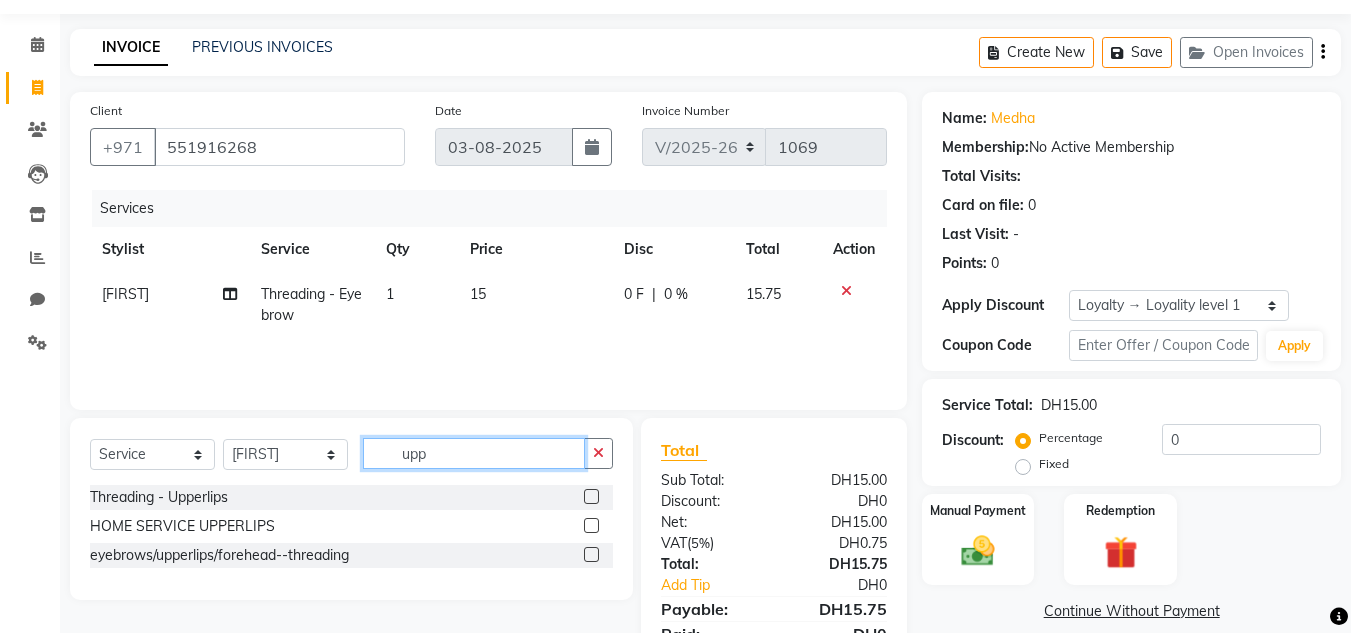 type on "upp" 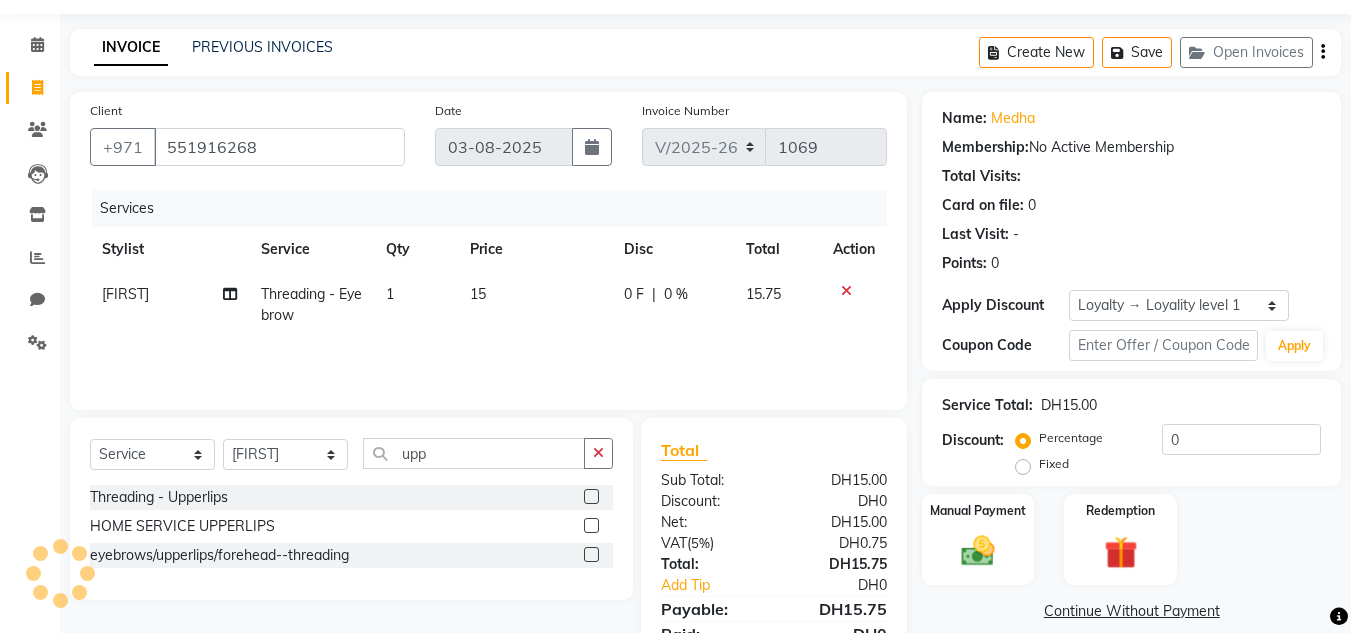 click 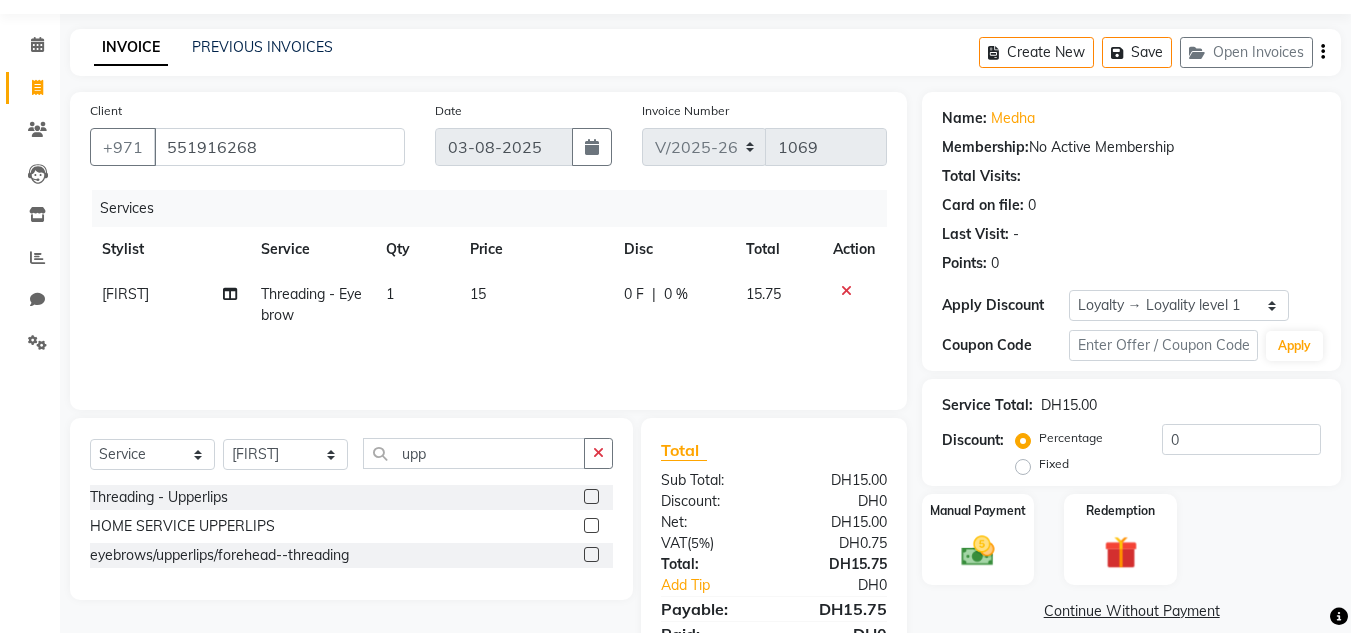 click 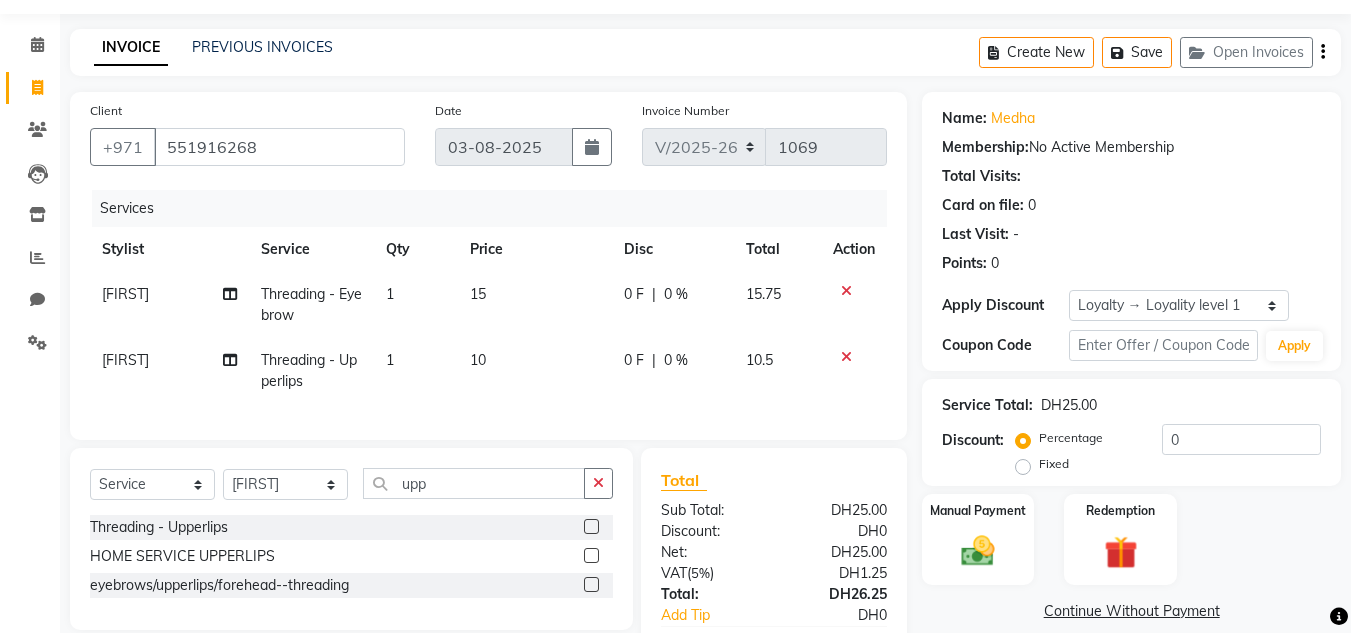 checkbox on "false" 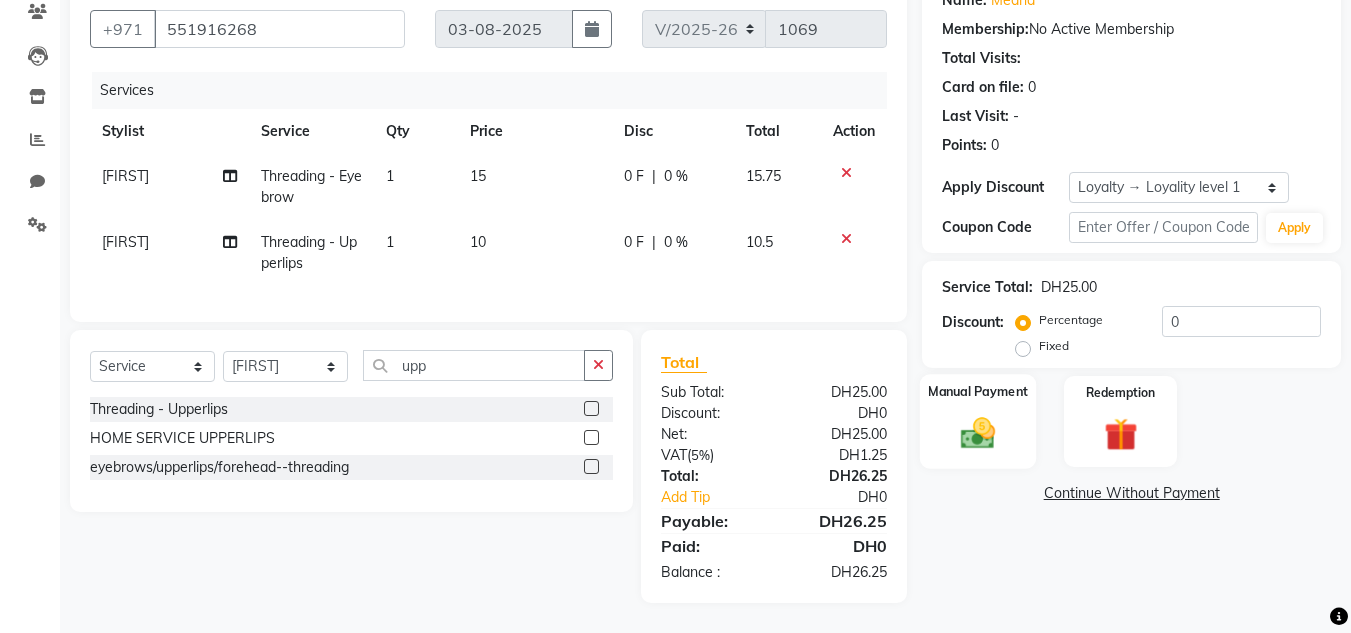 click on "Manual Payment" 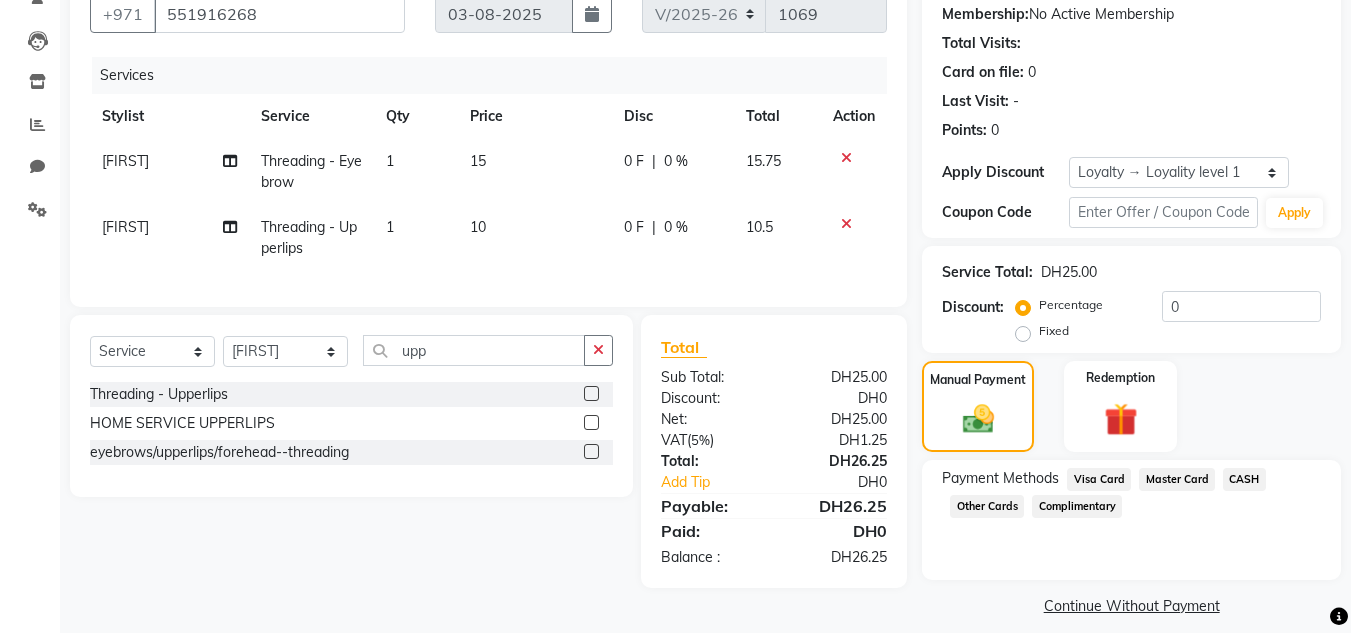 scroll, scrollTop: 209, scrollLeft: 0, axis: vertical 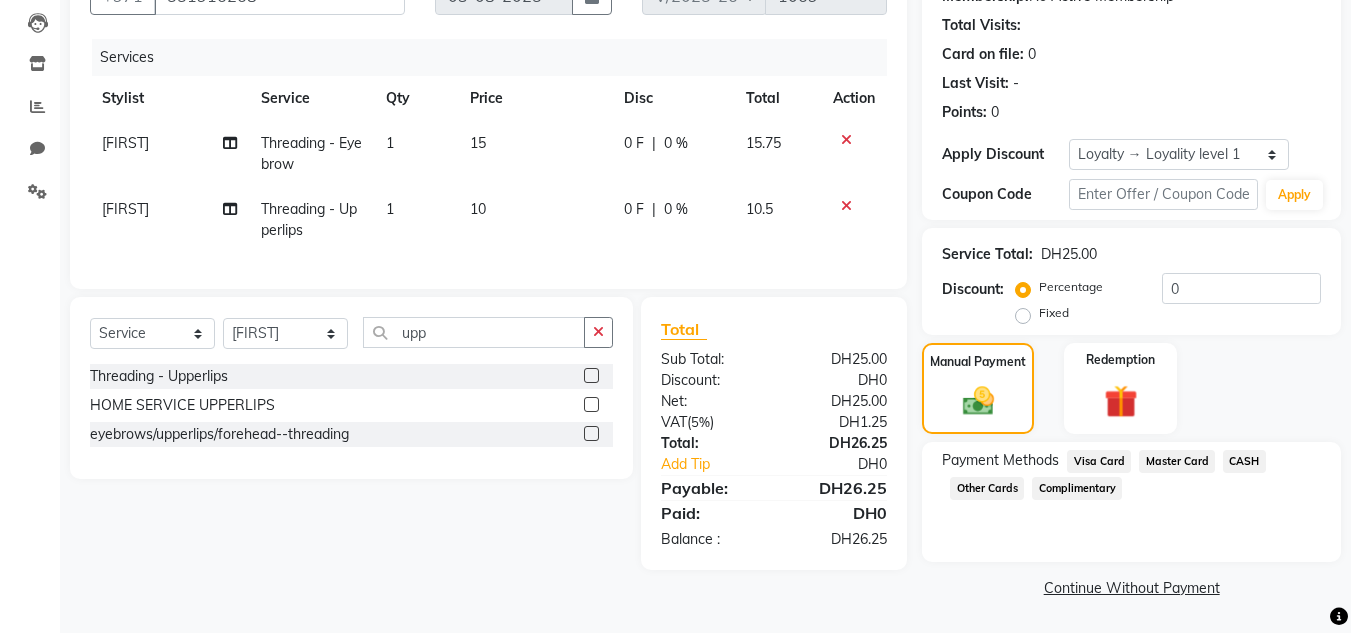 click on "Master Card" 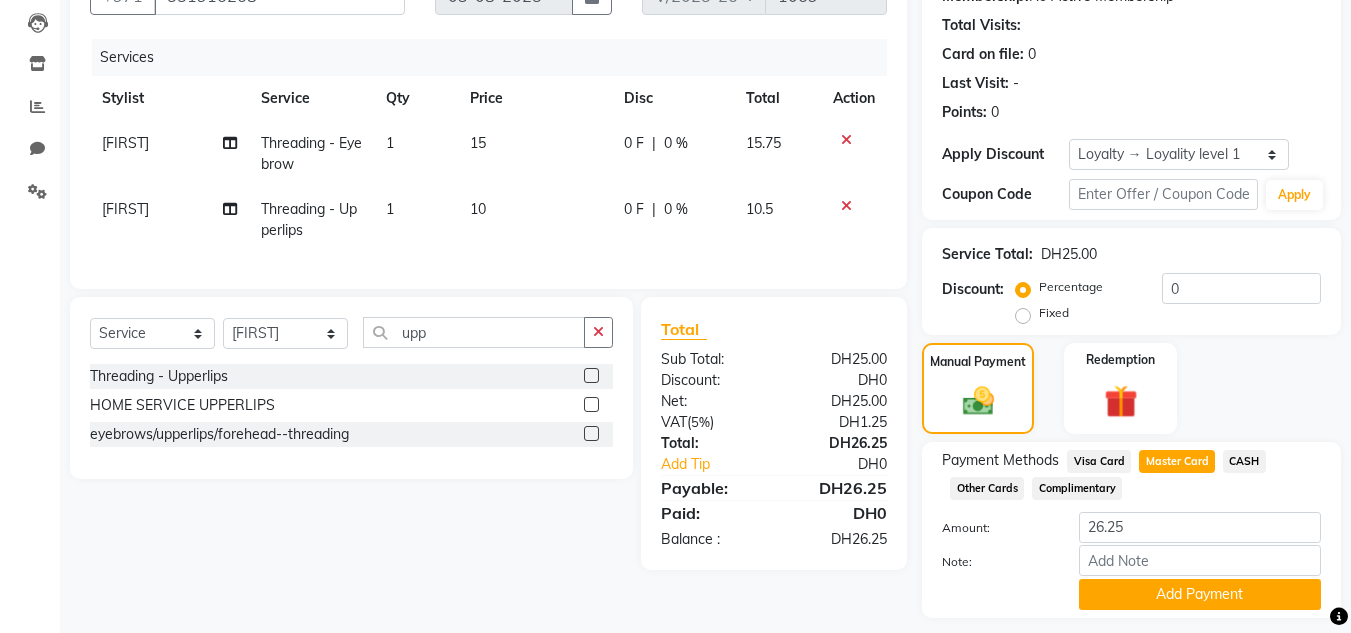 scroll, scrollTop: 265, scrollLeft: 0, axis: vertical 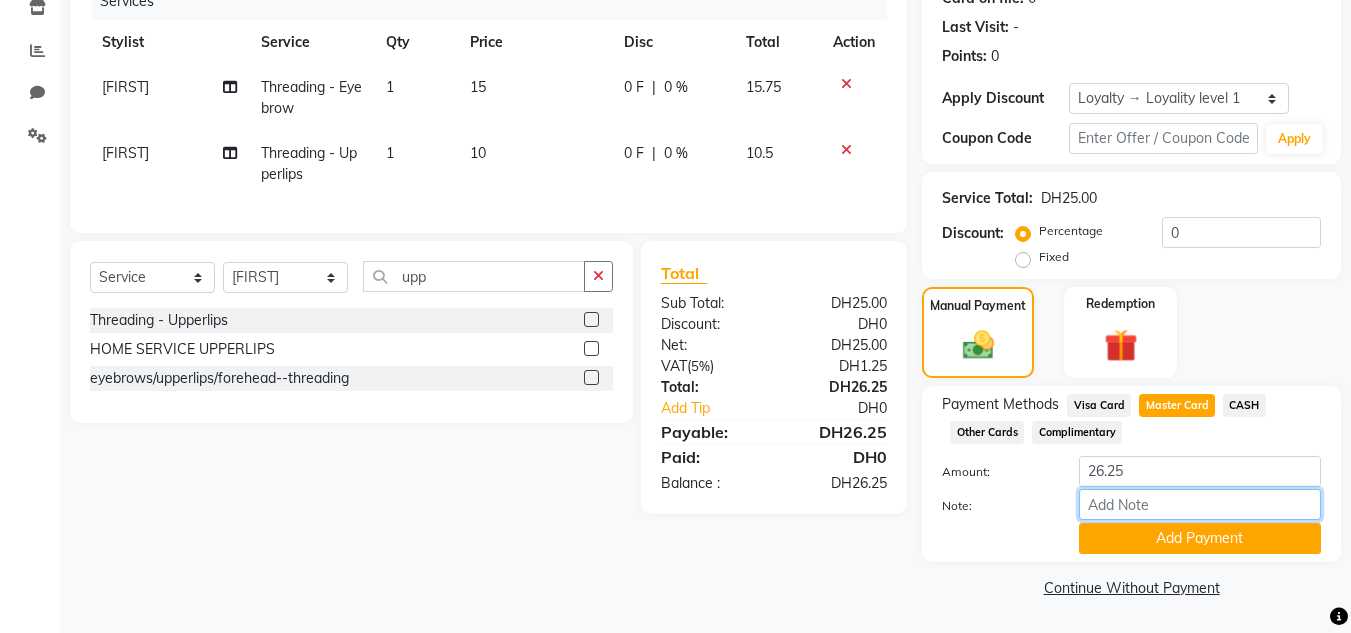 click on "Note:" at bounding box center (1200, 504) 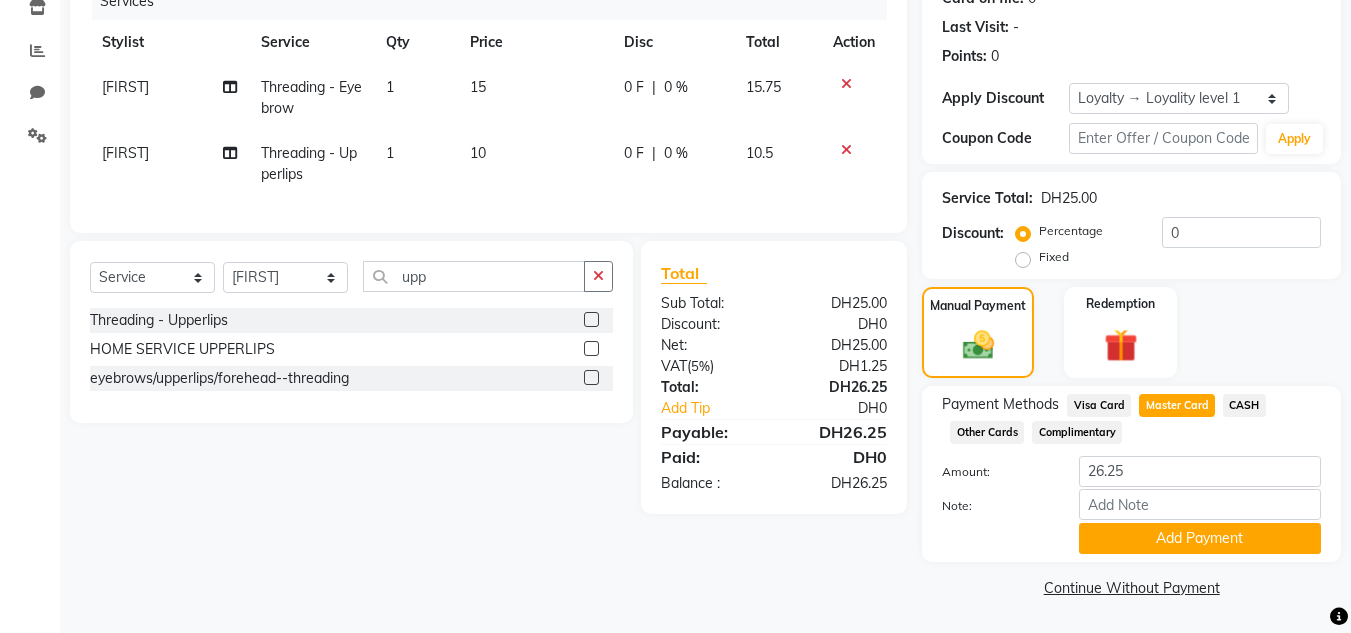 click on "Payment Methods  Visa Card   Master Card   CASH   Other Cards   Complimentary  Amount: 26.25 Note: Add Payment" 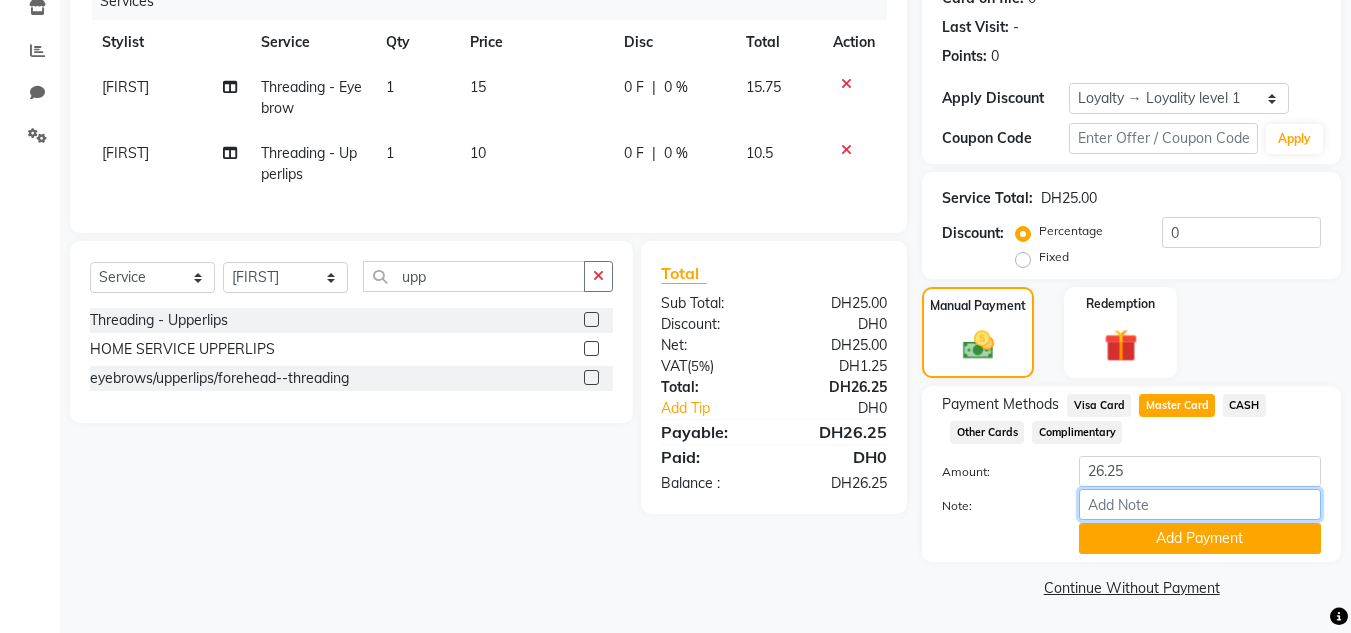 click on "Note:" at bounding box center [1200, 504] 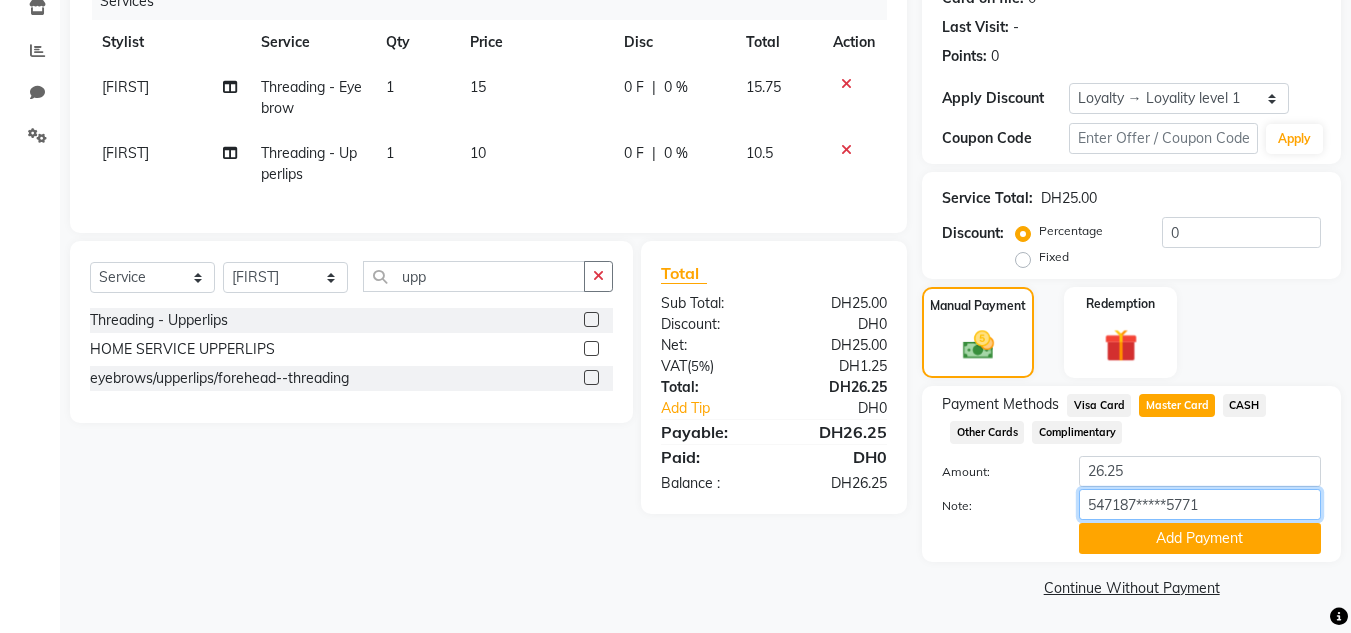 type on "547187*****5771" 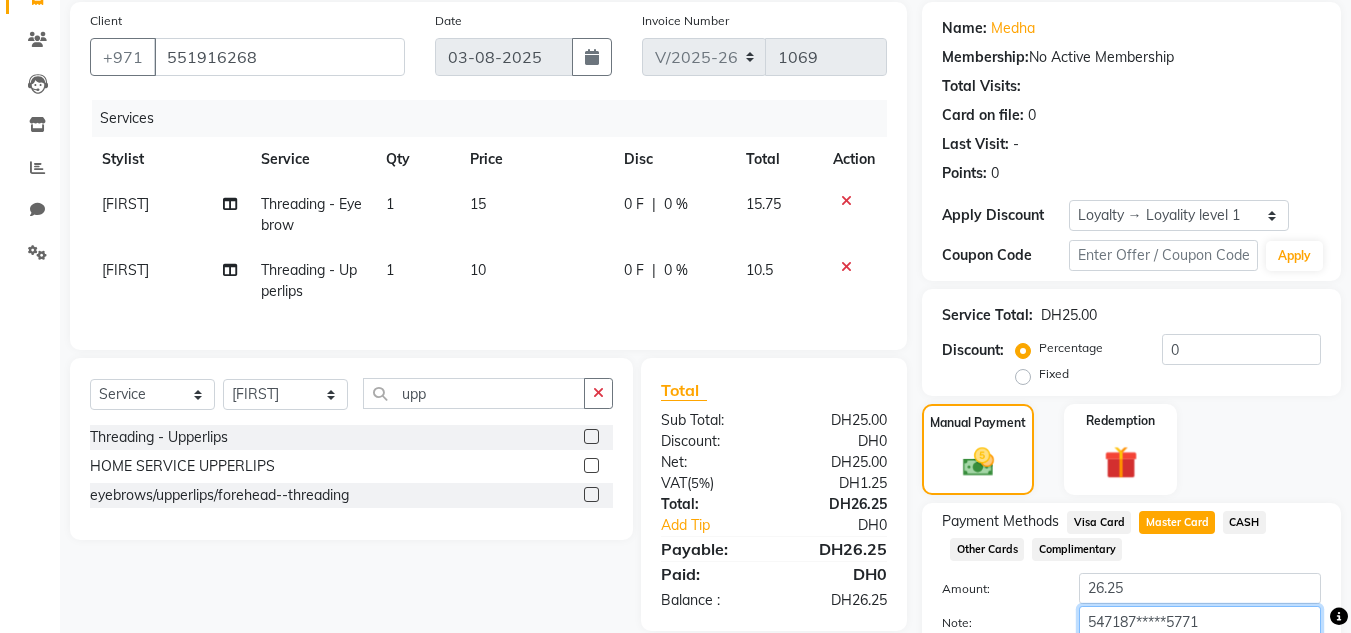 scroll, scrollTop: 108, scrollLeft: 0, axis: vertical 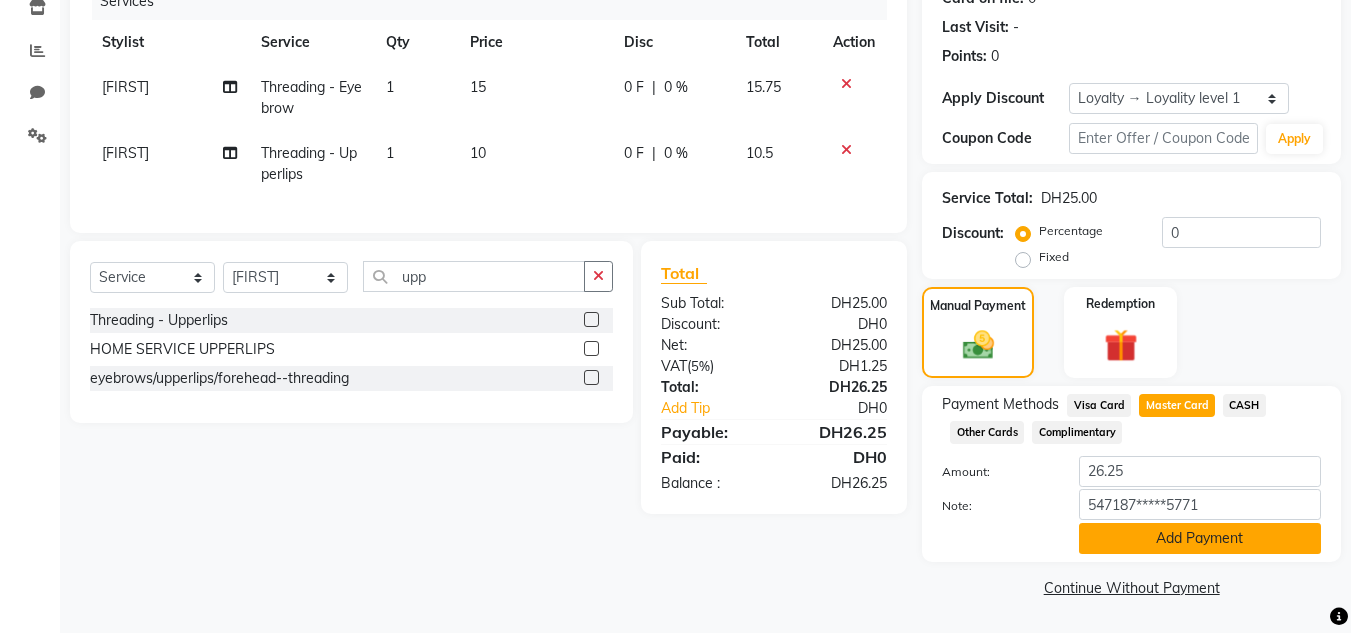 click on "Add Payment" 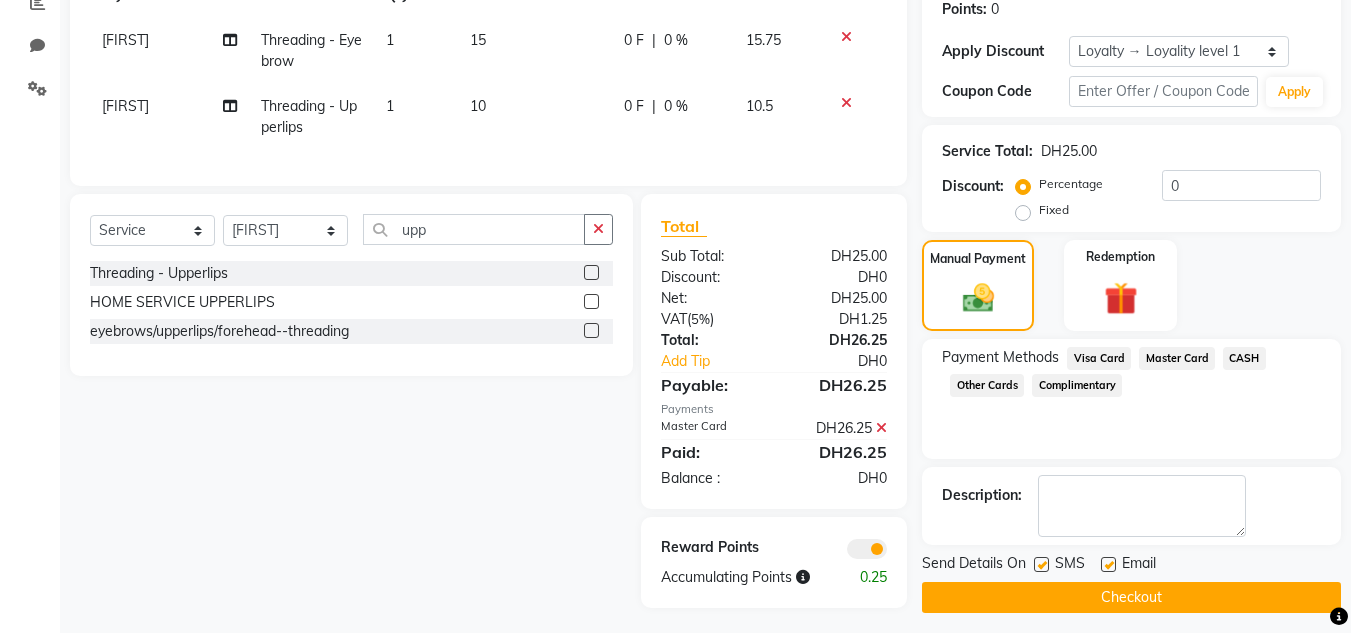 scroll, scrollTop: 332, scrollLeft: 0, axis: vertical 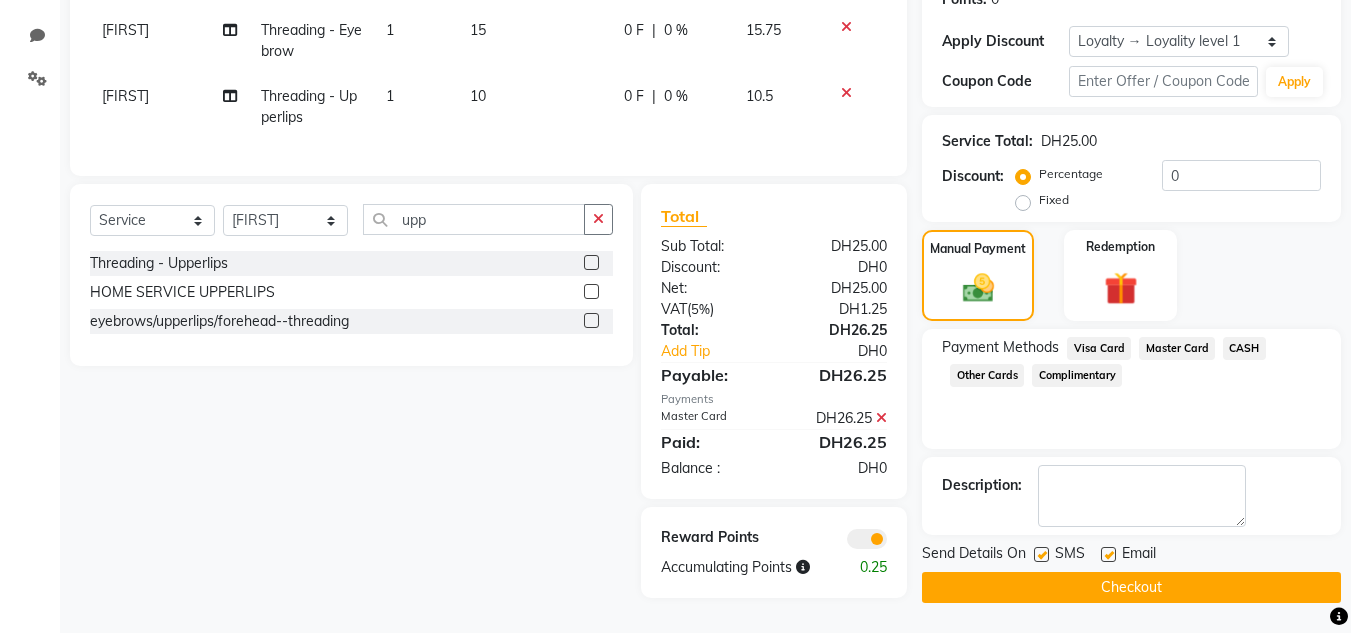 click on "Checkout" 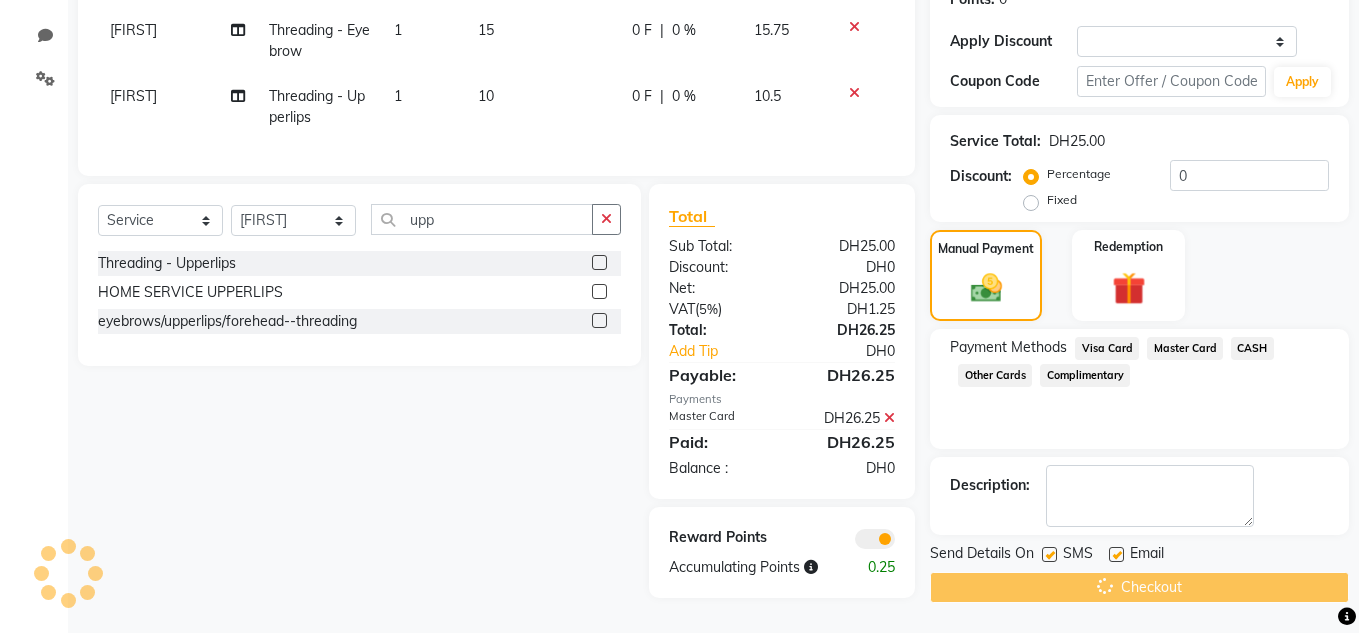scroll, scrollTop: 0, scrollLeft: 0, axis: both 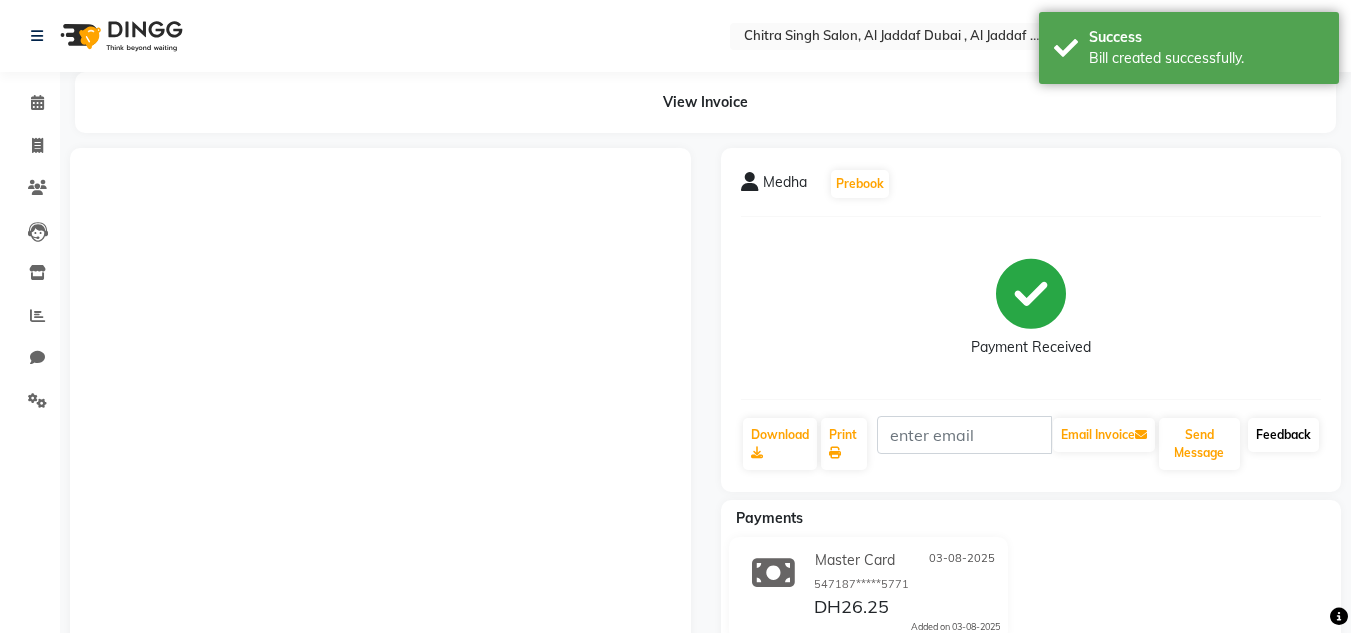 click on "Feedback" 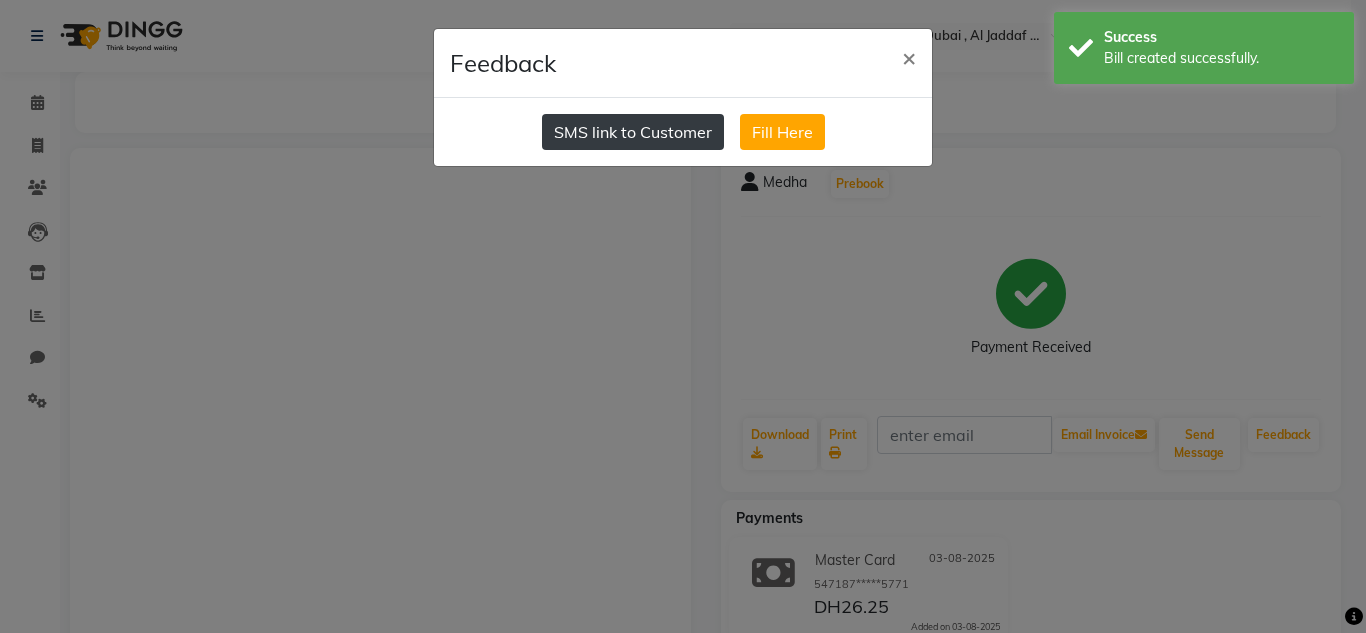 click on "SMS link to Customer" 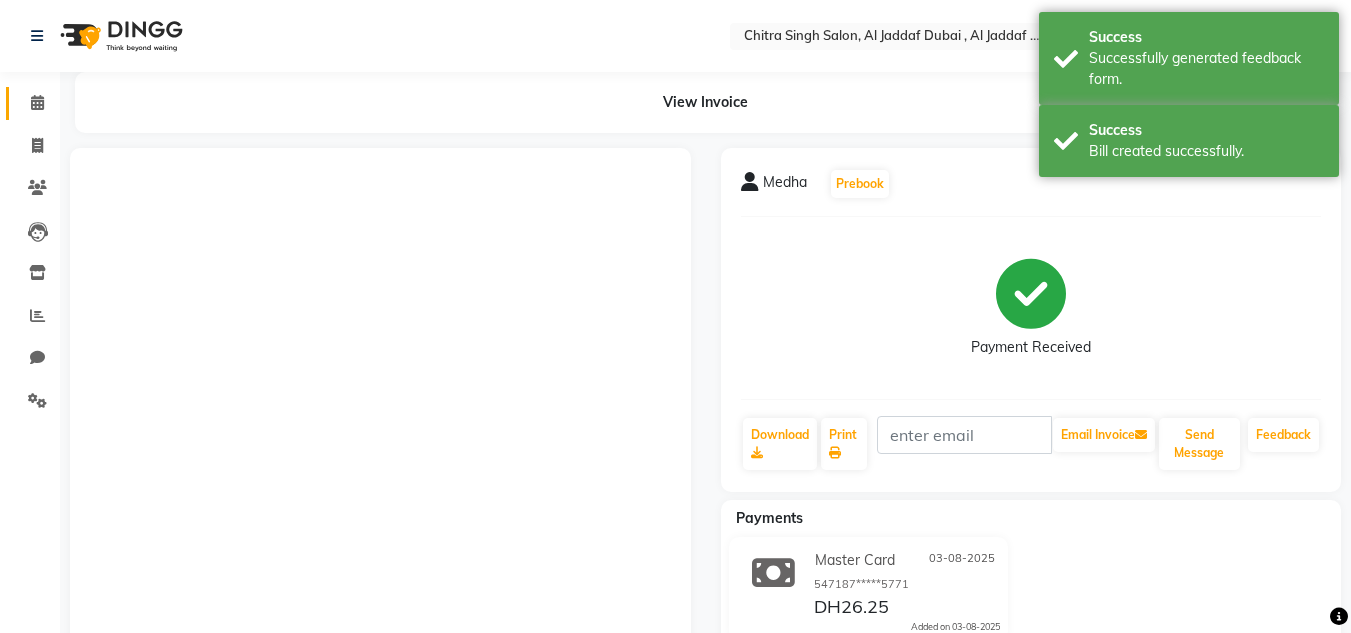 click 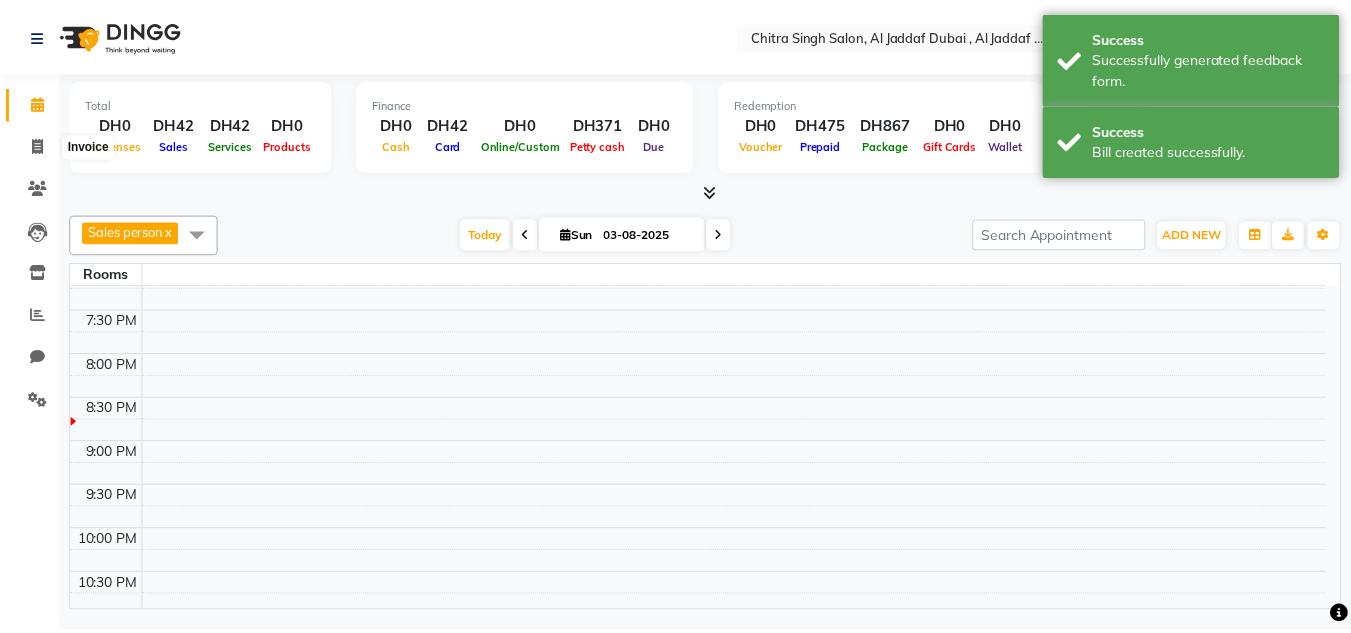 scroll, scrollTop: 0, scrollLeft: 0, axis: both 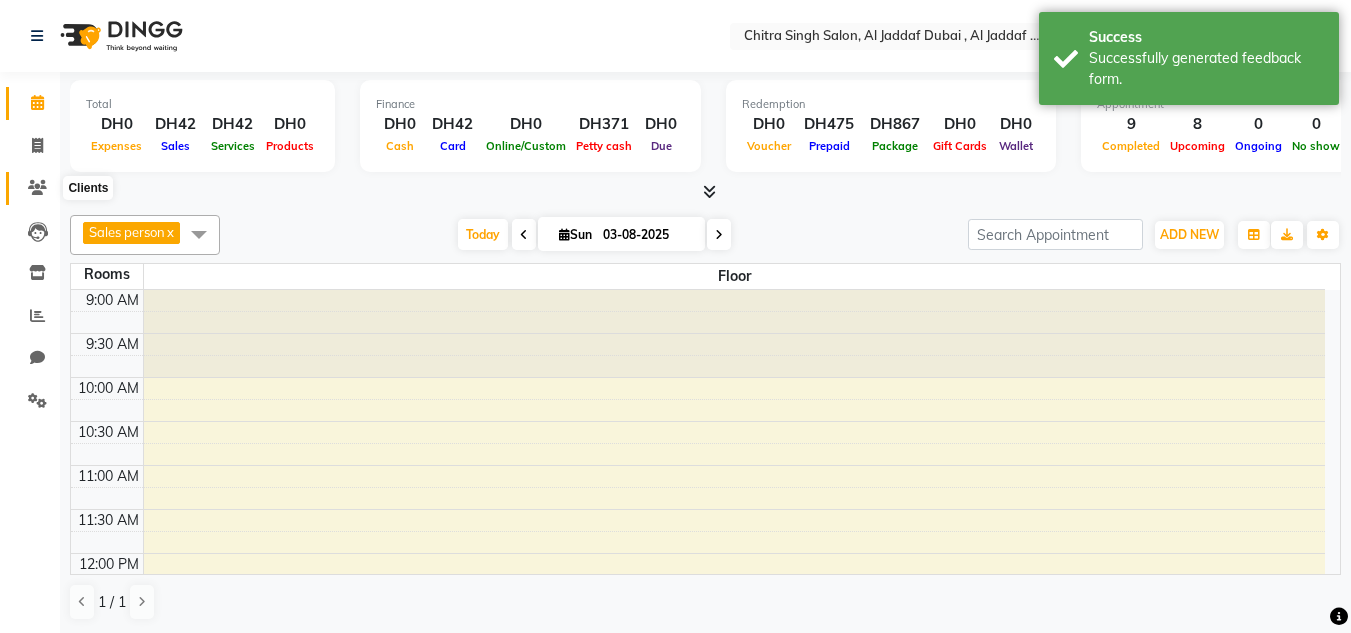 click 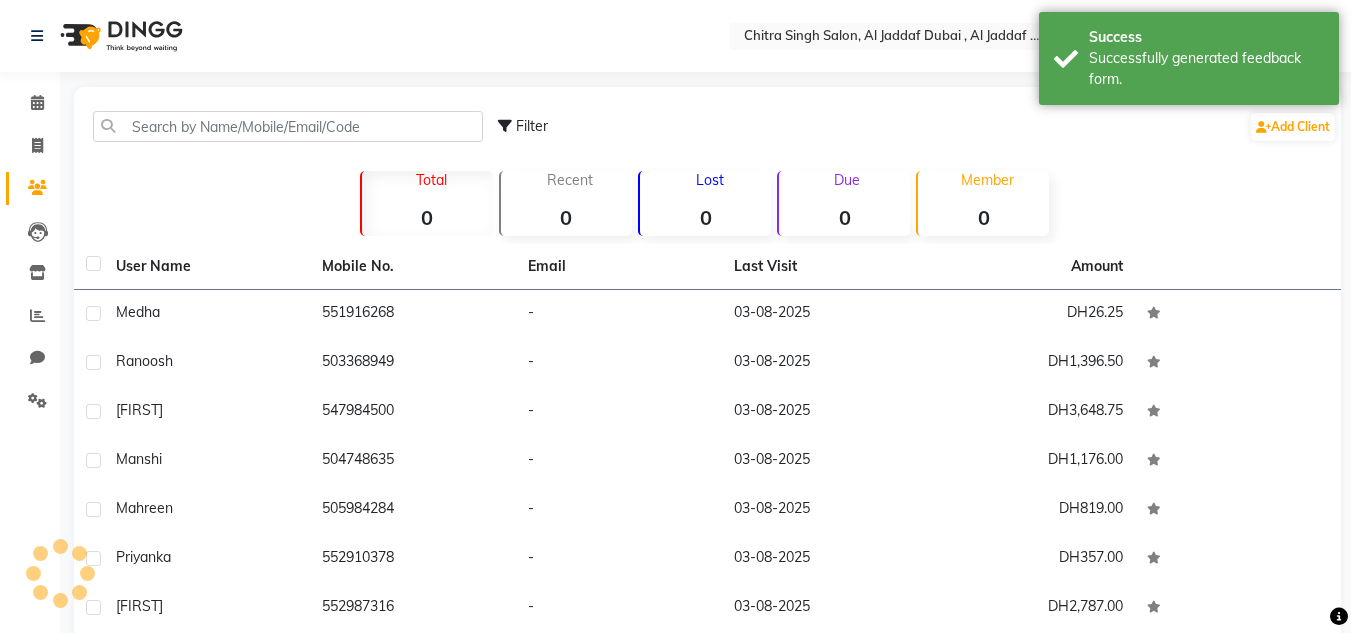 drag, startPoint x: 106, startPoint y: 147, endPoint x: 118, endPoint y: 132, distance: 19.209373 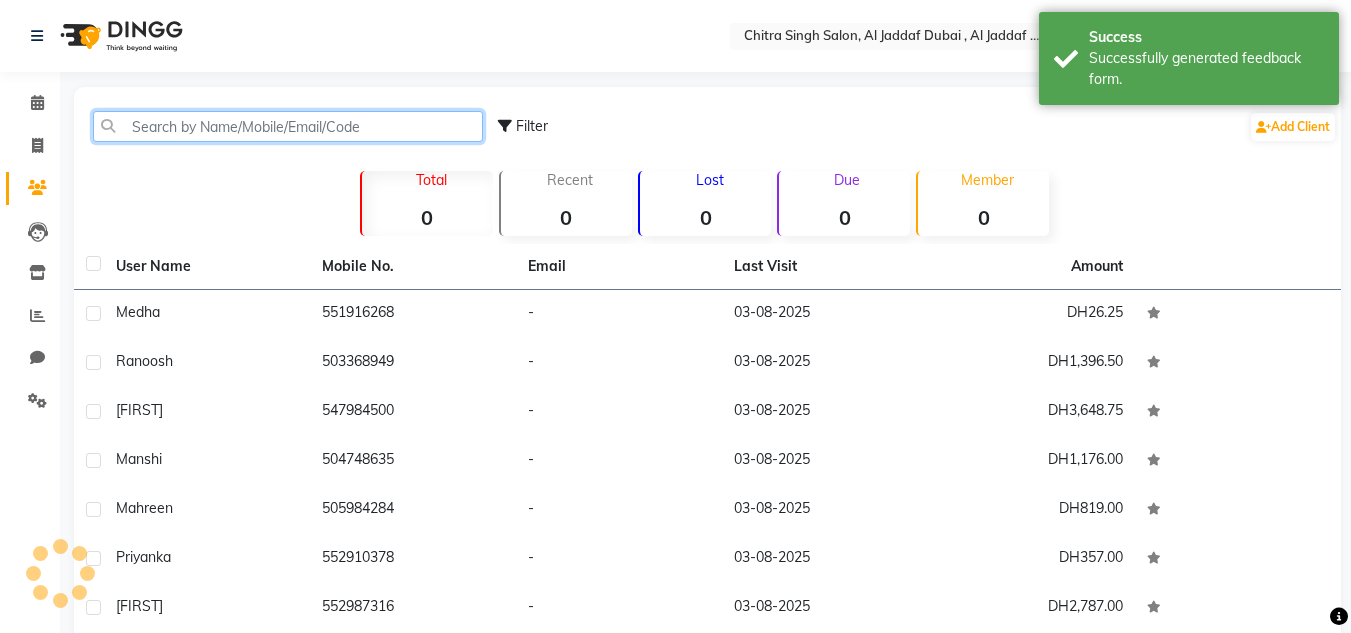 click 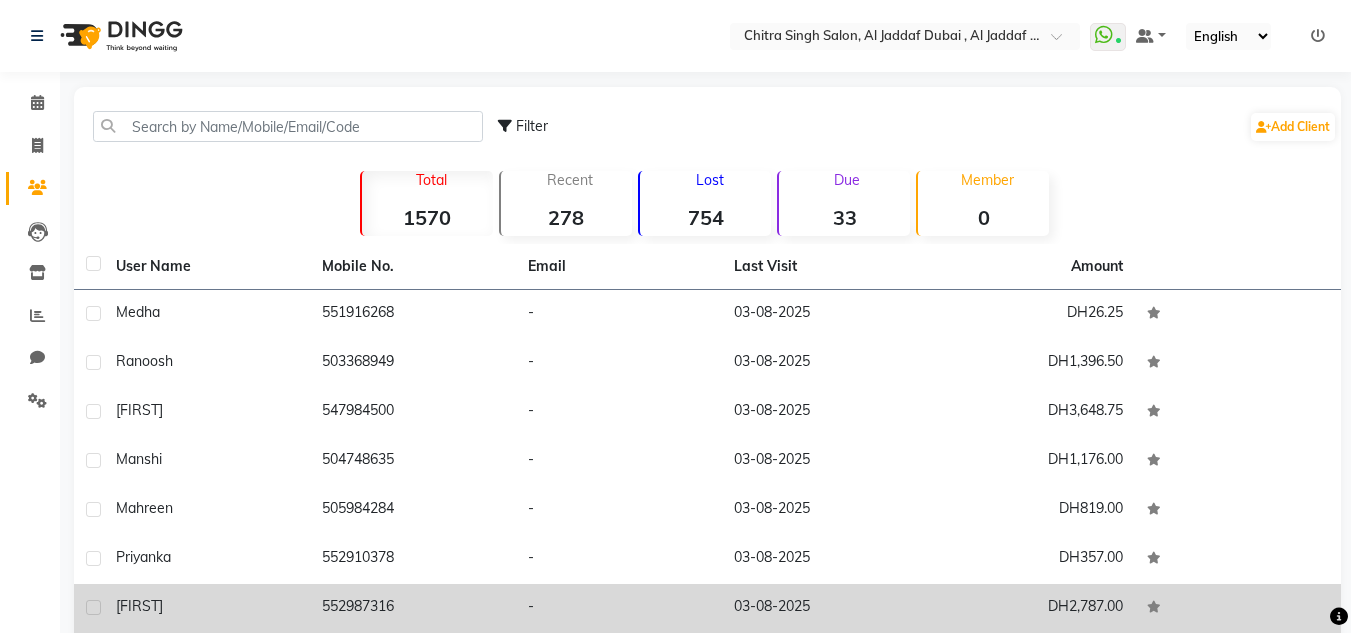 click on "552987316" 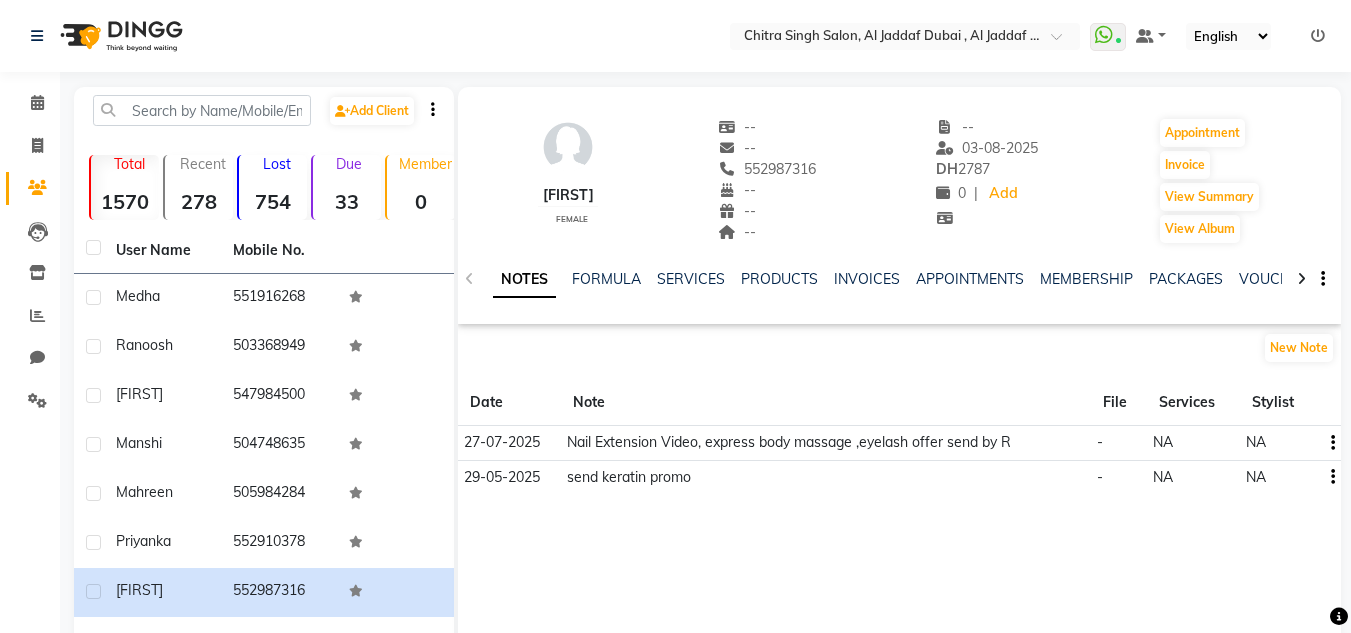 drag, startPoint x: 1200, startPoint y: 149, endPoint x: 1199, endPoint y: 159, distance: 10.049875 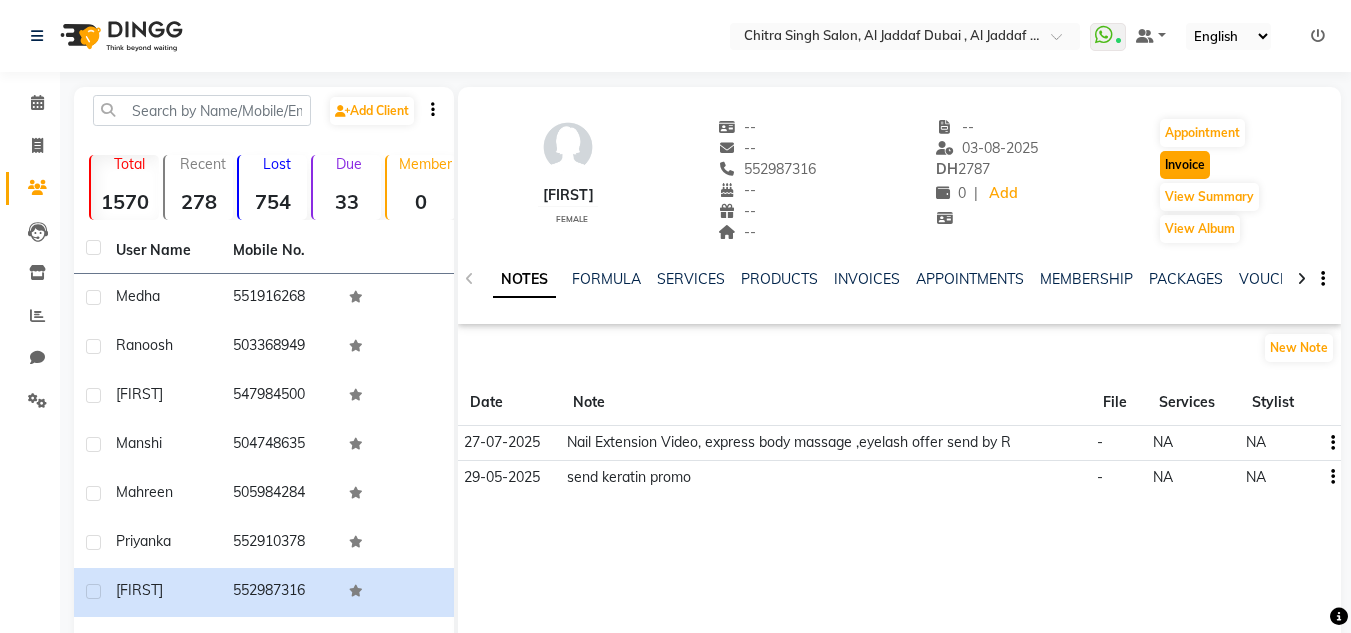 click on "Invoice" 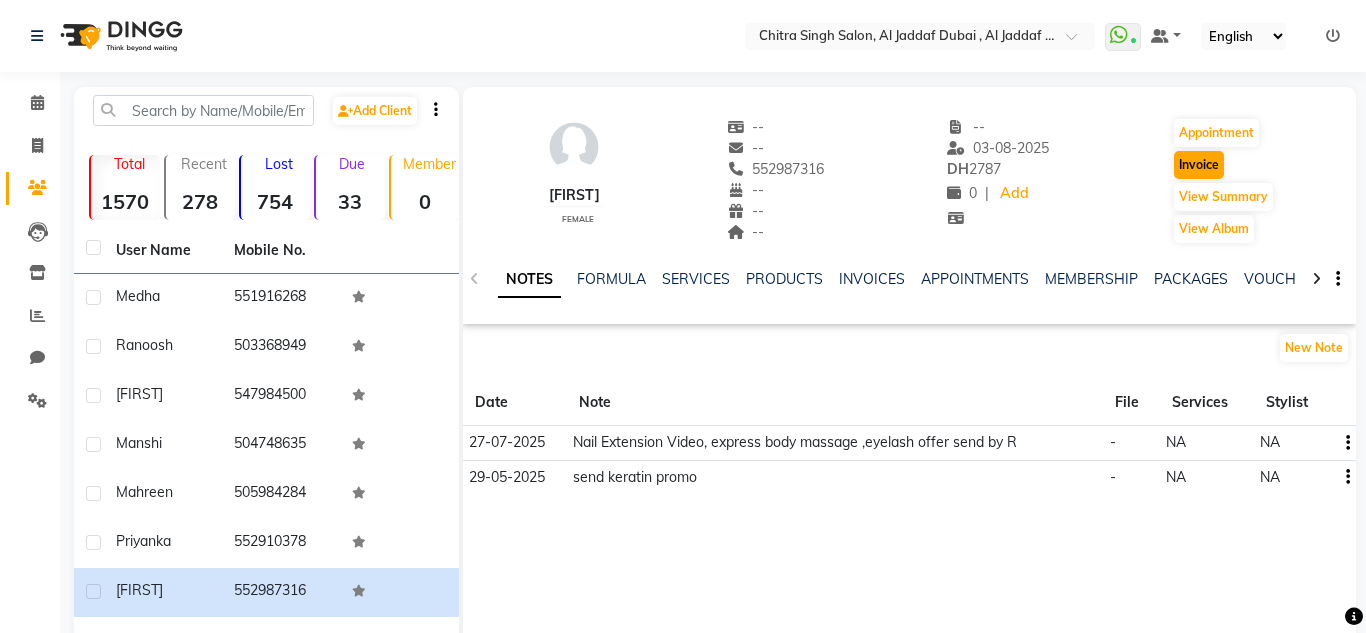 select on "4069" 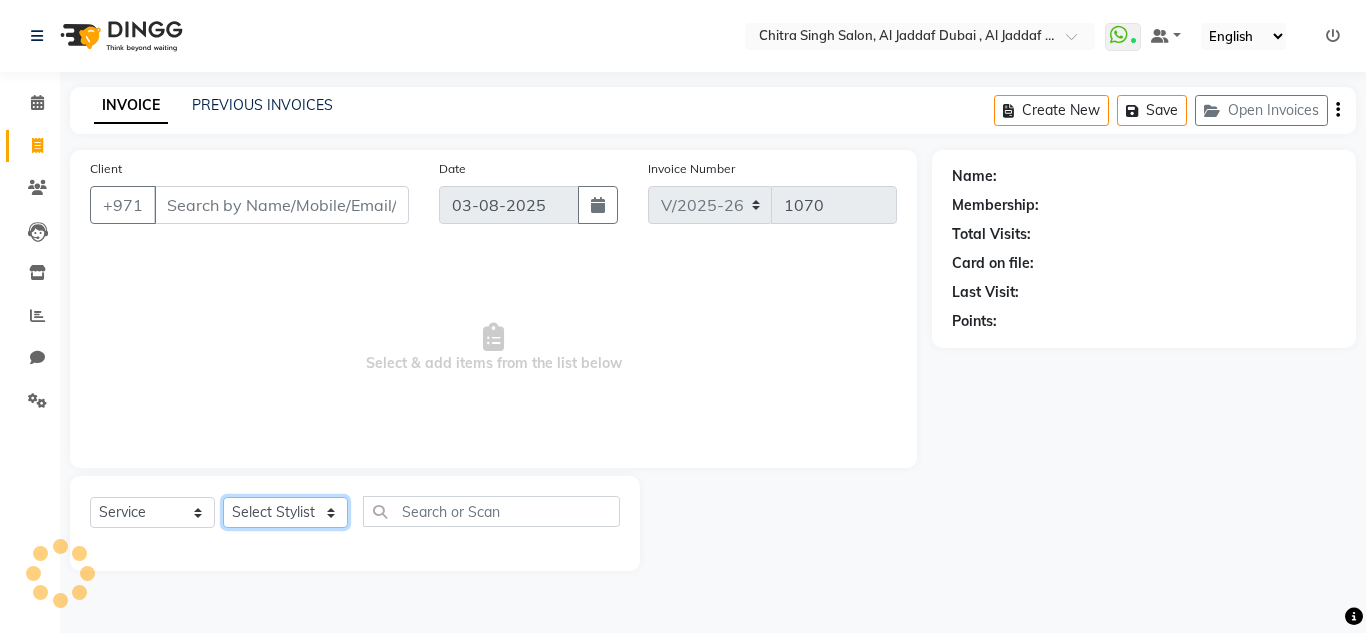 click on "Select Stylist" 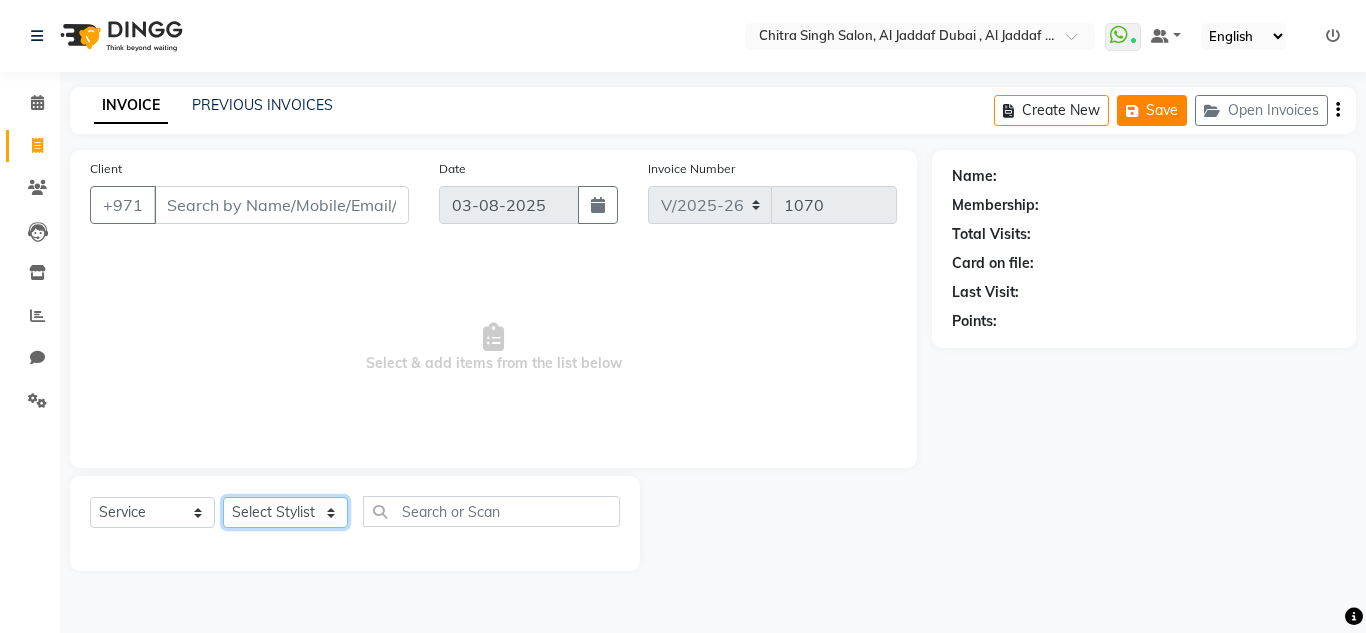 type on "552987316" 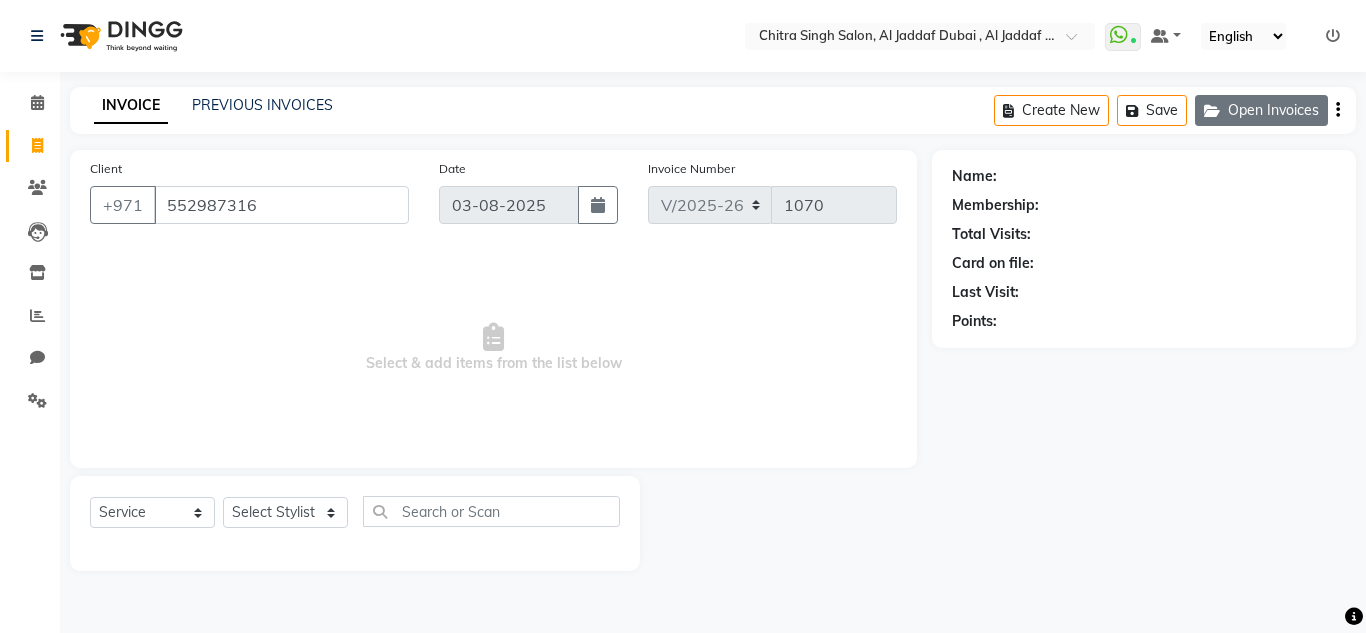 select on "1: Object" 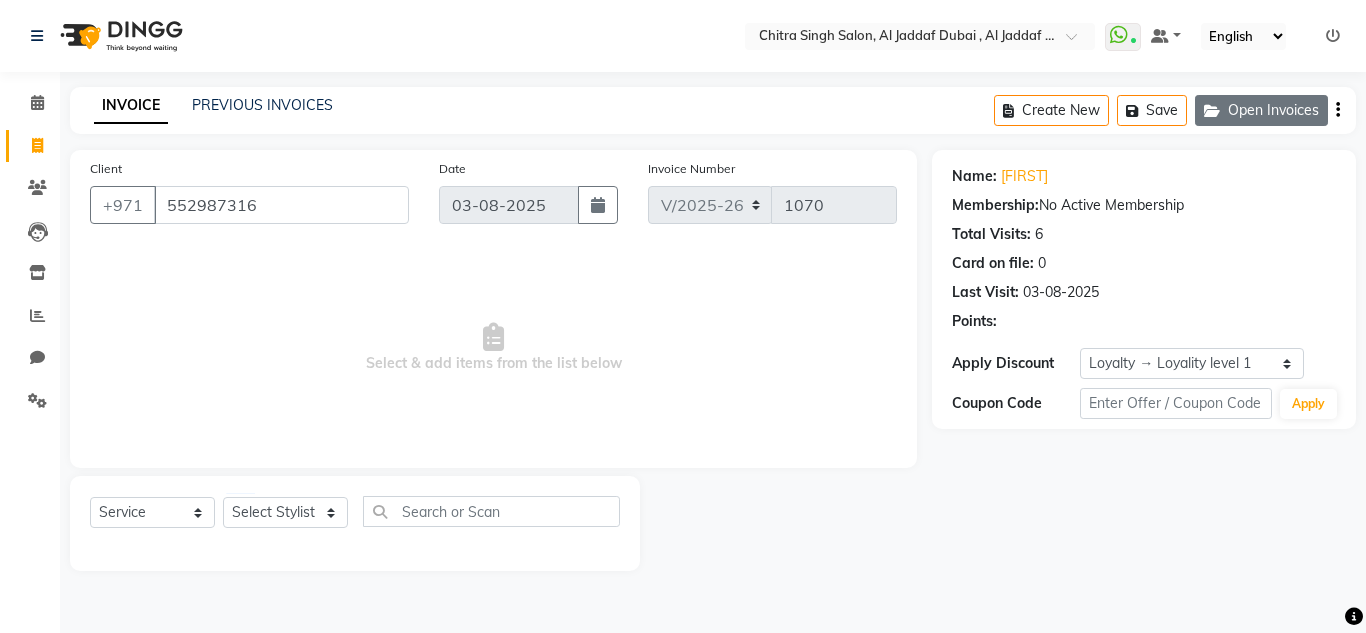 click on "Open Invoices" 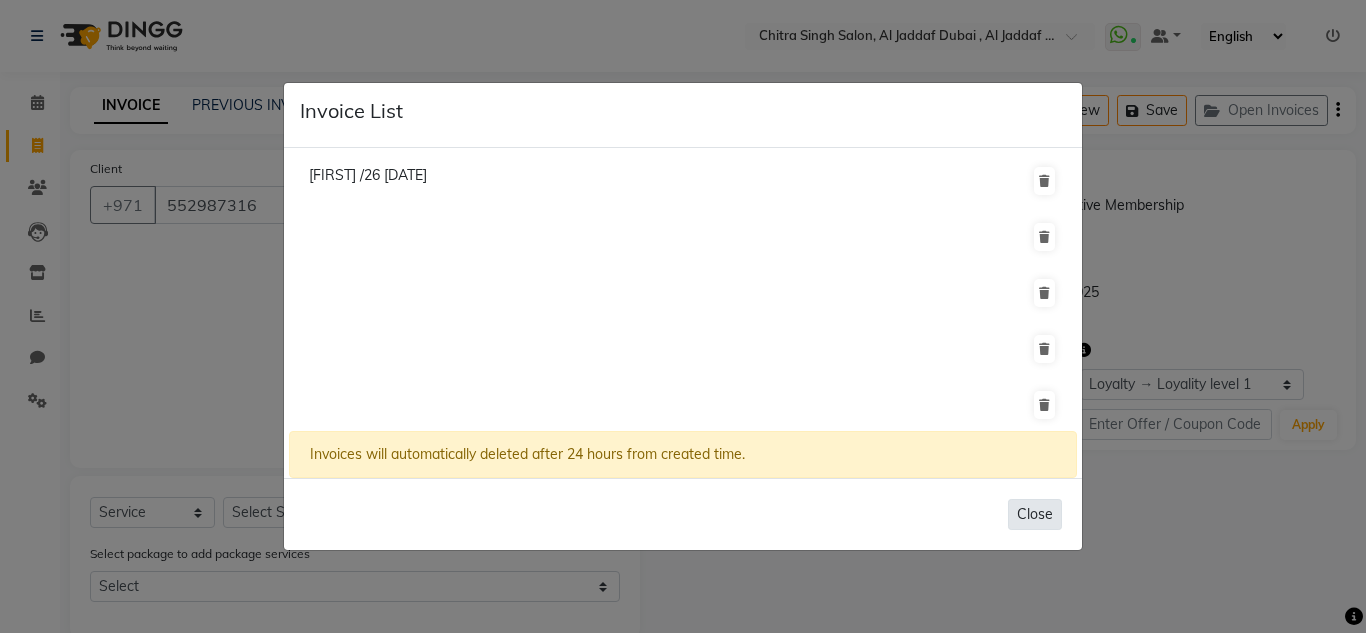 drag, startPoint x: 1030, startPoint y: 502, endPoint x: 998, endPoint y: 501, distance: 32.01562 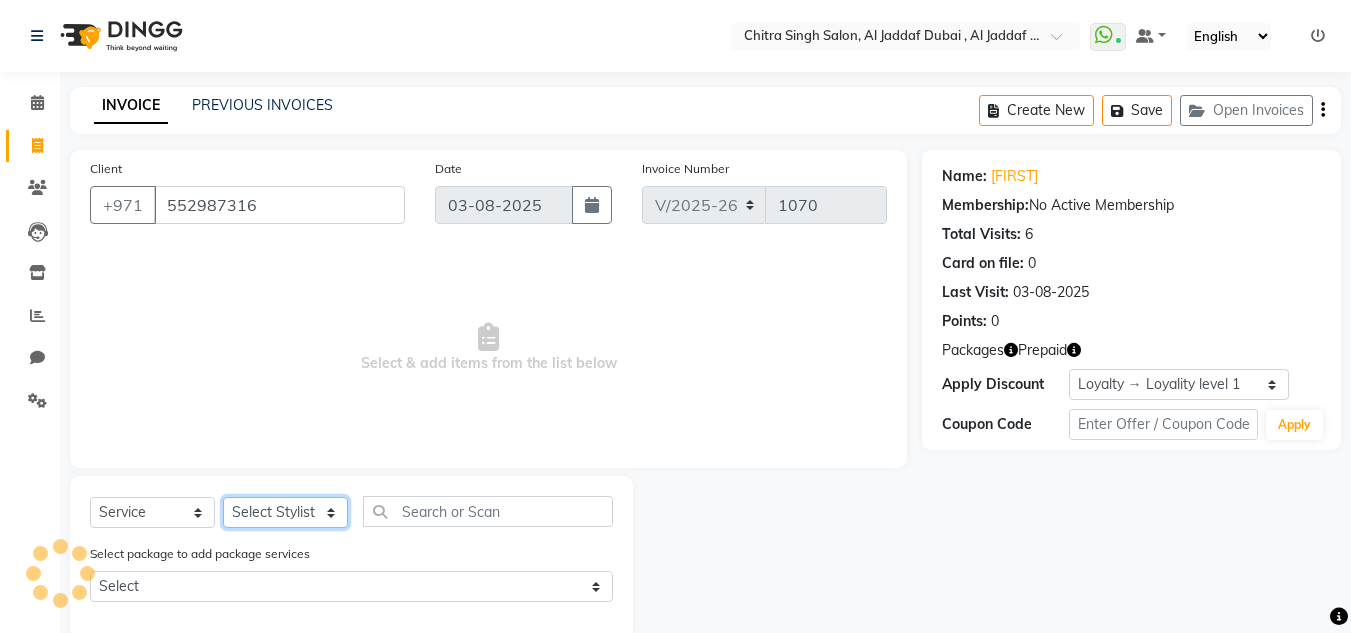 click on "Select Stylist Huma Iqbal Kabita Management Riba Sales person Srijana trial lady" 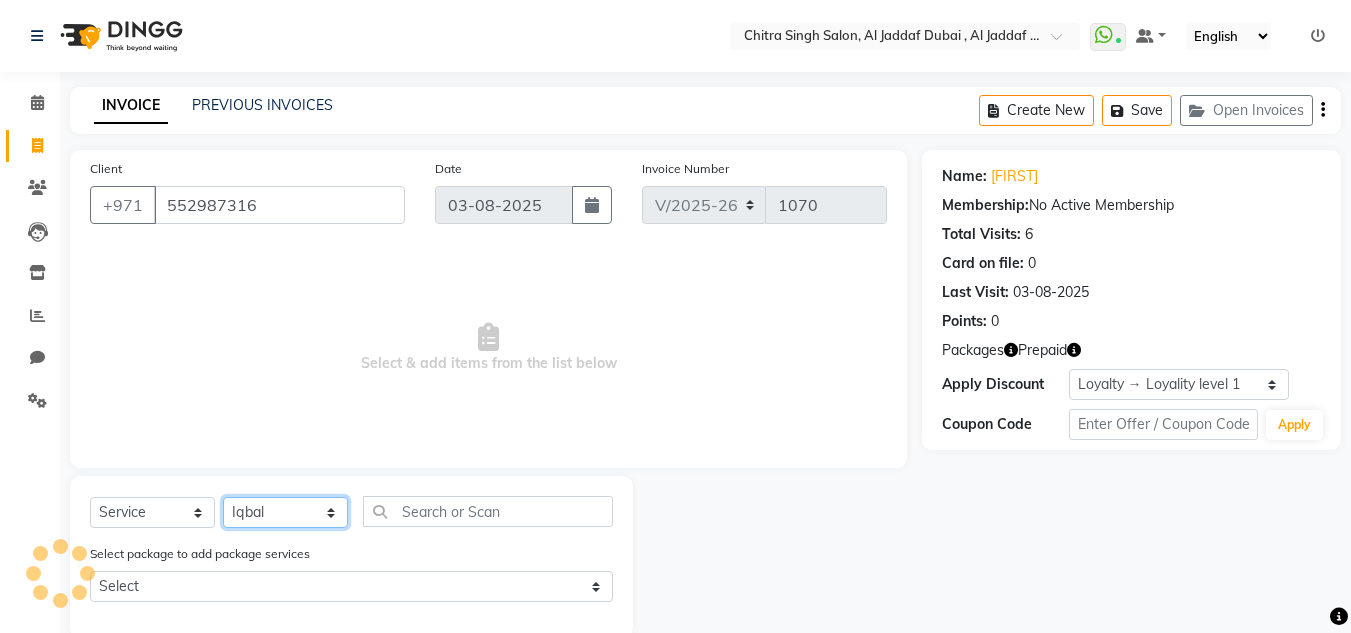 click on "Select Stylist Huma Iqbal Kabita Management Riba Sales person Srijana trial lady" 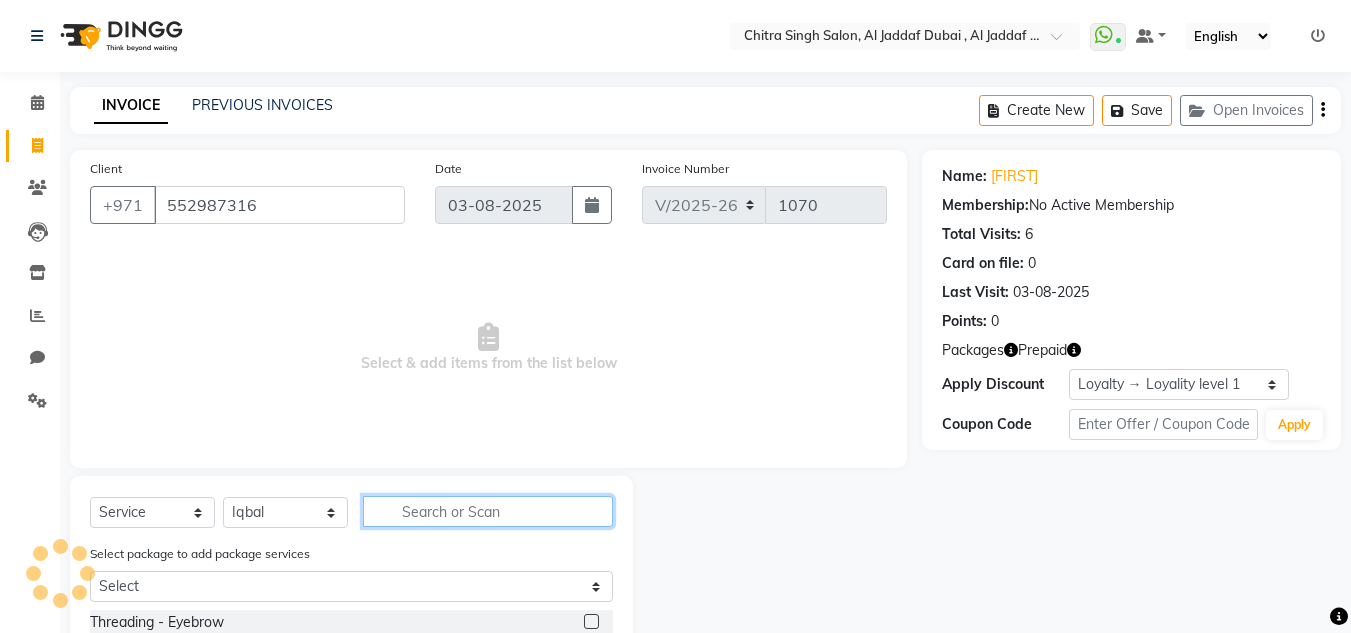 click 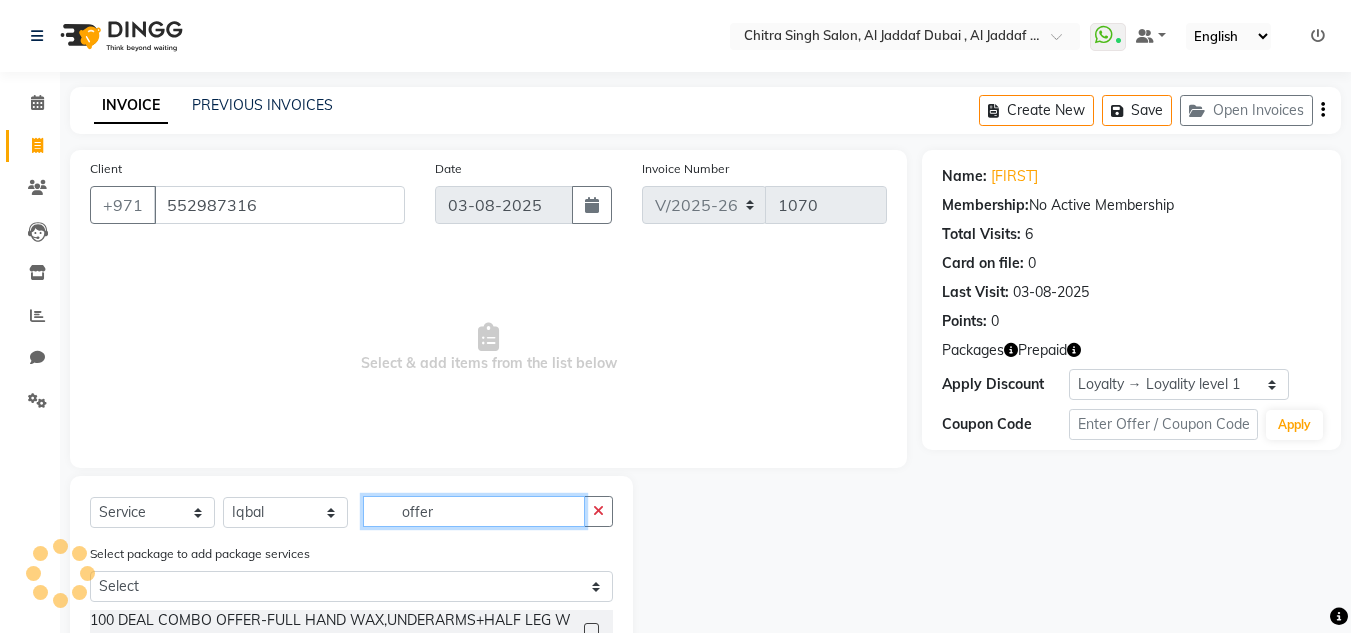 scroll, scrollTop: 168, scrollLeft: 0, axis: vertical 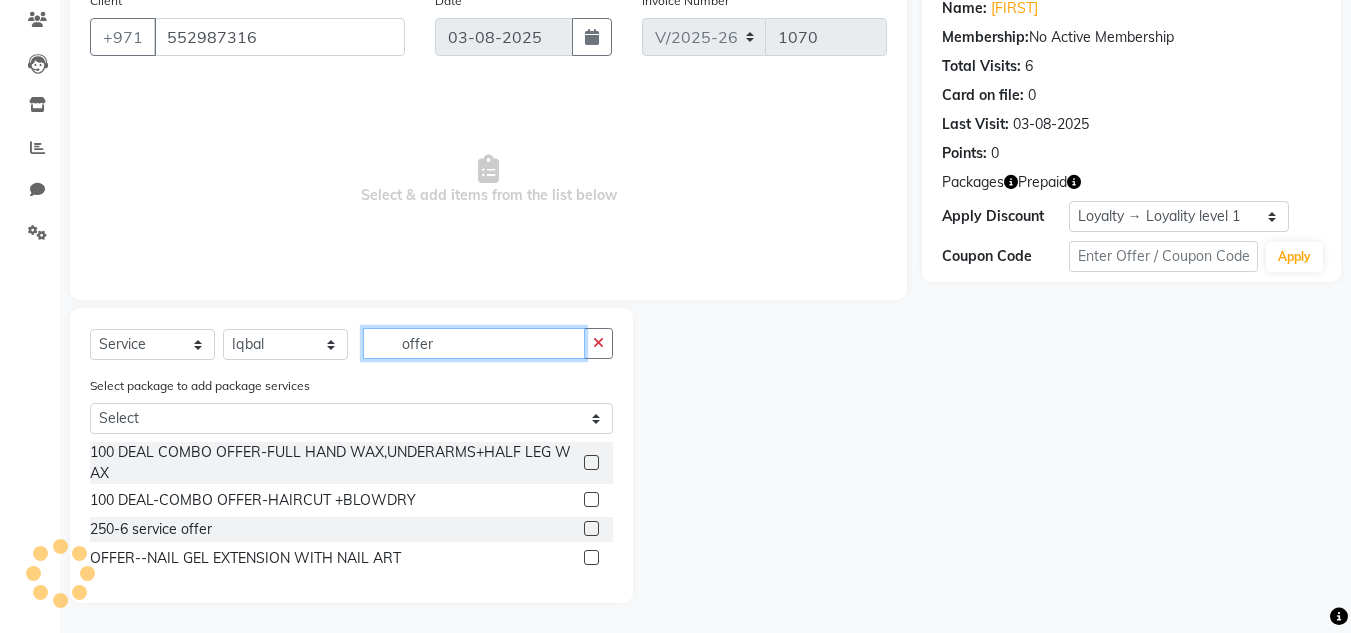type on "offer" 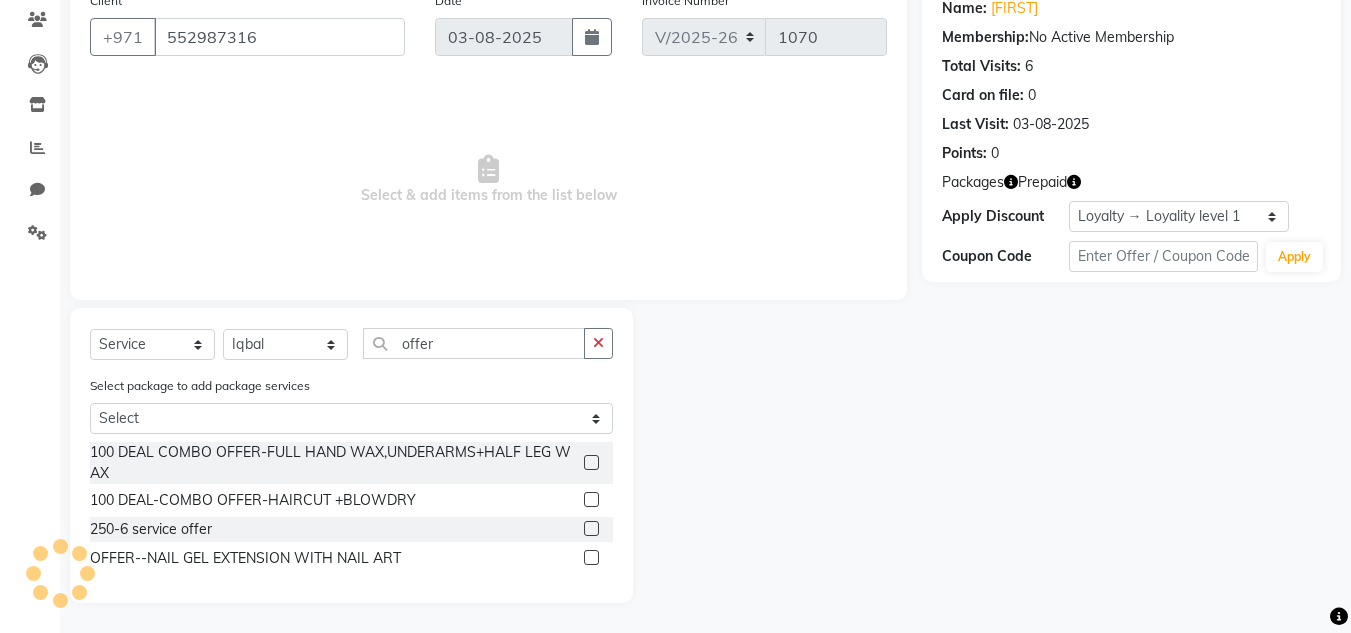 click 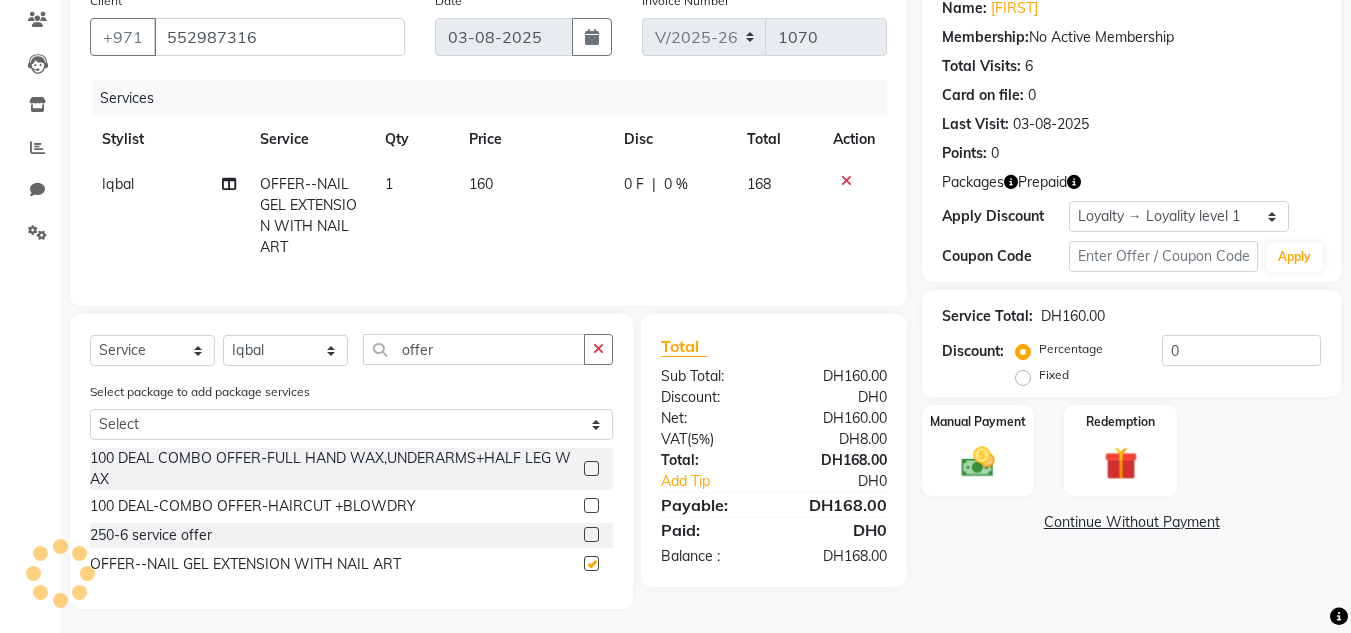 checkbox on "false" 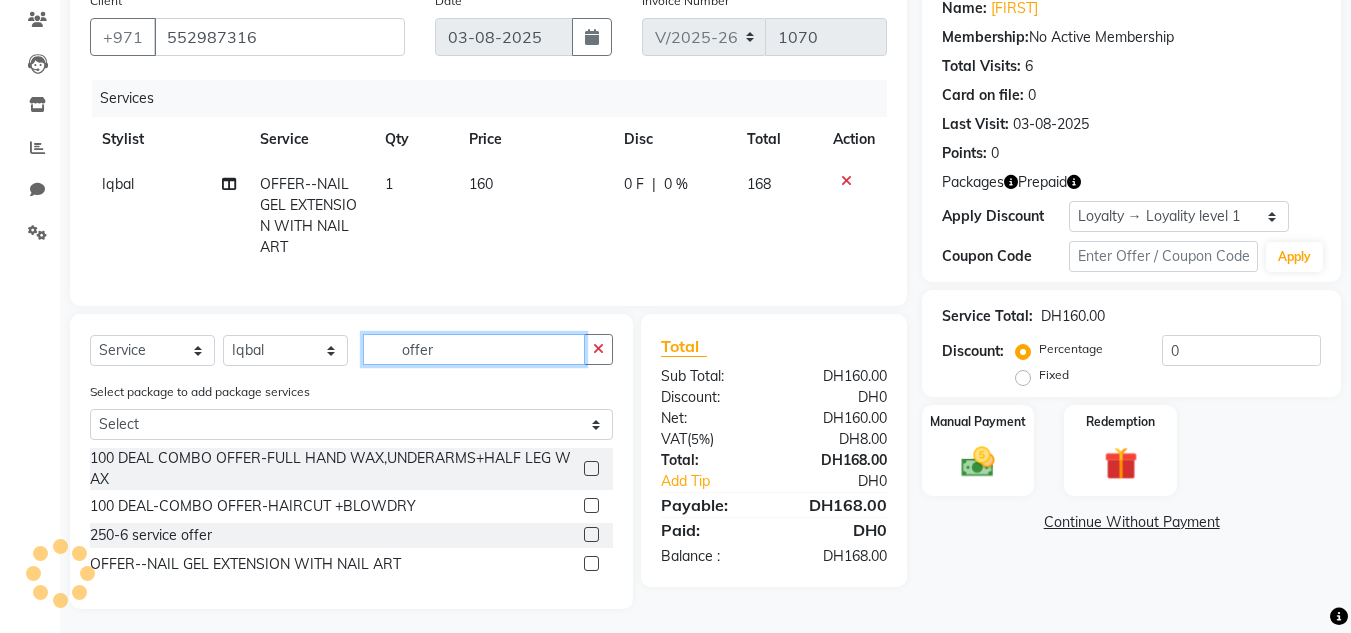 drag, startPoint x: 434, startPoint y: 351, endPoint x: 259, endPoint y: 252, distance: 201.06218 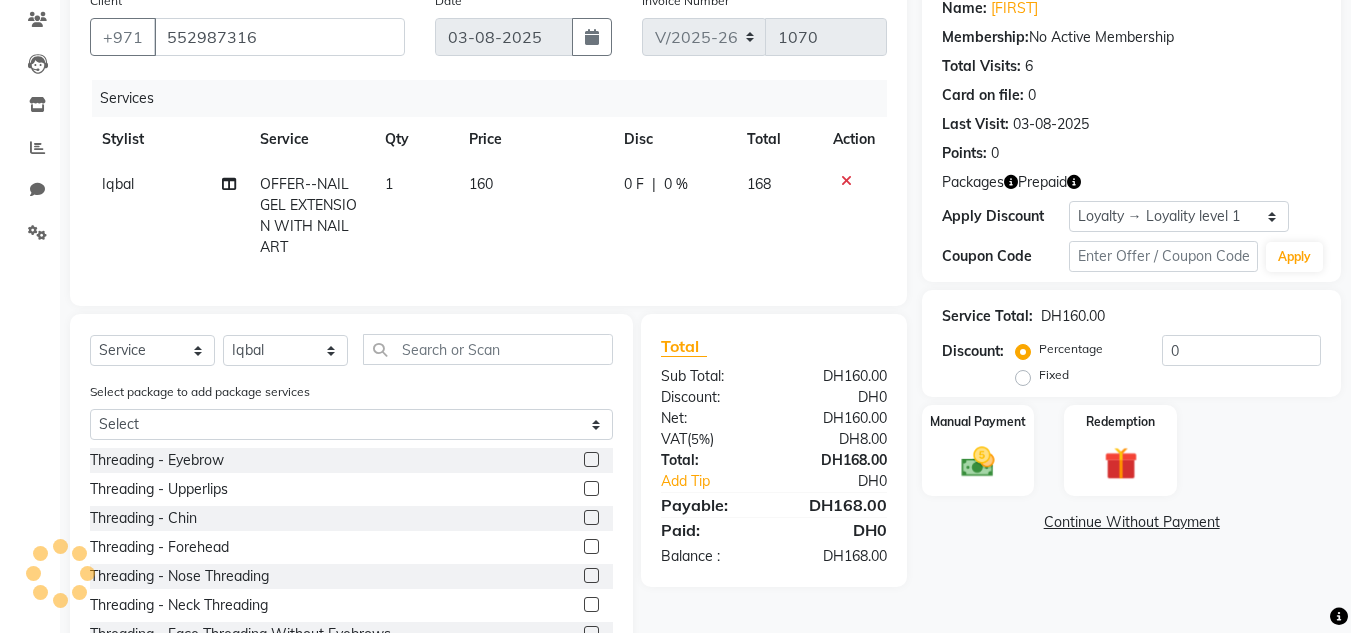 click on "Select  Service  Product  Membership  Package Voucher Prepaid Gift Card  Select Stylist Huma Iqbal Kabita Management Riba Sales person Srijana trial lady" 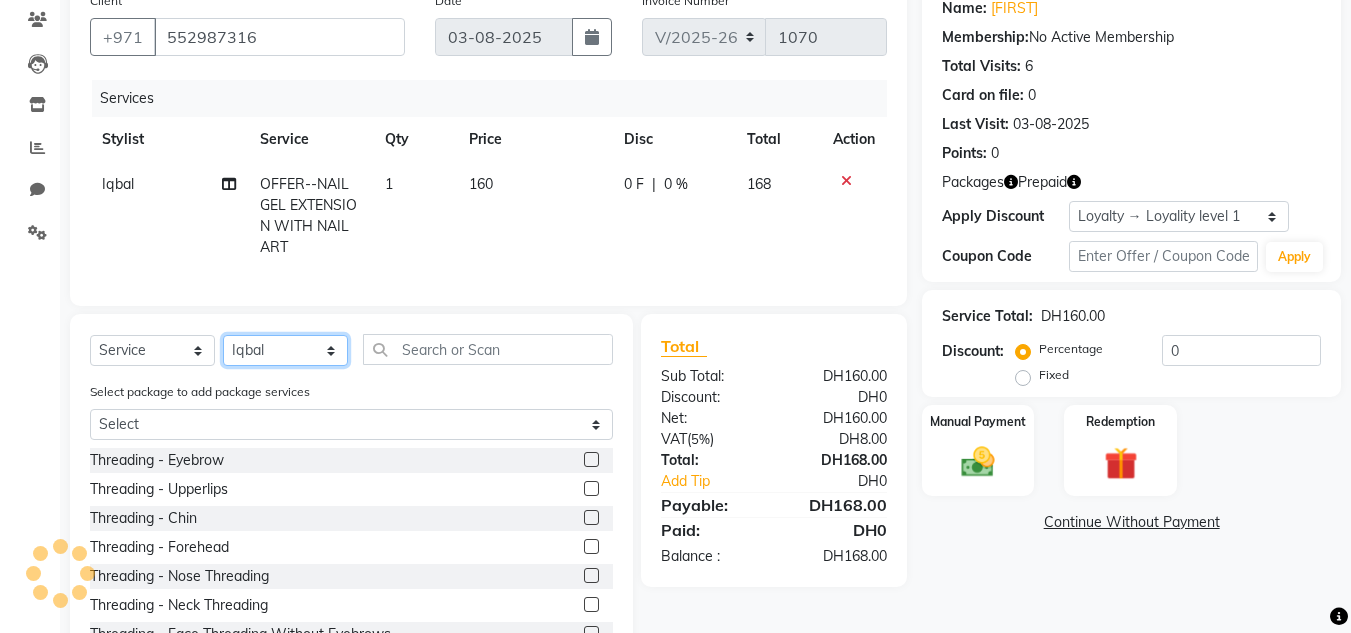 click on "Select Stylist Huma Iqbal Kabita Management Riba Sales person Srijana trial lady" 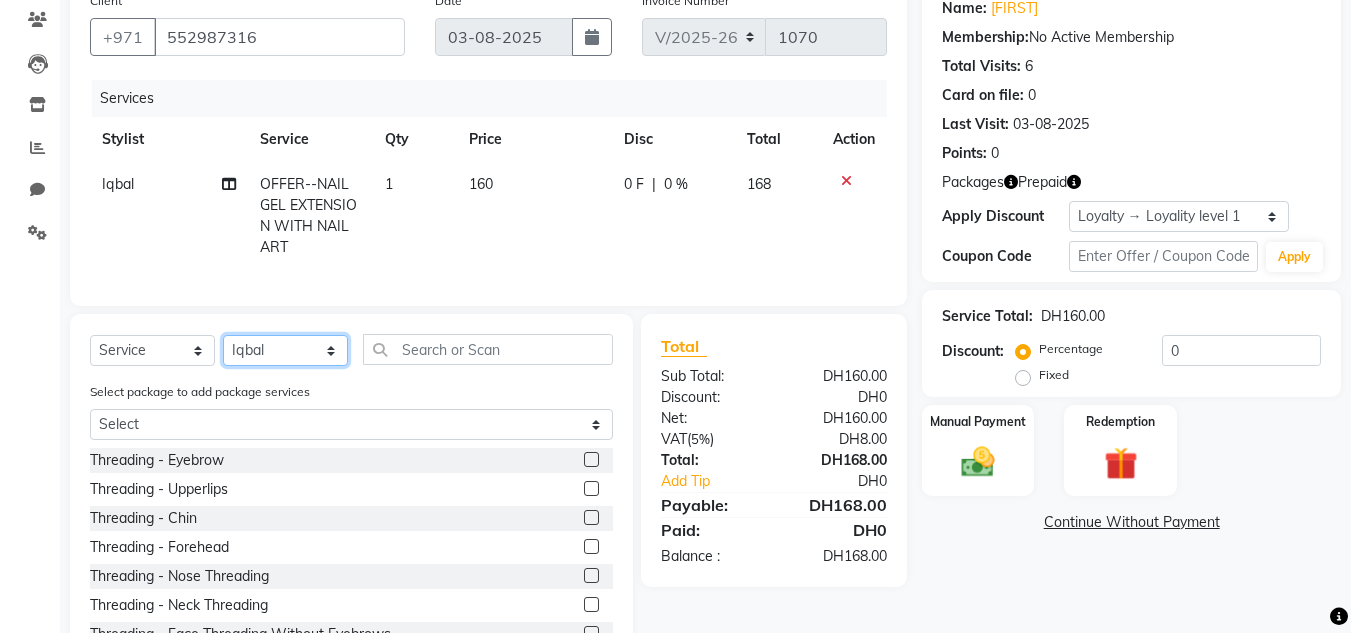 click on "Select Stylist Huma Iqbal Kabita Management Riba Sales person Srijana trial lady" 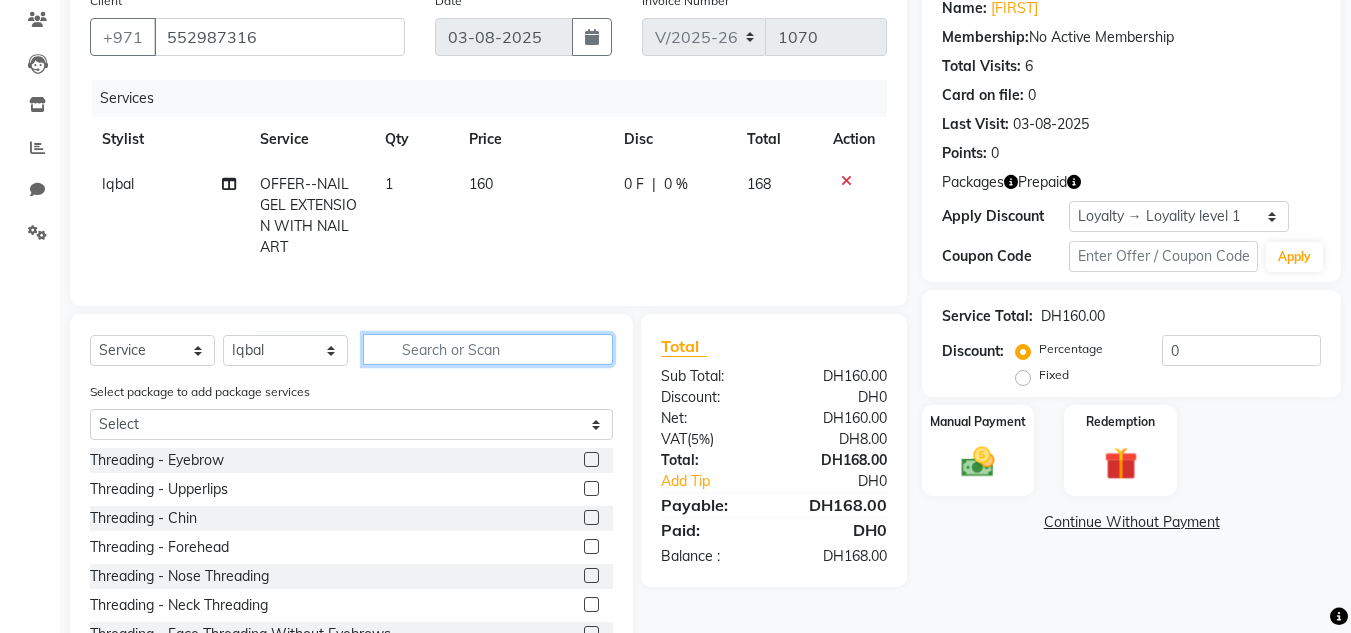 click 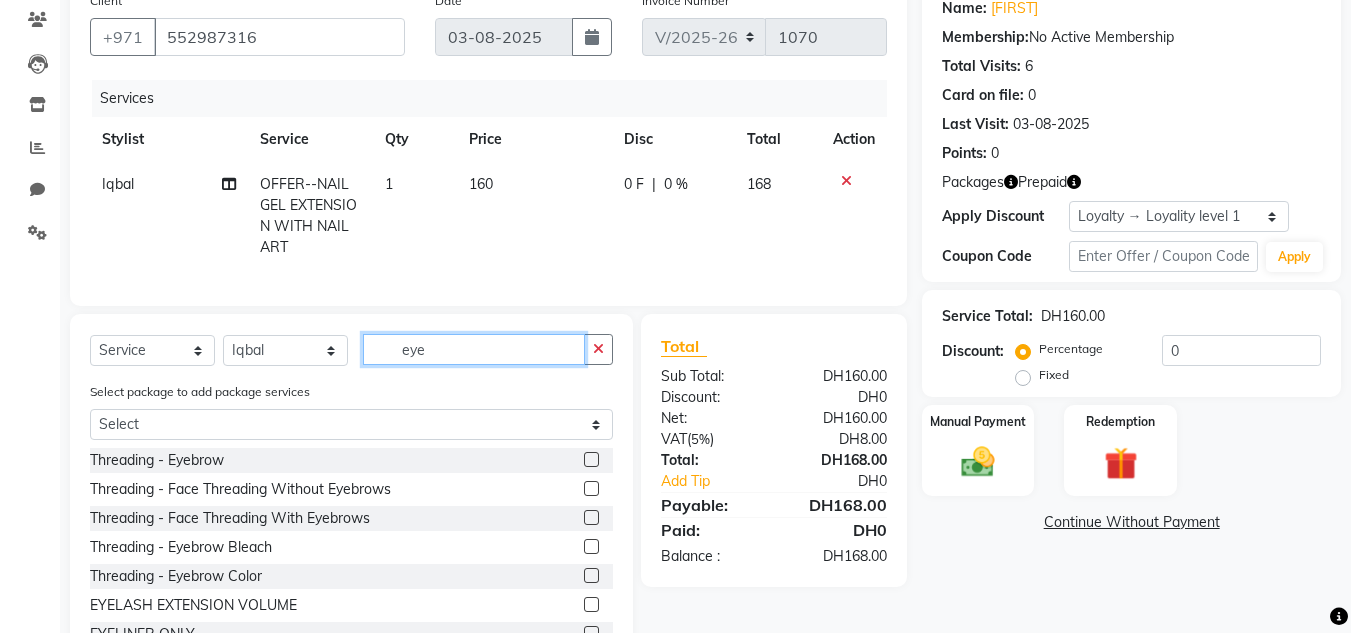 type on "eye" 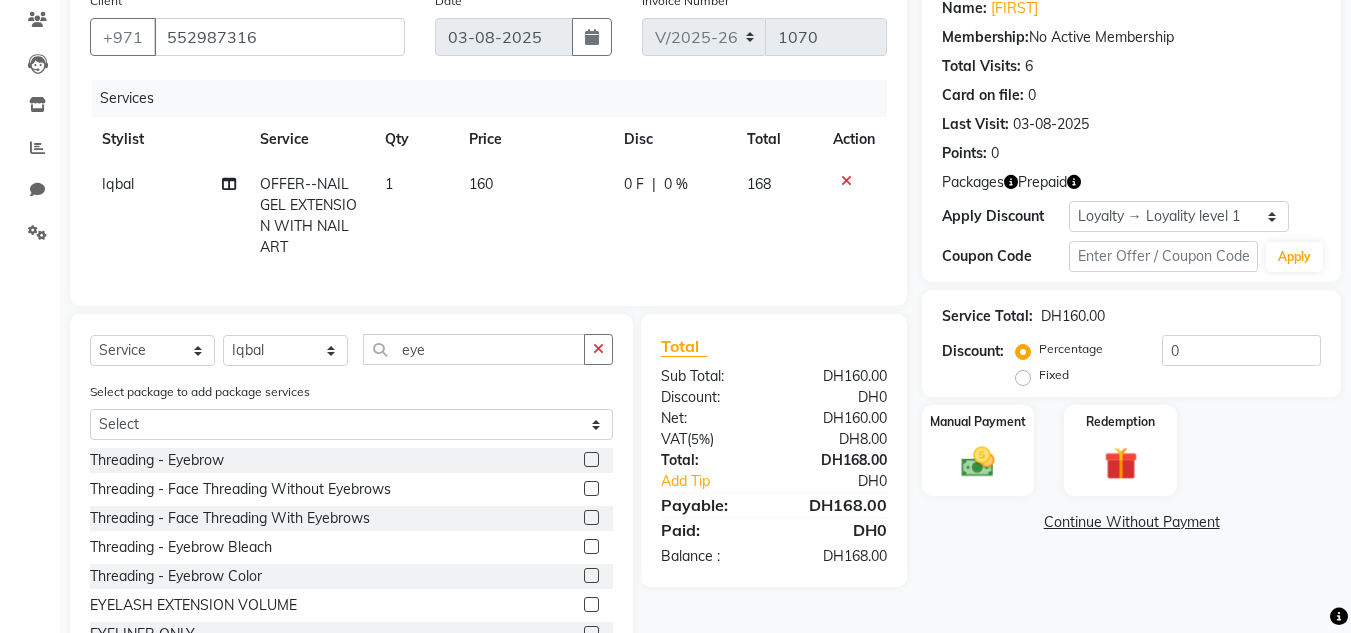 click 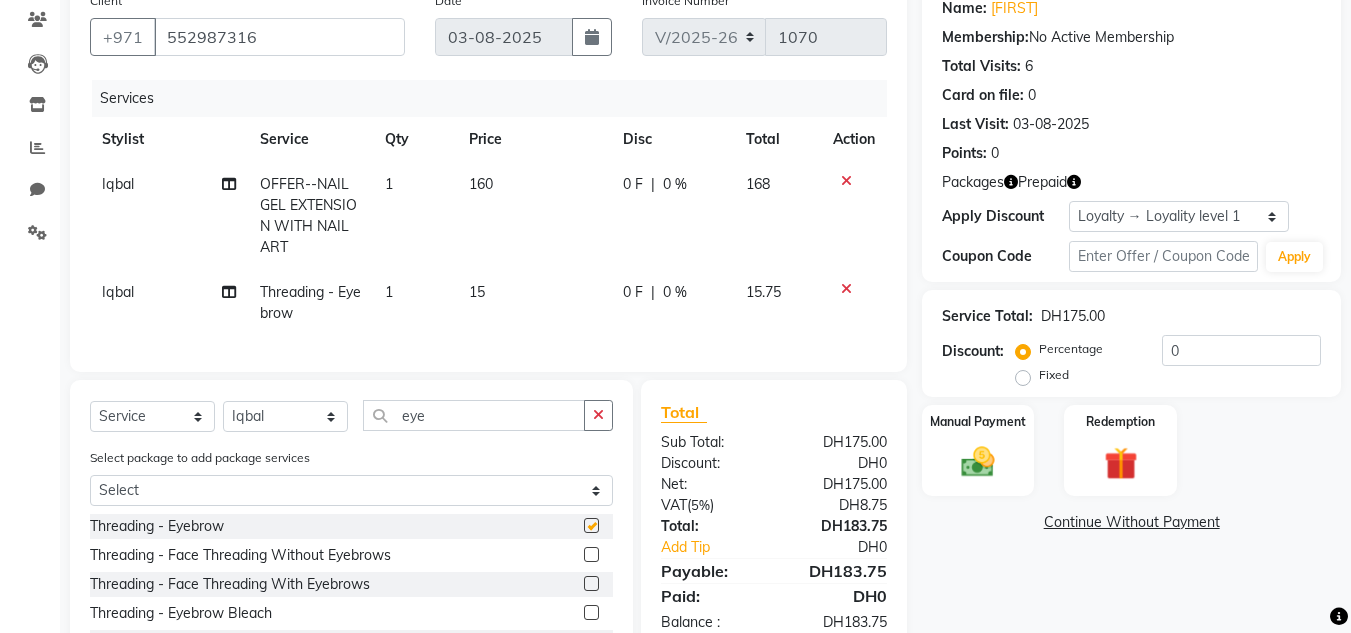 checkbox on "false" 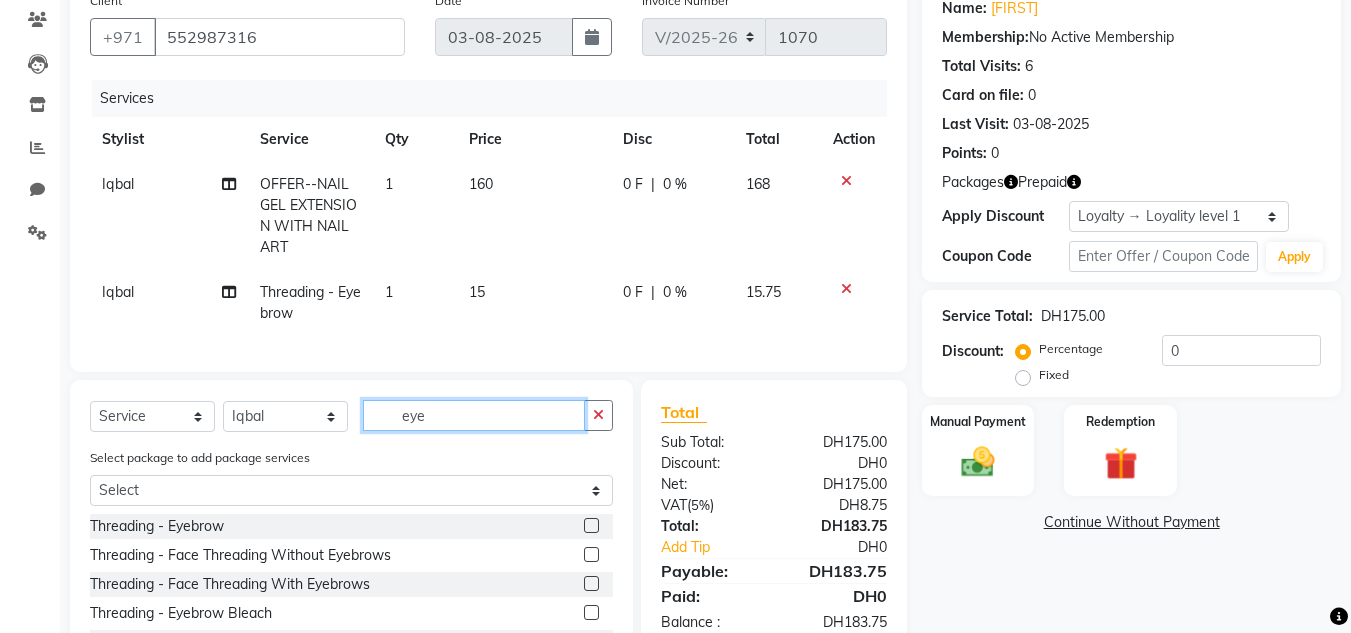 drag, startPoint x: 381, startPoint y: 433, endPoint x: 168, endPoint y: 405, distance: 214.83249 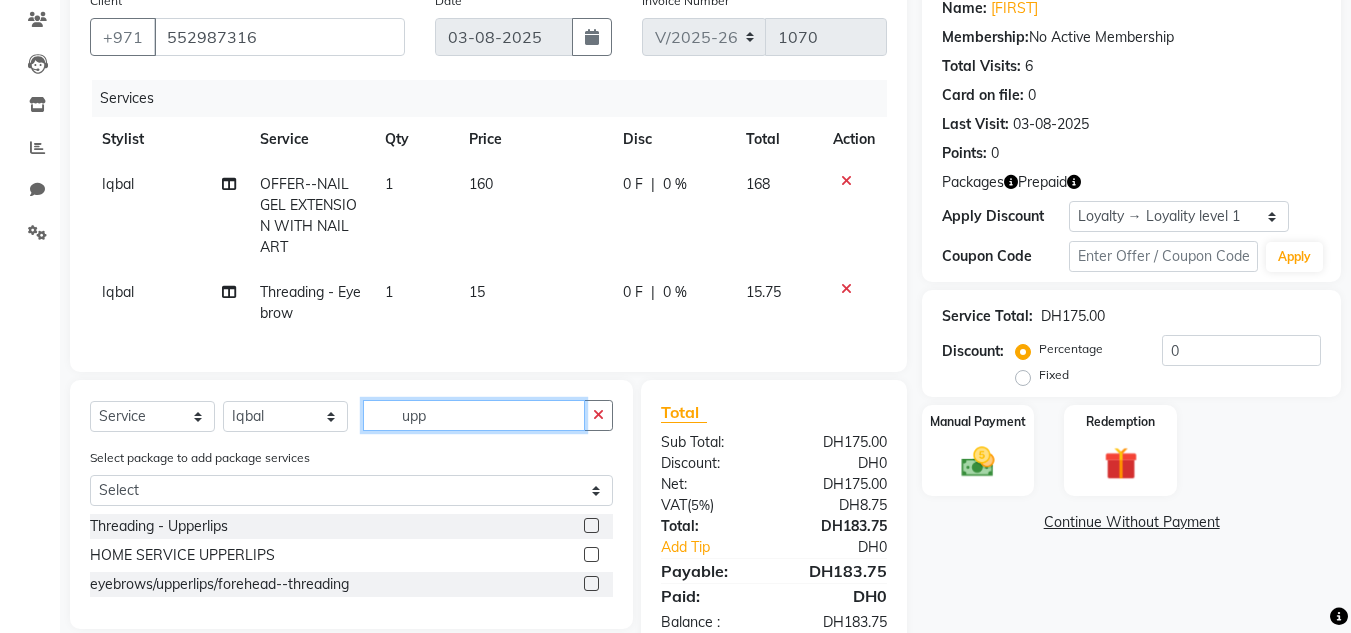 type on "upp" 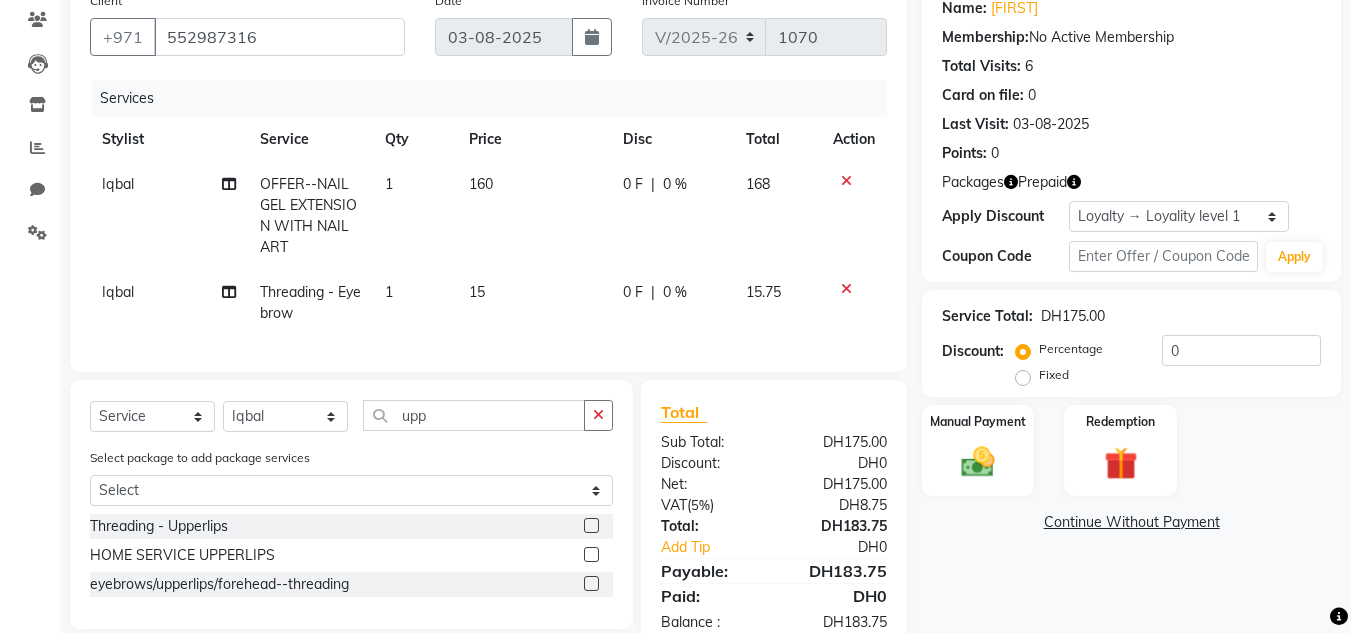 click 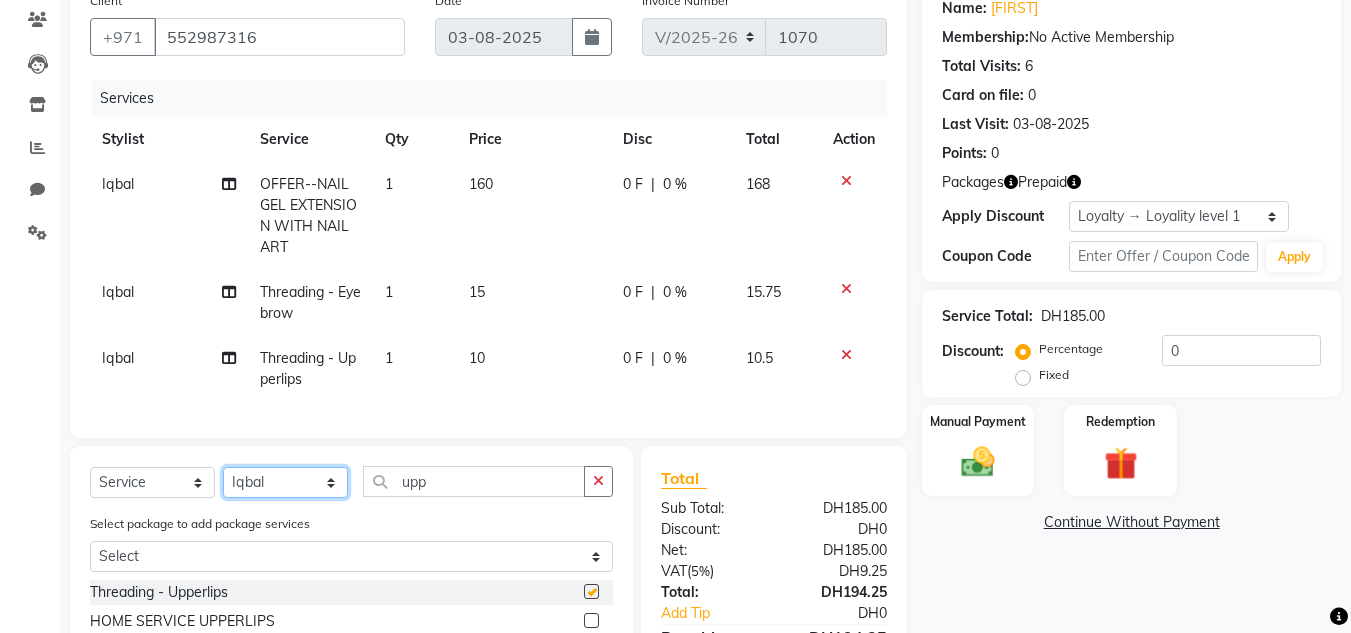 drag, startPoint x: 256, startPoint y: 506, endPoint x: 274, endPoint y: 503, distance: 18.248287 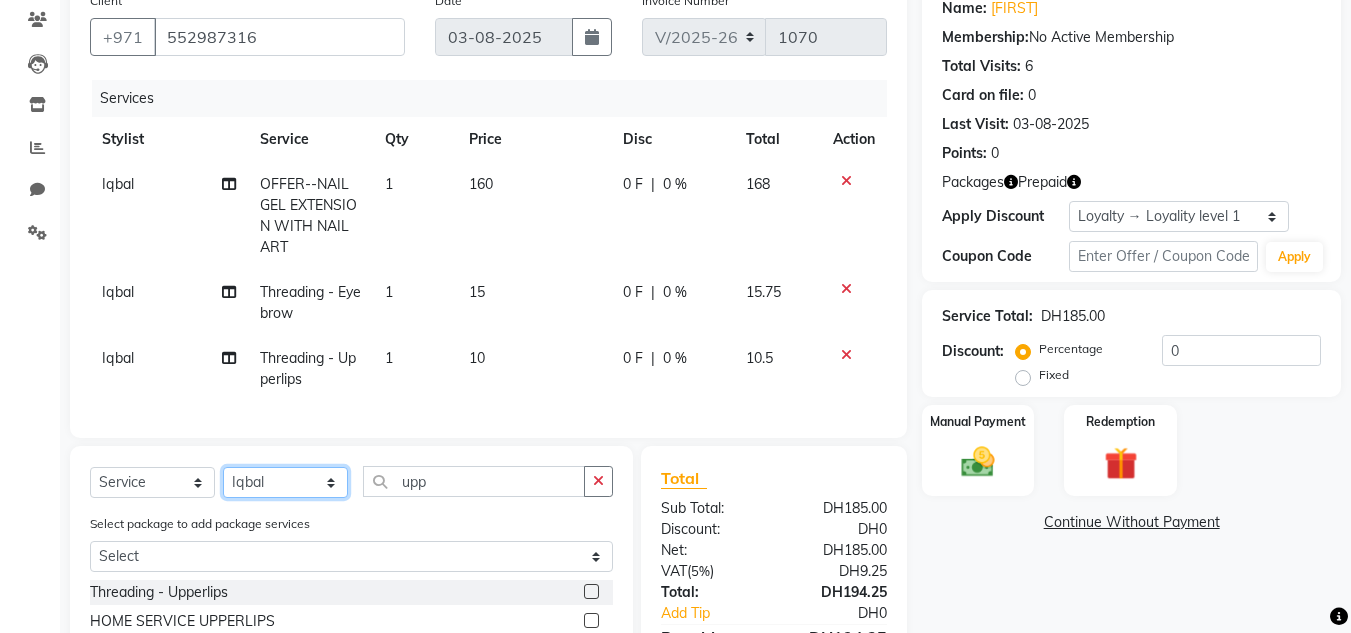 checkbox on "false" 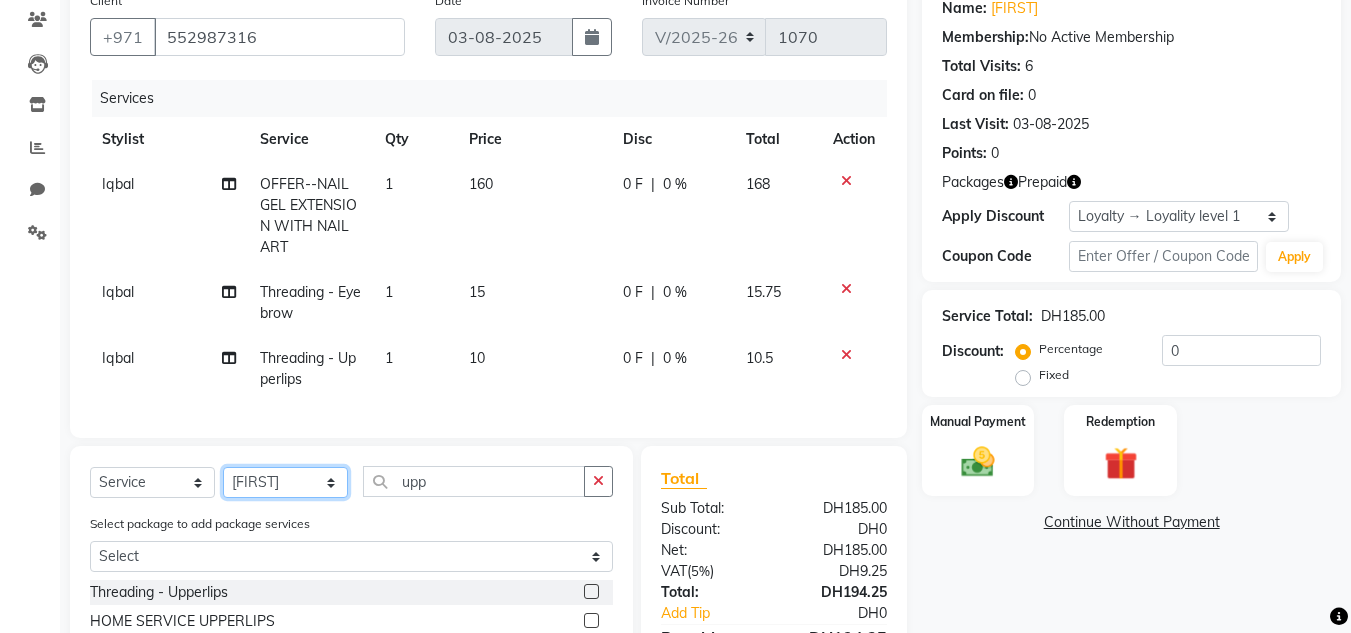 click on "Select Stylist Huma Iqbal Kabita Management Riba Sales person Srijana trial lady" 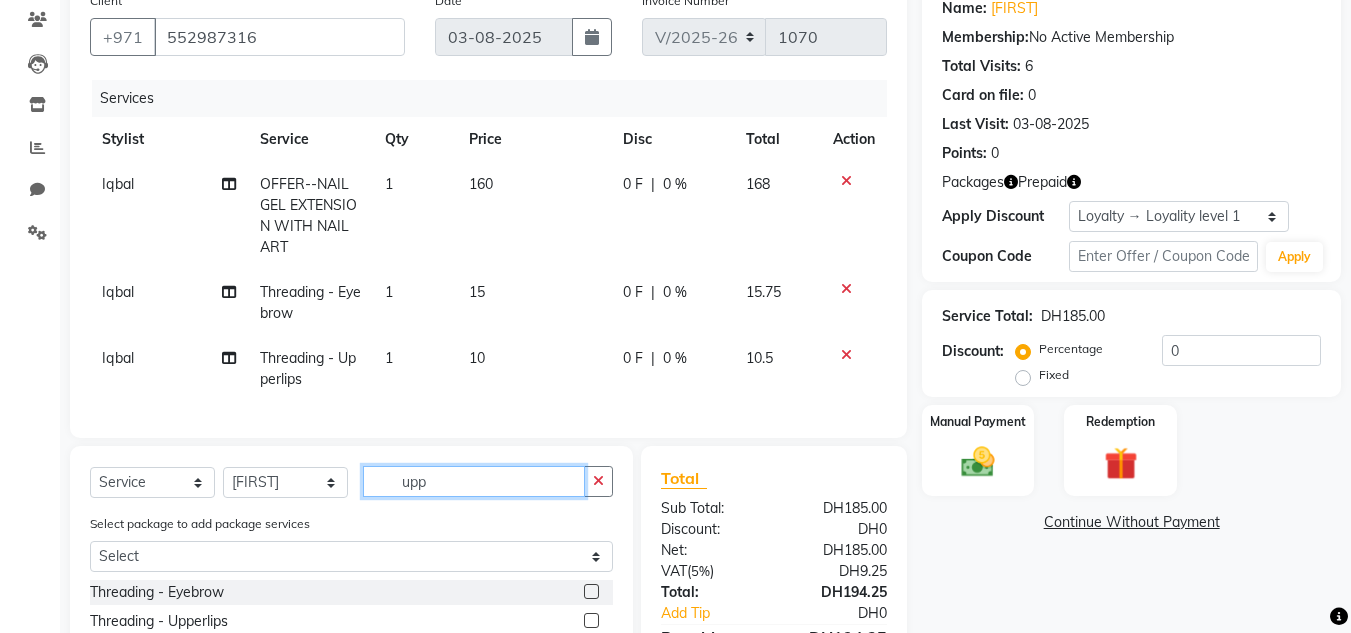 drag, startPoint x: 503, startPoint y: 493, endPoint x: 404, endPoint y: 487, distance: 99.18165 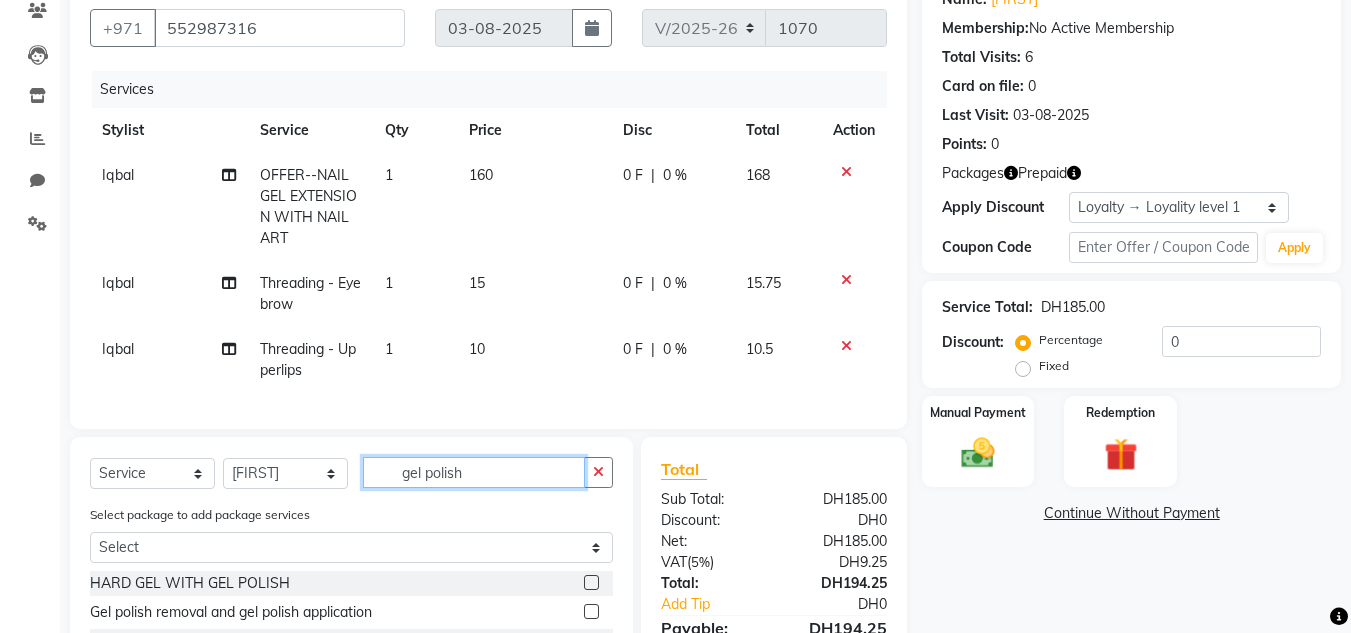 scroll, scrollTop: 388, scrollLeft: 0, axis: vertical 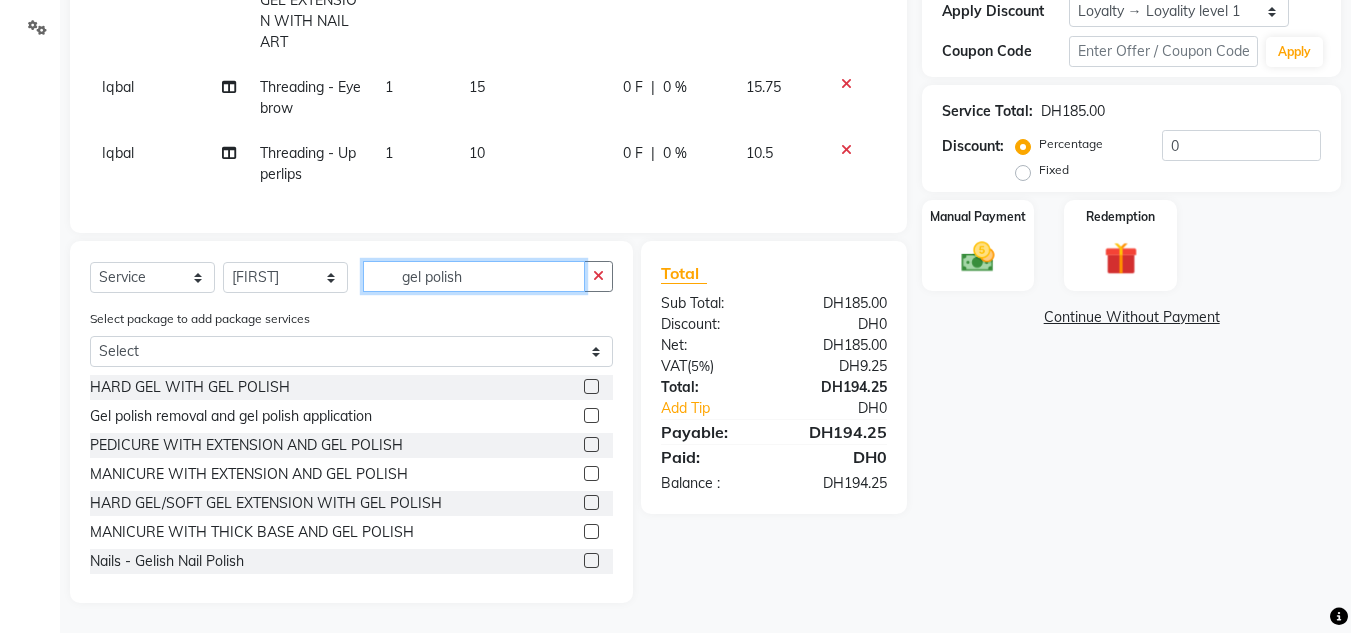 type on "gel polish" 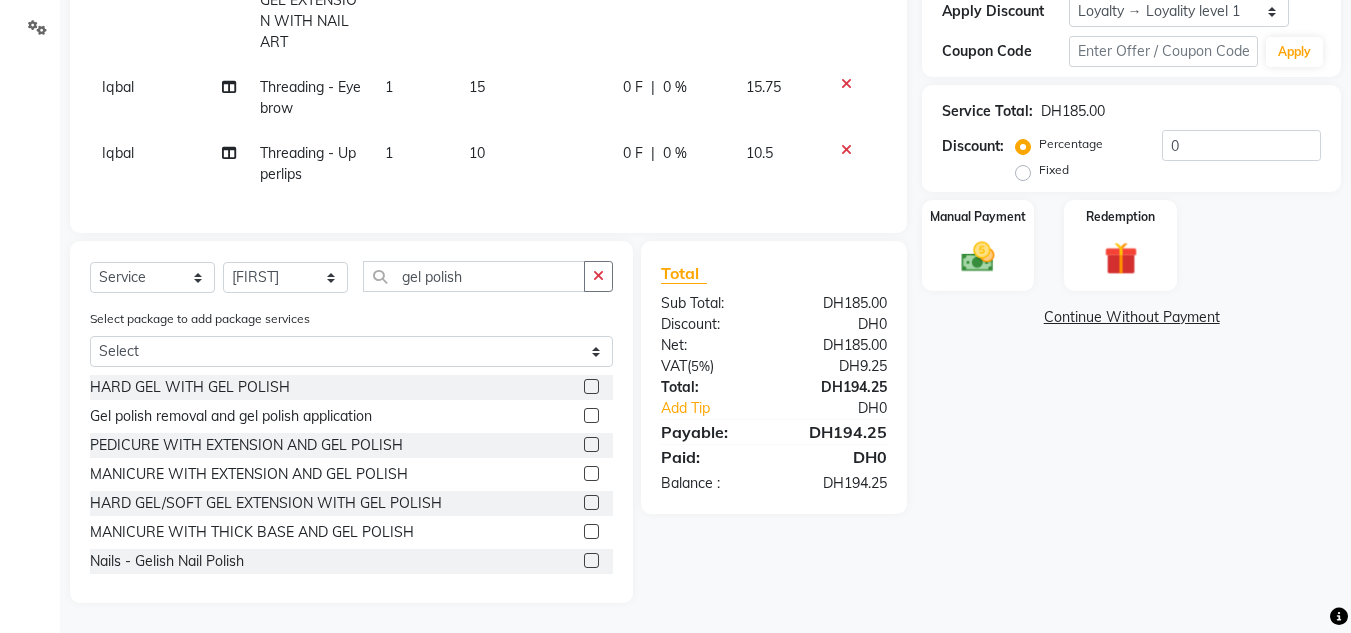 click 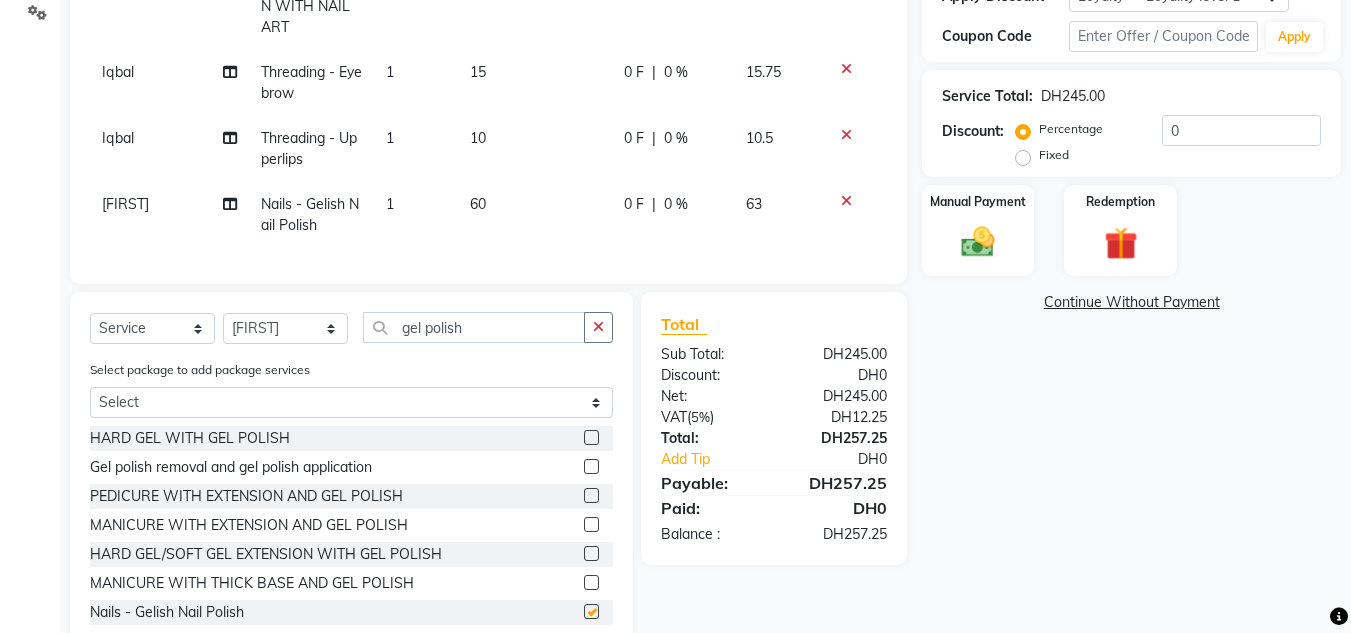 checkbox on "false" 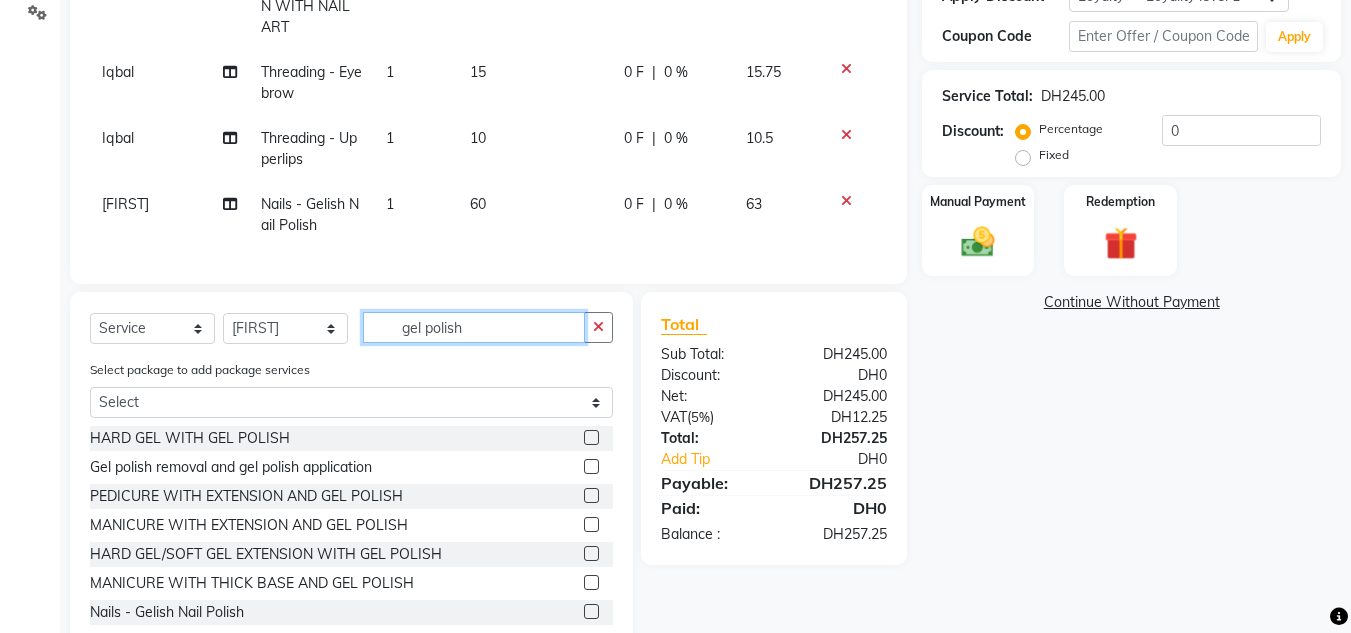drag, startPoint x: 479, startPoint y: 350, endPoint x: 209, endPoint y: 311, distance: 272.80212 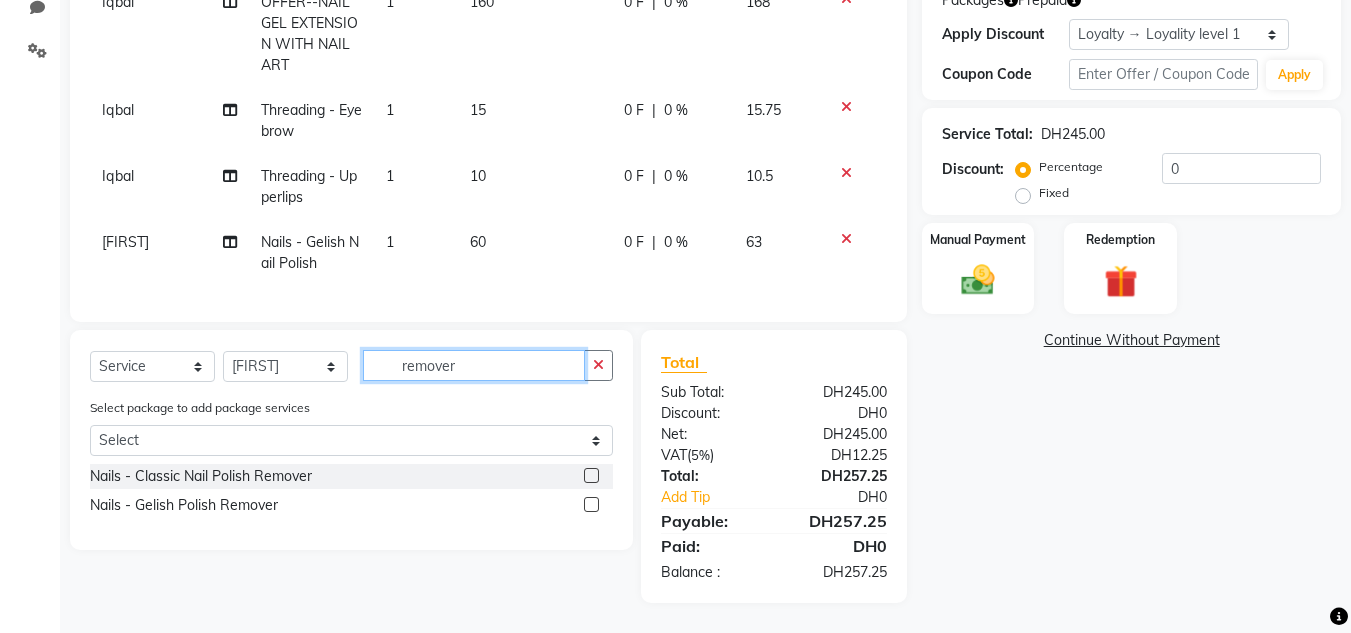 scroll, scrollTop: 365, scrollLeft: 0, axis: vertical 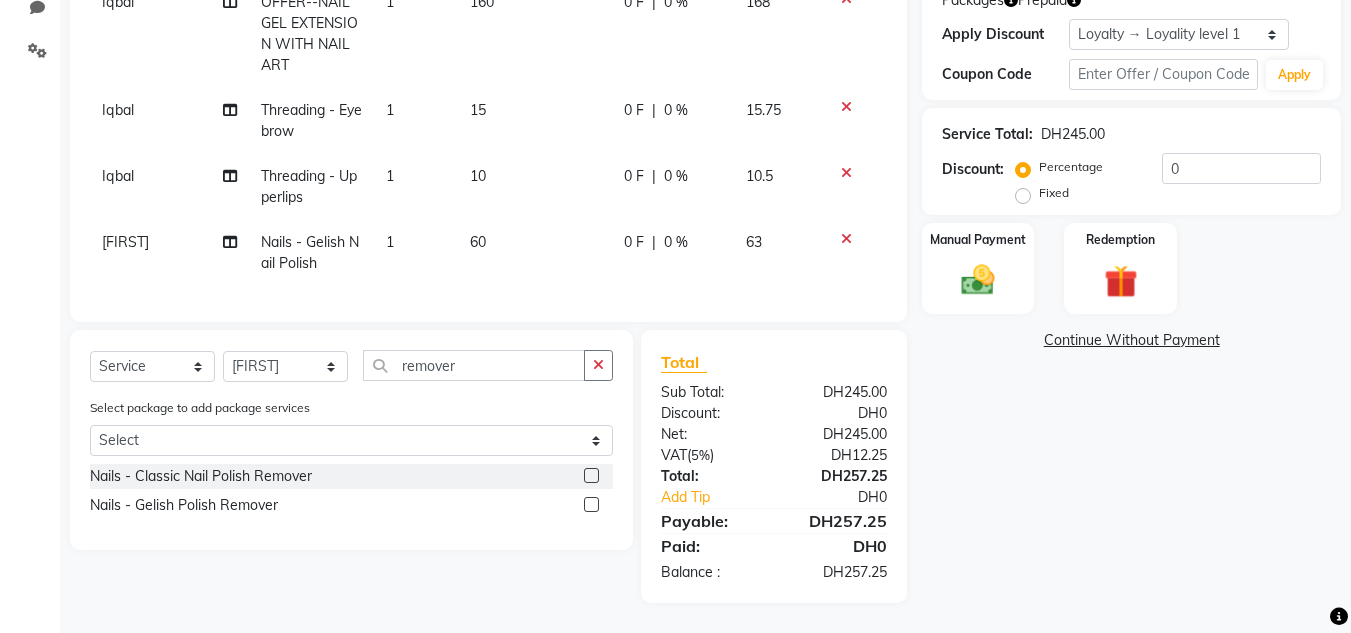 click 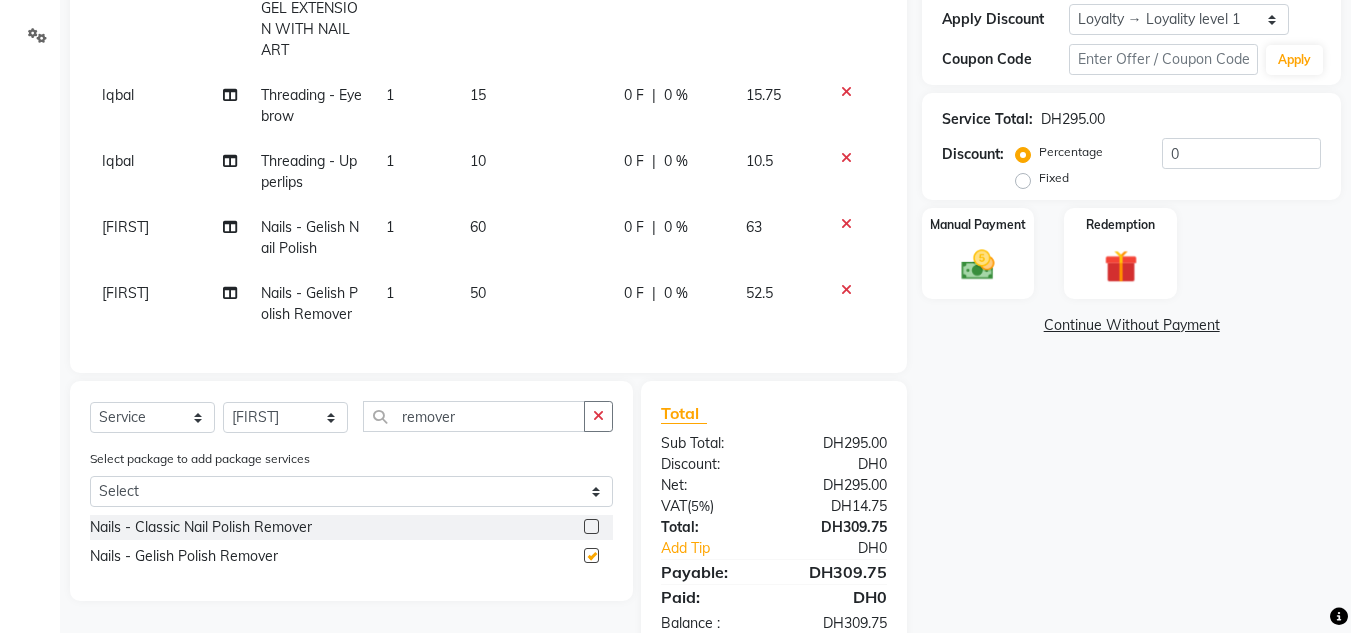 checkbox on "false" 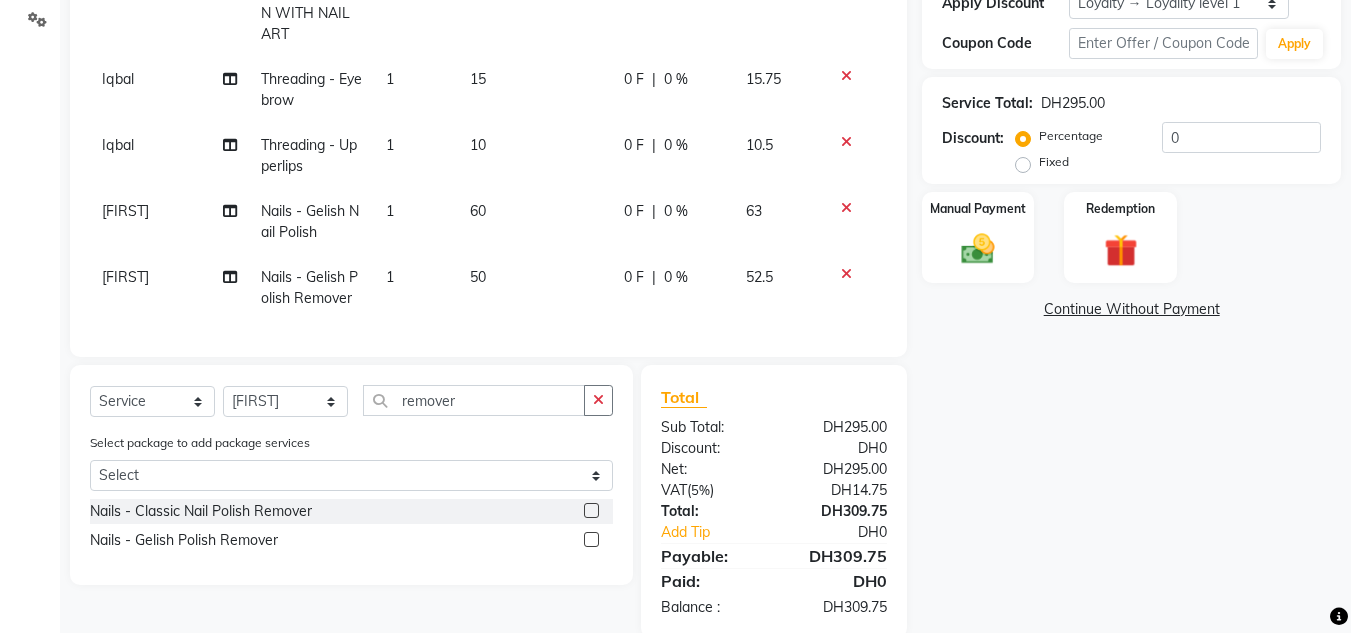 scroll, scrollTop: 431, scrollLeft: 0, axis: vertical 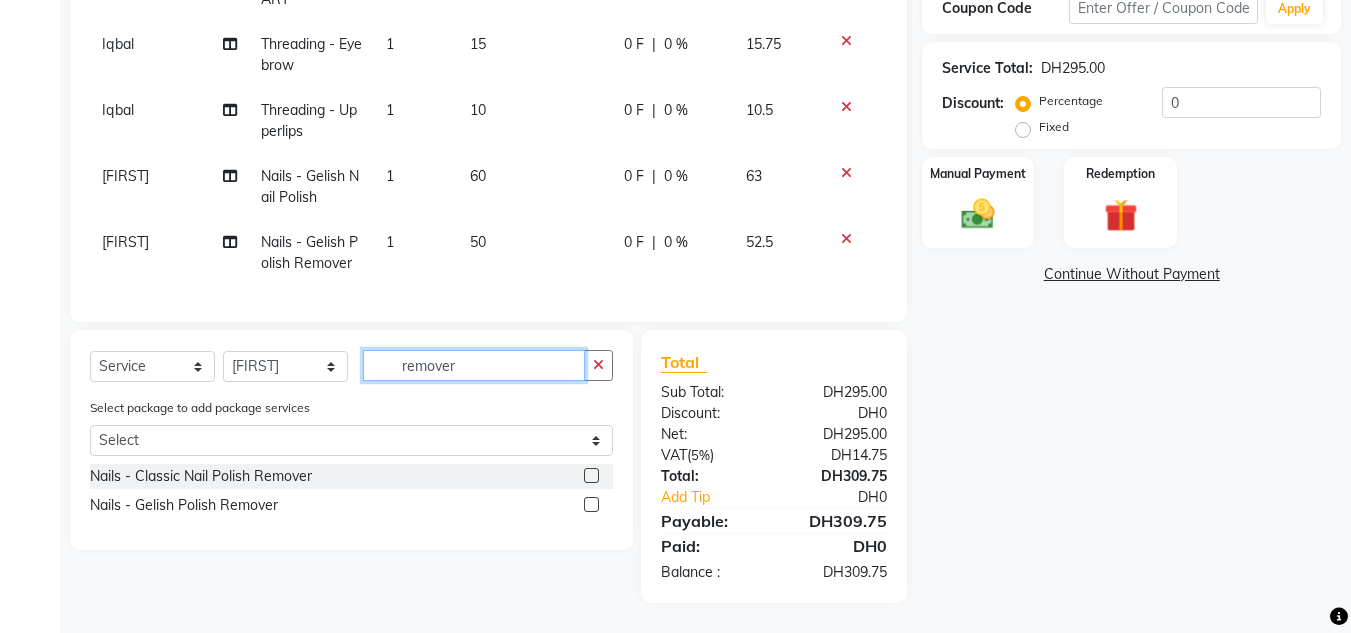 drag, startPoint x: 483, startPoint y: 373, endPoint x: 174, endPoint y: 349, distance: 309.93063 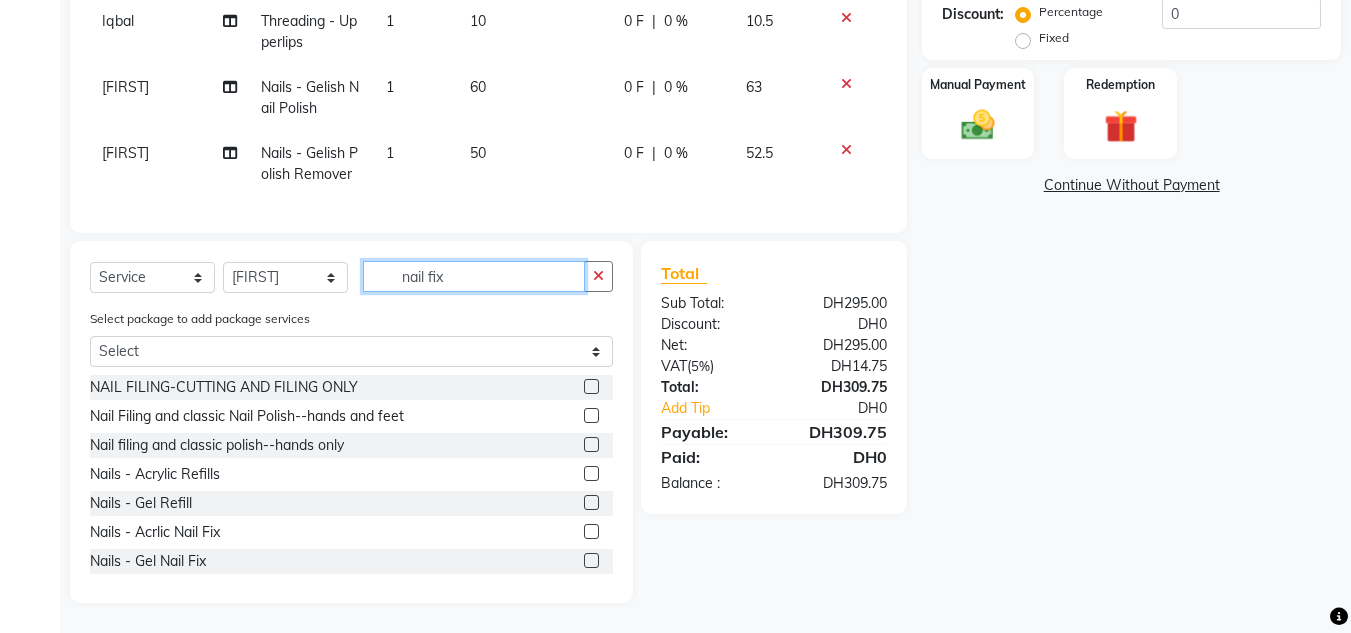 scroll, scrollTop: 431, scrollLeft: 0, axis: vertical 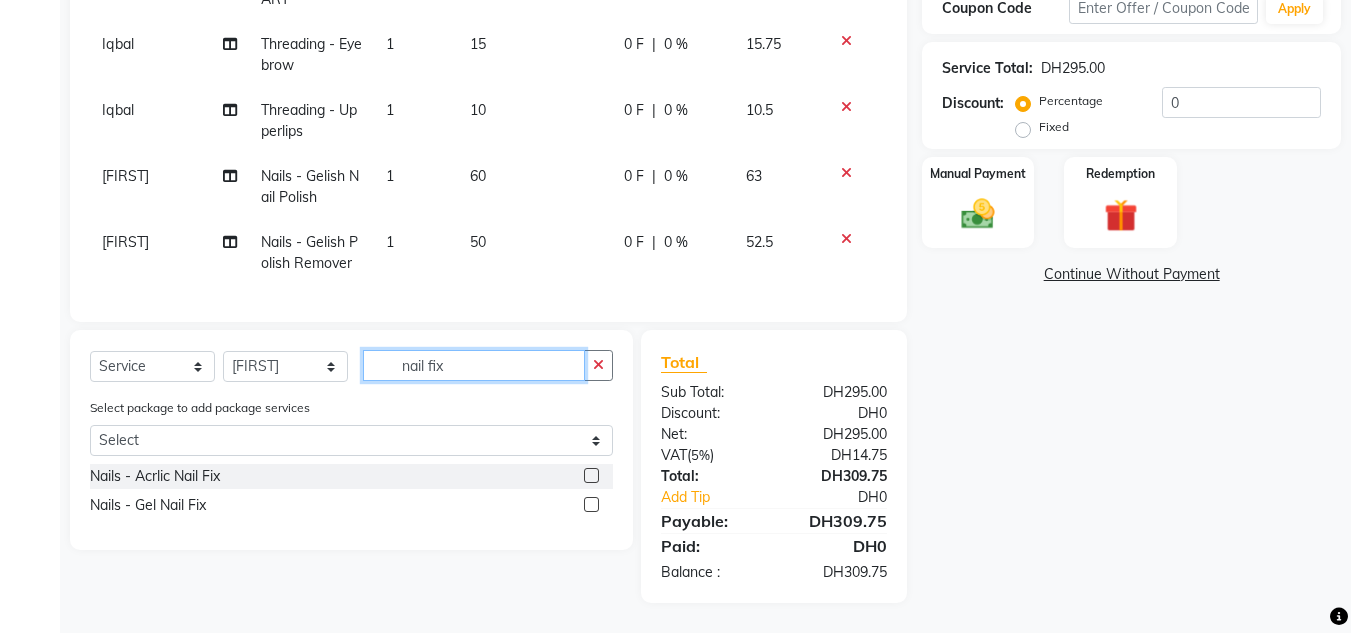 type on "nail fix" 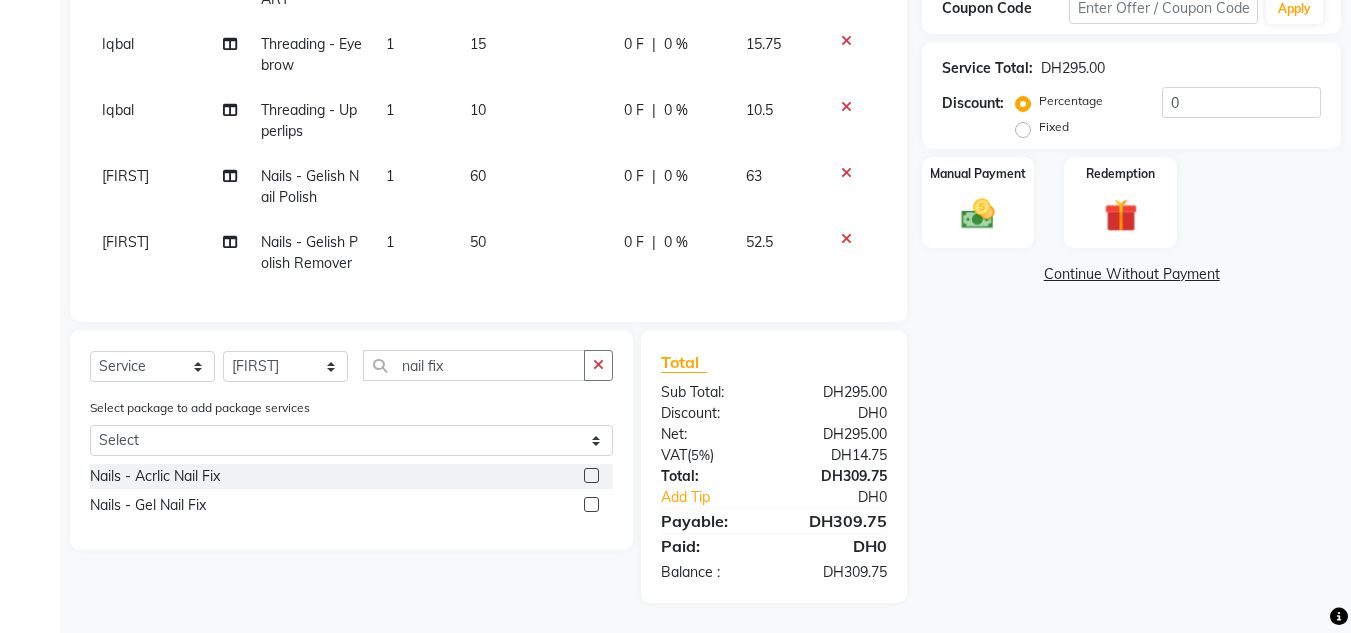 click 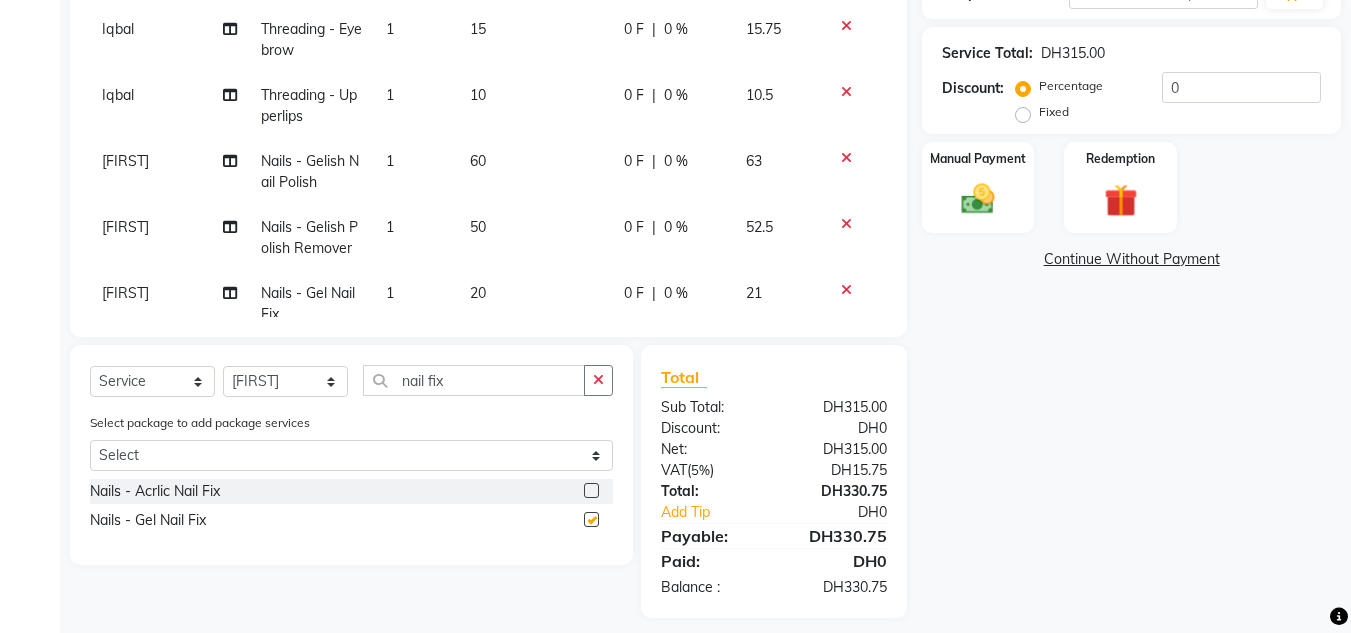 checkbox on "false" 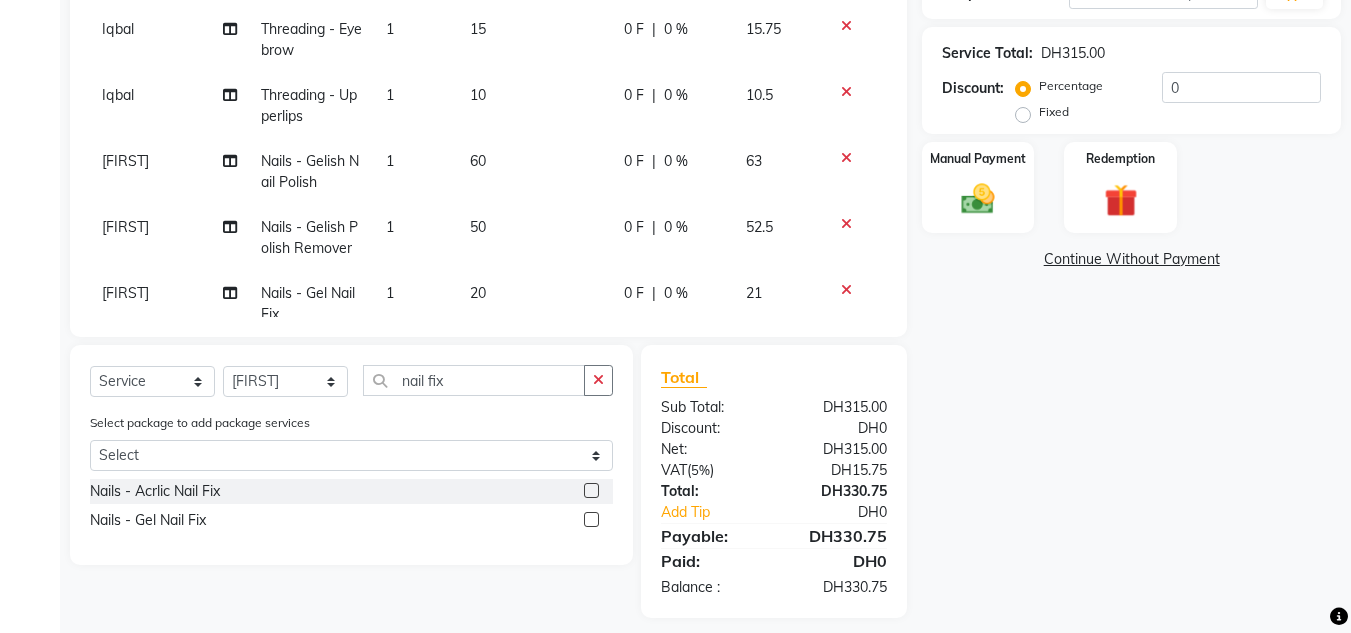 drag, startPoint x: 405, startPoint y: 264, endPoint x: 423, endPoint y: 310, distance: 49.396355 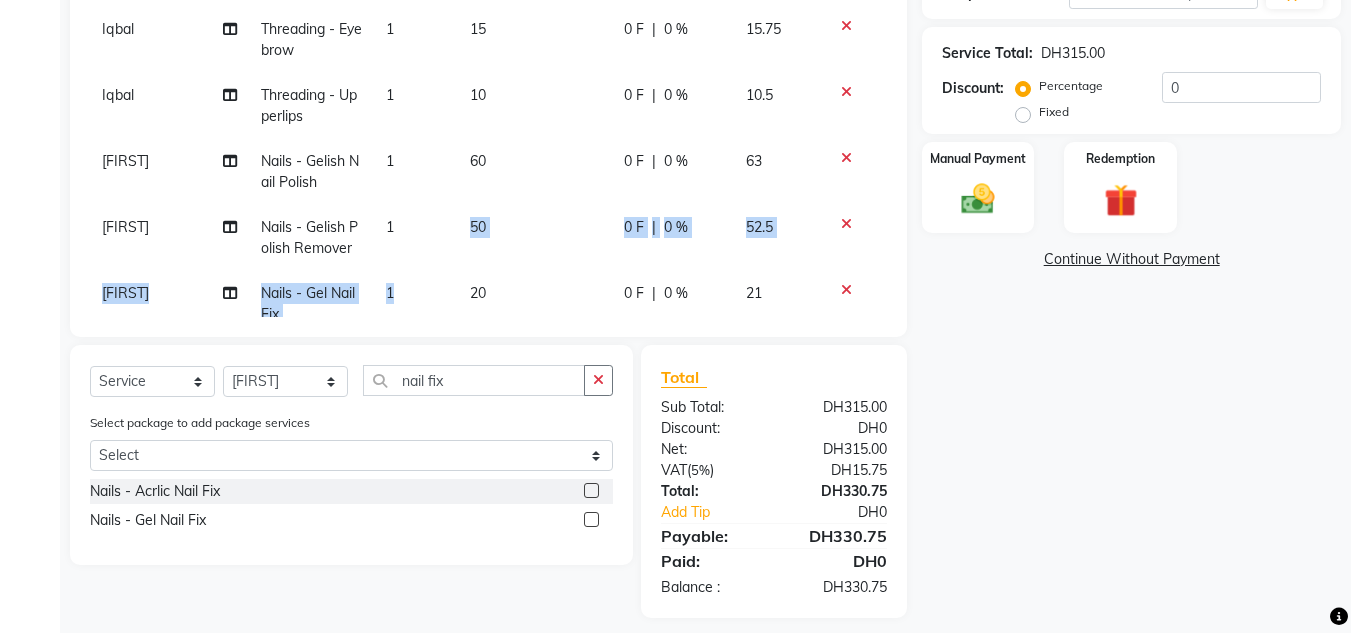 click on "1" 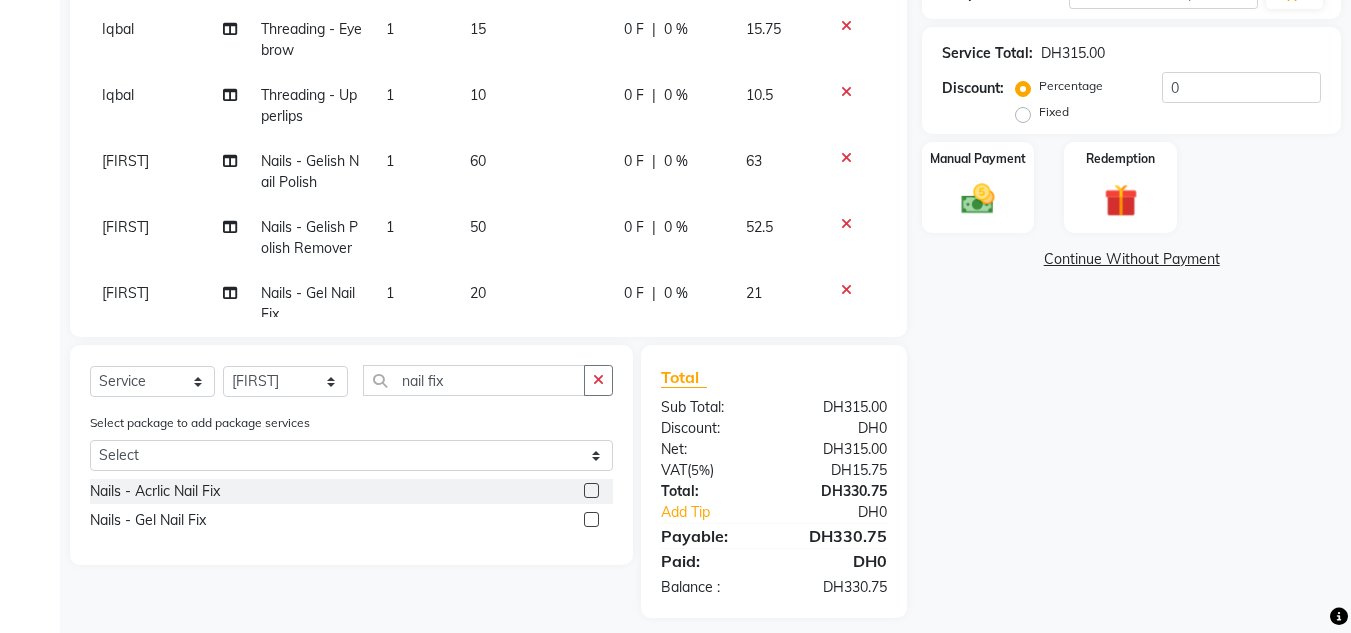 select on "45056" 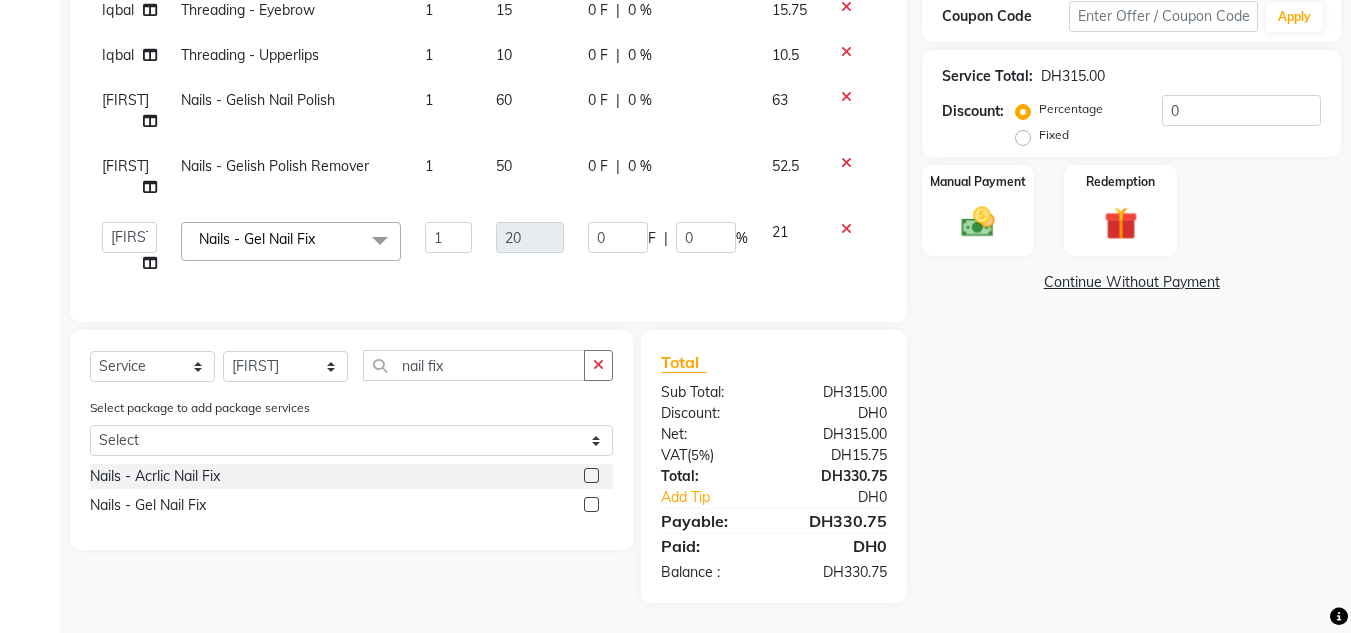 scroll, scrollTop: 423, scrollLeft: 0, axis: vertical 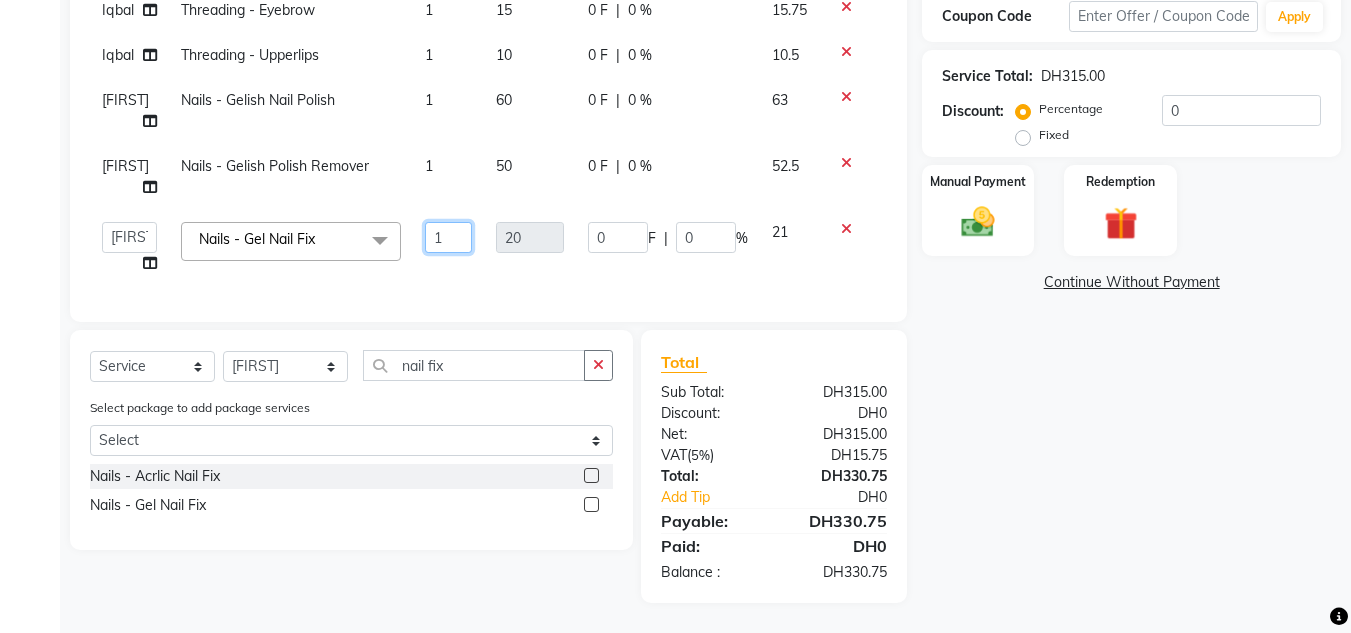 click on "1" 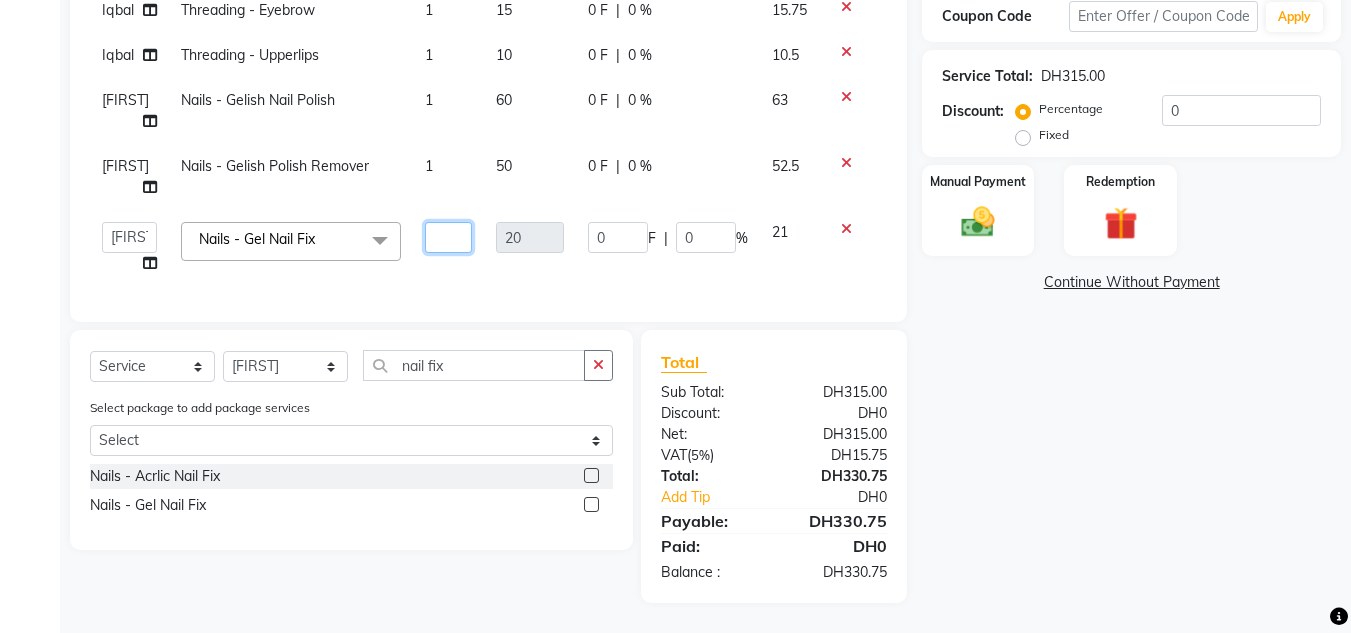 type on "2" 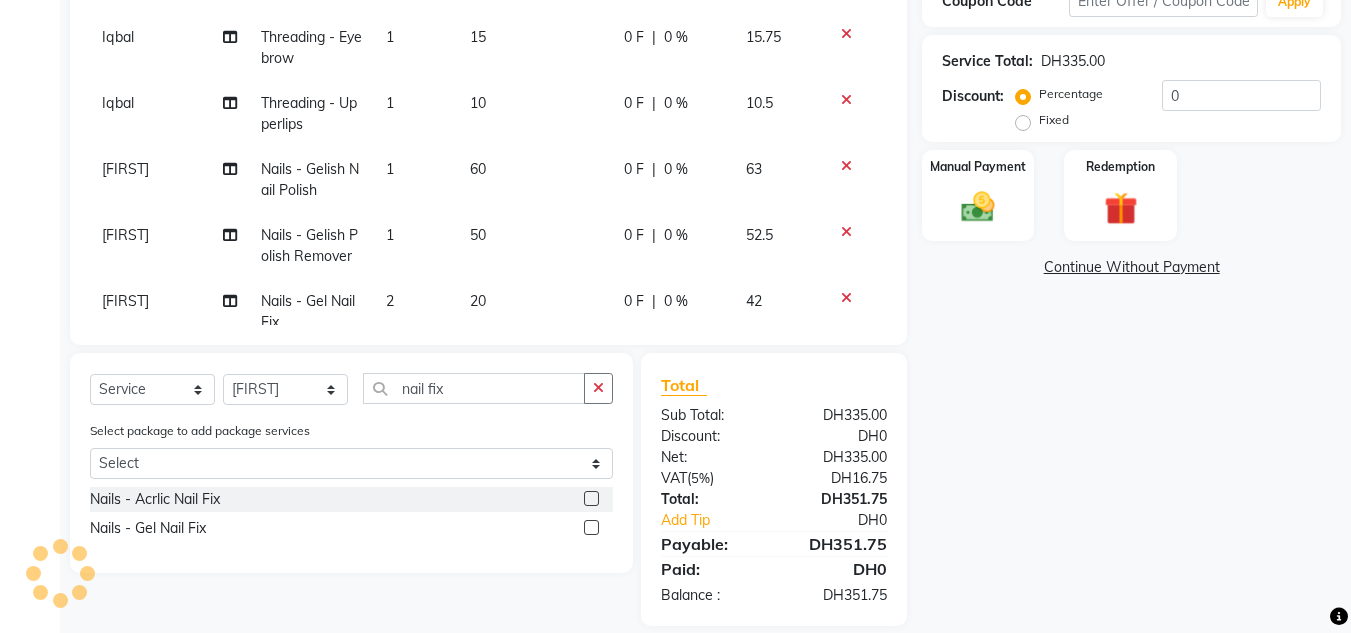 click on "Name: [FIRST]  Membership:  No Active Membership  Total Visits:  6 Card on file:  0 Last Visit:   03-08-2025 Points:   0  Packages Prepaid Apply Discount Select  Loyalty → Loyality level 1  Coupon Code Apply Service Total:  DH335.00  Discount:  Percentage   Fixed  0 Manual Payment Redemption  Continue Without Payment" 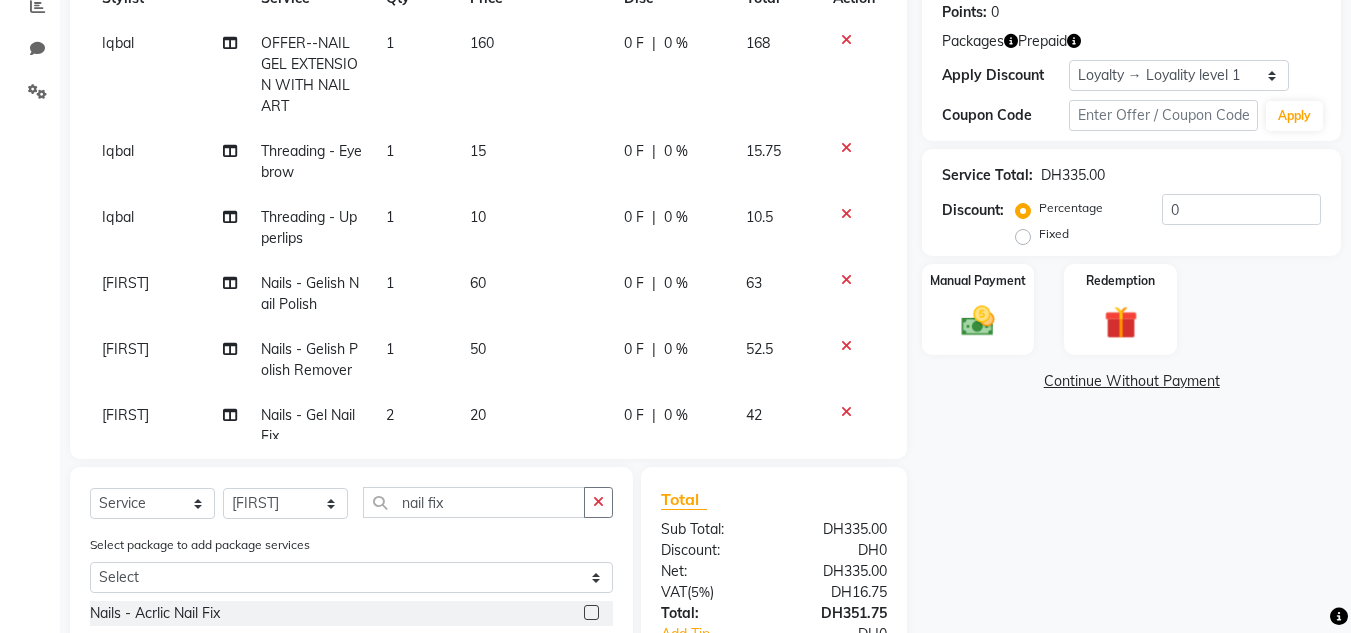 scroll, scrollTop: 297, scrollLeft: 0, axis: vertical 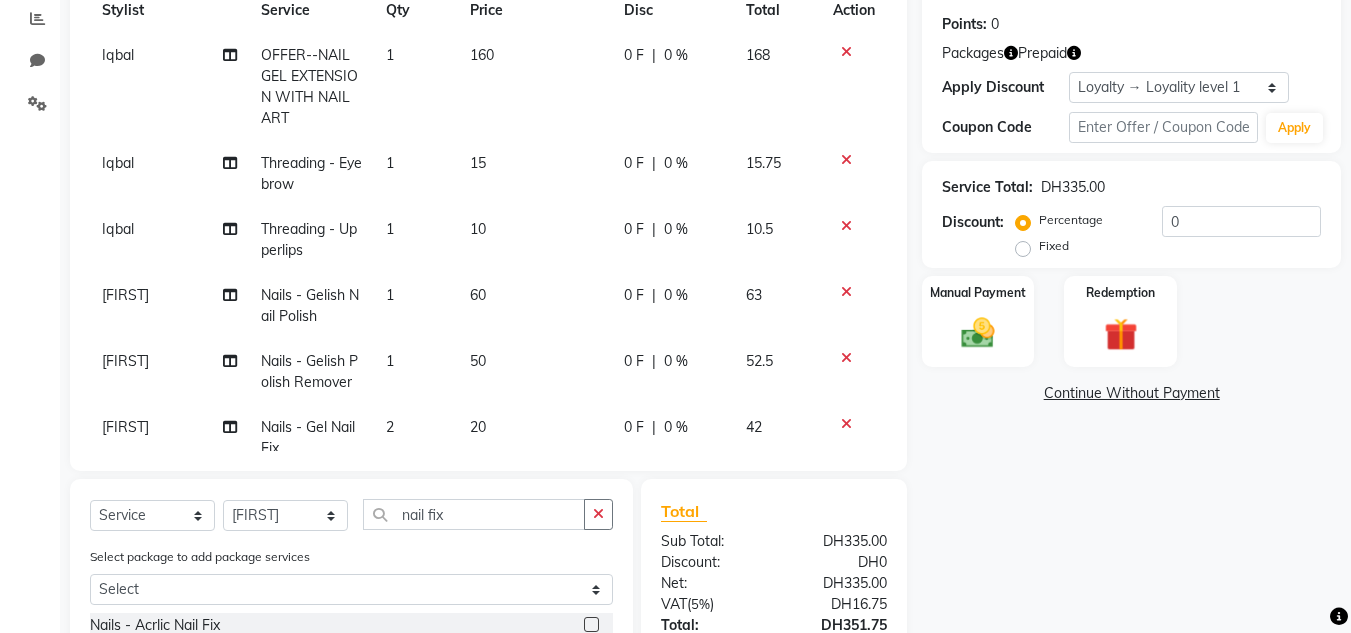 click on "50" 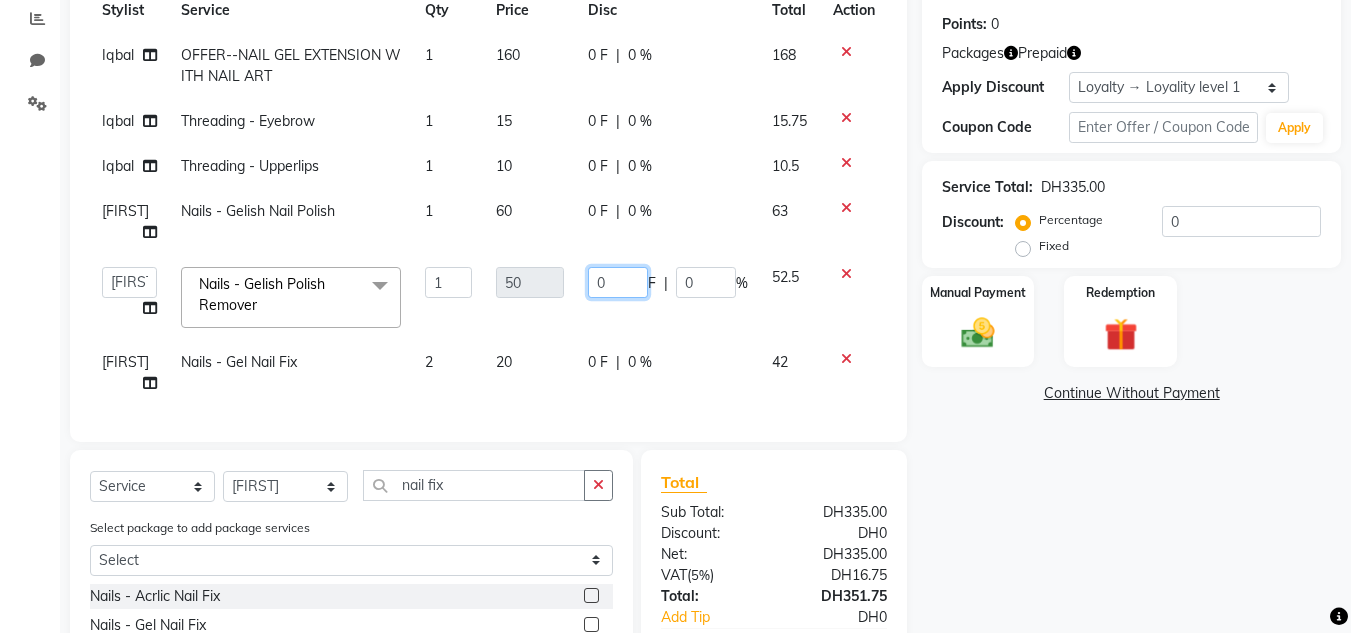 click on "0" 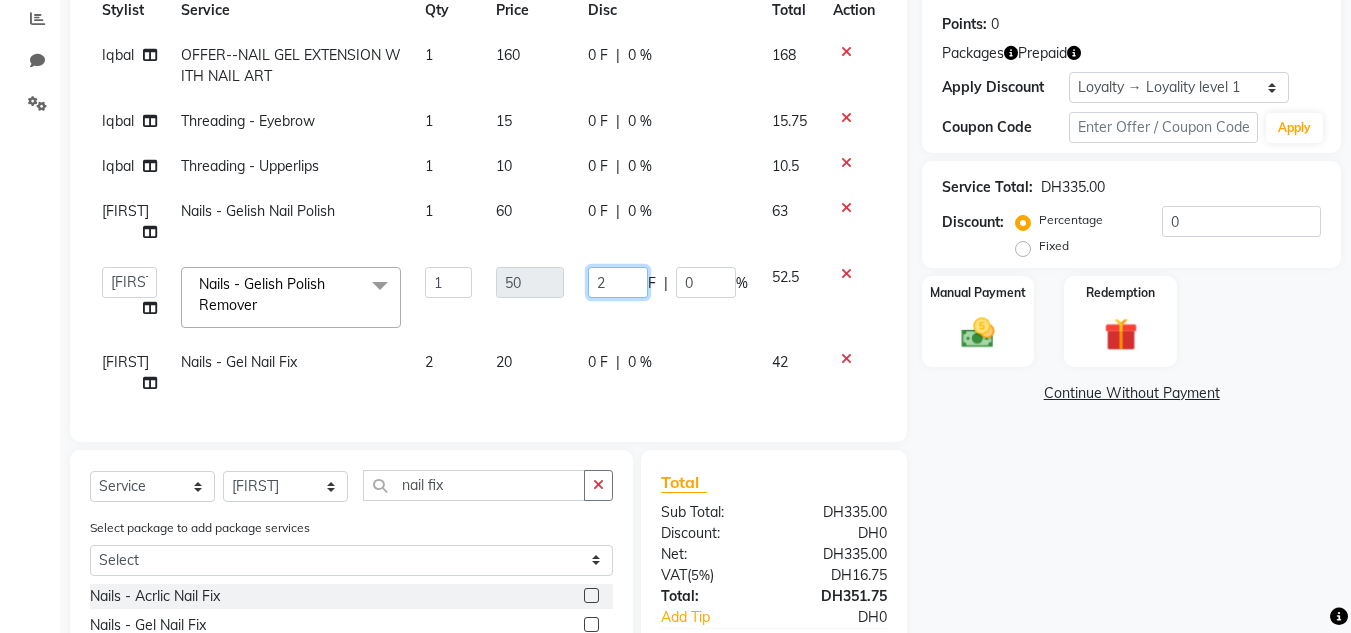 type on "20" 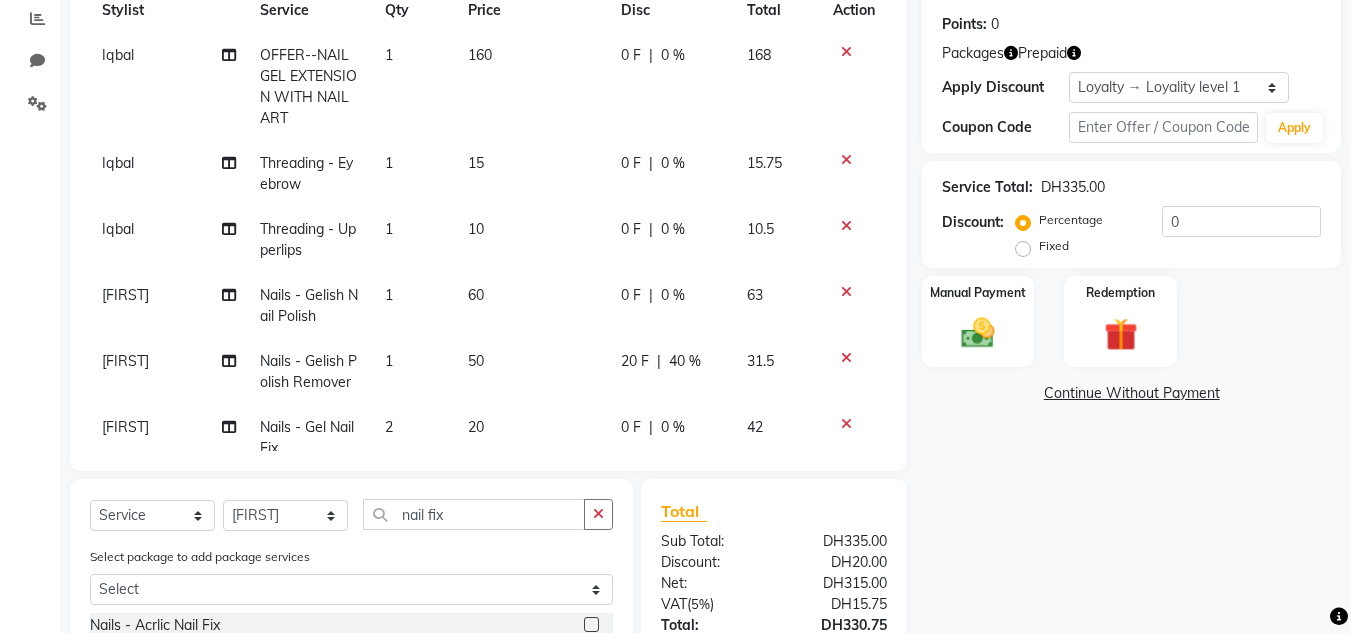 click on "[NAME] OFFER--NAIL GEL EXTENSION WITH NAIL ART 1 160 0 F | 0 % 168 [NAME] Threading - Eyebrow 1 15 0 F | 0 % 15.75 [NAME] Threading - Upperlips 1 10 0 F | 0 % 10.5 [NAME] Nails - Gelish Nail Polish 1 60 0 F | 0 % 63 [NAME] Nails - Gelish Polish Remover 1 50 20 F | 40 % 31.5 [NAME] Nails - Gel Nail Fix 2 20 0 F | 0 % 42" 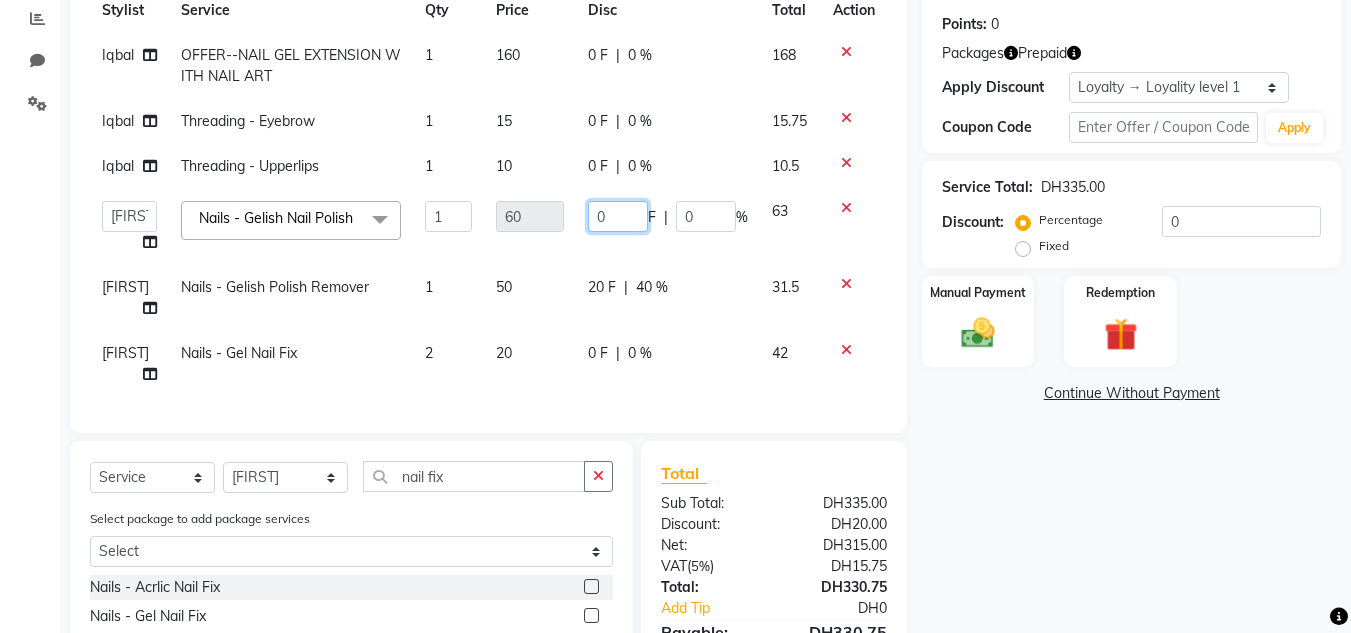 click on "0" 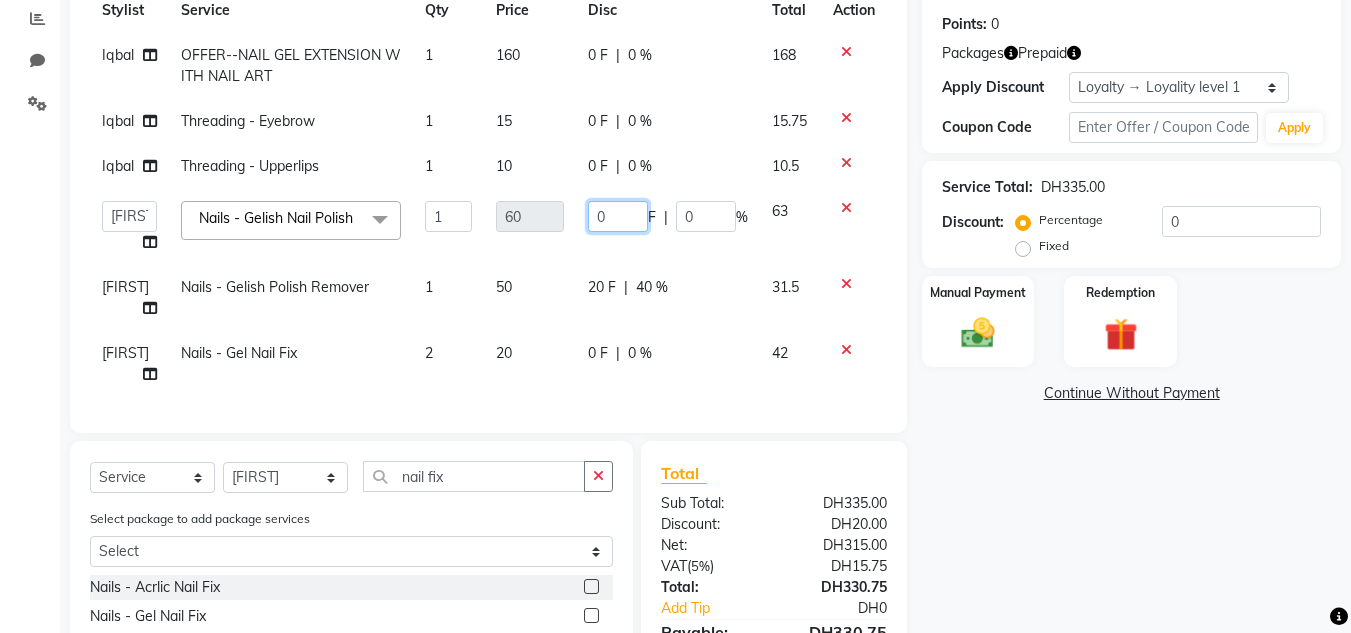 click on "0" 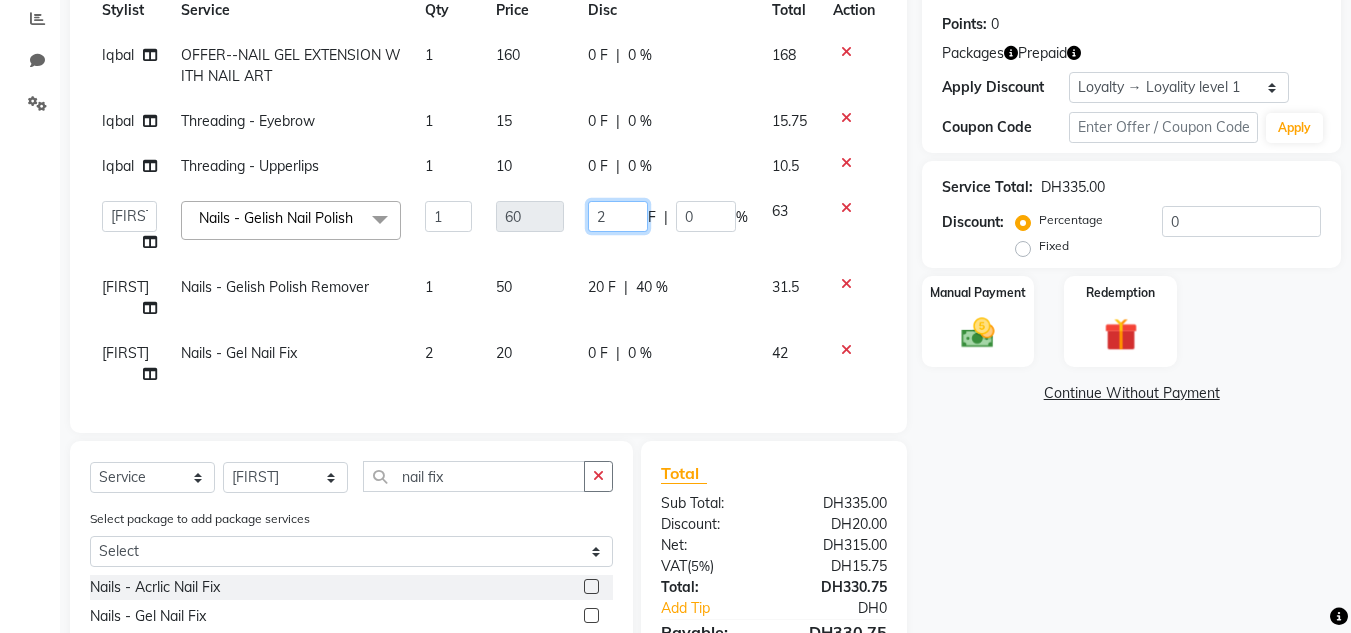 type on "20" 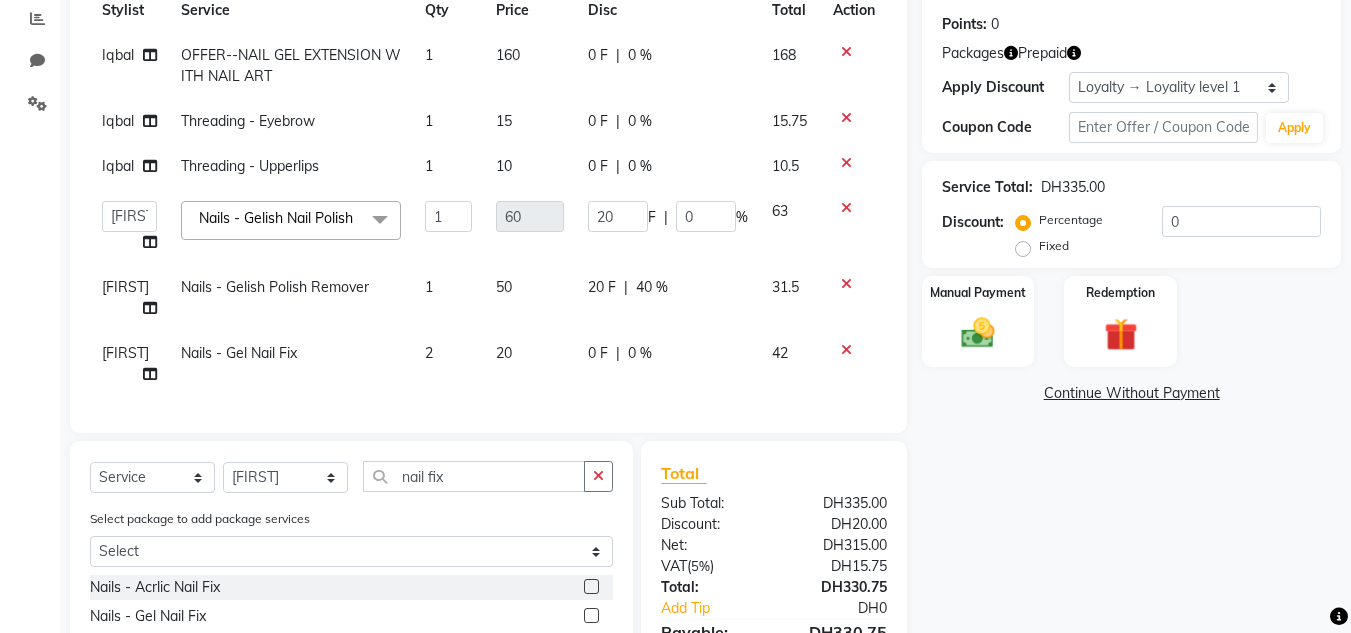 click on "Name: [FIRST]  Membership:  No Active Membership  Total Visits:  6 Card on file:  0 Last Visit:   03-08-2025 Points:   0  Packages Prepaid Apply Discount Select  Loyalty → Loyality level 1  Coupon Code Apply Service Total:  DH335.00  Discount:  Percentage   Fixed  0 Manual Payment Redemption  Continue Without Payment" 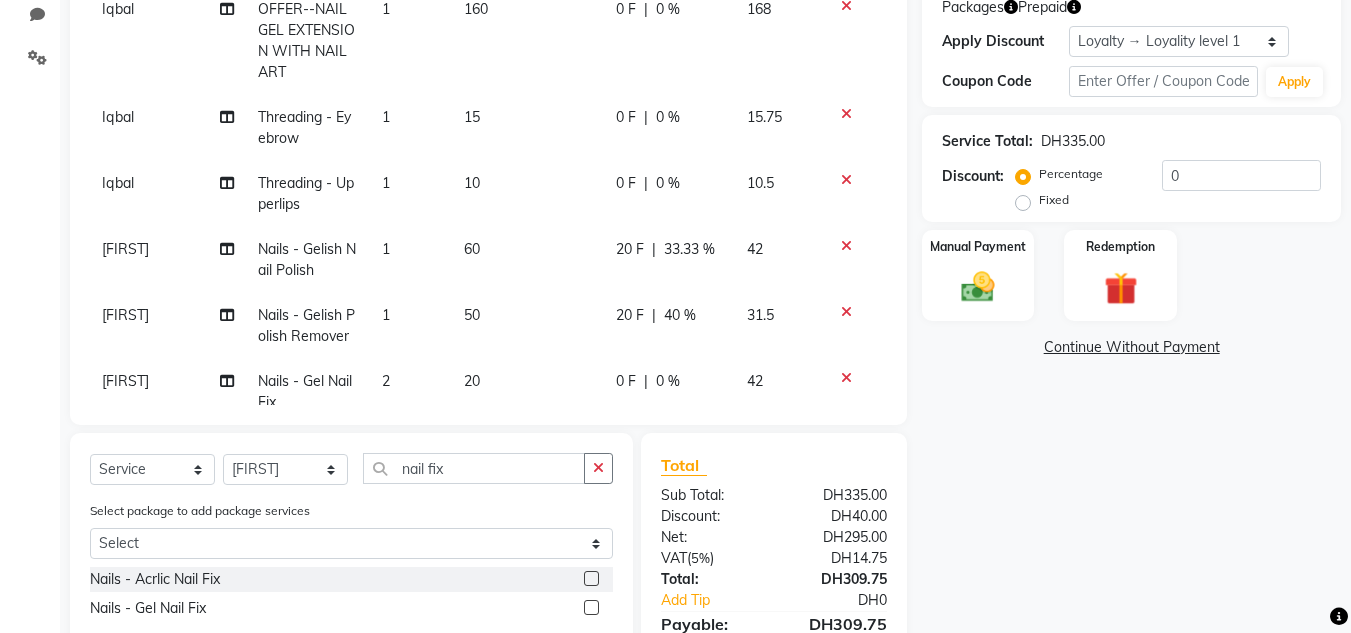 scroll, scrollTop: 377, scrollLeft: 0, axis: vertical 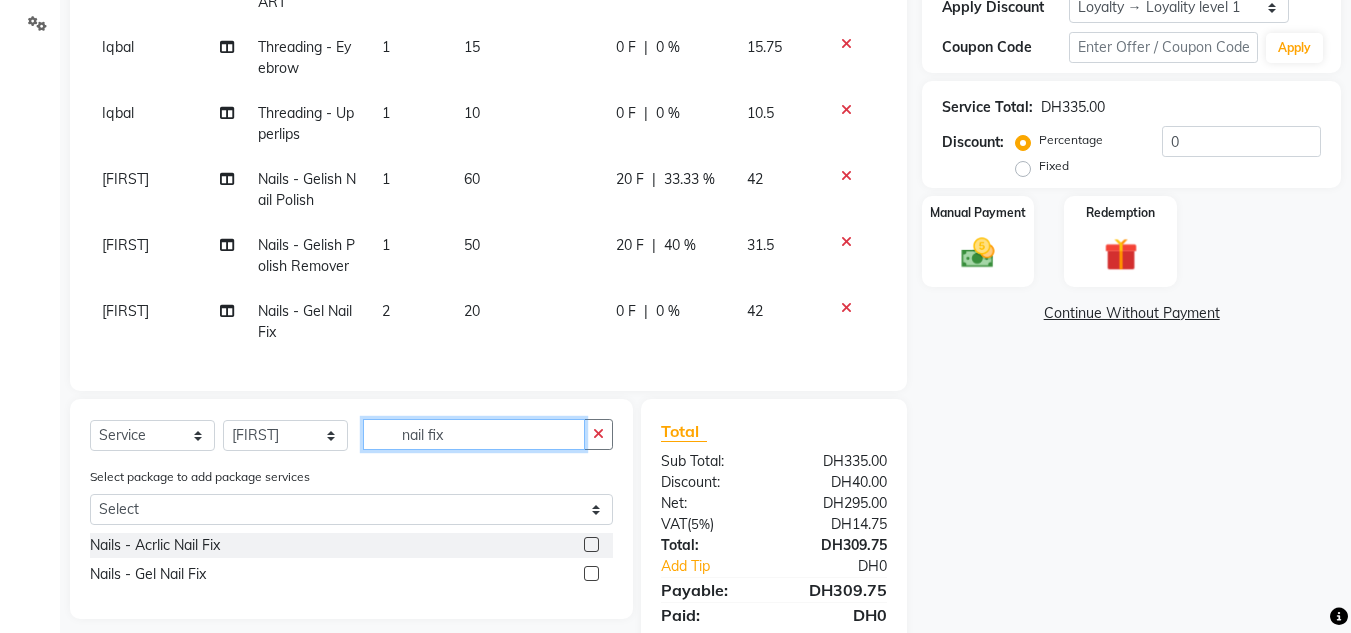 drag, startPoint x: 419, startPoint y: 435, endPoint x: 169, endPoint y: 414, distance: 250.88045 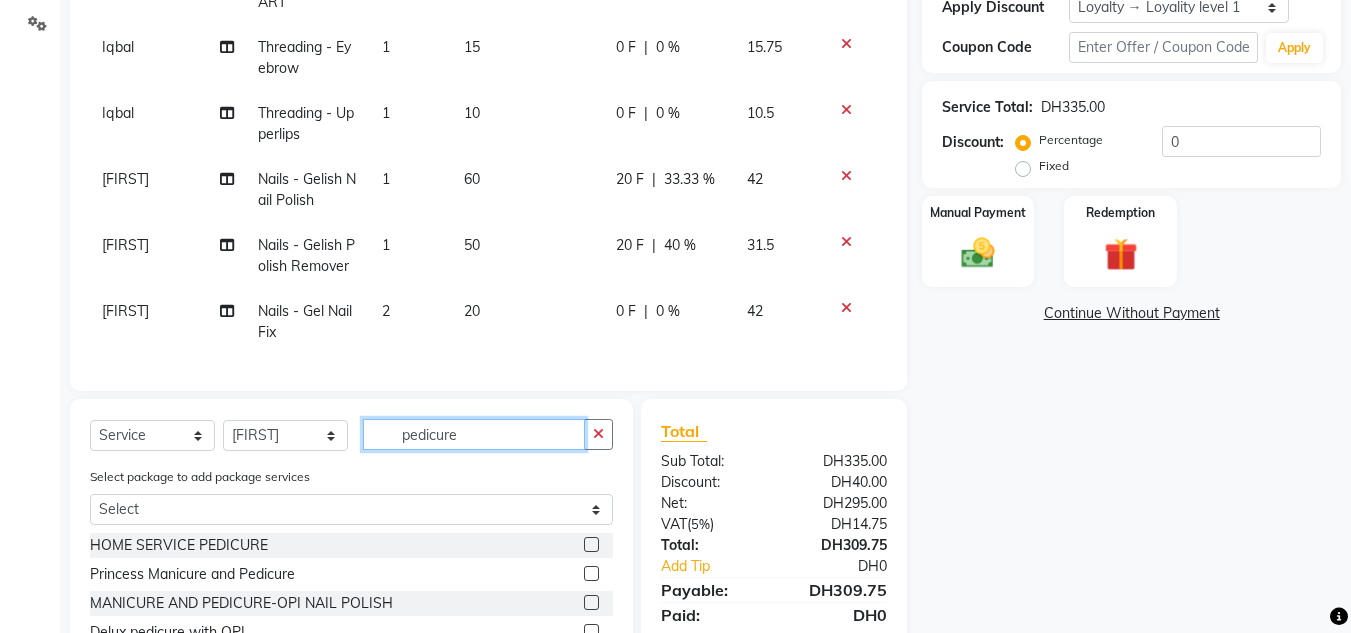 type on "pedicure" 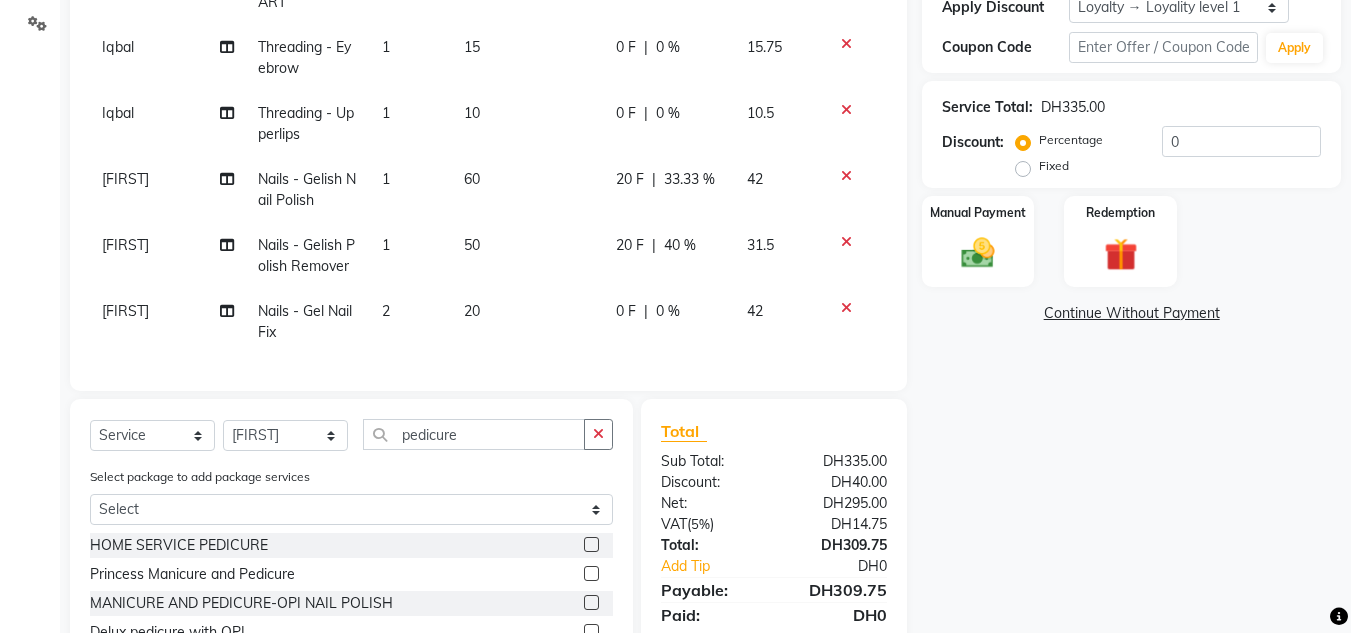 drag, startPoint x: 264, startPoint y: 441, endPoint x: 306, endPoint y: 467, distance: 49.396355 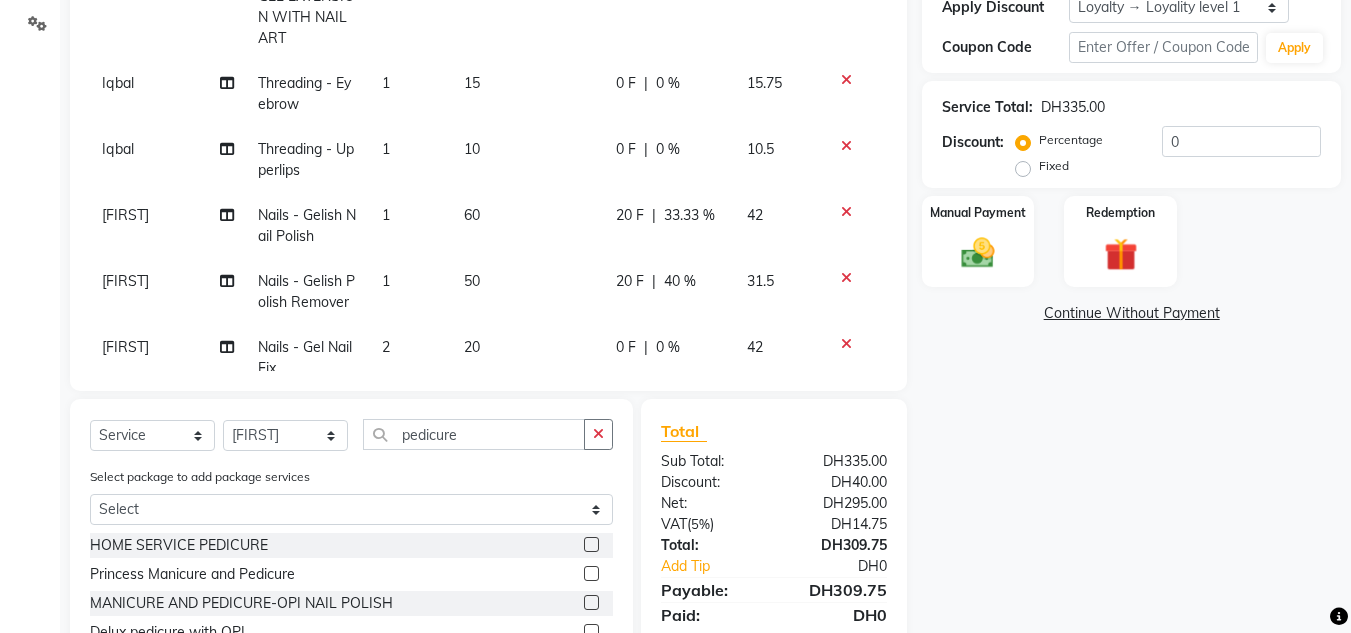 select on "45056" 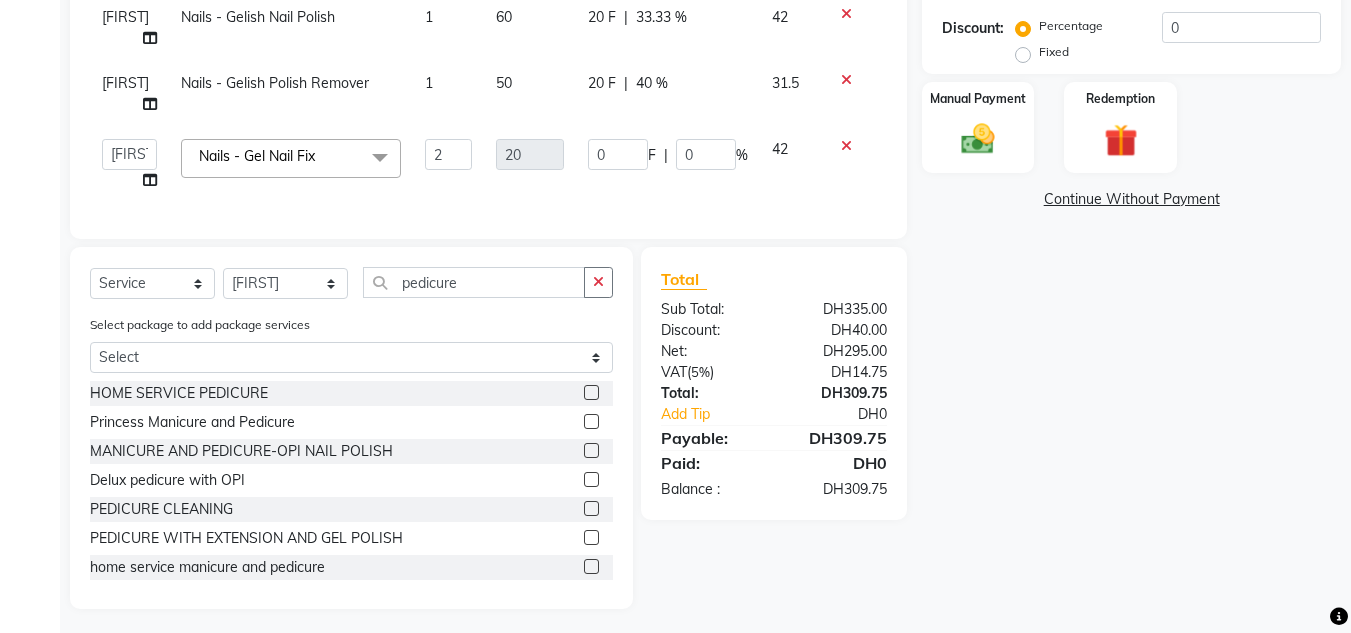 scroll, scrollTop: 497, scrollLeft: 0, axis: vertical 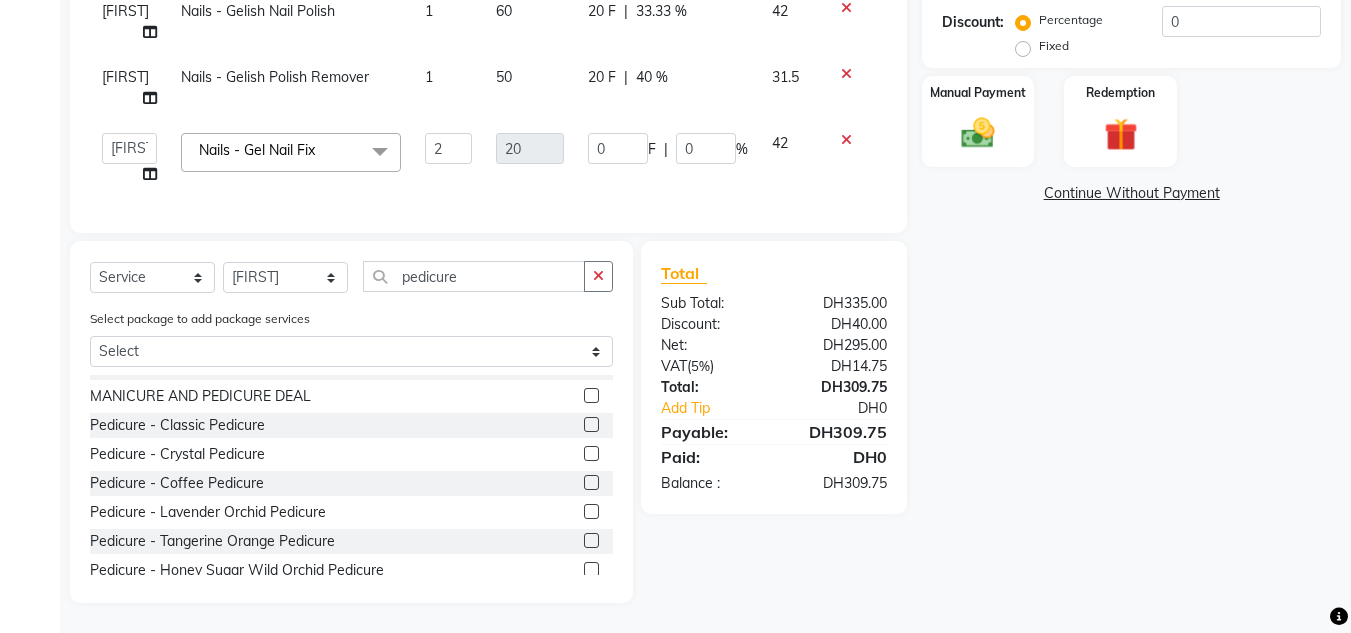 click 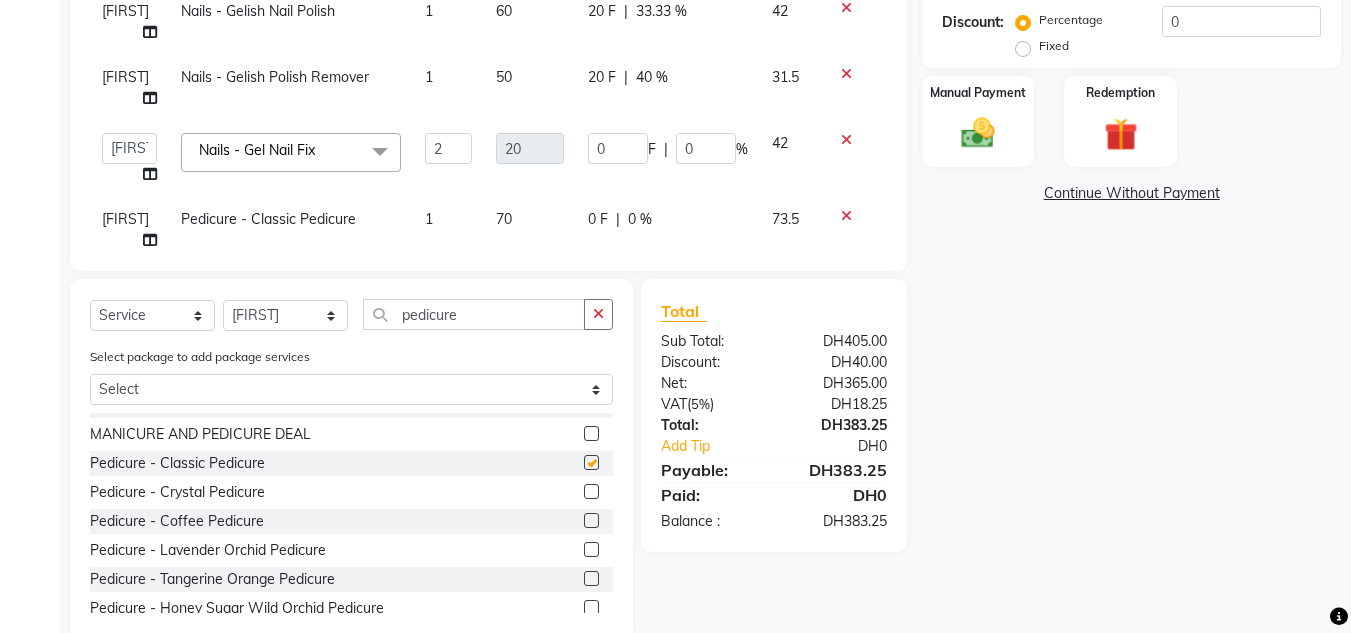 checkbox on "false" 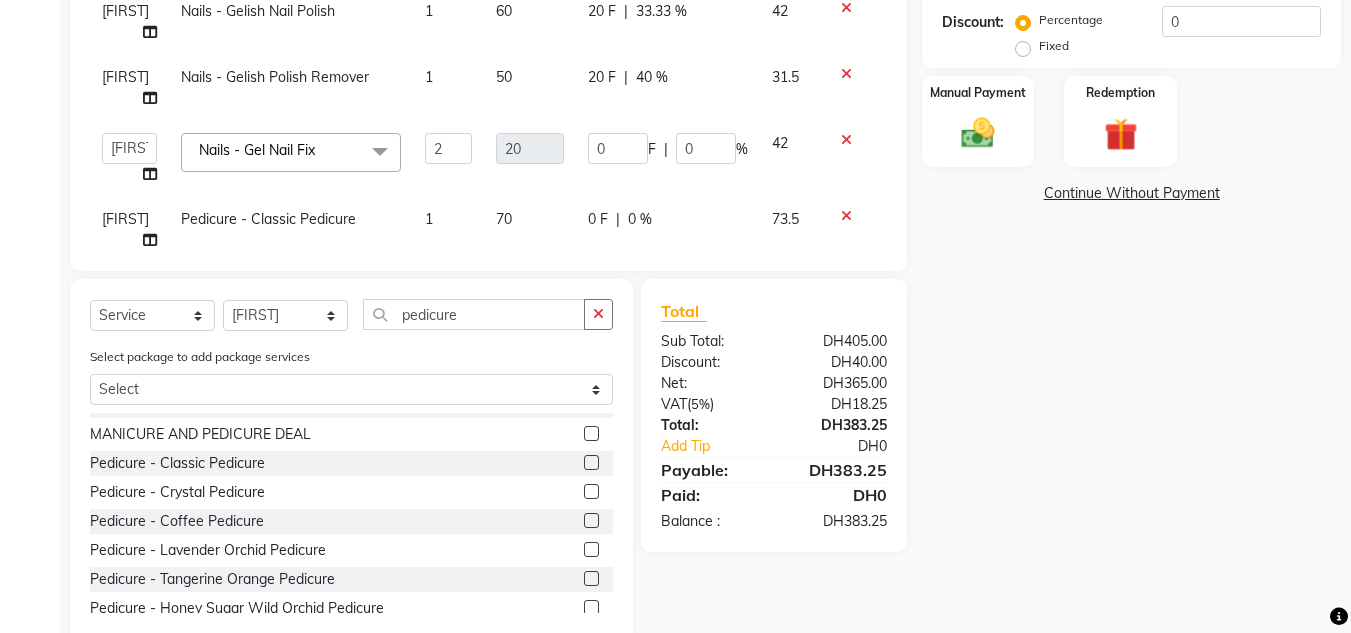 scroll, scrollTop: 535, scrollLeft: 0, axis: vertical 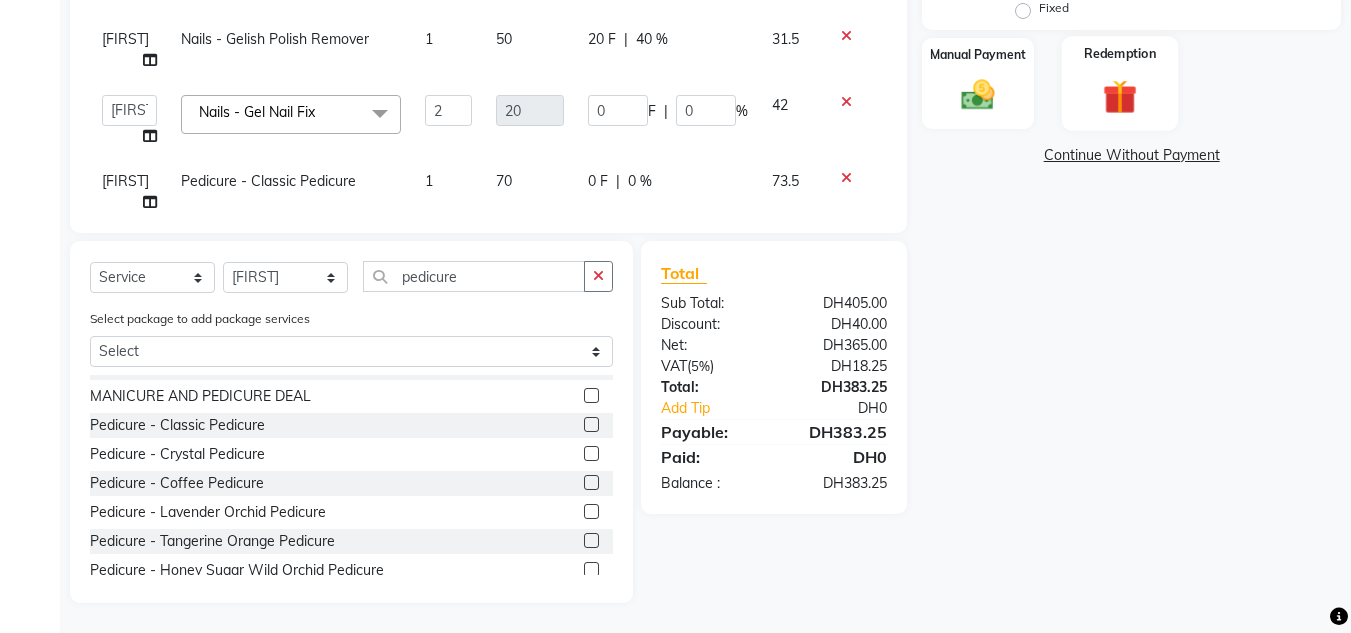 drag, startPoint x: 1135, startPoint y: 64, endPoint x: 1134, endPoint y: 121, distance: 57.00877 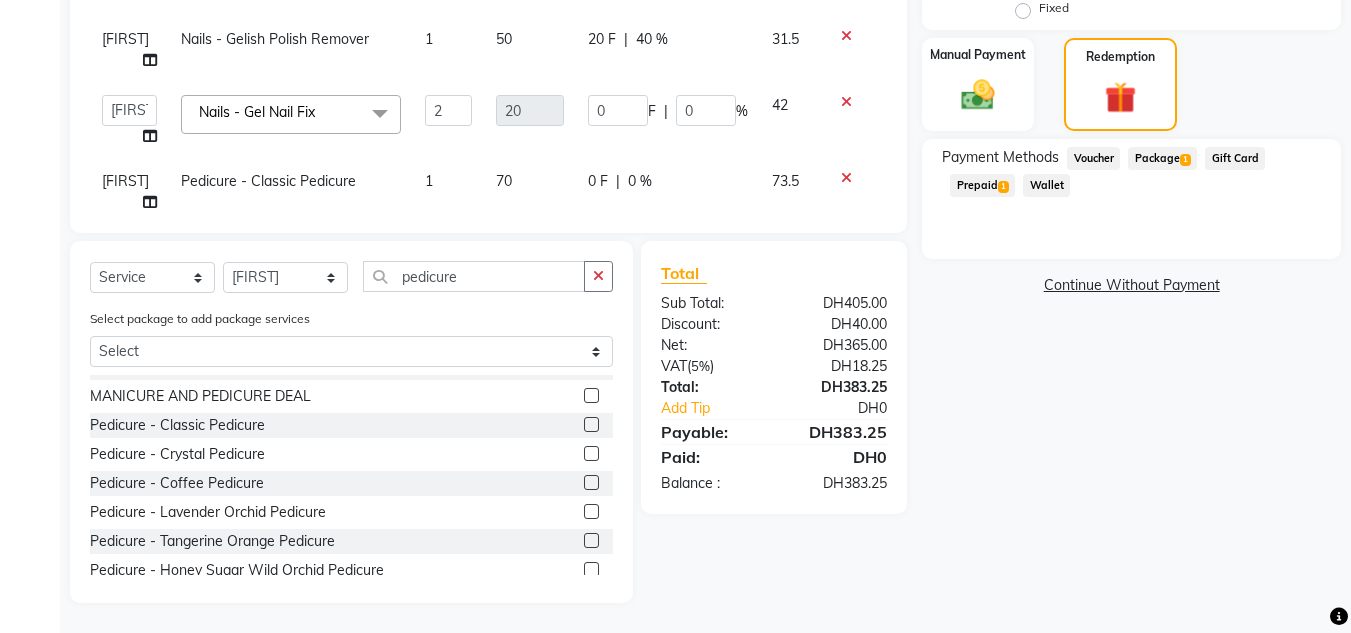click on "Prepaid  1" 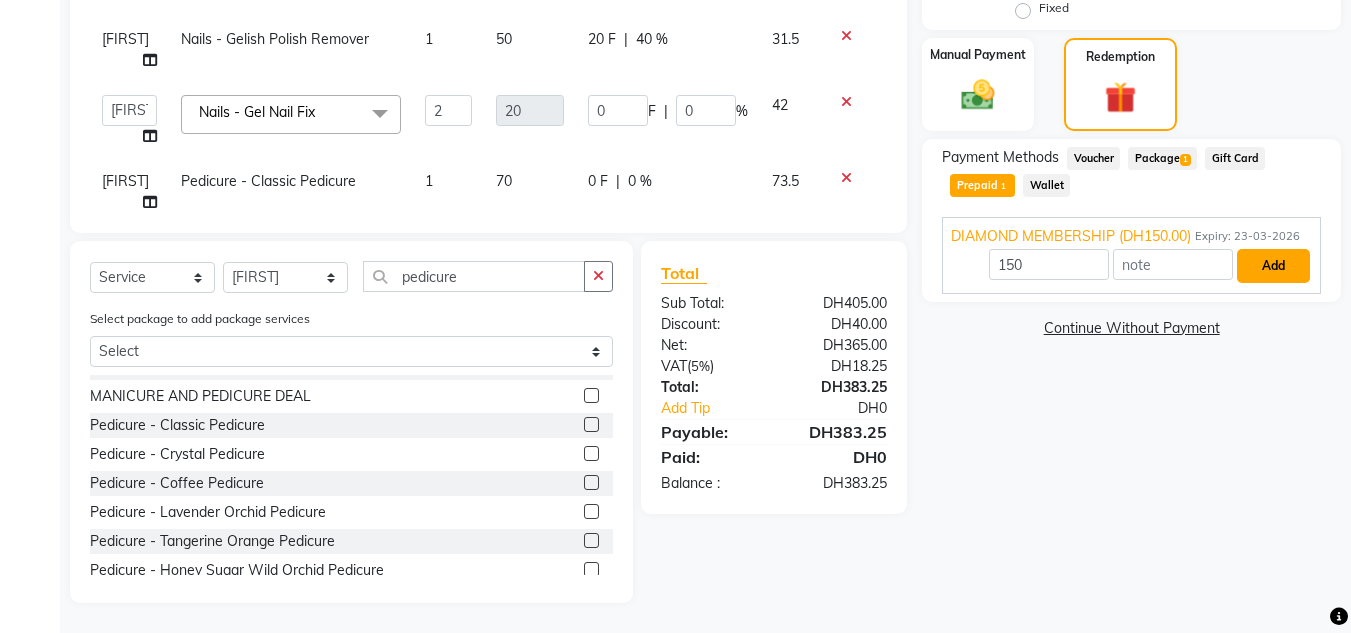 click on "Add" at bounding box center [1273, 266] 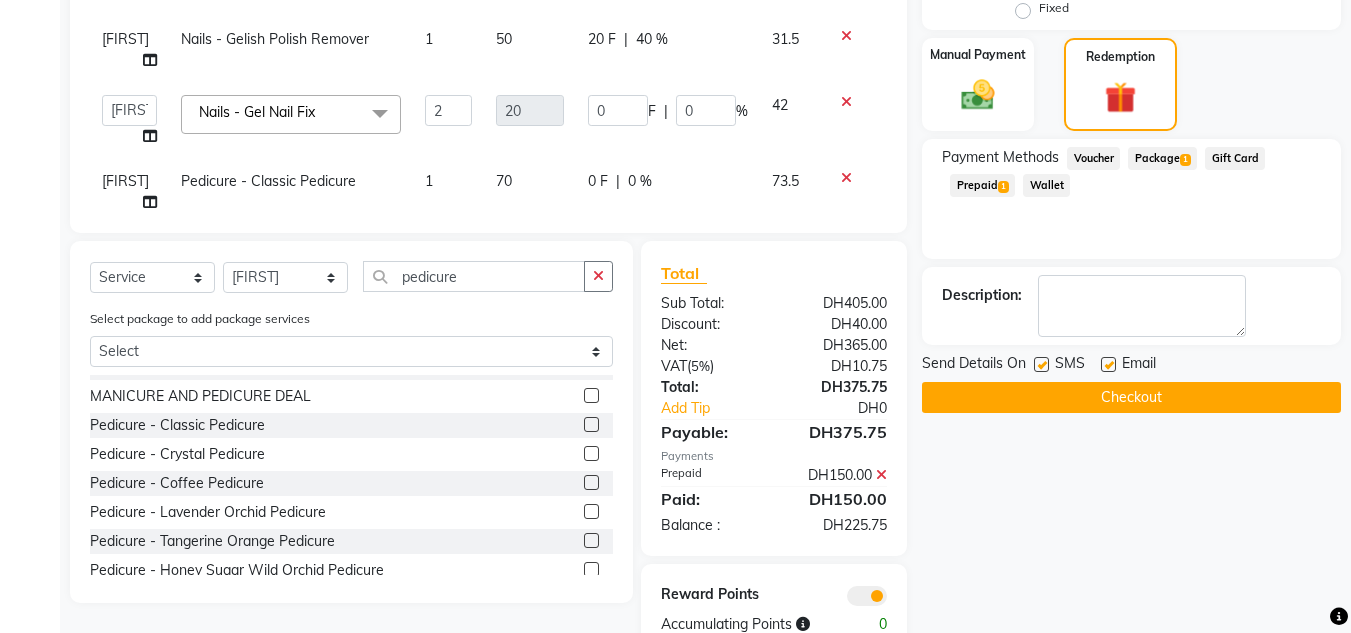scroll, scrollTop: 43, scrollLeft: 0, axis: vertical 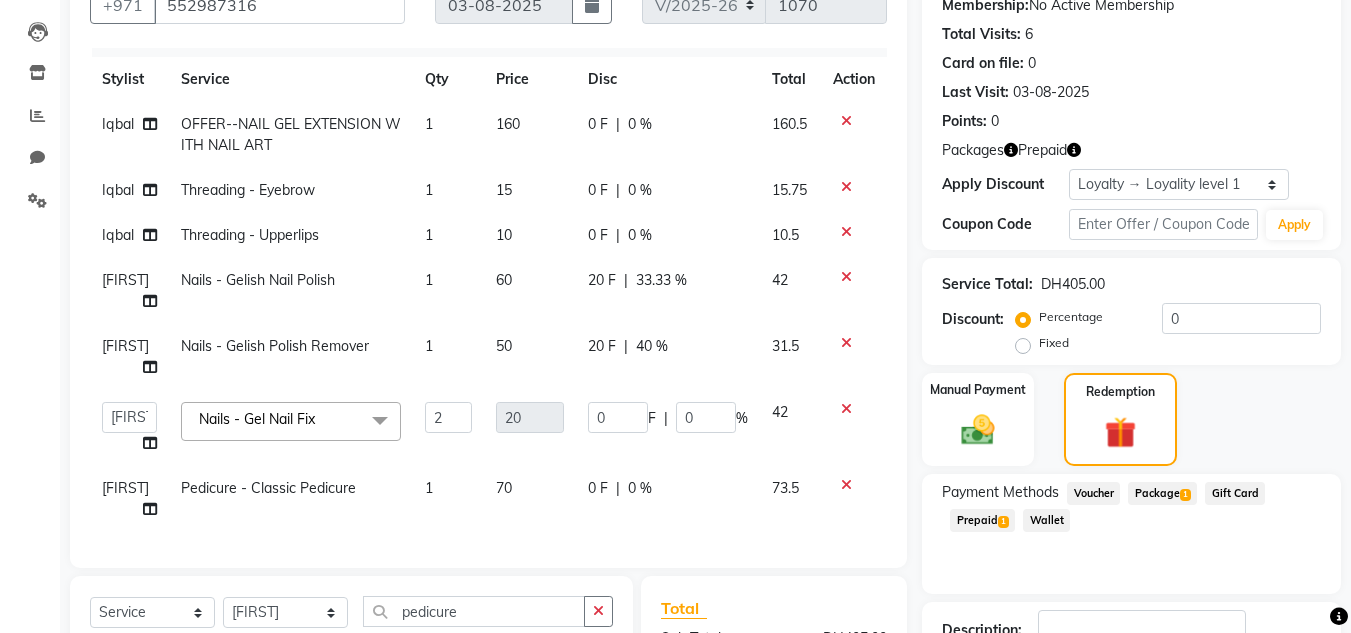 click on "33.33 %" 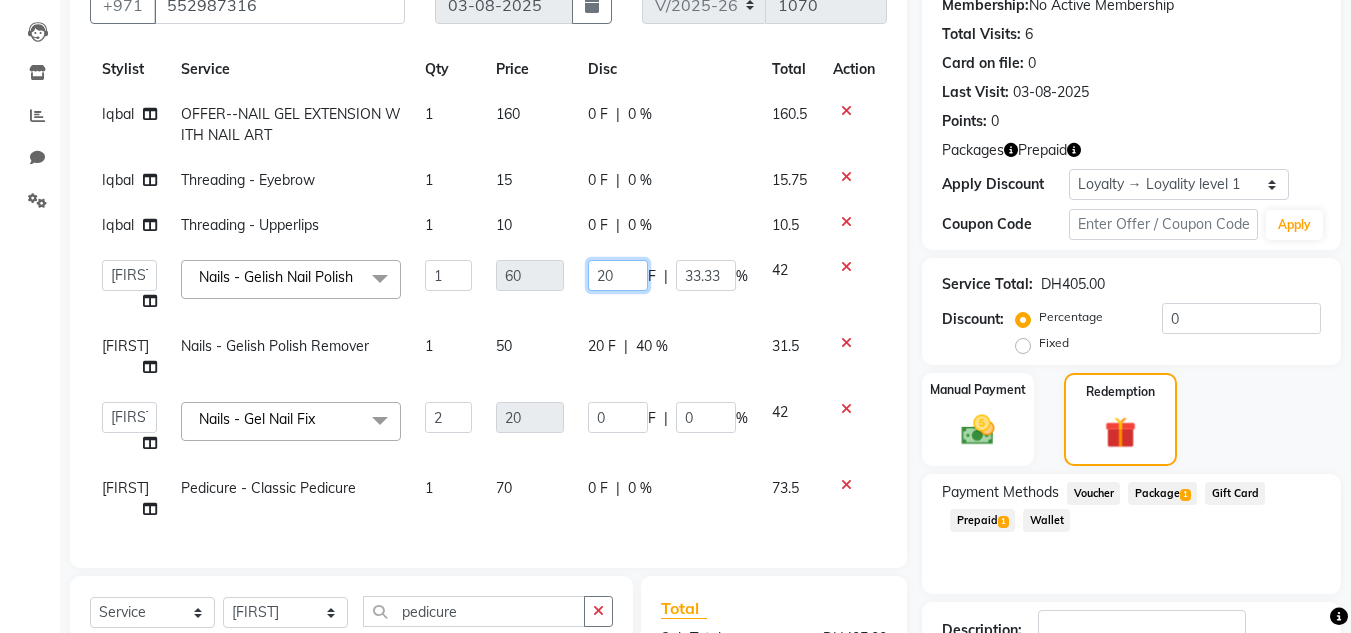 click on "20" 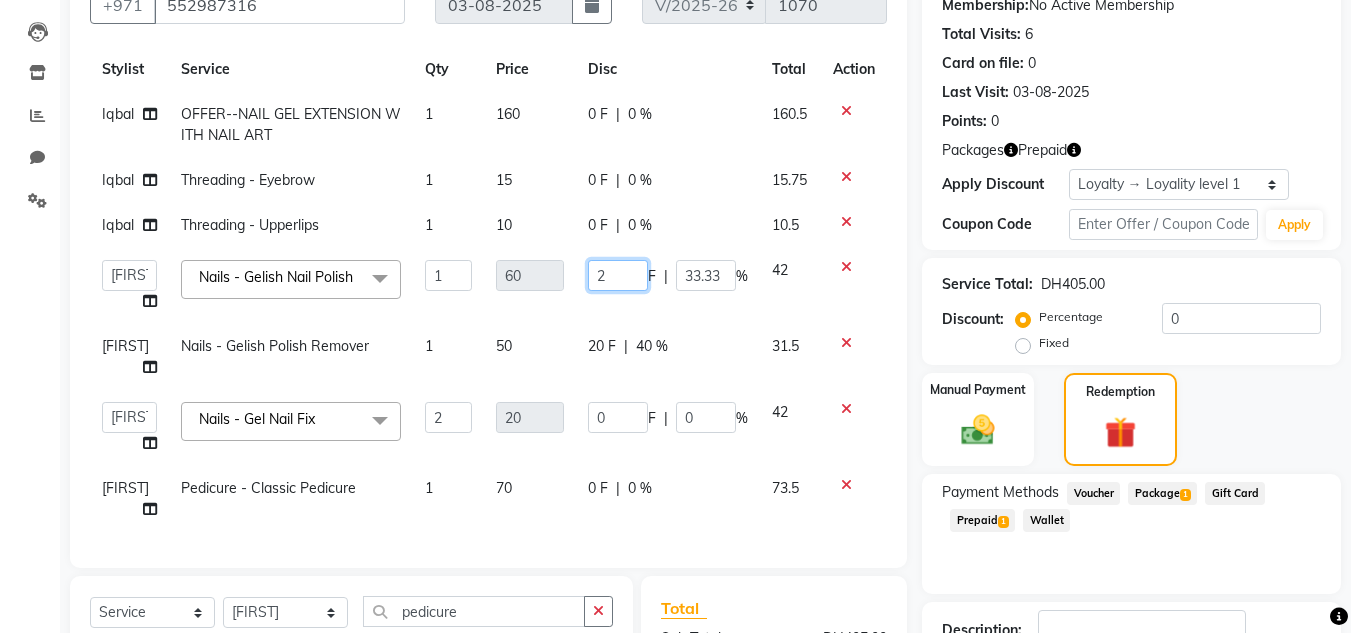 type 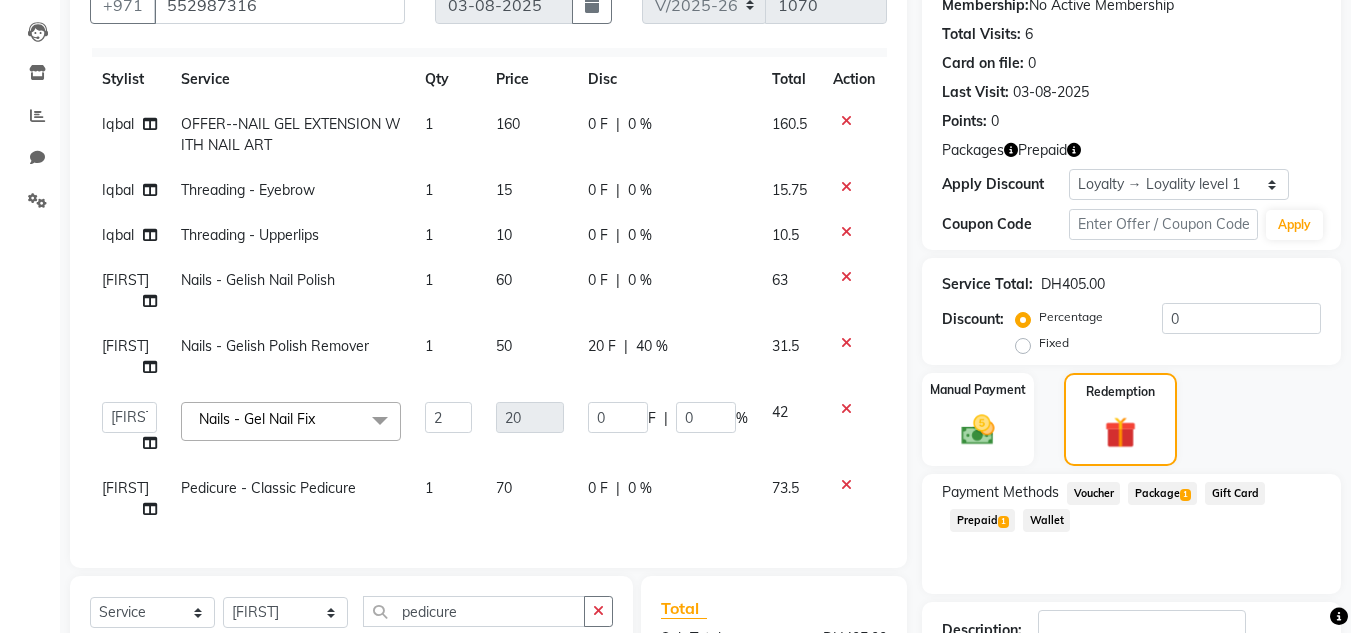 click on "[NAME] OFFER--NAIL GEL EXTENSION WITH NAIL ART 1 160 0 F | 0 % 160.5 [NAME] Threading - Eyebrow 1 15 0 F | 0 % 15.75 [NAME] Threading - Upperlips 1 10 0 F | 0 % 10.5 [NAME] Nails - Gelish Nail Polish 1 60 0 F | 0 % 63 [NAME] Nails - Gelish Polish Remover 1 50 20 F | 40 % 31.5  [NAME]   [NAME]   [NAME] Management [NAME] Sales person [NAME] trial lady  Nails - Gel Nail Fix  x Threading - Eyebrow Threading - Upperlips Threading - Chin Threading - Forehead Threading - Nose Threading Threading - Neck Threading Threading - Face Threading Without Eyebrows Threading - Face Threading With Eyebrows Threading - Eyebrow Bleach Threading - Eyebrow Color 100 DEAL COMBO OFFER-FULL HAND WAX,UNDERARMS+HALF LEG WAX 100 DEAL-BODY MASSAGE fruit shampoo with full dry 100 DEAL-COMBO OFFER-HAIRCUT +BLOWDRY EYELASH EXTENSION VOLUME HARD GEL WITH GEL POLISH BOTOX/KERATIN/PROTEIN one stip hair extension fix Shine bath-SHORT HAIR TILL EAR SHINE BATH-MEDIUM TILL SHOULDER THREADING-COMPLIMENTARY HAIR BRAIDS REMOVAL HYDRA FACIAL 2 0" 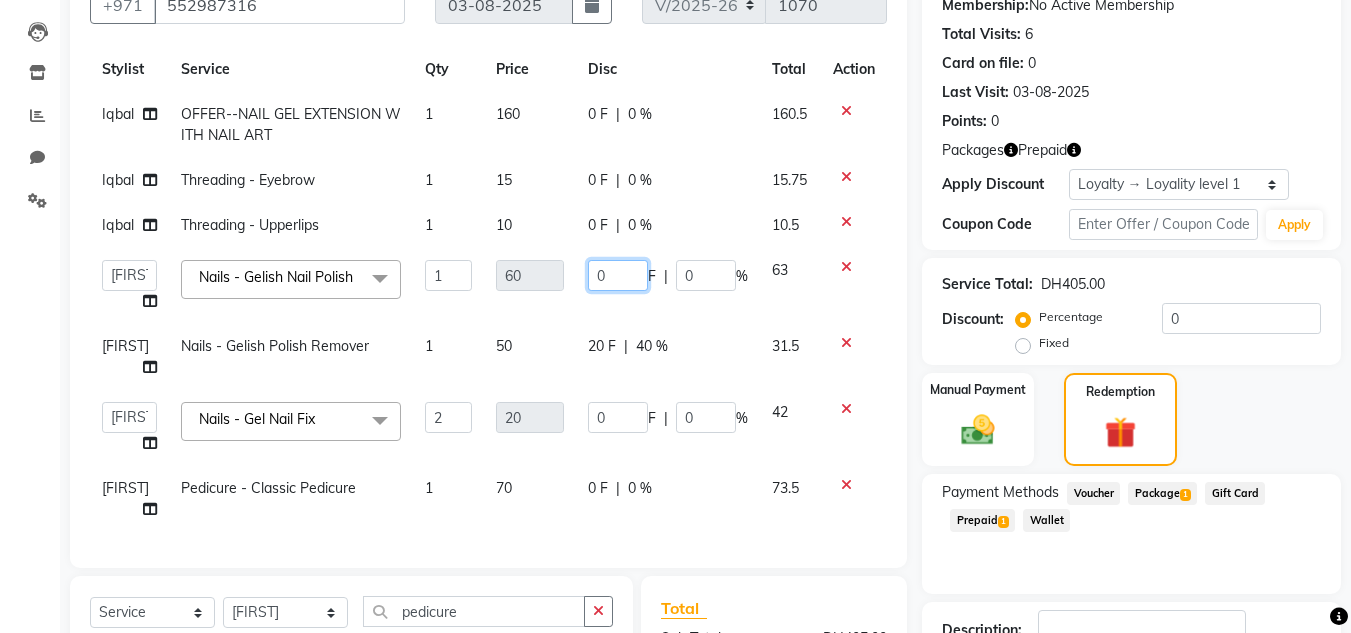 click on "0" 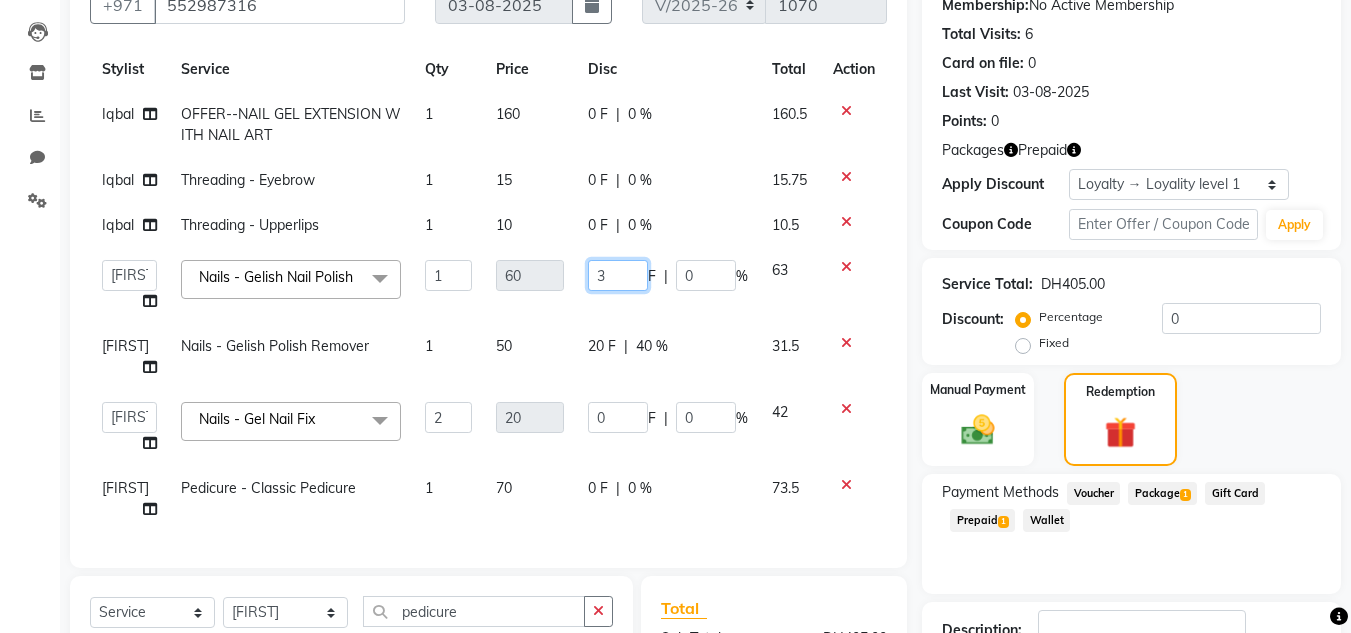 type on "30" 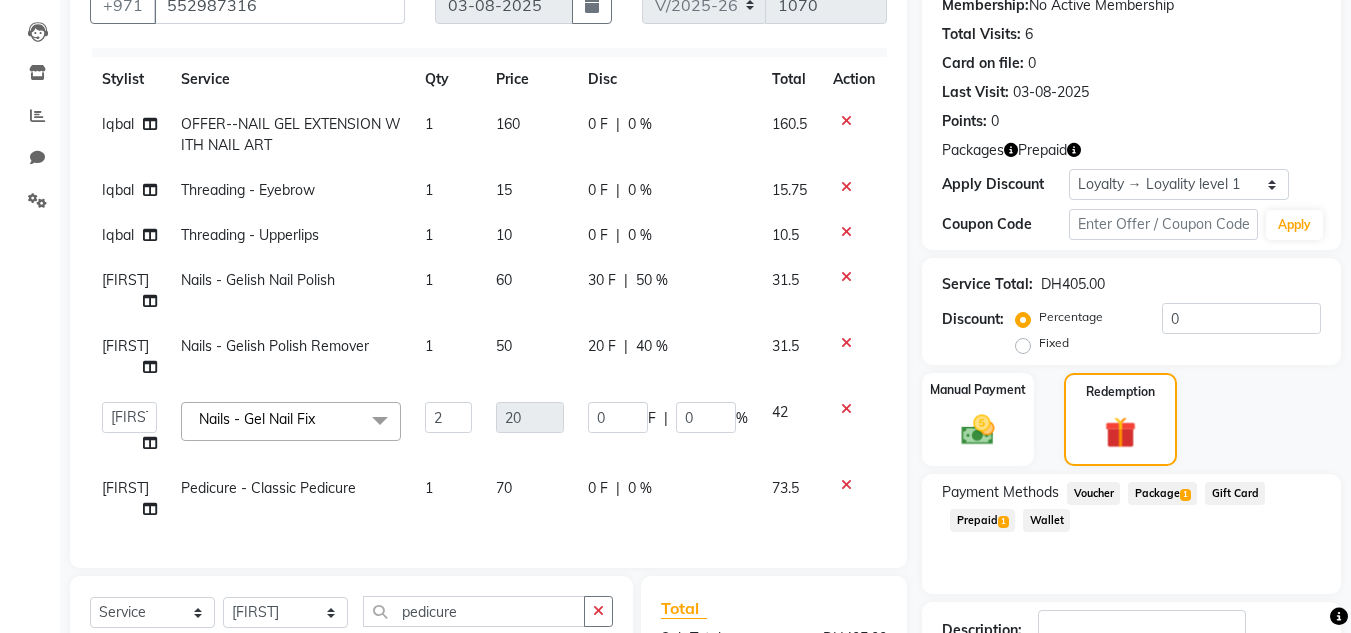 drag, startPoint x: 1150, startPoint y: 64, endPoint x: 1365, endPoint y: 200, distance: 254.40323 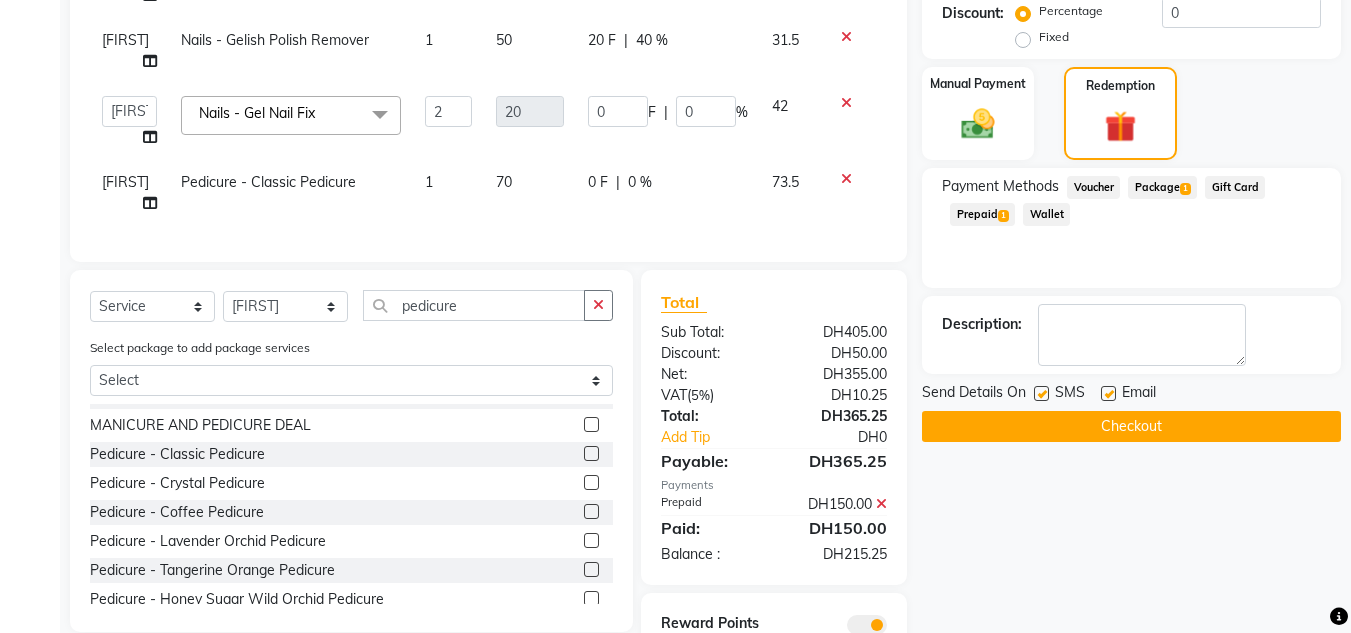 scroll, scrollTop: 587, scrollLeft: 0, axis: vertical 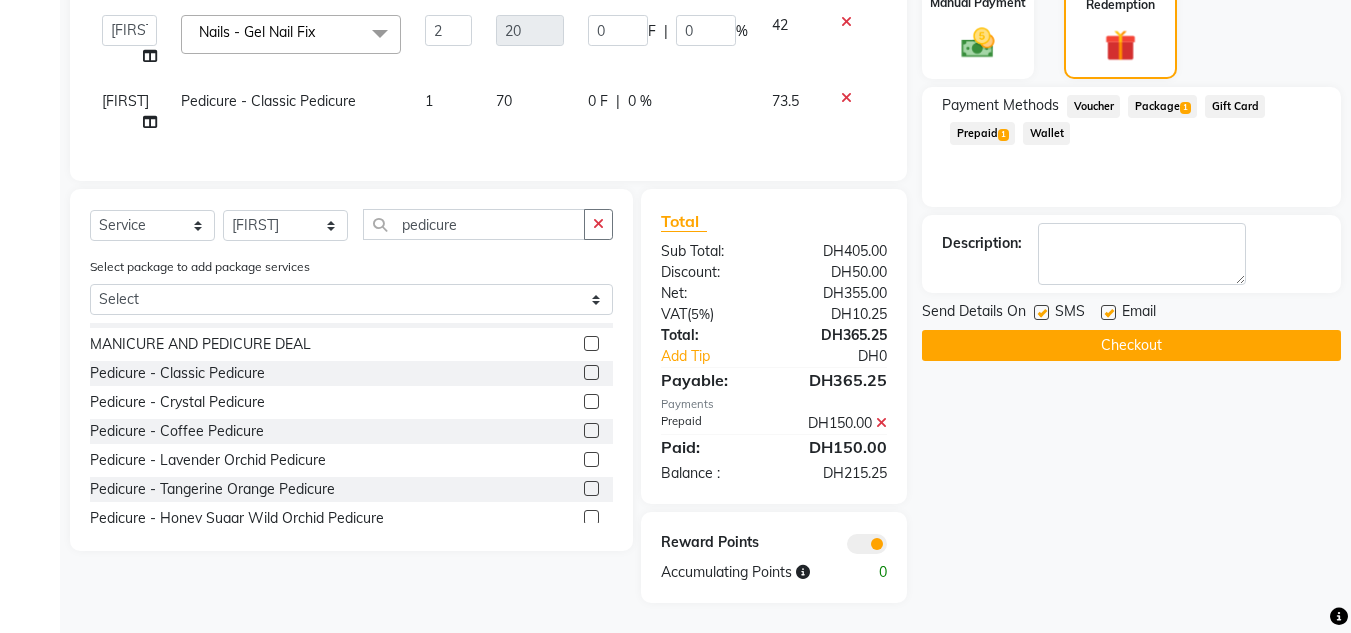 click on "Manual Payment Redemption" 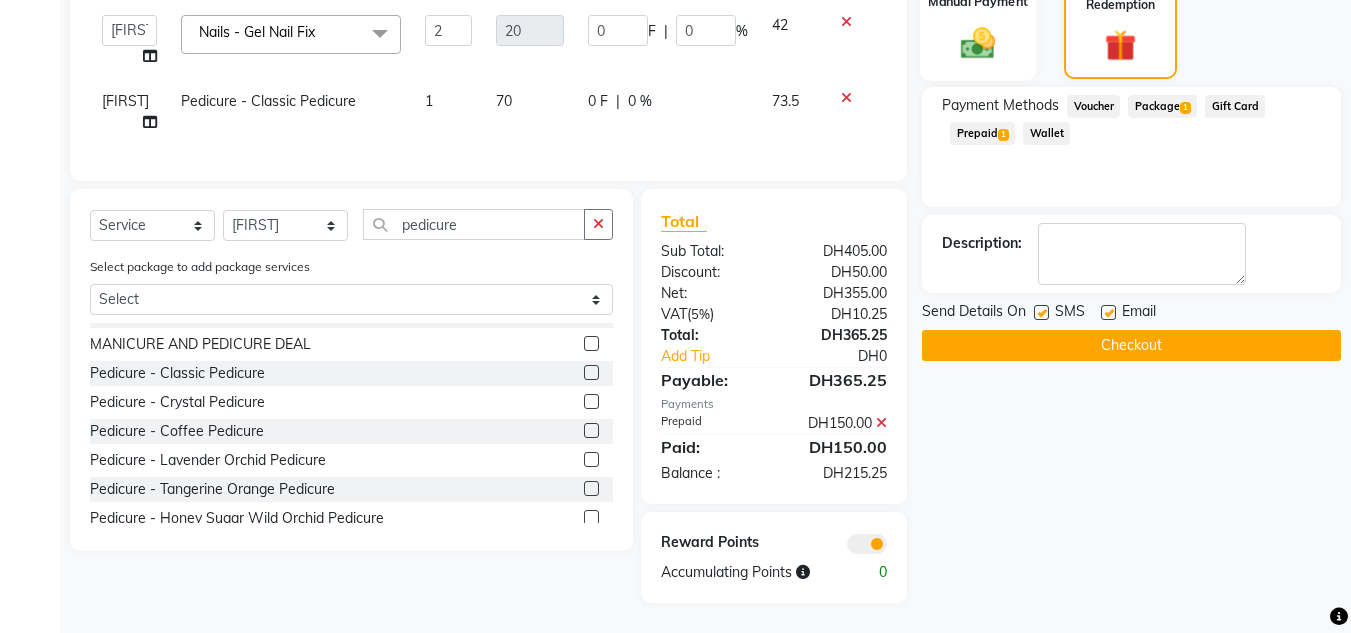 click 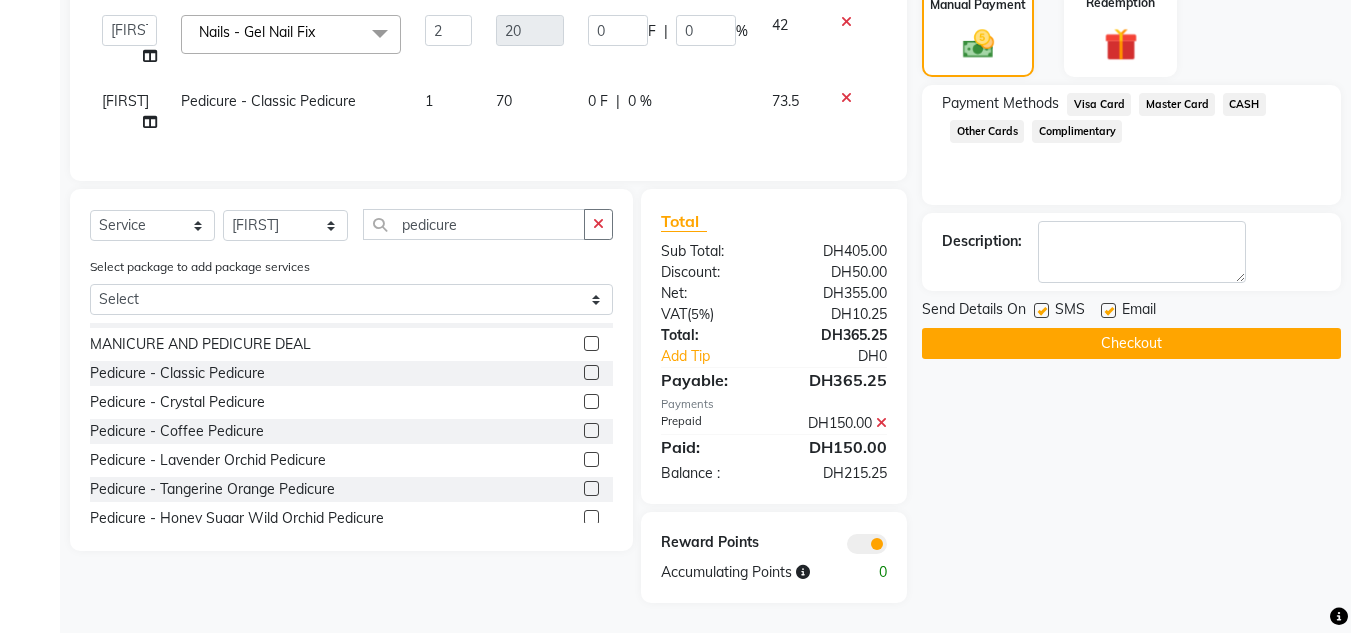 click on "Visa Card" 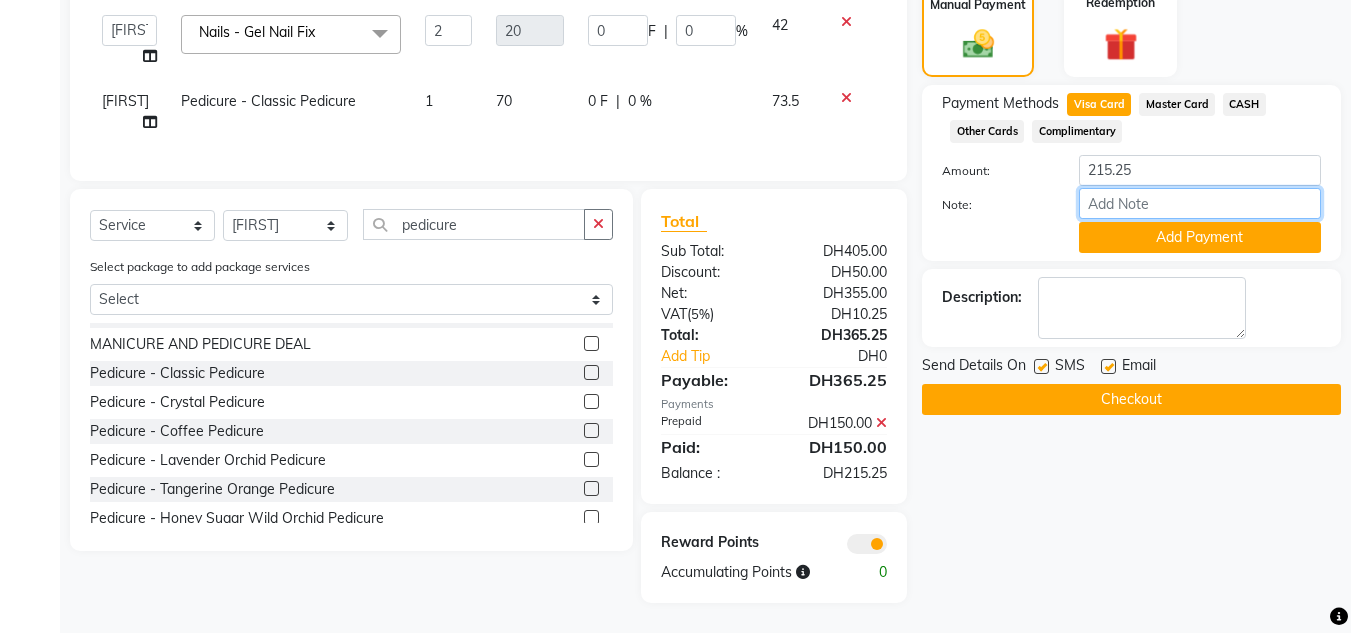 drag, startPoint x: 1106, startPoint y: 203, endPoint x: 1064, endPoint y: 235, distance: 52.801514 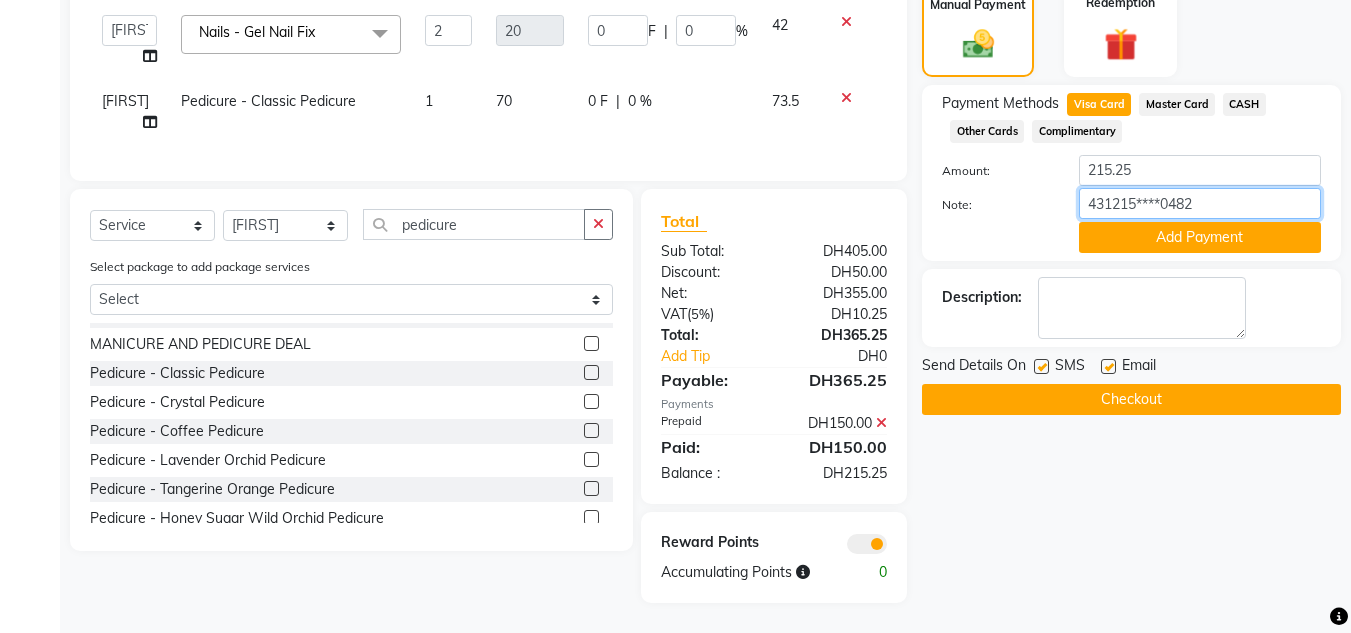 type on "431215****0482" 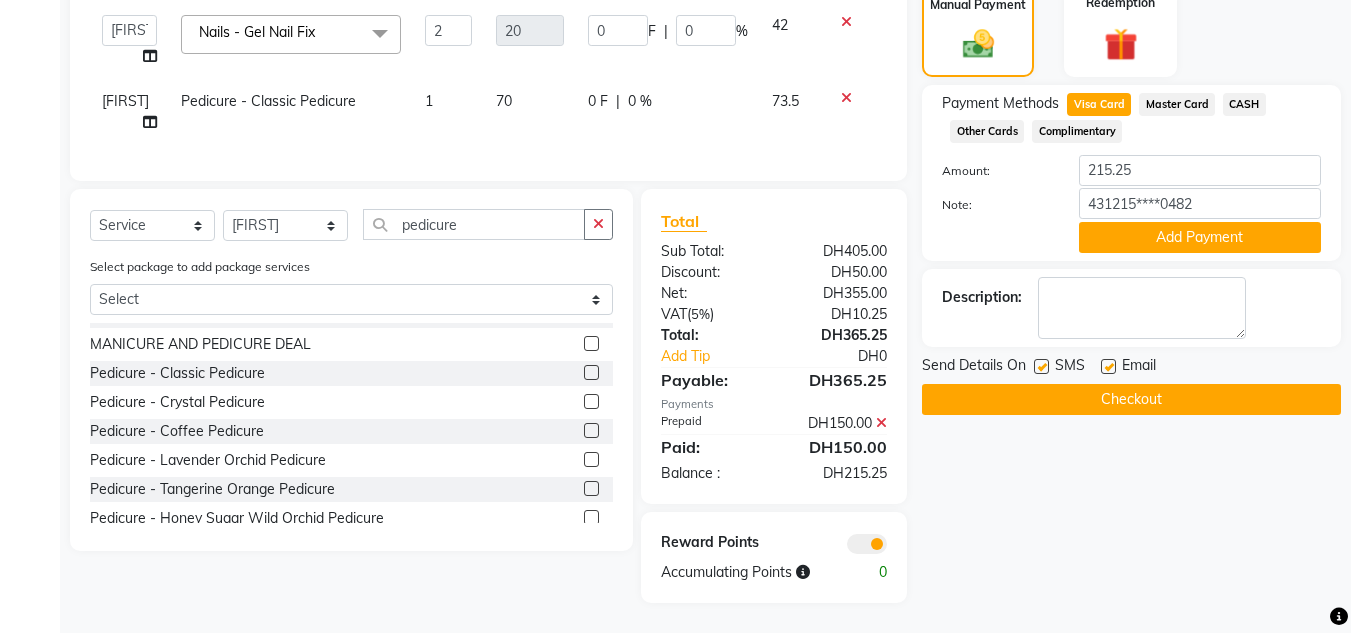 click on "Add Payment" 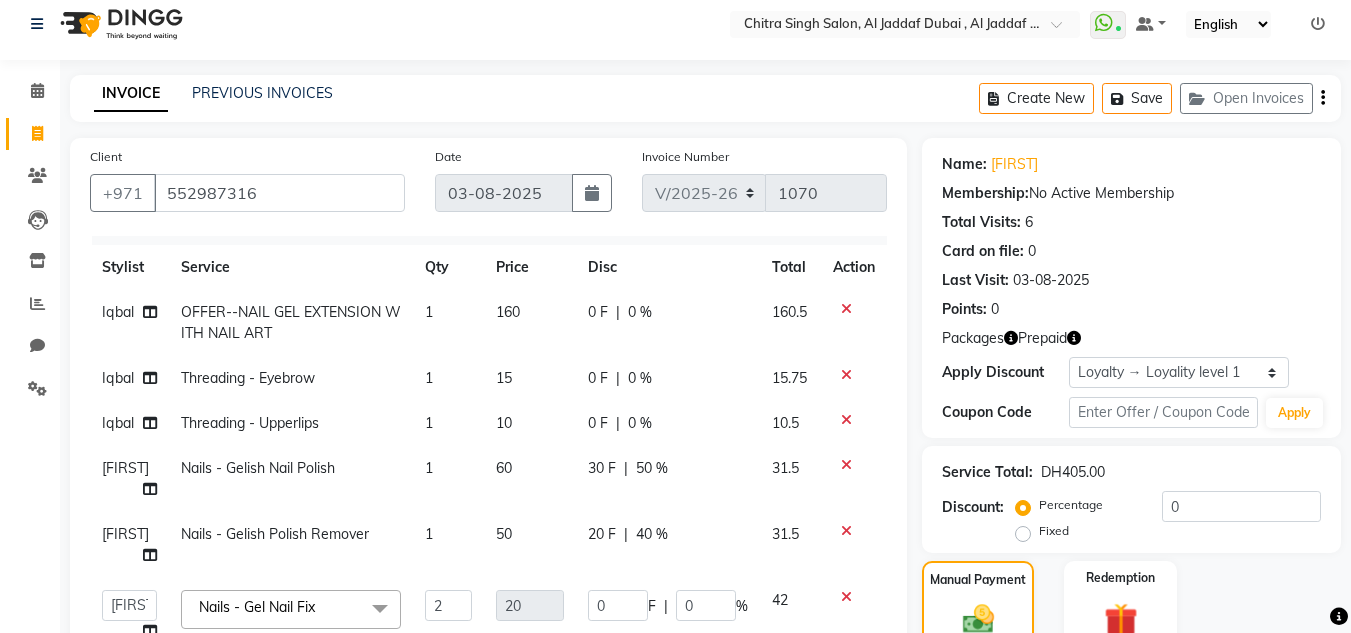 scroll, scrollTop: 0, scrollLeft: 0, axis: both 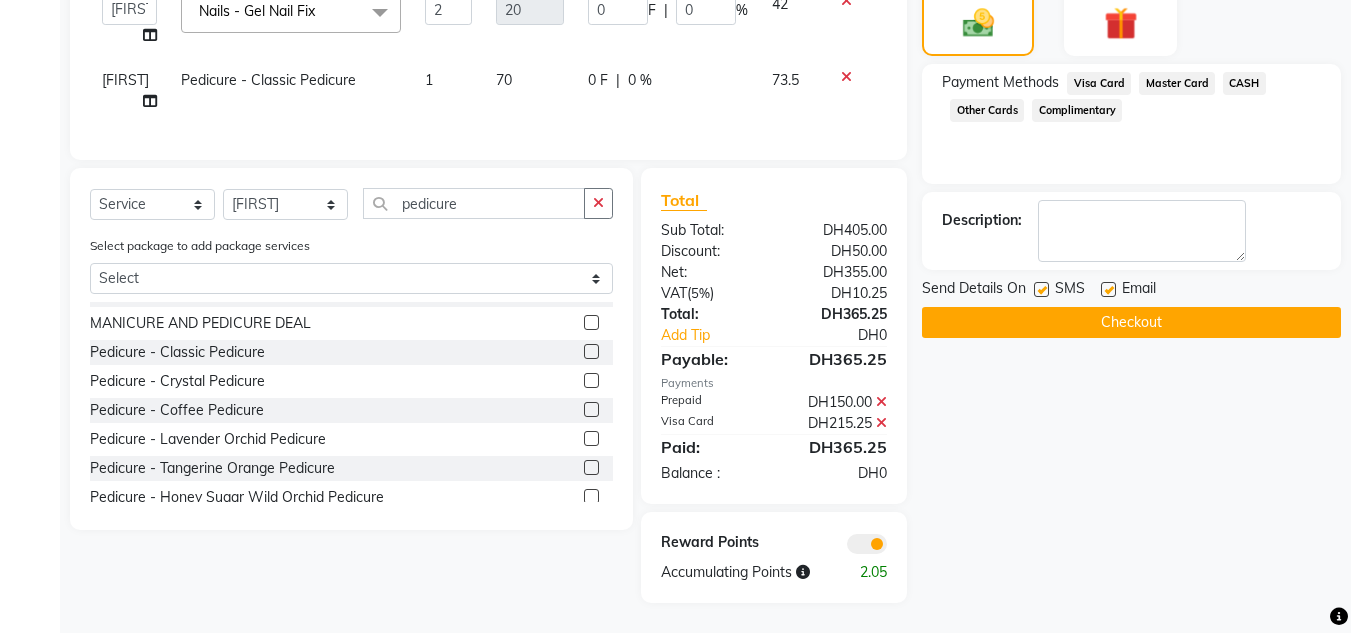 click on "Checkout" 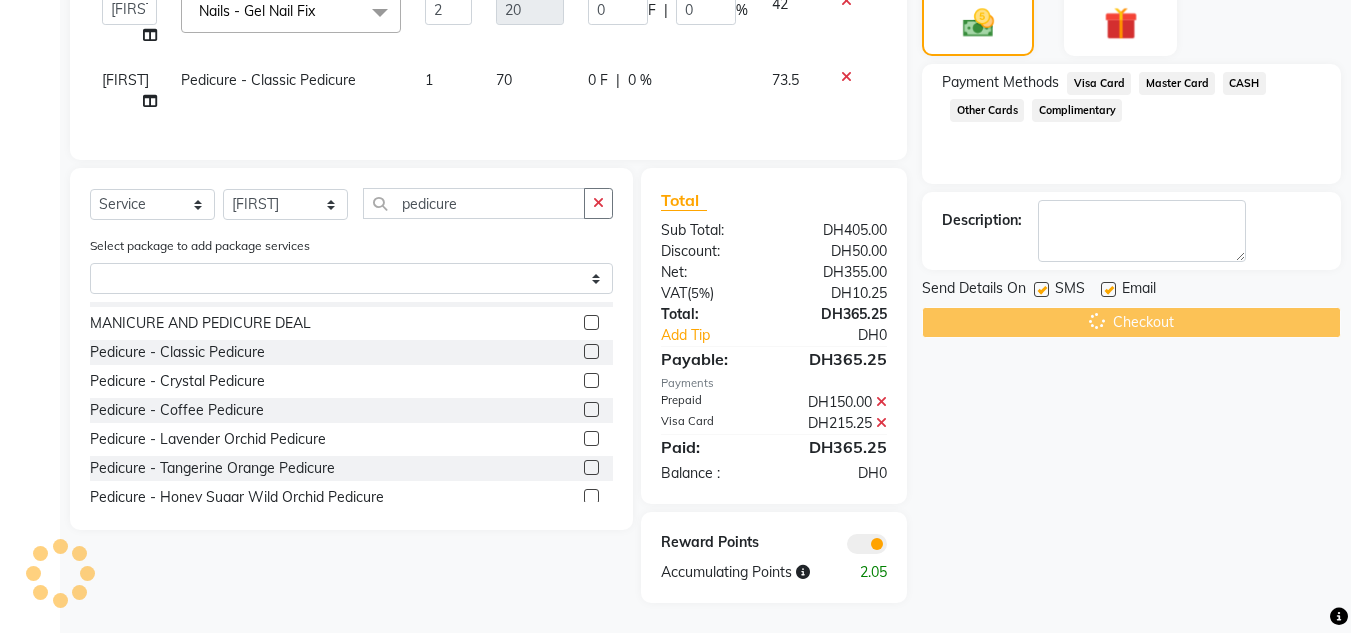 scroll, scrollTop: 0, scrollLeft: 0, axis: both 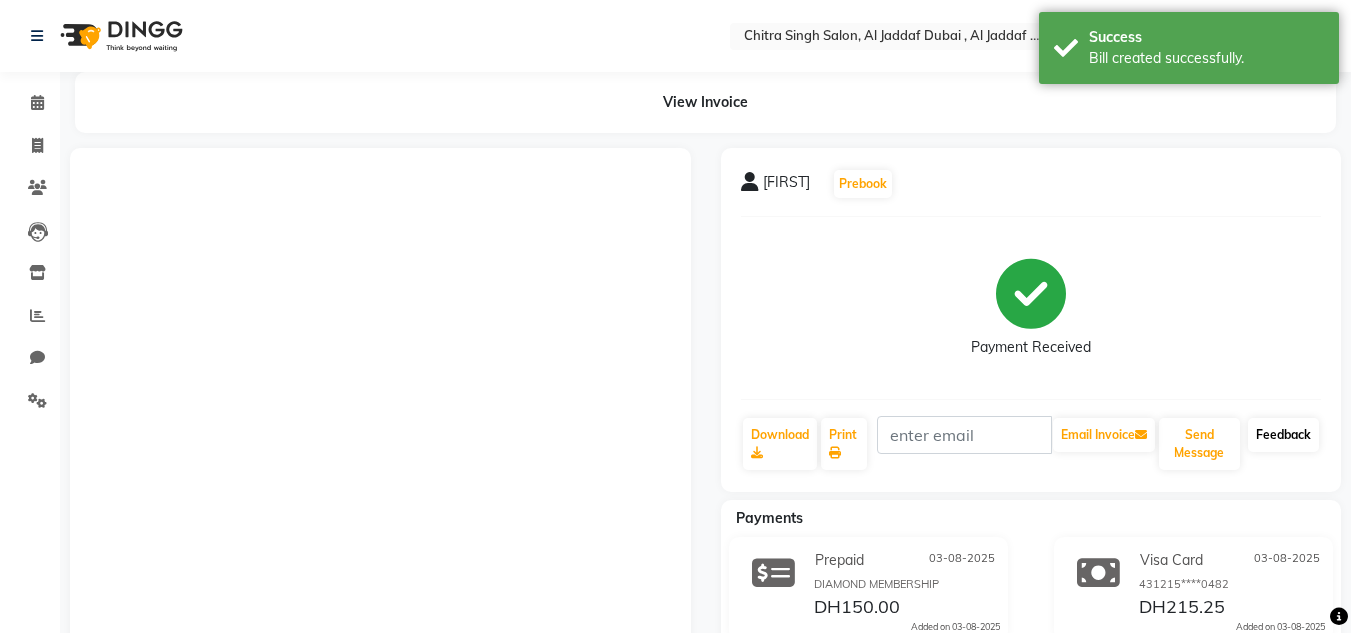 click on "[FIRST]   Prebook   Payment Received  Download  Print   Email Invoice   Send Message Feedback" 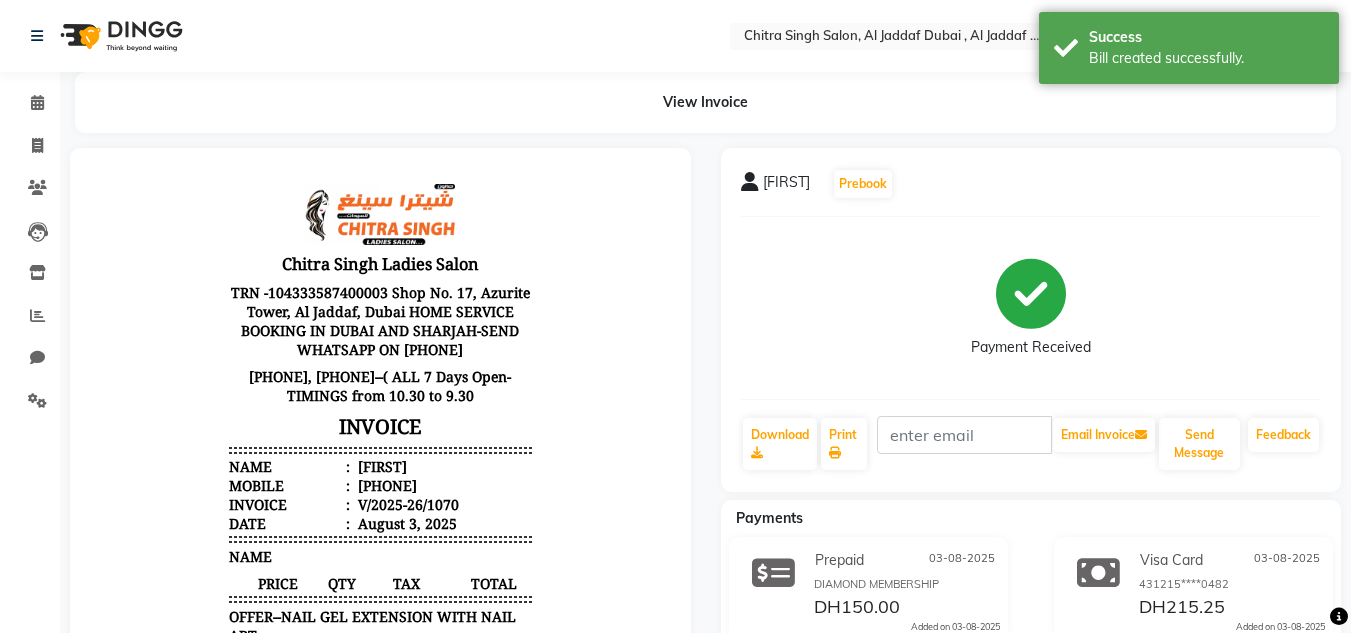 scroll, scrollTop: 0, scrollLeft: 0, axis: both 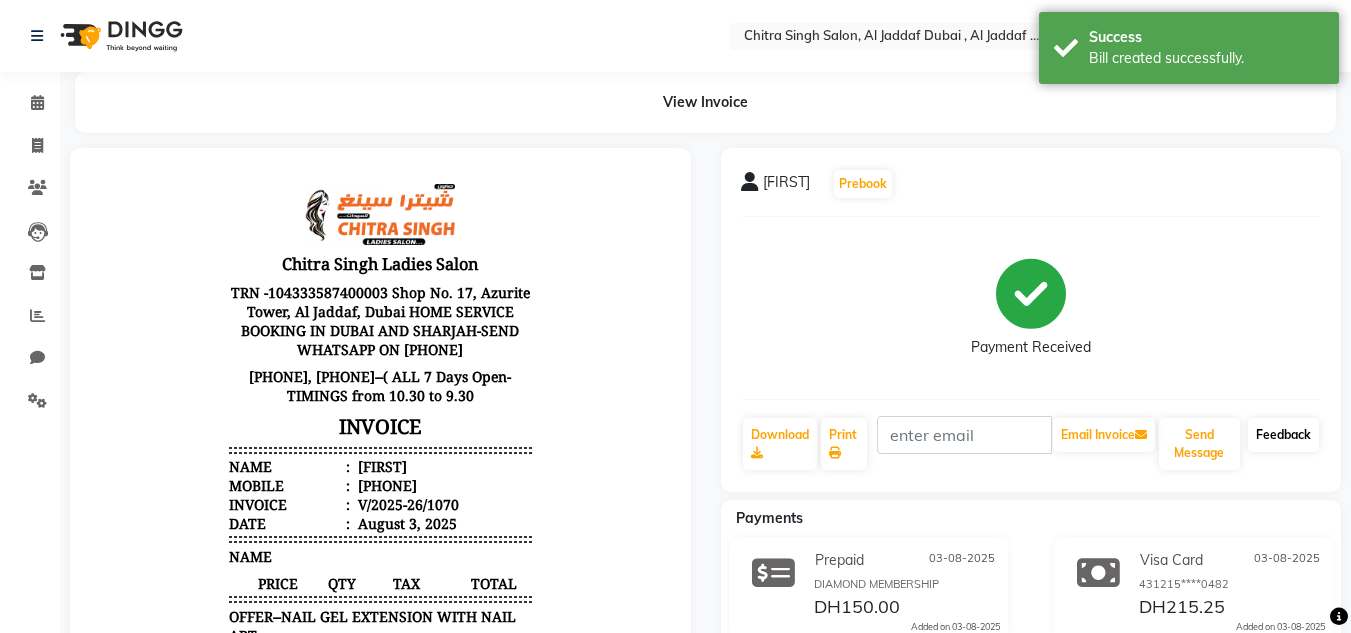 click on "Feedback" 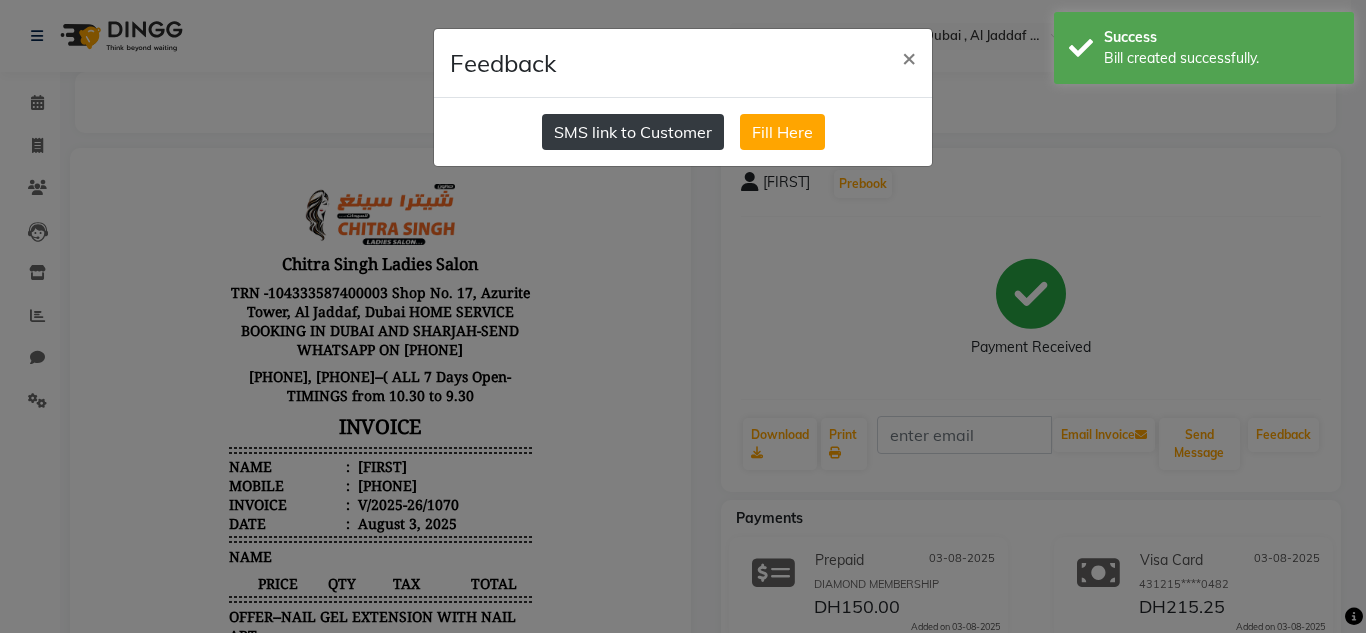 click on "SMS link to Customer" 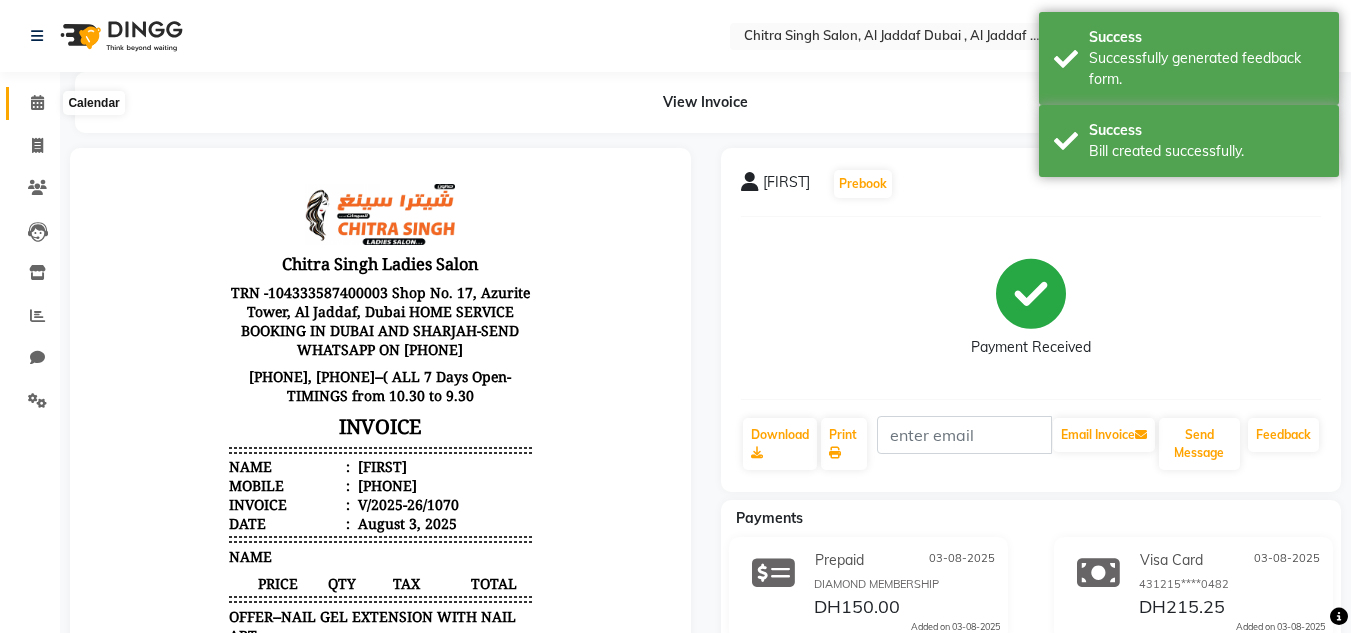 drag, startPoint x: 32, startPoint y: 99, endPoint x: 37, endPoint y: 111, distance: 13 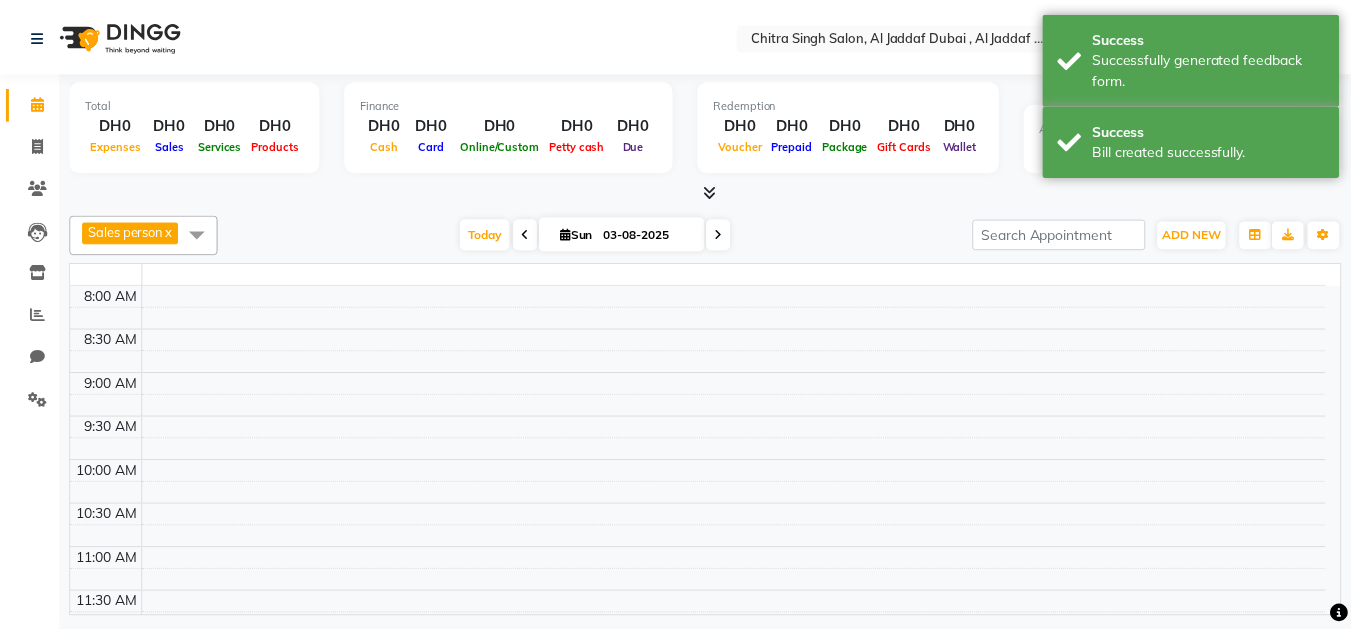 scroll, scrollTop: 0, scrollLeft: 0, axis: both 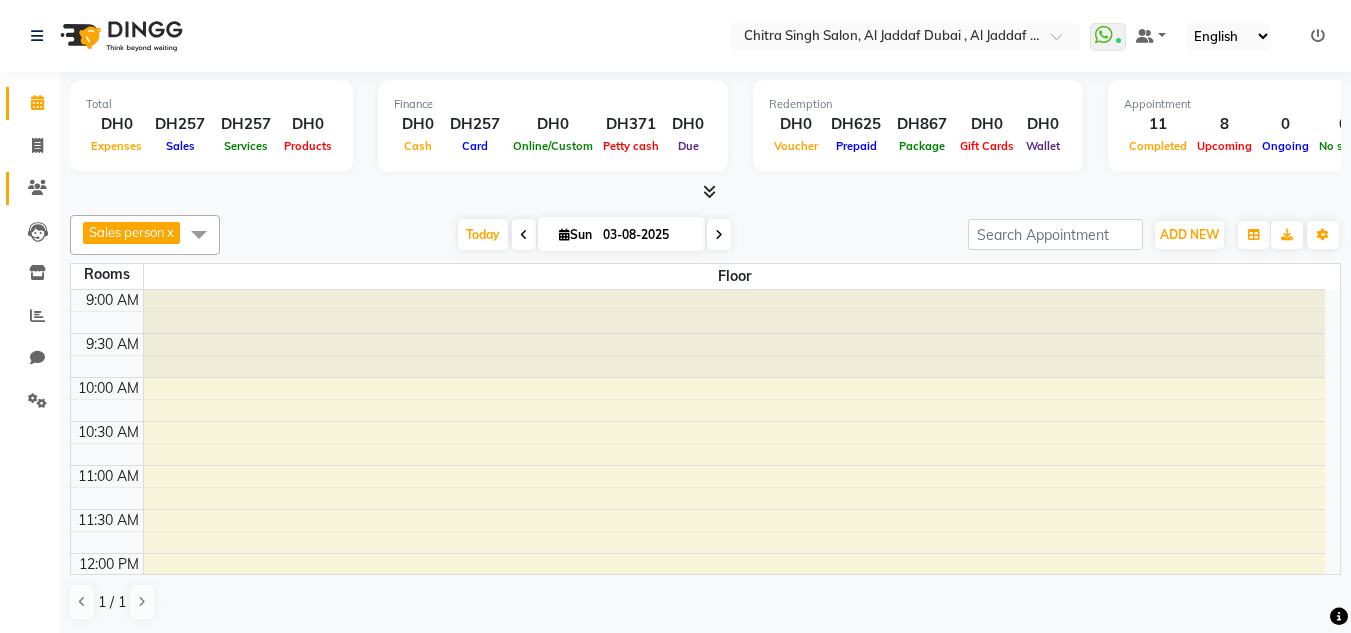 click on "Clients" 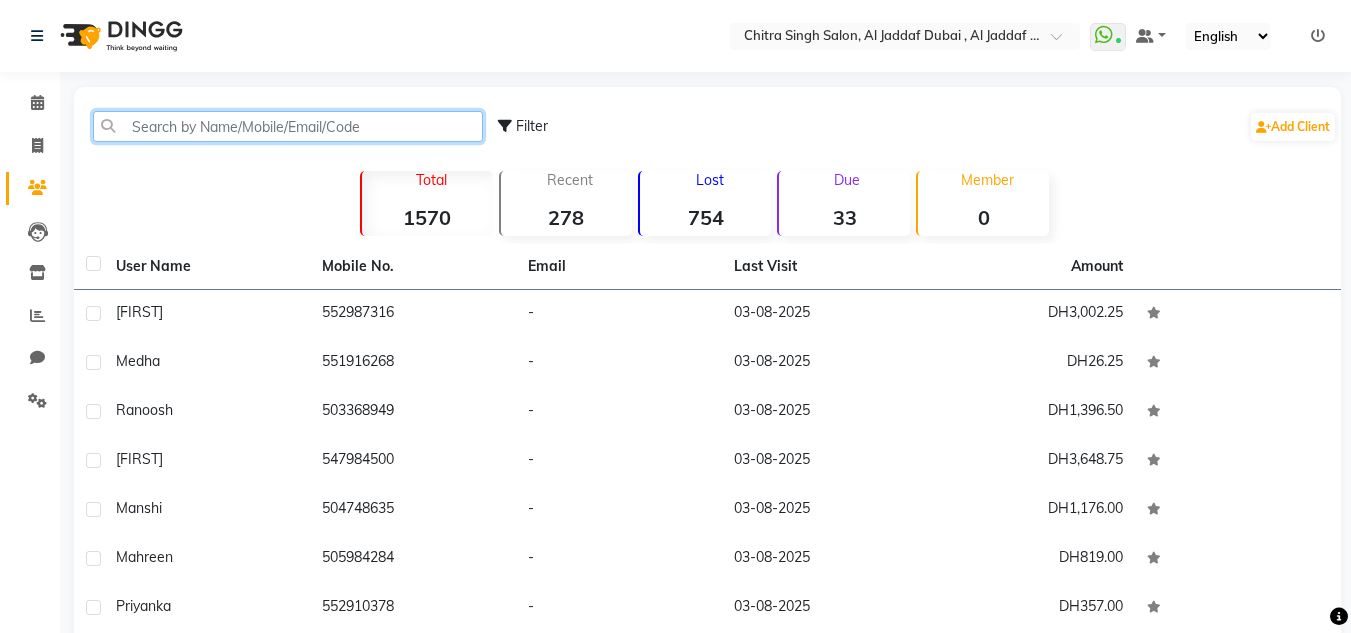 click 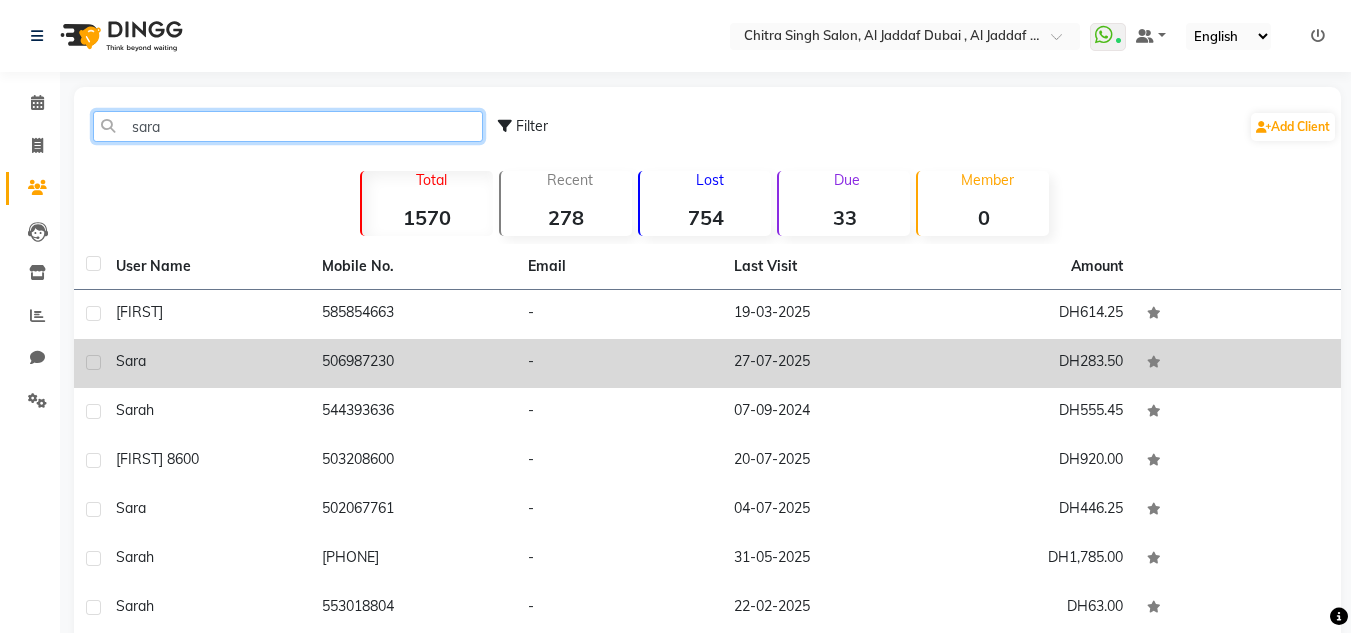 type on "sara" 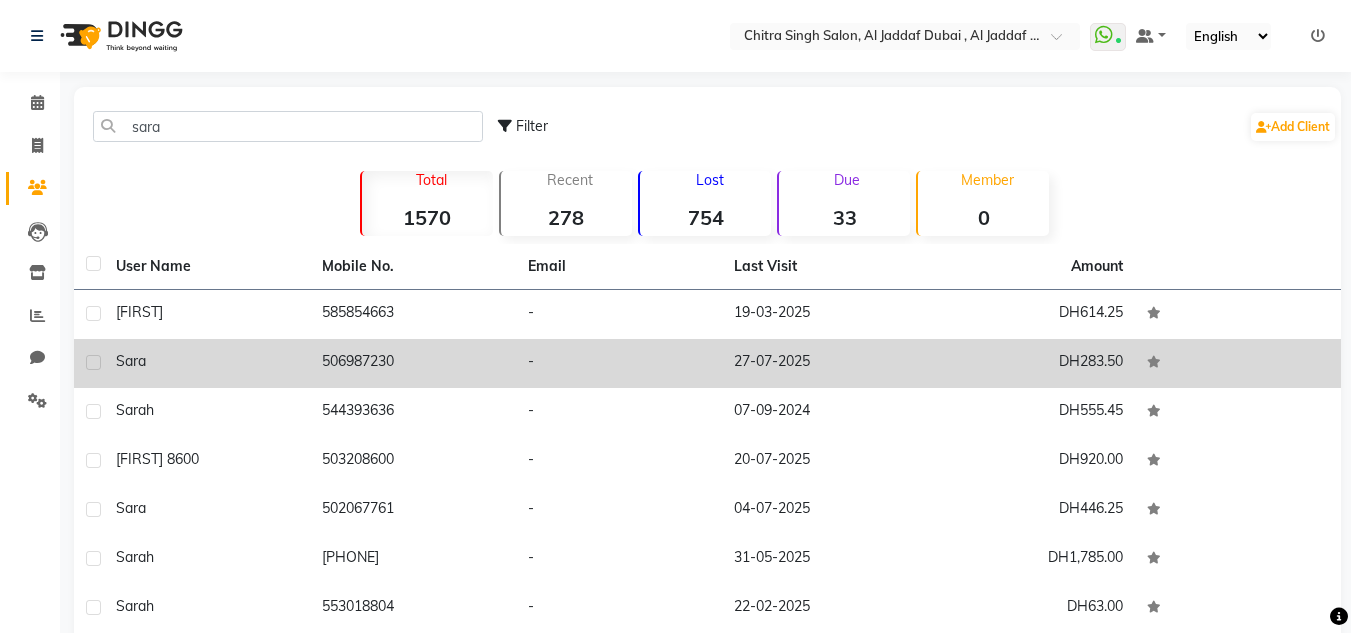 click on "DH283.50" 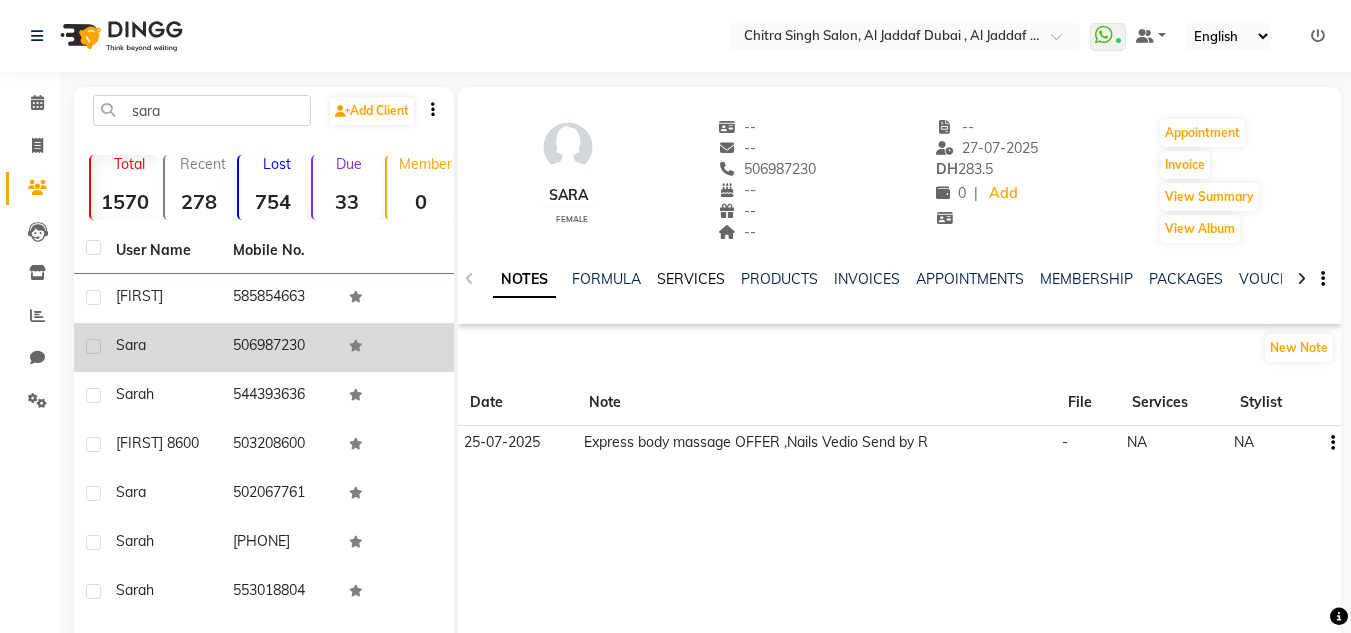 click on "SERVICES" 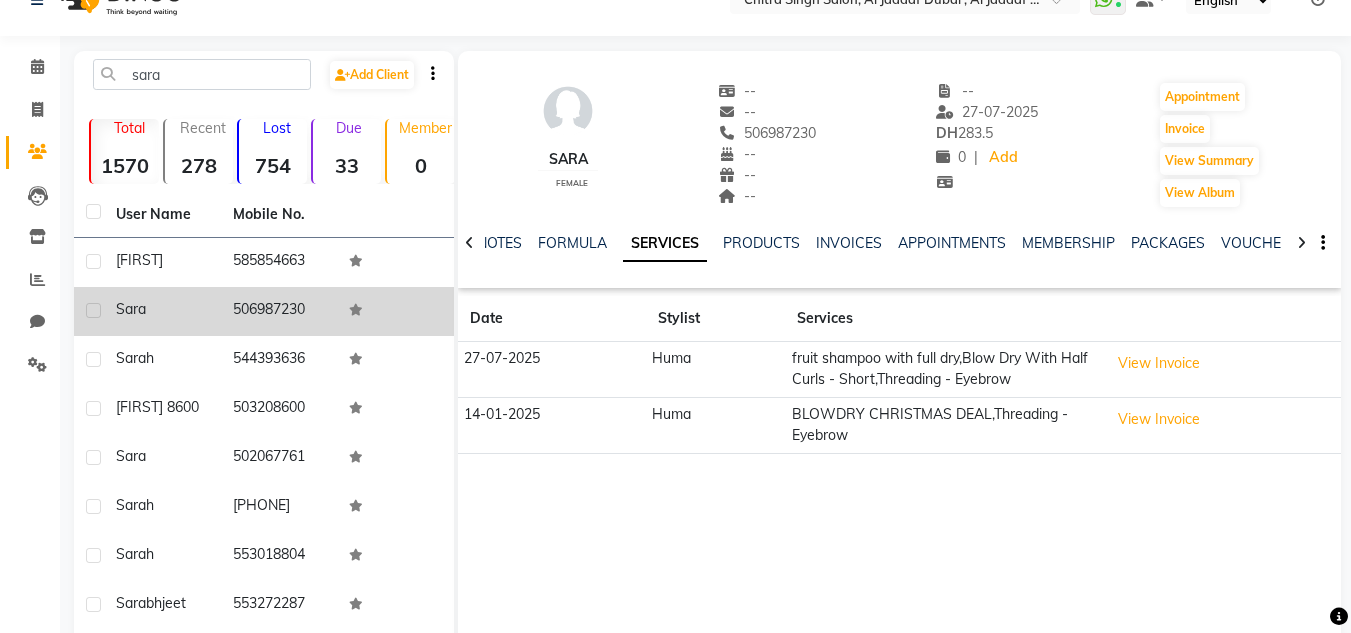 scroll, scrollTop: 53, scrollLeft: 0, axis: vertical 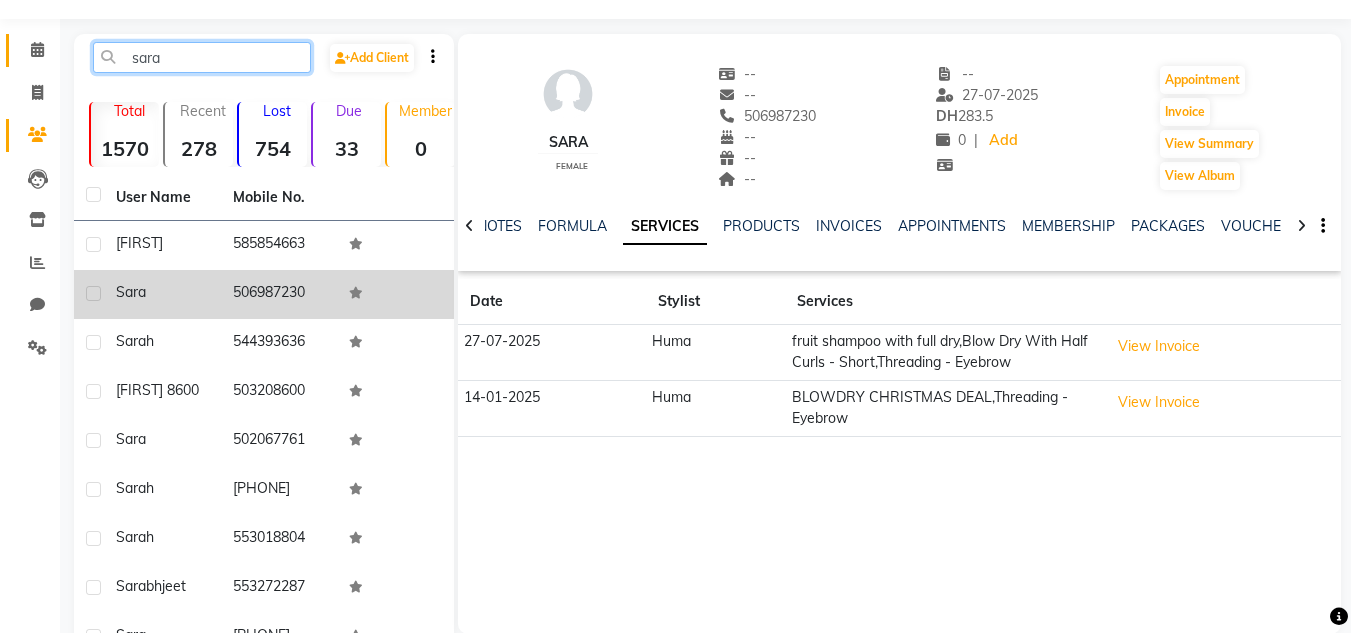 drag, startPoint x: 229, startPoint y: 67, endPoint x: 39, endPoint y: 39, distance: 192.05208 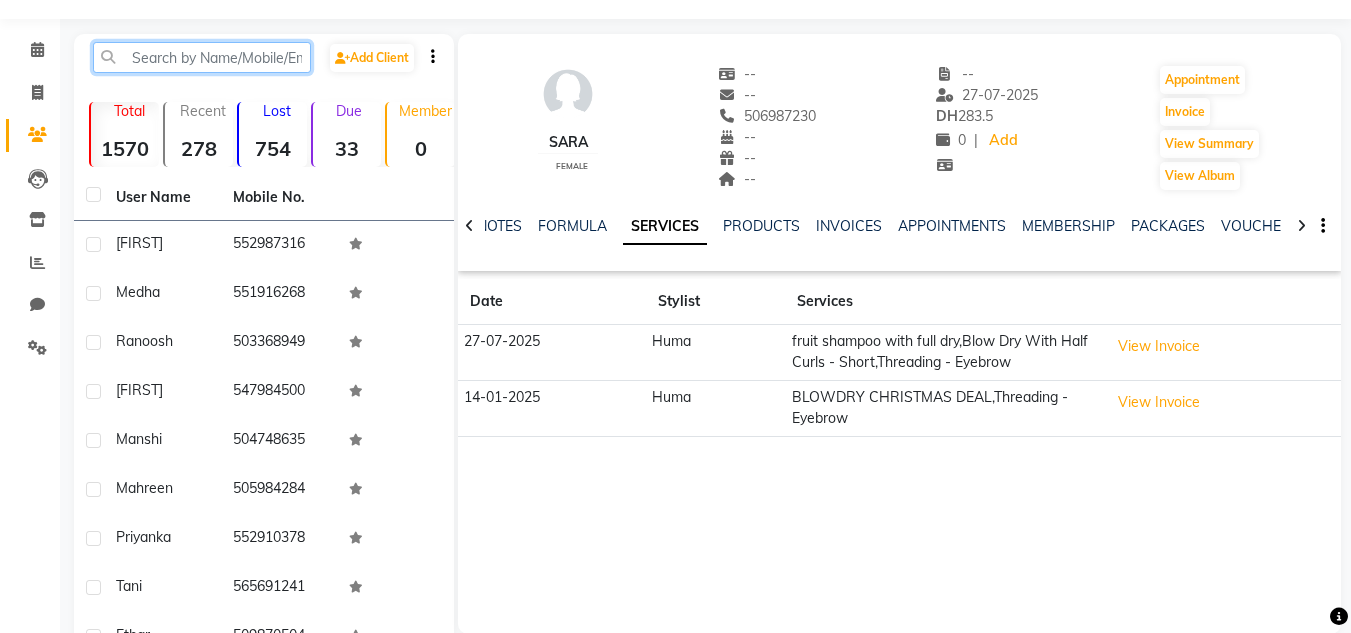 type 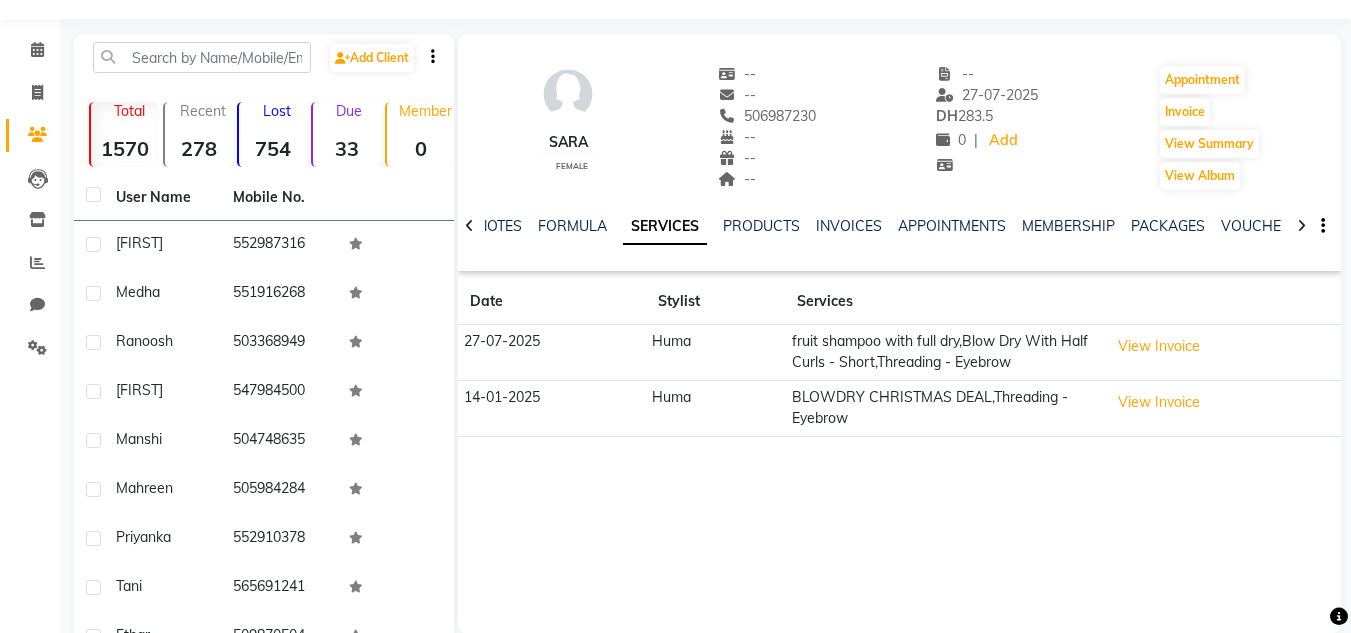 click on "Invoice" 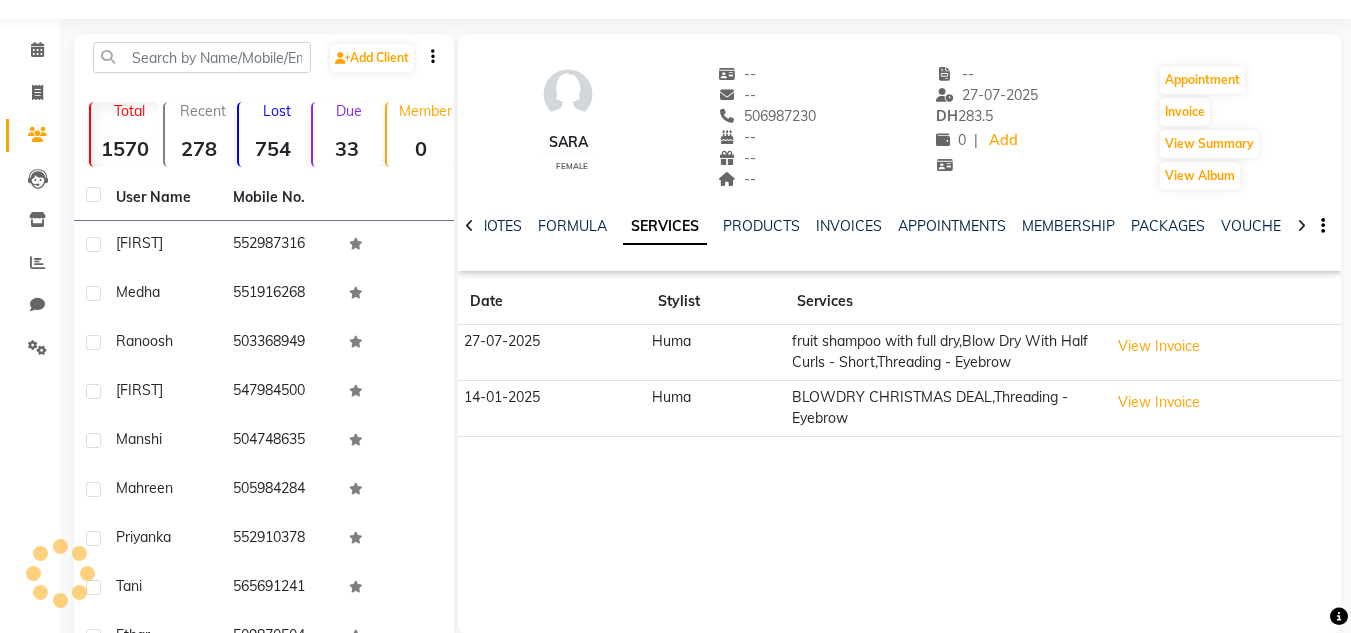 click on "Calendar" 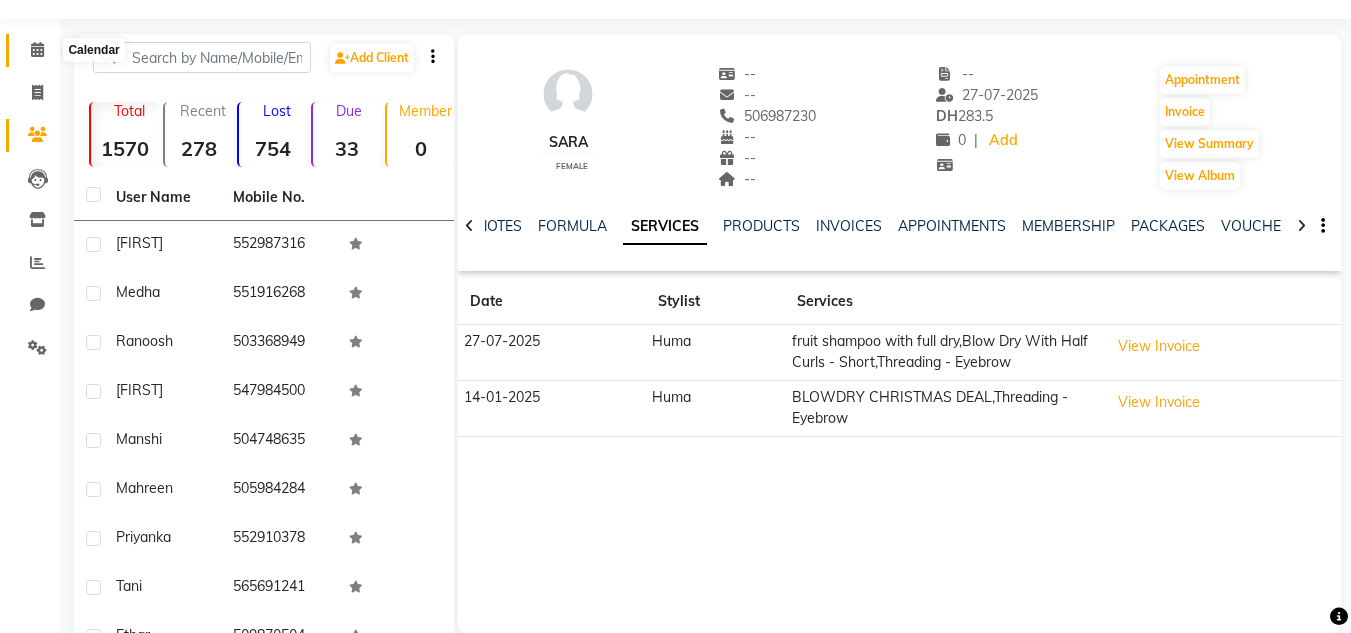 click 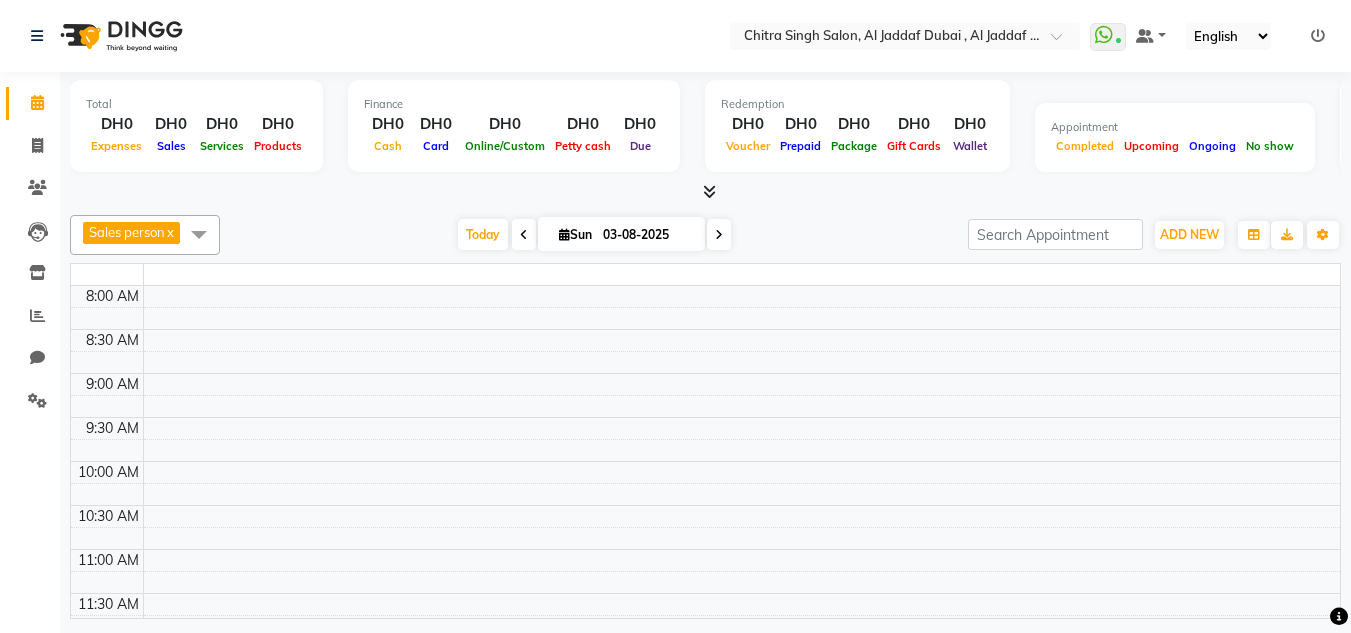 scroll, scrollTop: 0, scrollLeft: 0, axis: both 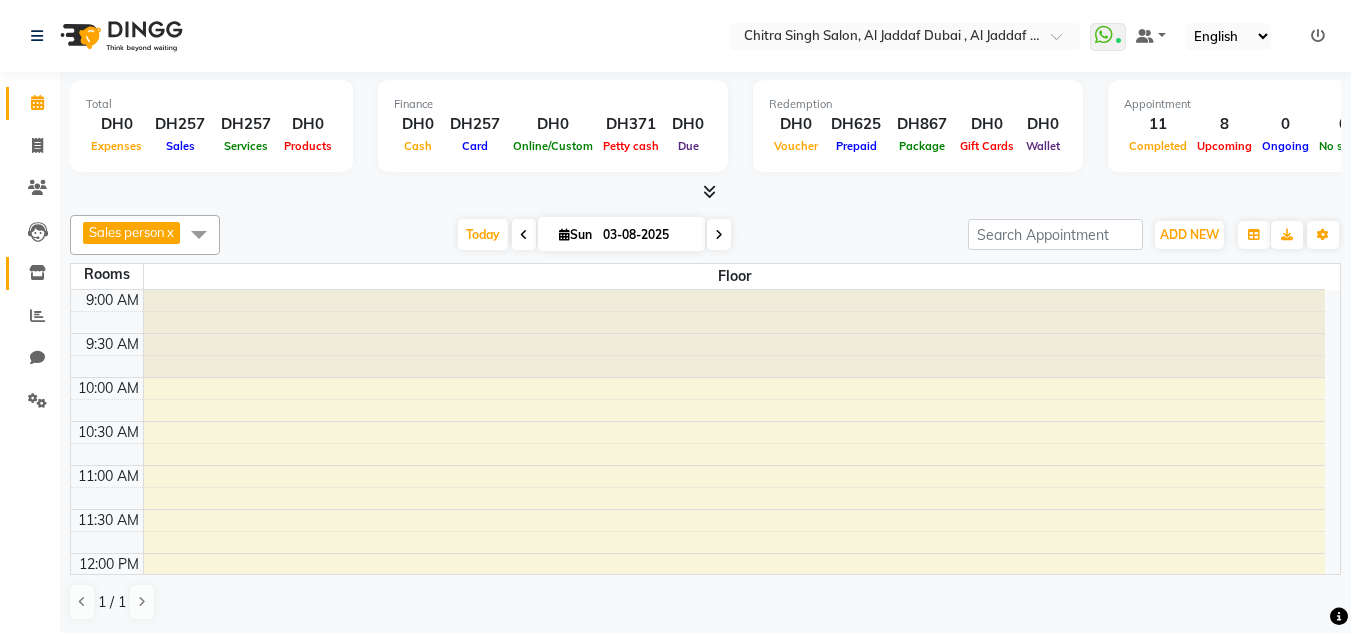 drag, startPoint x: 40, startPoint y: 278, endPoint x: 41, endPoint y: 298, distance: 20.024984 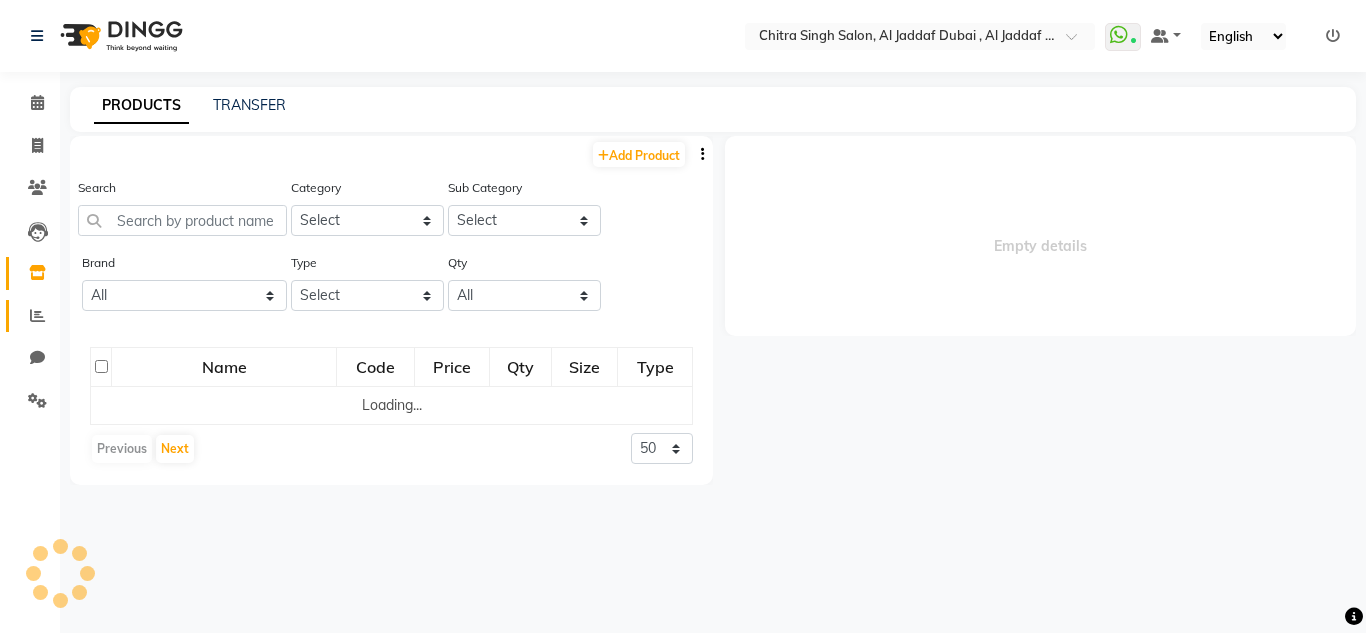 select 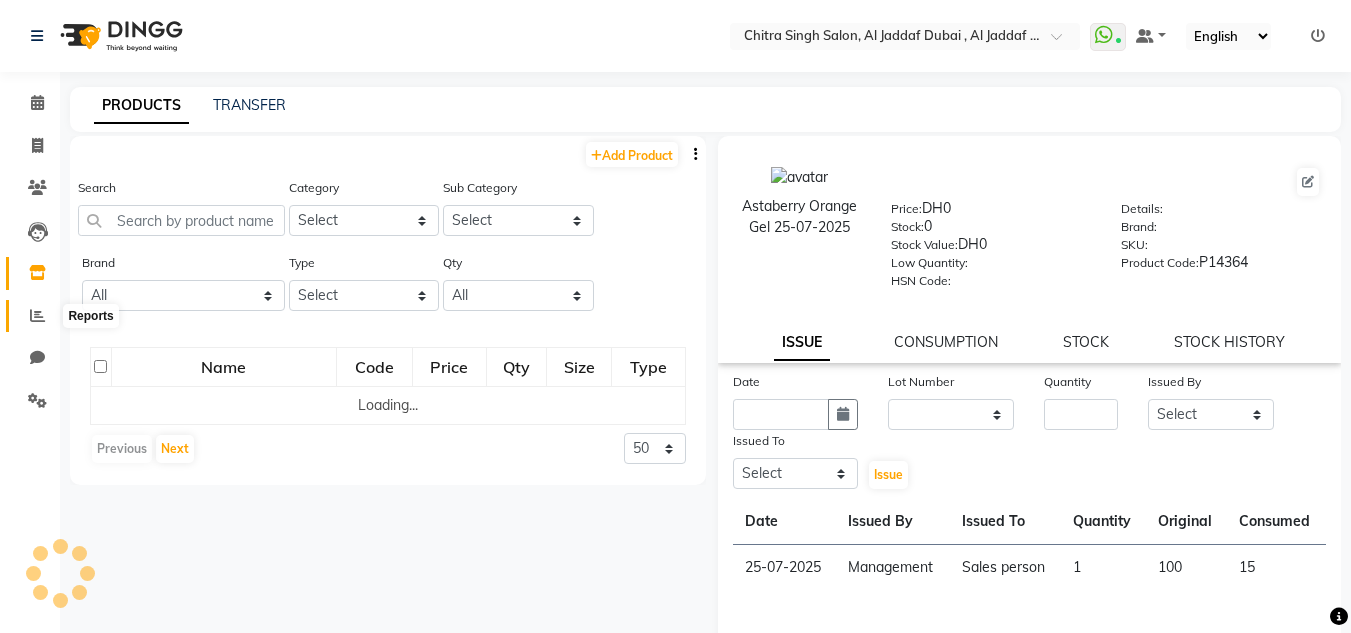 click 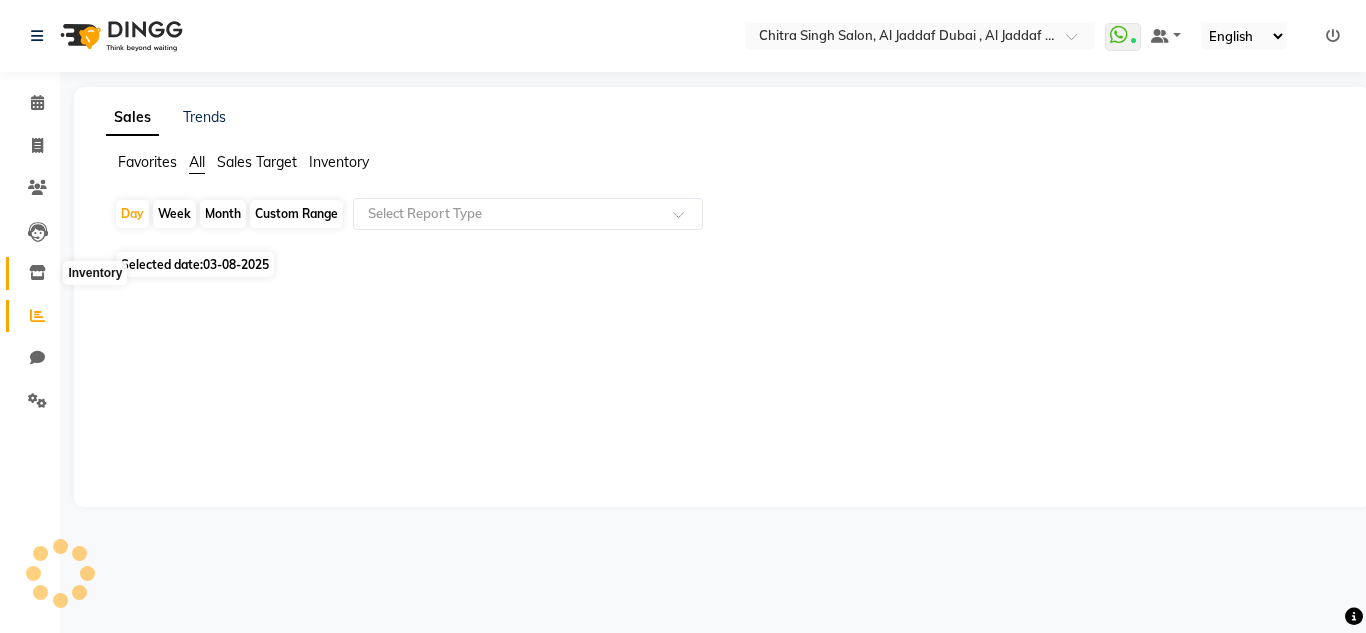 click 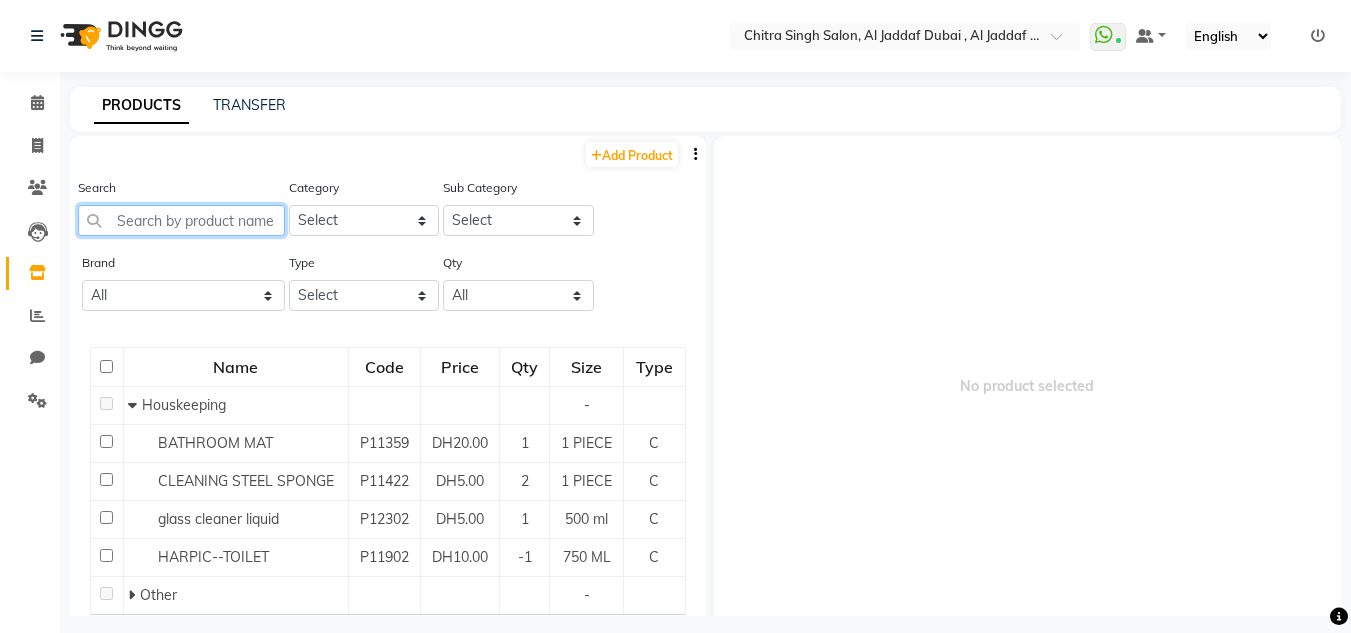 drag, startPoint x: 268, startPoint y: 212, endPoint x: 252, endPoint y: 224, distance: 20 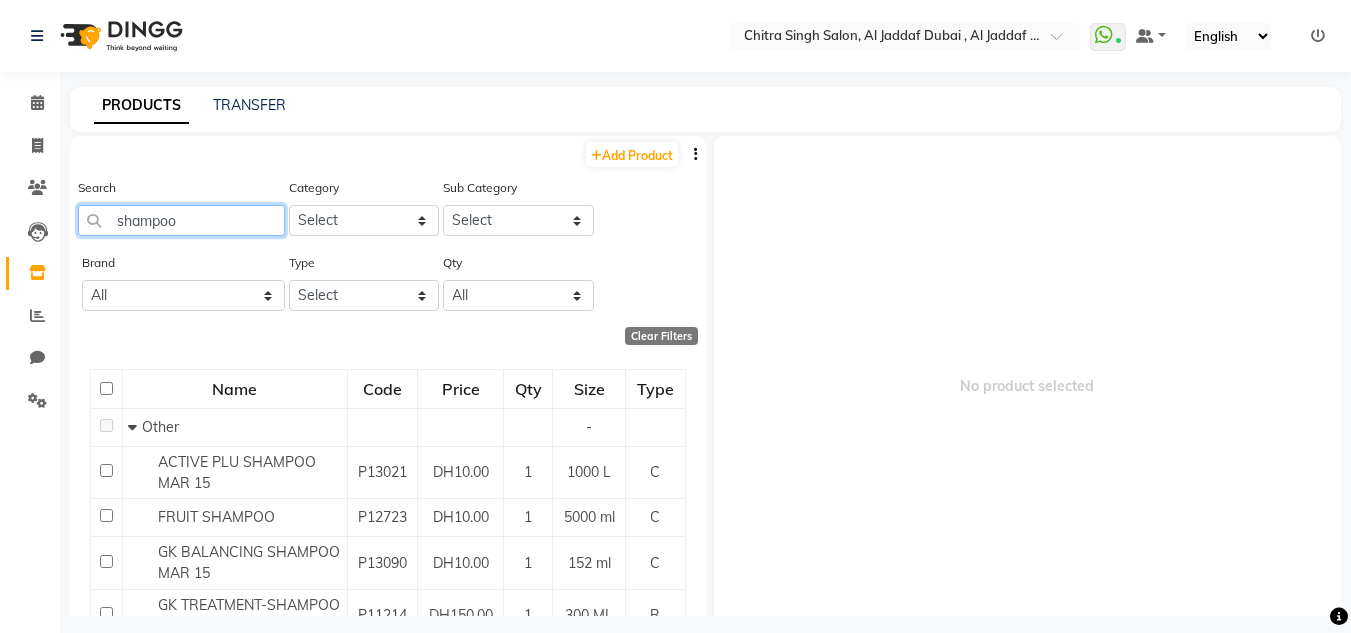 type on "shampoo" 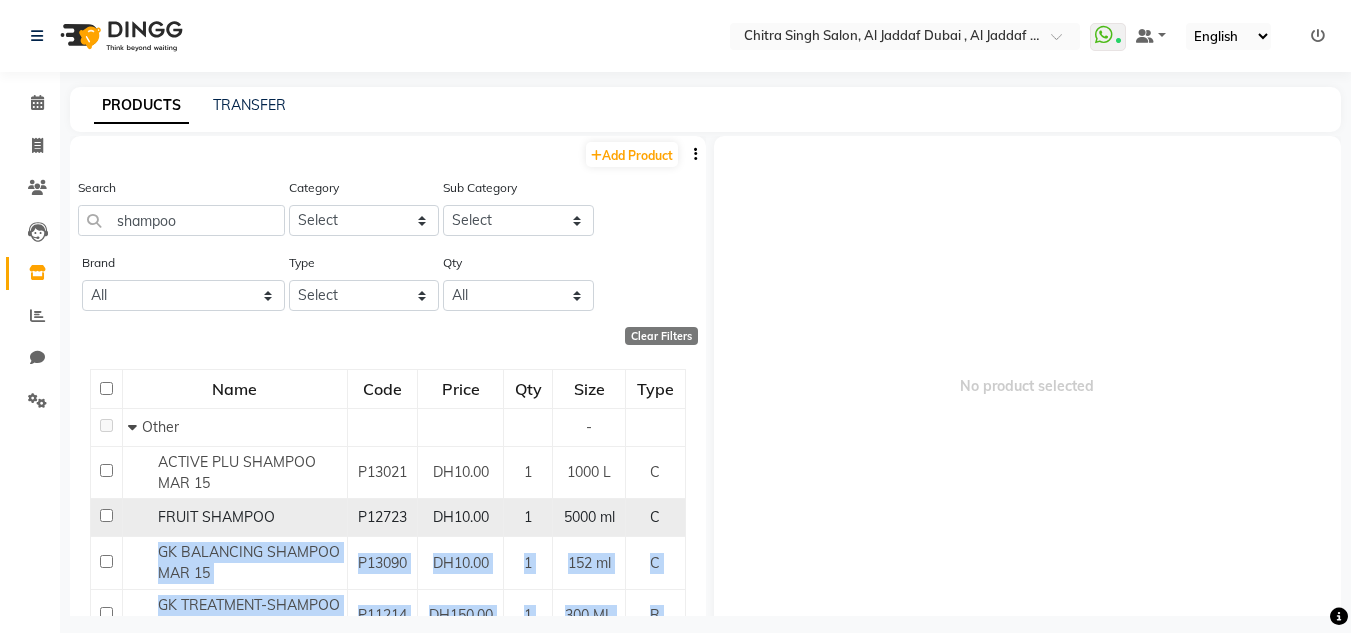 drag, startPoint x: 706, startPoint y: 311, endPoint x: 664, endPoint y: 527, distance: 220.04546 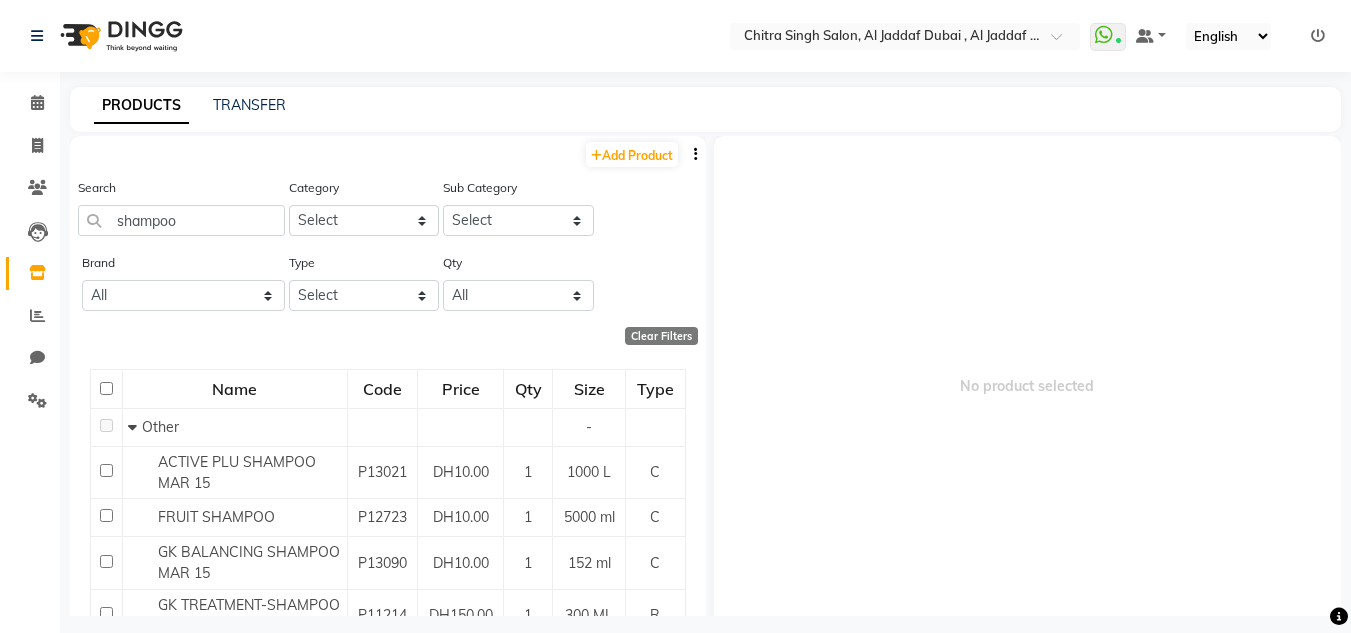 click on "Brand All 2 Pcs Brush Activex Alterego Amy Dealer--black Bottle Amydealer -Black Bottle Butterfly Dtan Dummy Booking Enchanteur Powder Gk Jury Brand Kenpaki Lafresh Libra Oil Lotus Lotus Cleanser Lotus Lotion O3 Shine Oak Dtan Rica Rica-finger Safa Silky Cool Type Select Both Retail Consumable Qty All Low Out Of Stock" 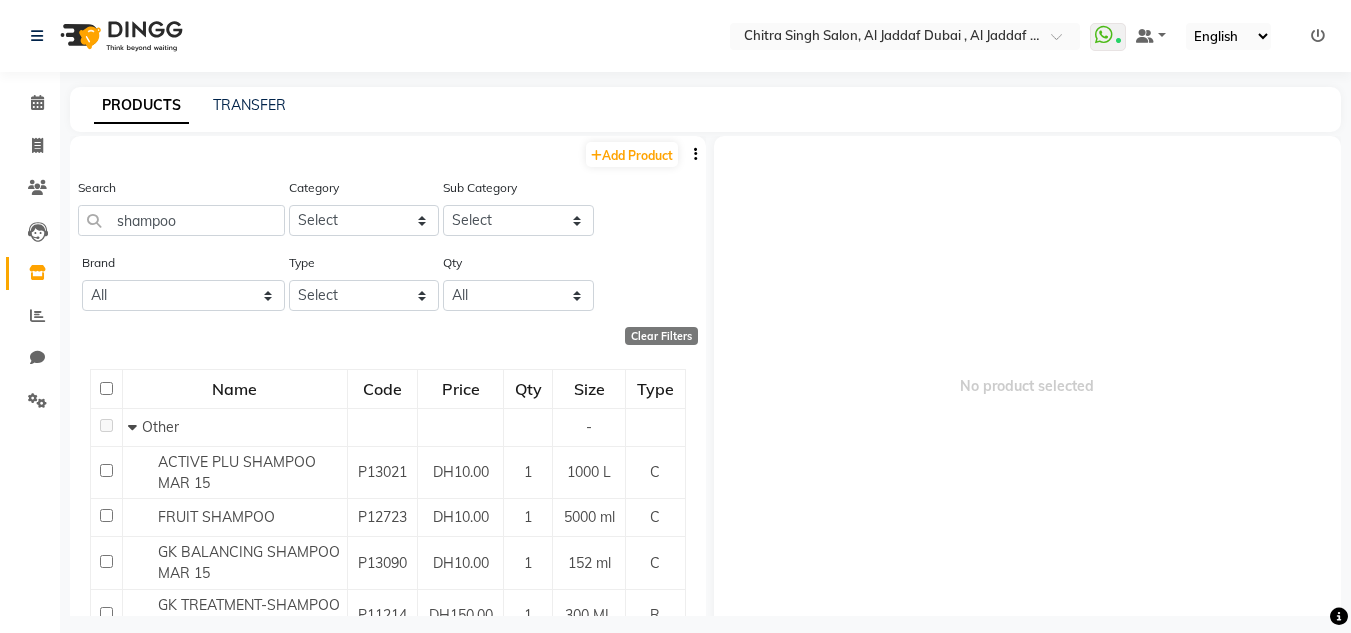 scroll, scrollTop: 531, scrollLeft: 0, axis: vertical 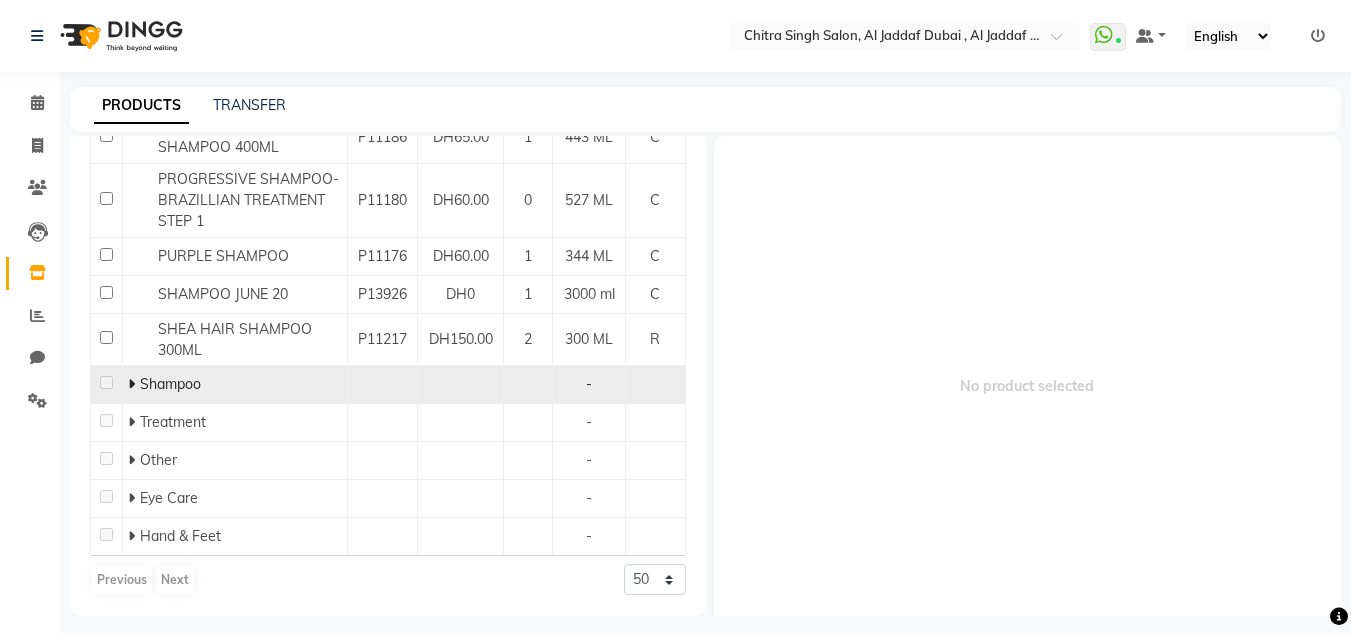 click 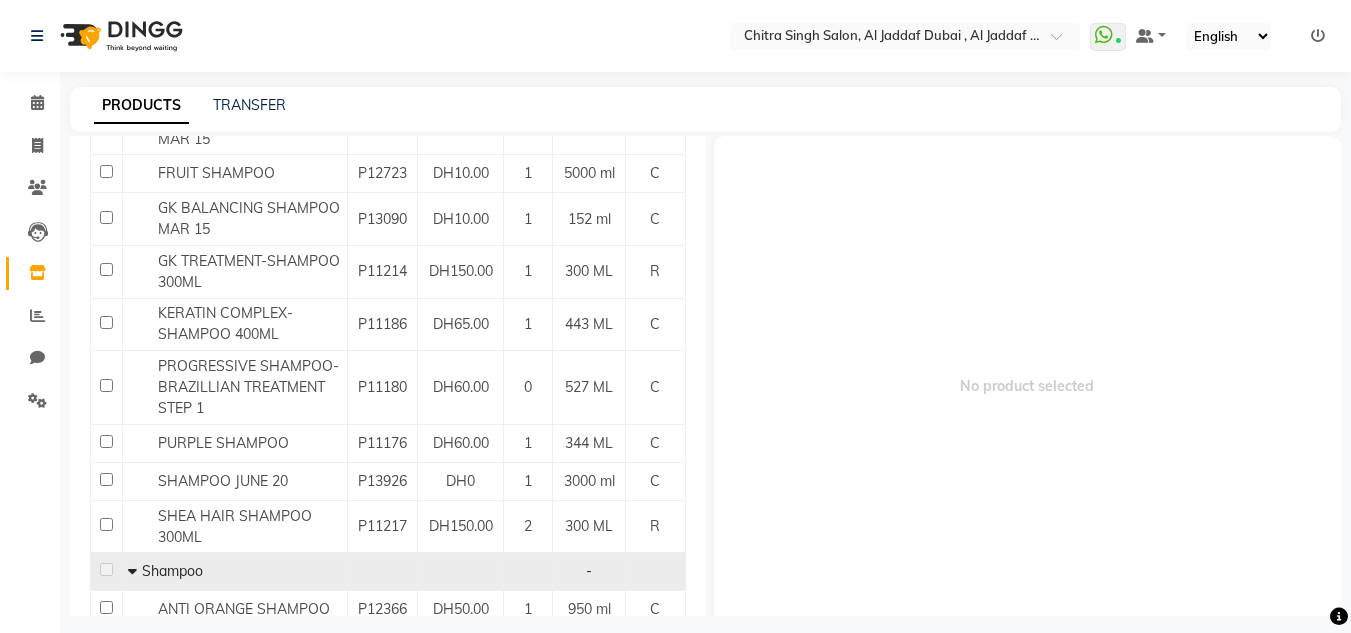 scroll, scrollTop: 0, scrollLeft: 0, axis: both 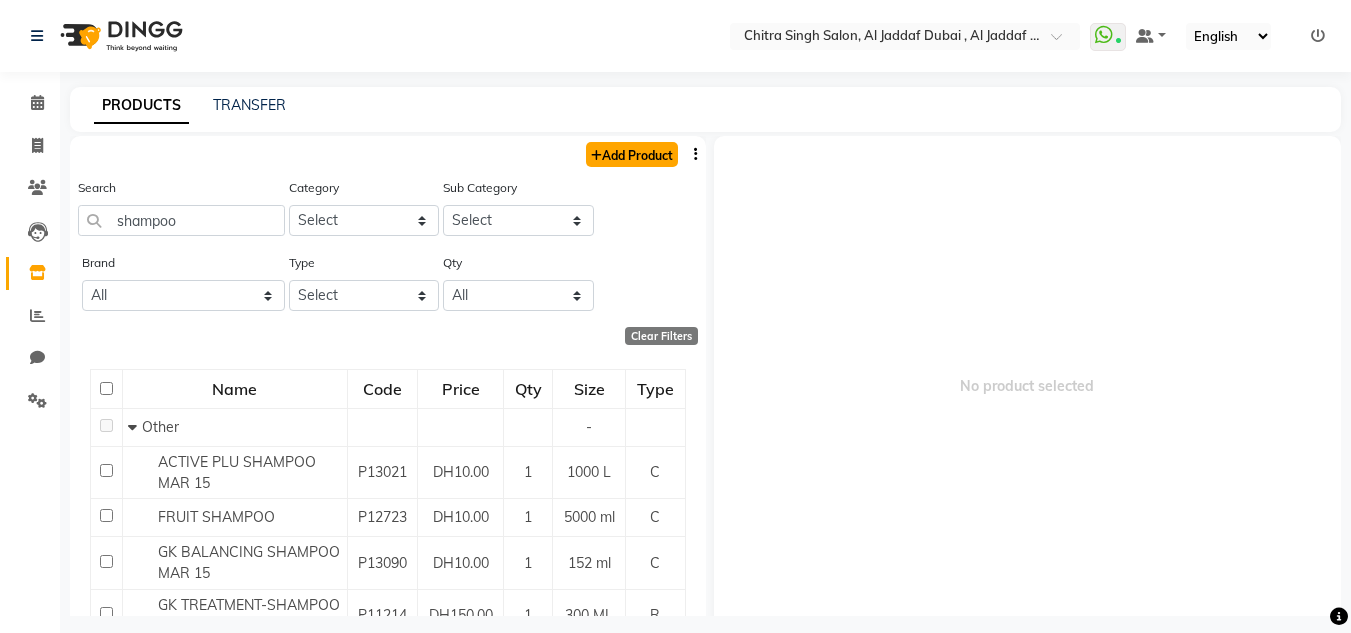 click on "Add Product" 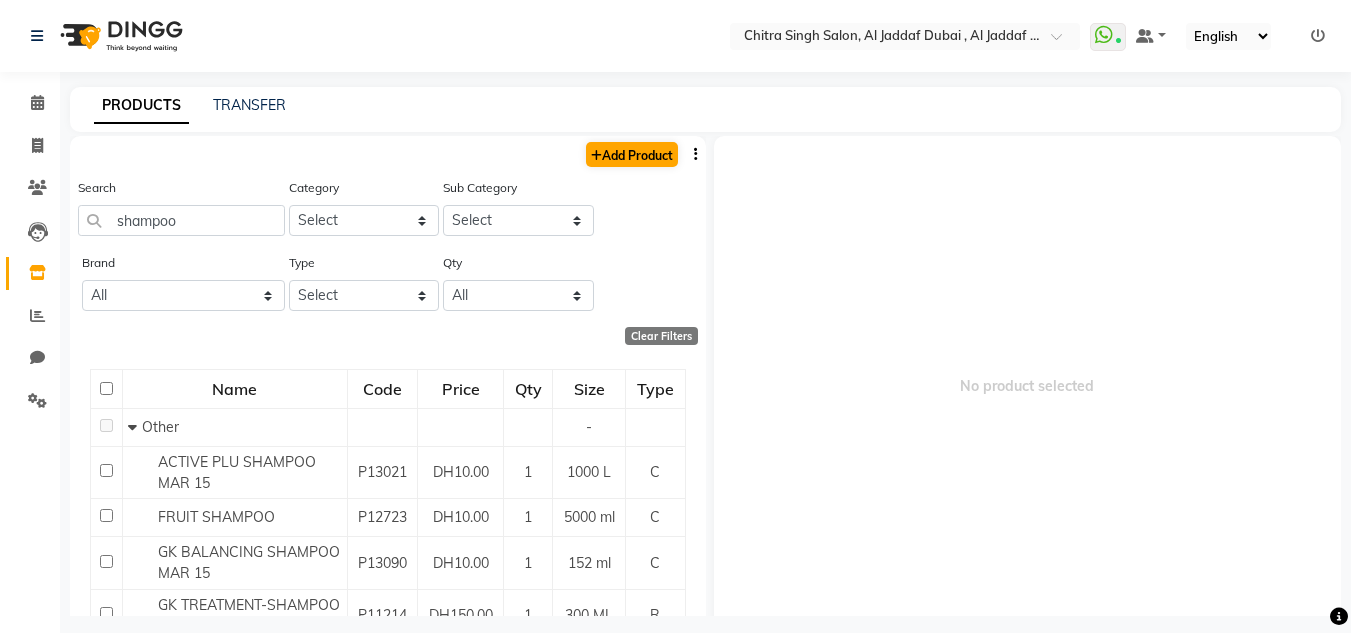 select on "true" 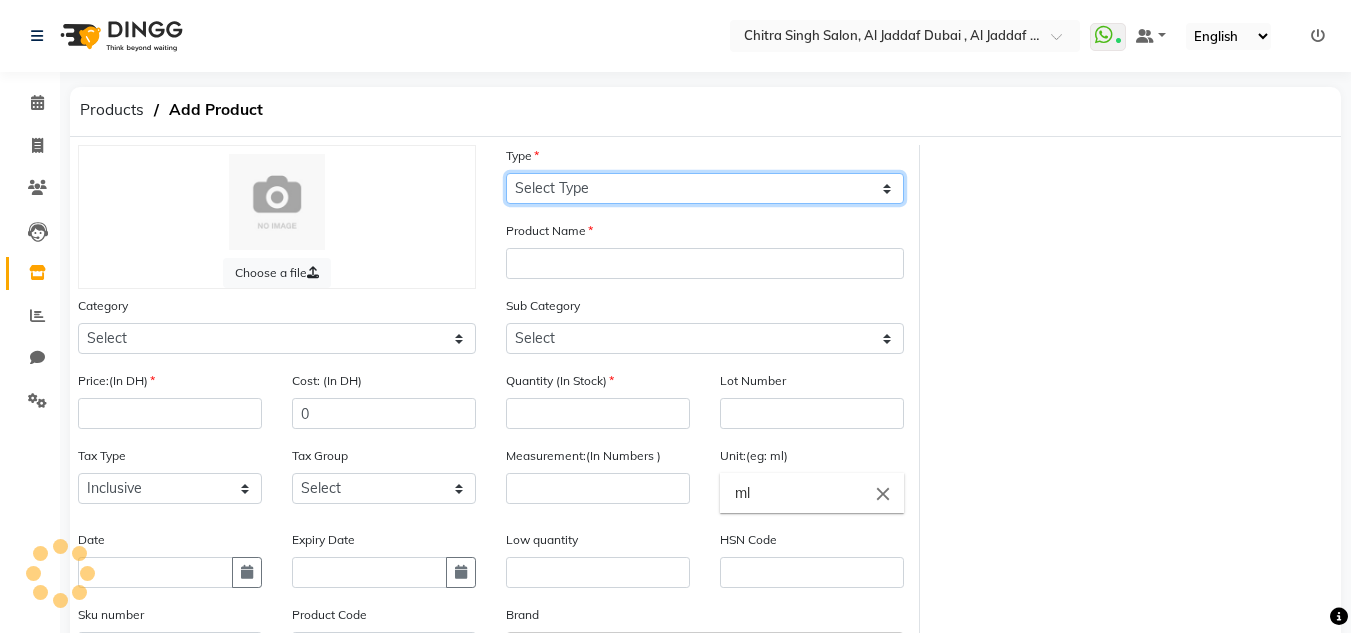 click on "Select Type Both Retail Consumable" 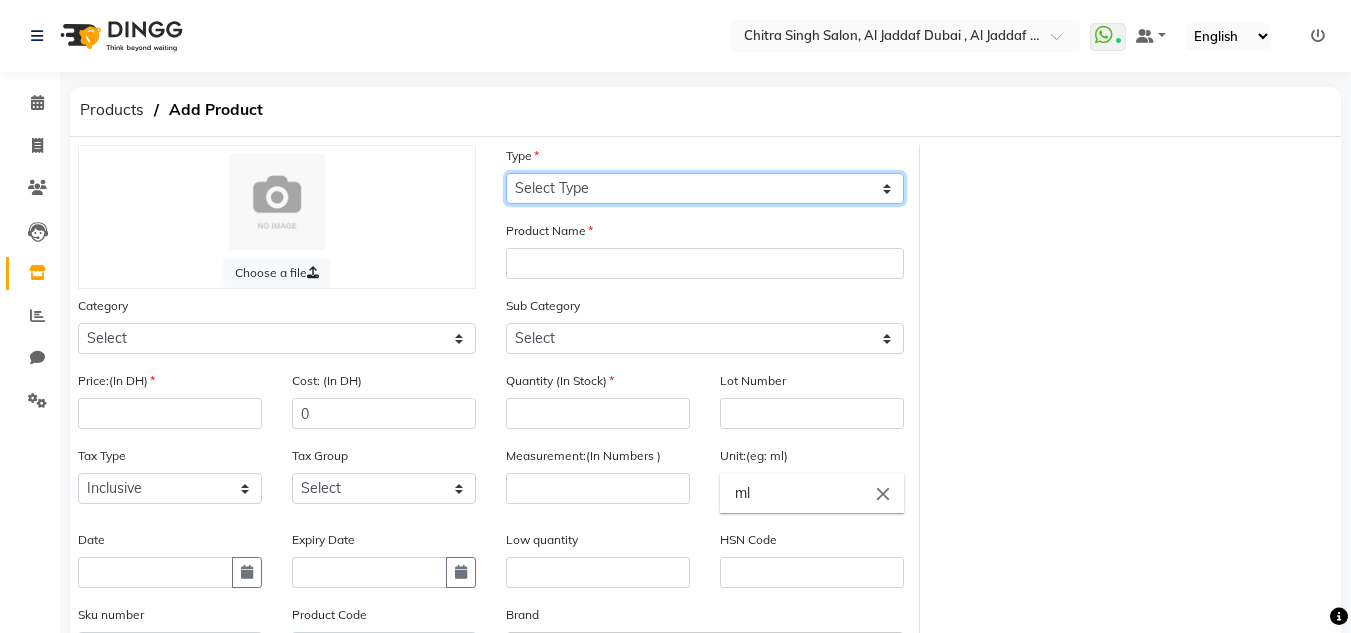 select on "C" 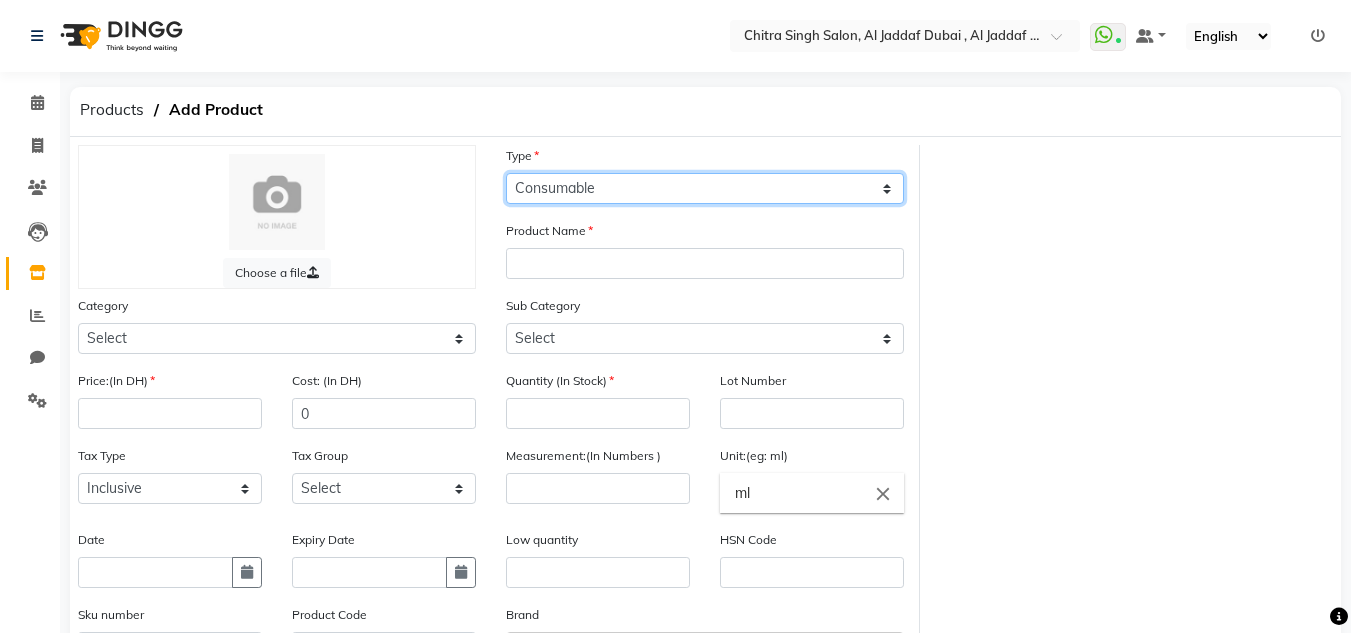click on "Select Type Both Retail Consumable" 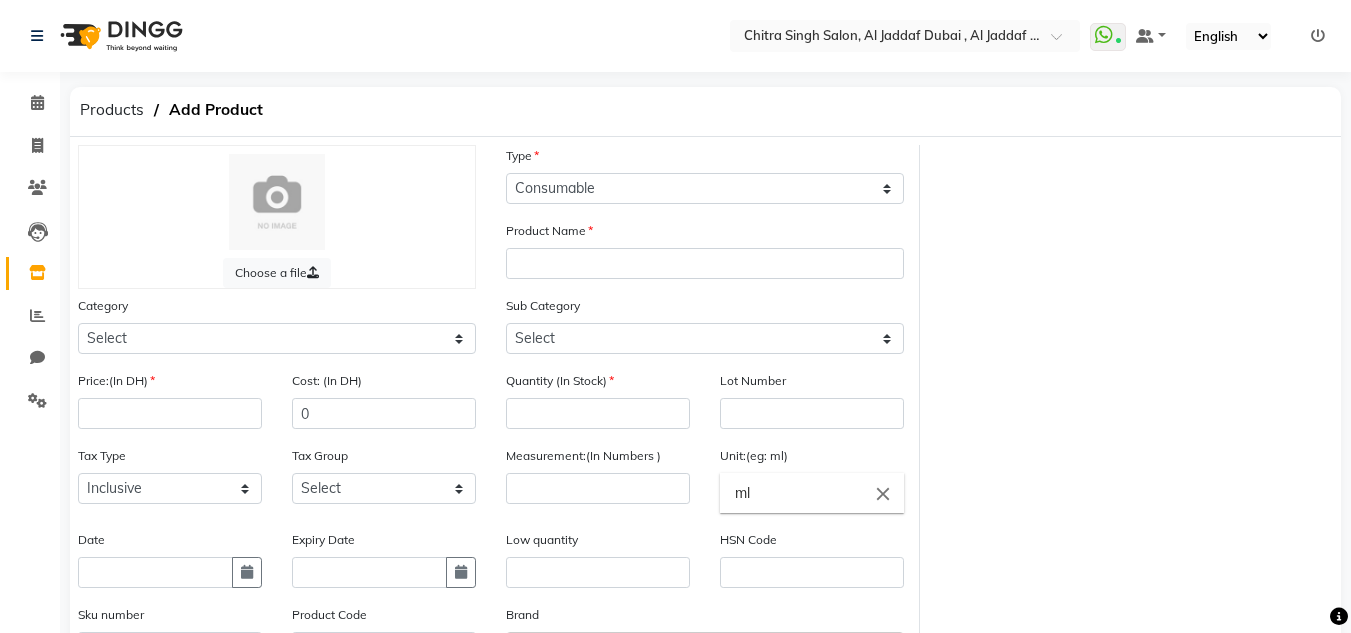 click on "Product Name" 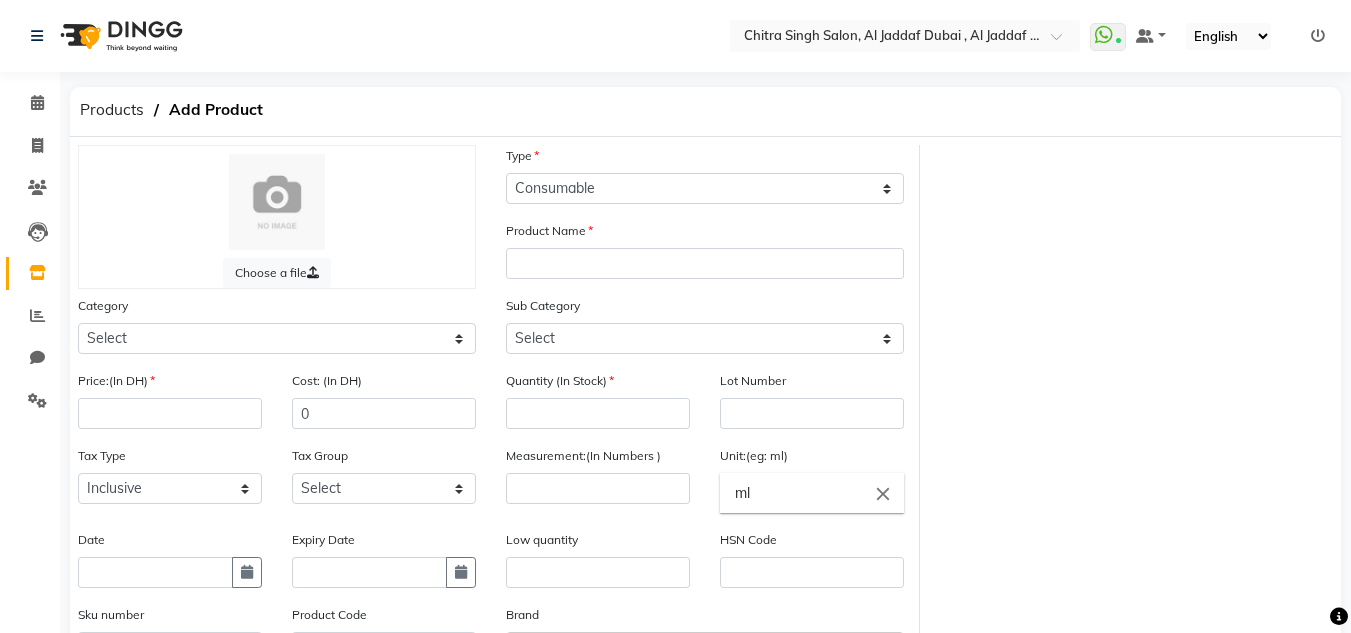 click on "Product Name" 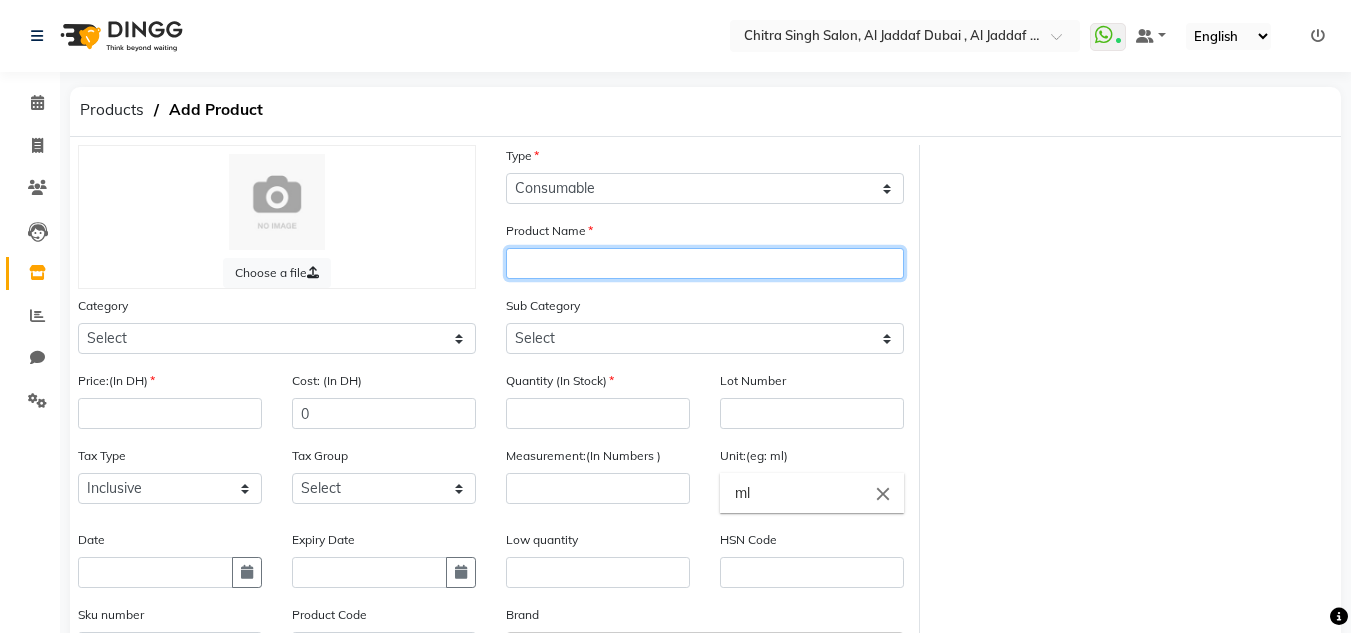click 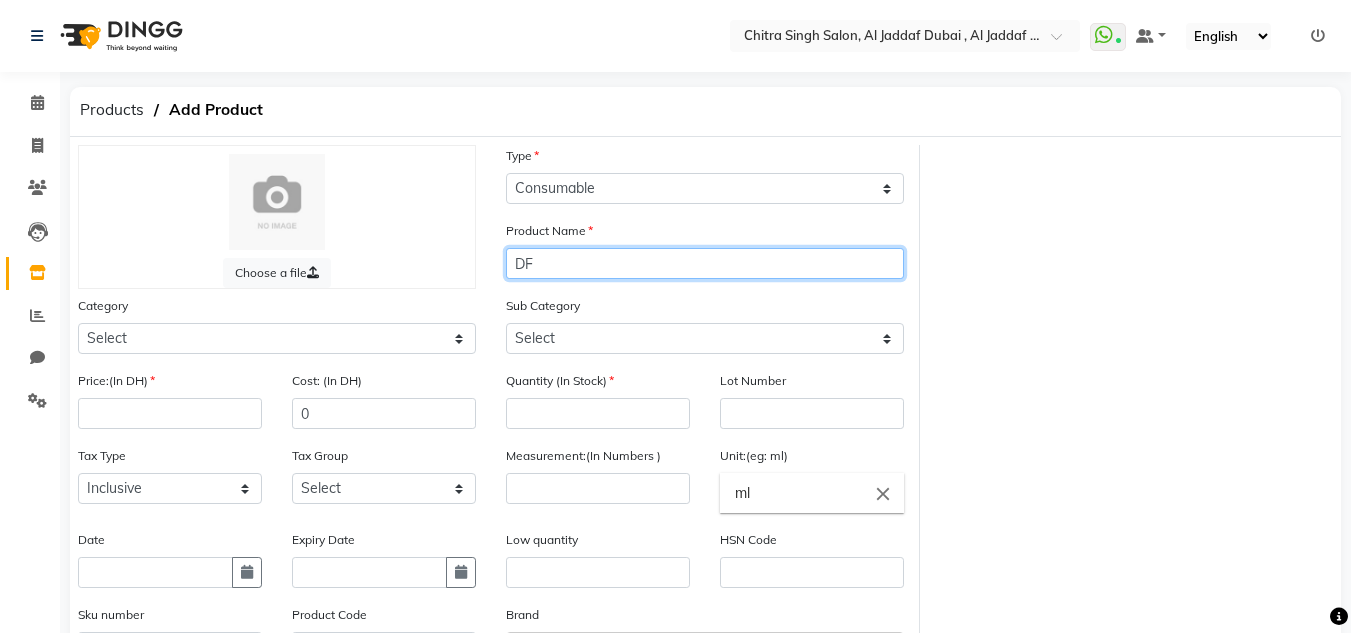 type on "D" 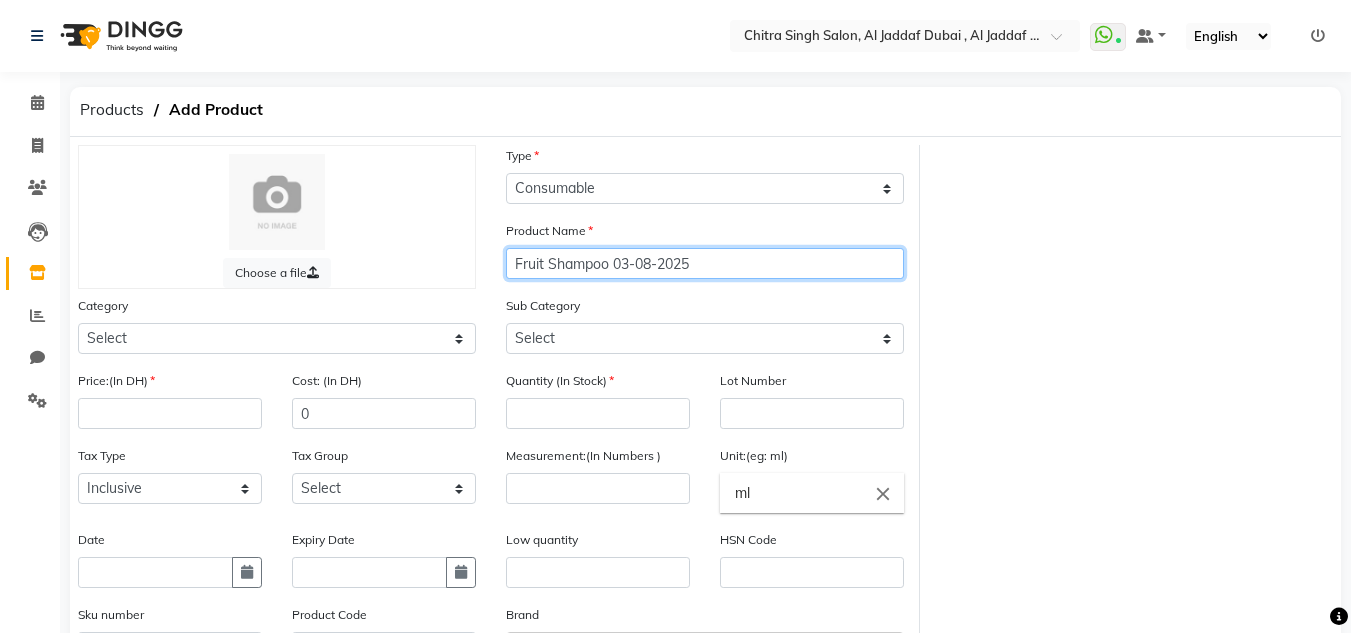 type on "Fruit Shampoo 03-08-2025" 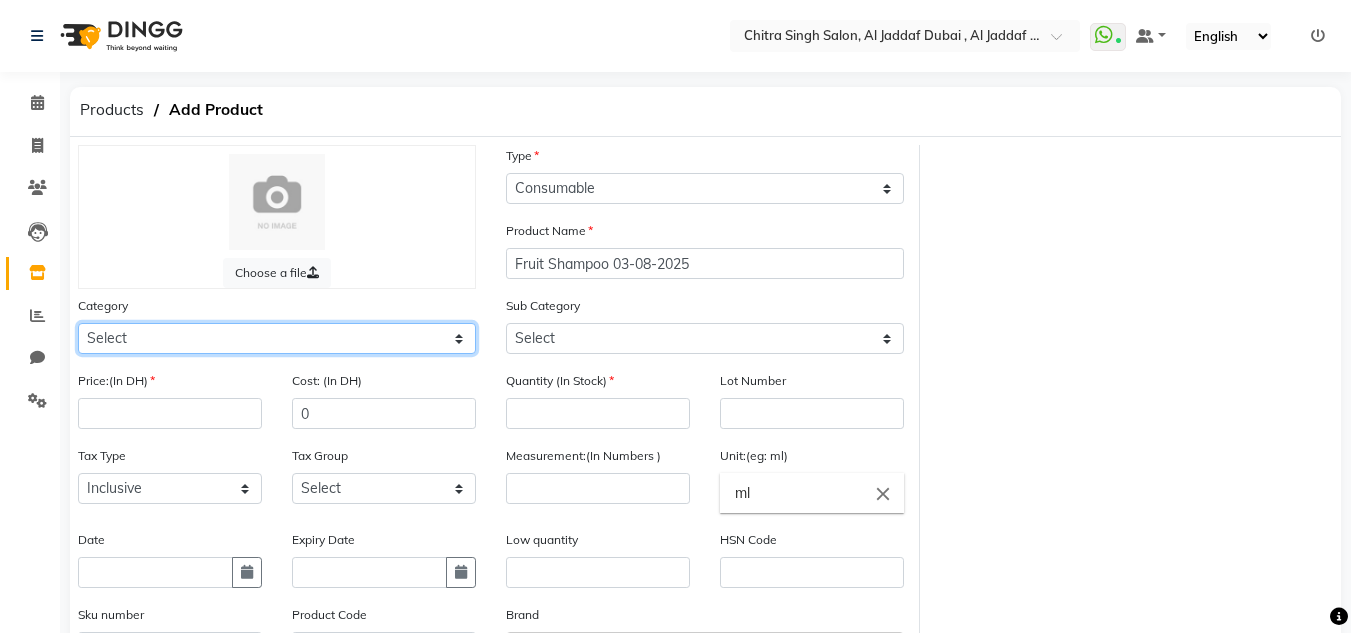 click on "Select Hair Skin Makeup Personal Care Appliances Beard Waxing Disposable Threading Hands and Feet Beauty Planet Botox Cadiveu Casmara Cheryls Olaplex GOWN Other" 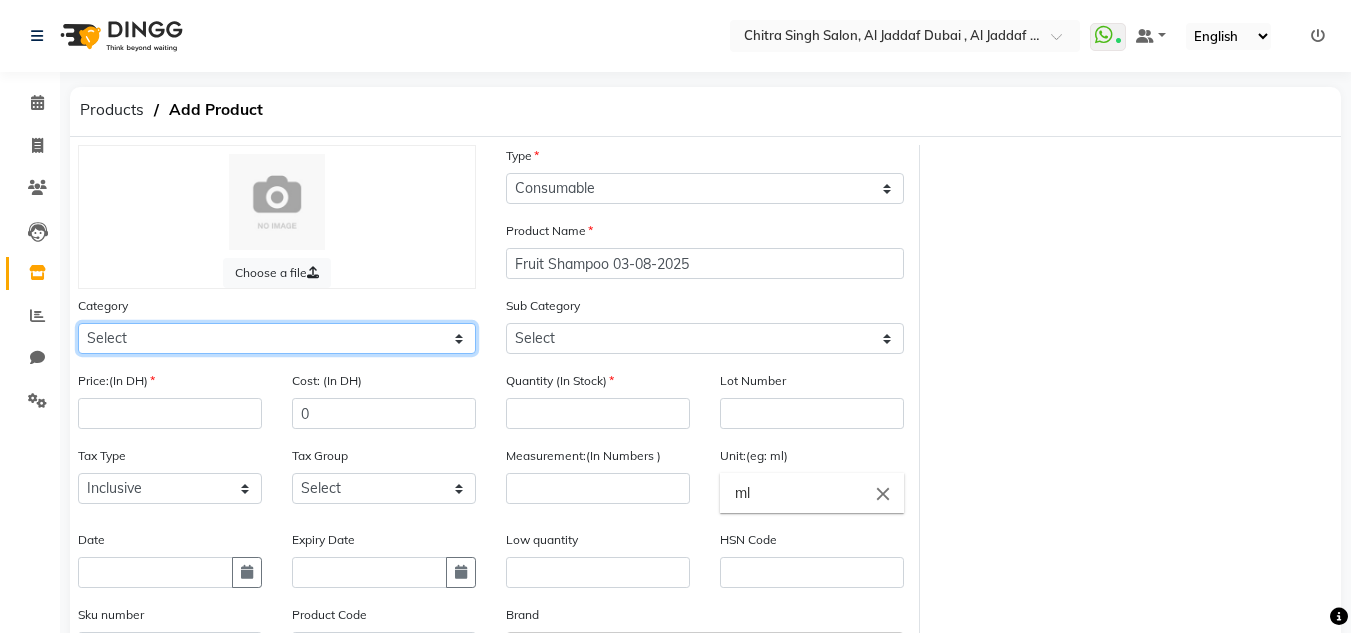 select on "462401100" 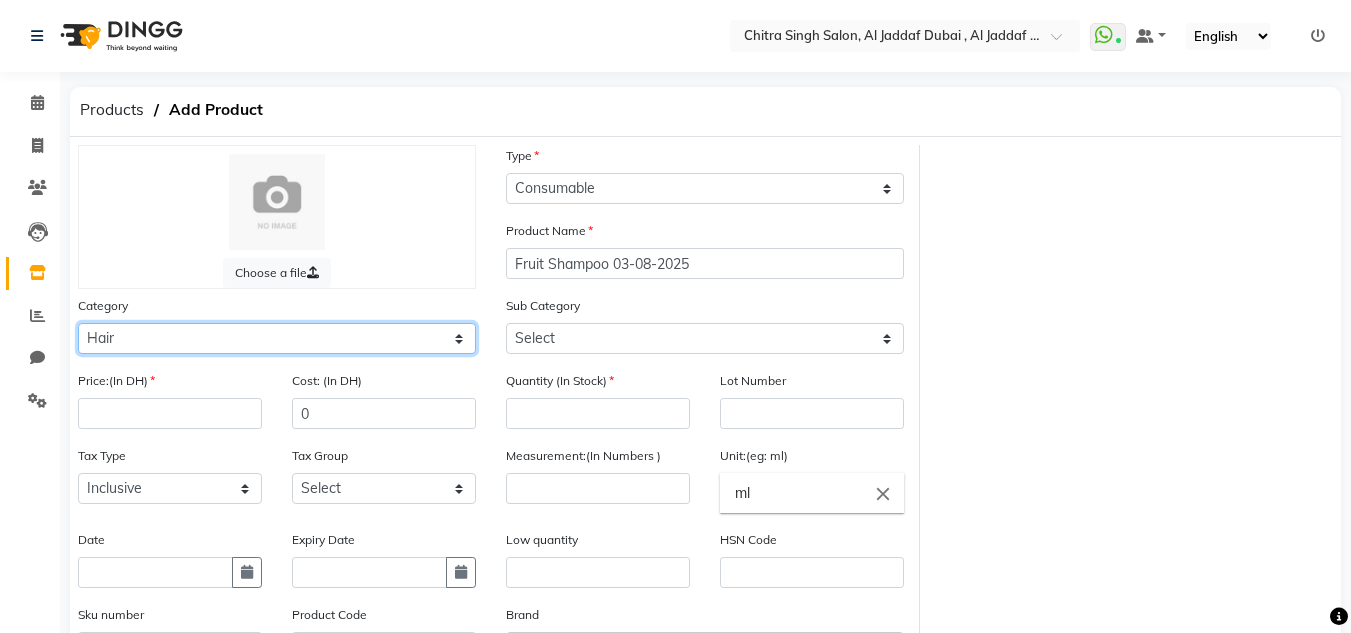 click on "Select Hair Skin Makeup Personal Care Appliances Beard Waxing Disposable Threading Hands and Feet Beauty Planet Botox Cadiveu Casmara Cheryls Olaplex GOWN Other" 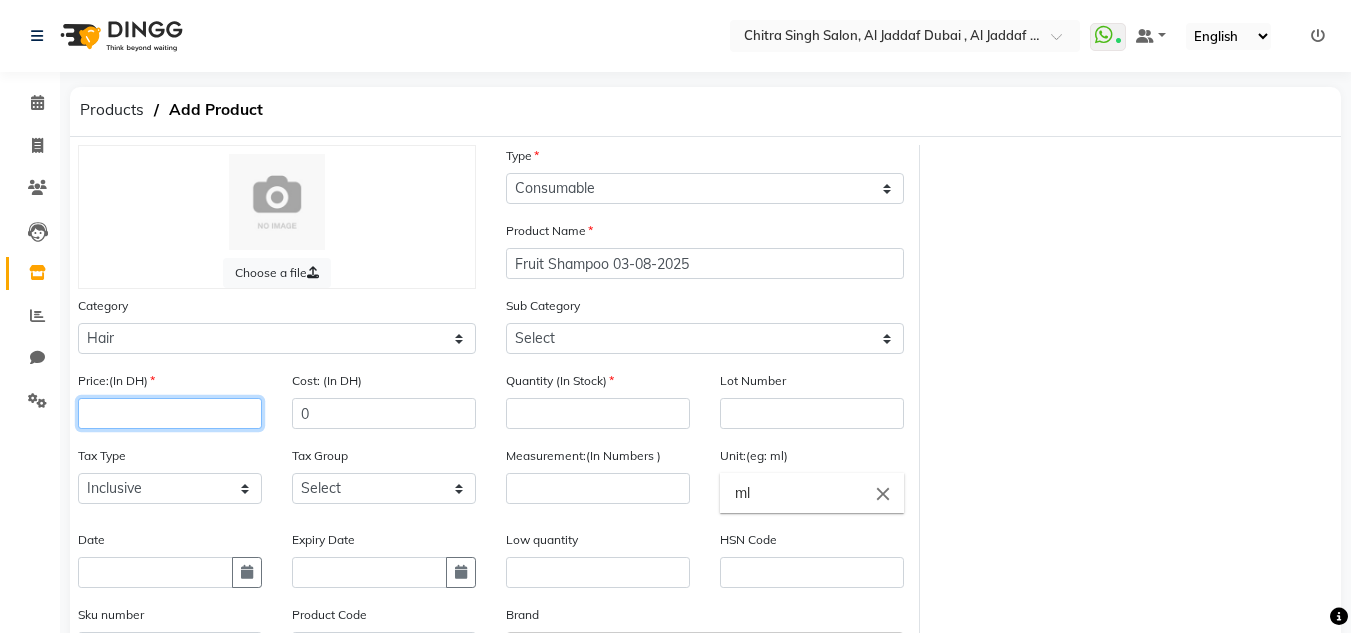 click 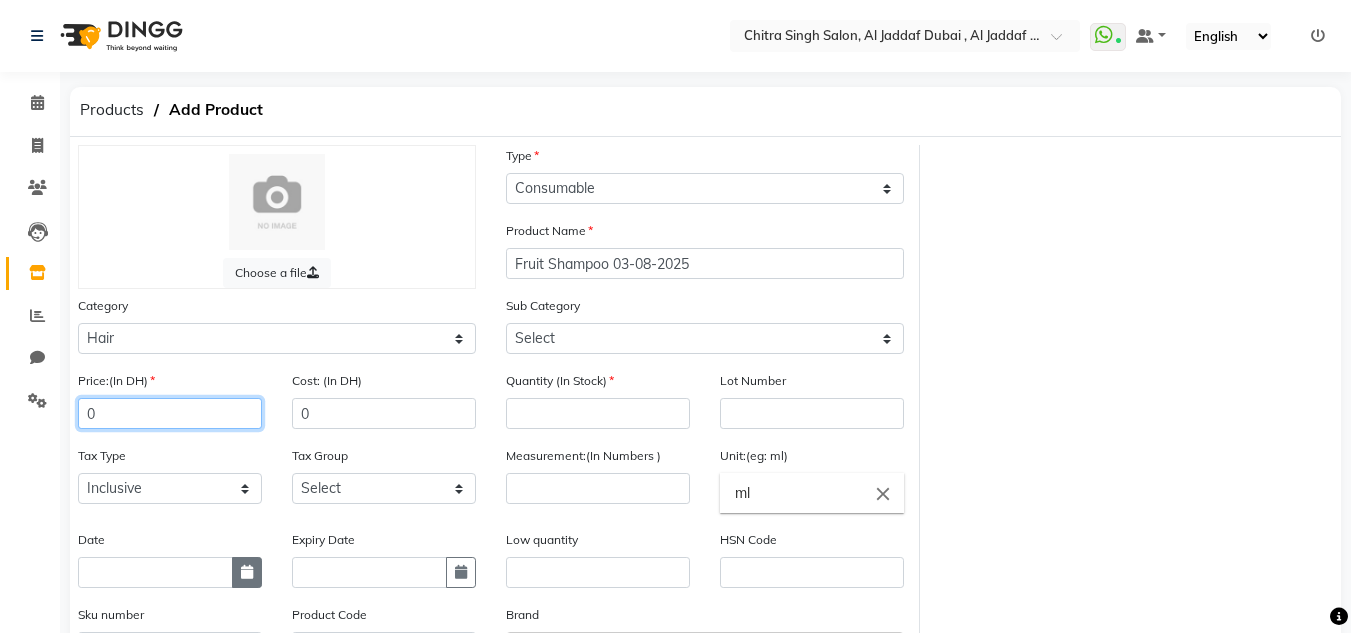 type on "0" 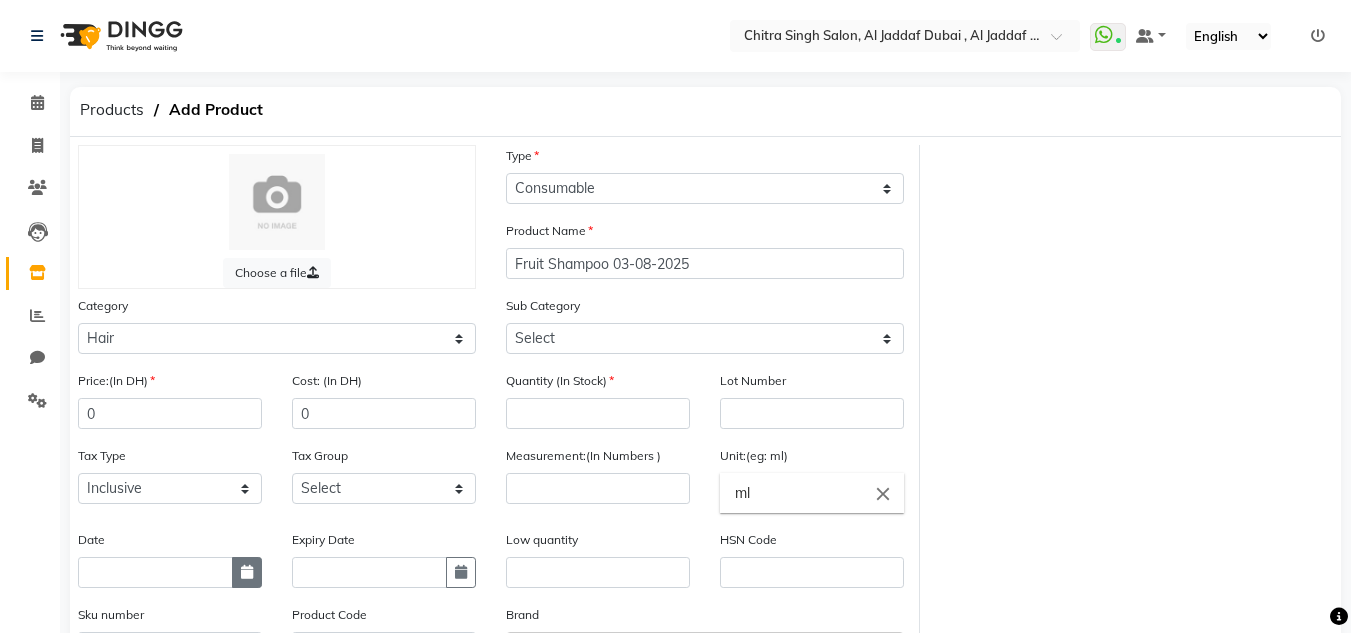 click 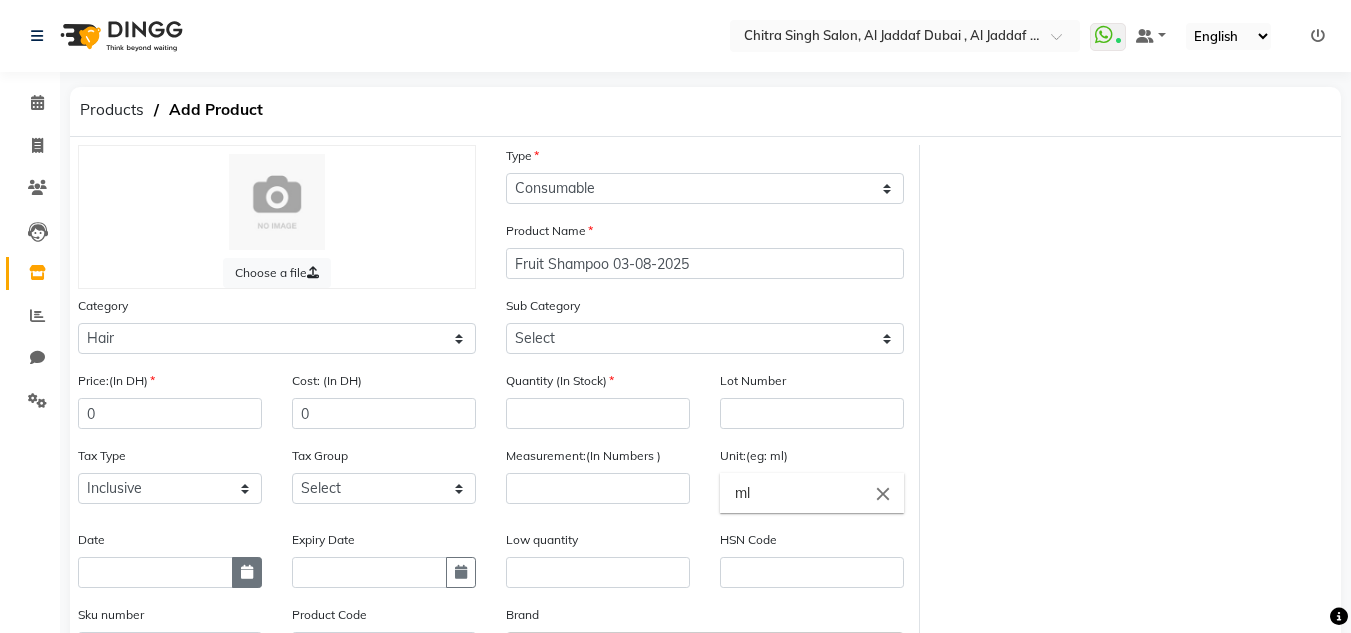 select on "8" 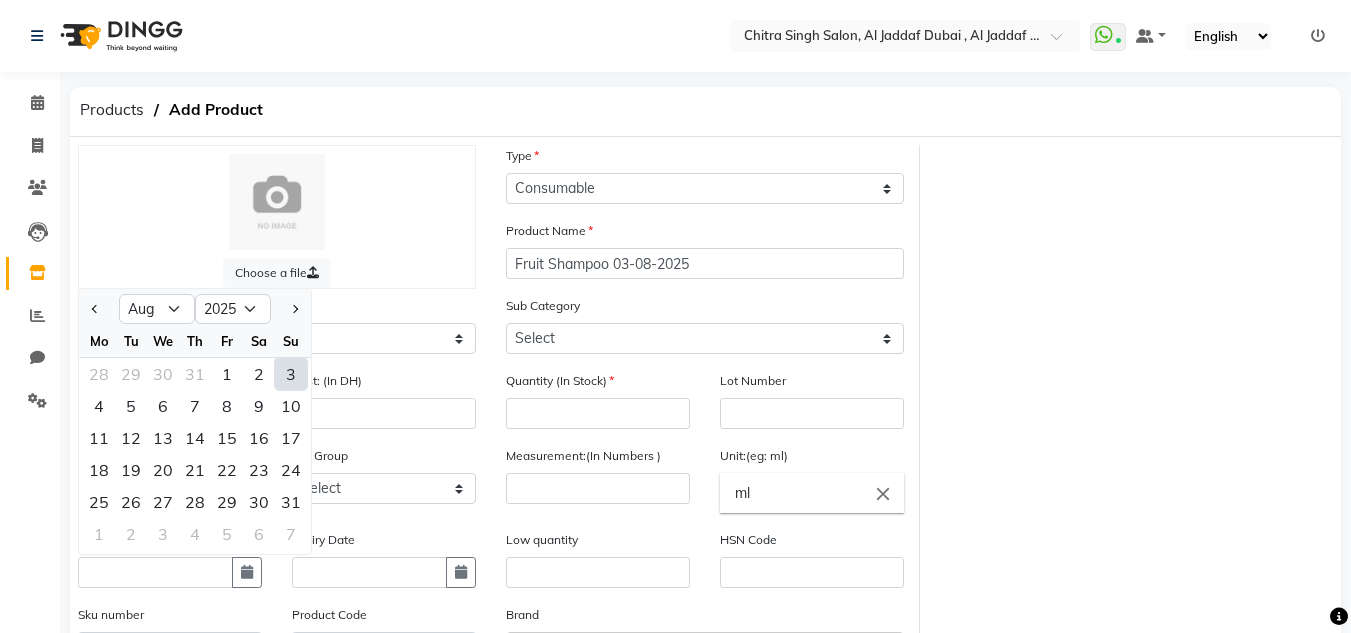click on "3" 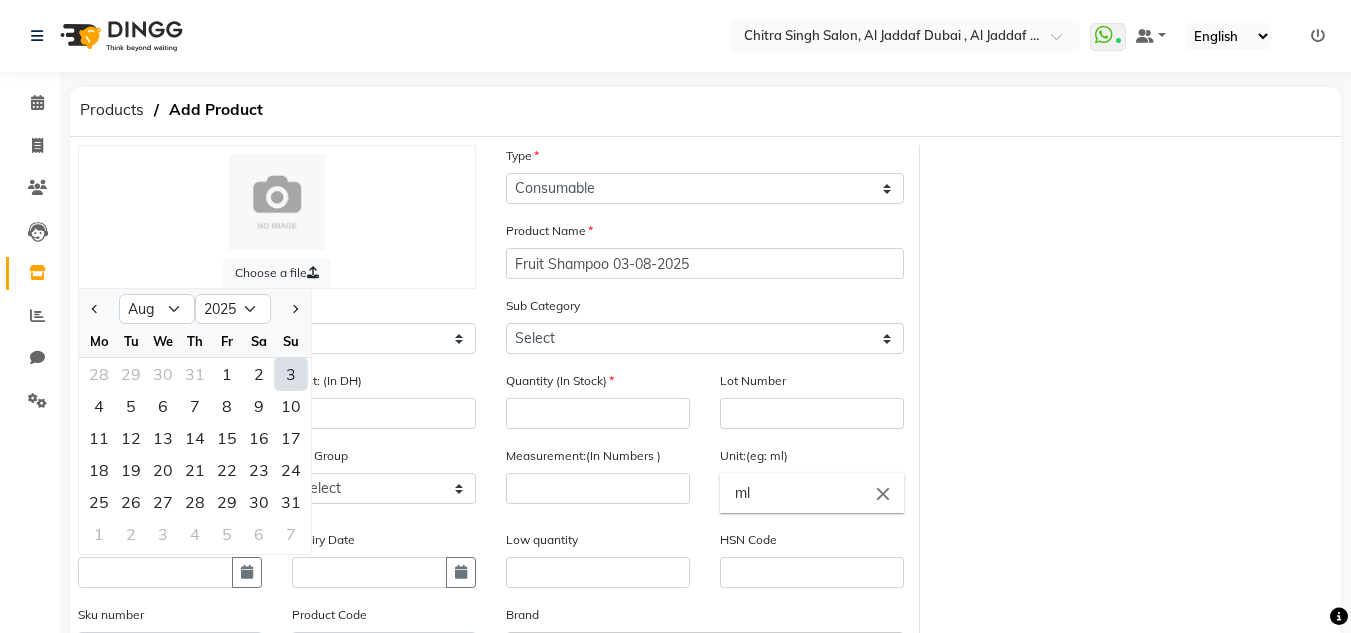type on "03-08-2025" 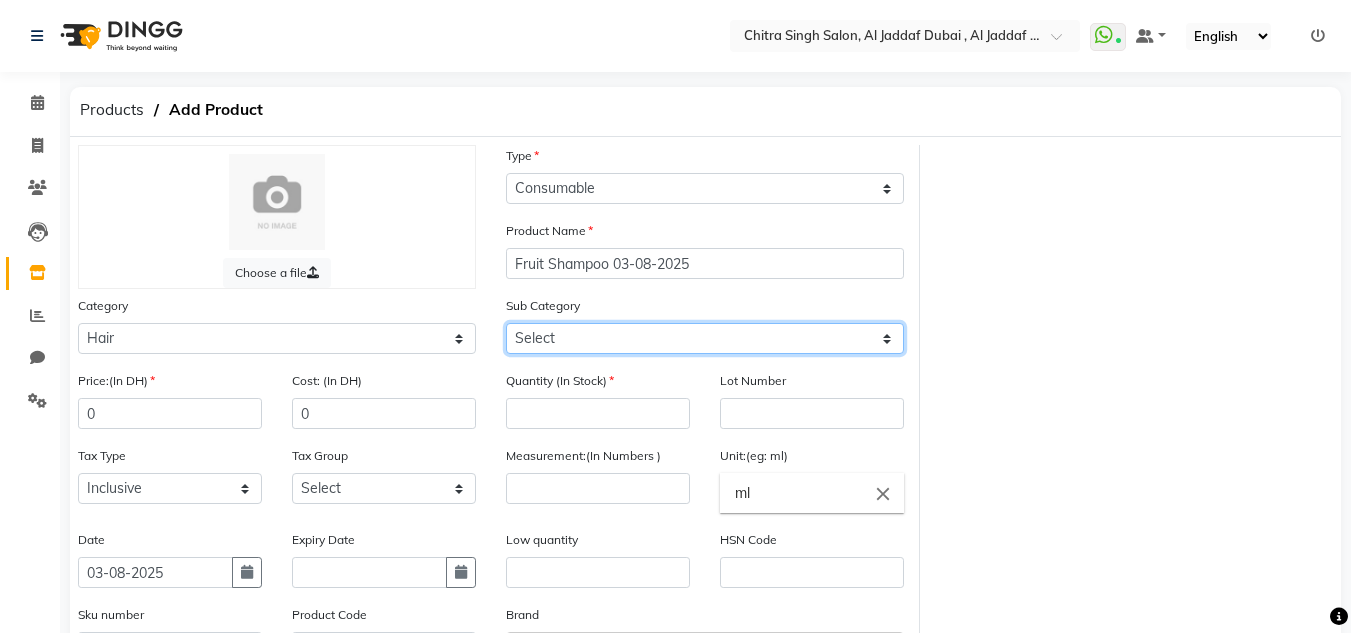 click on "Select Shampoo Conditioner Cream Mask Oil Serum Color Appliances Treatment Styling Kit & Combo Other" 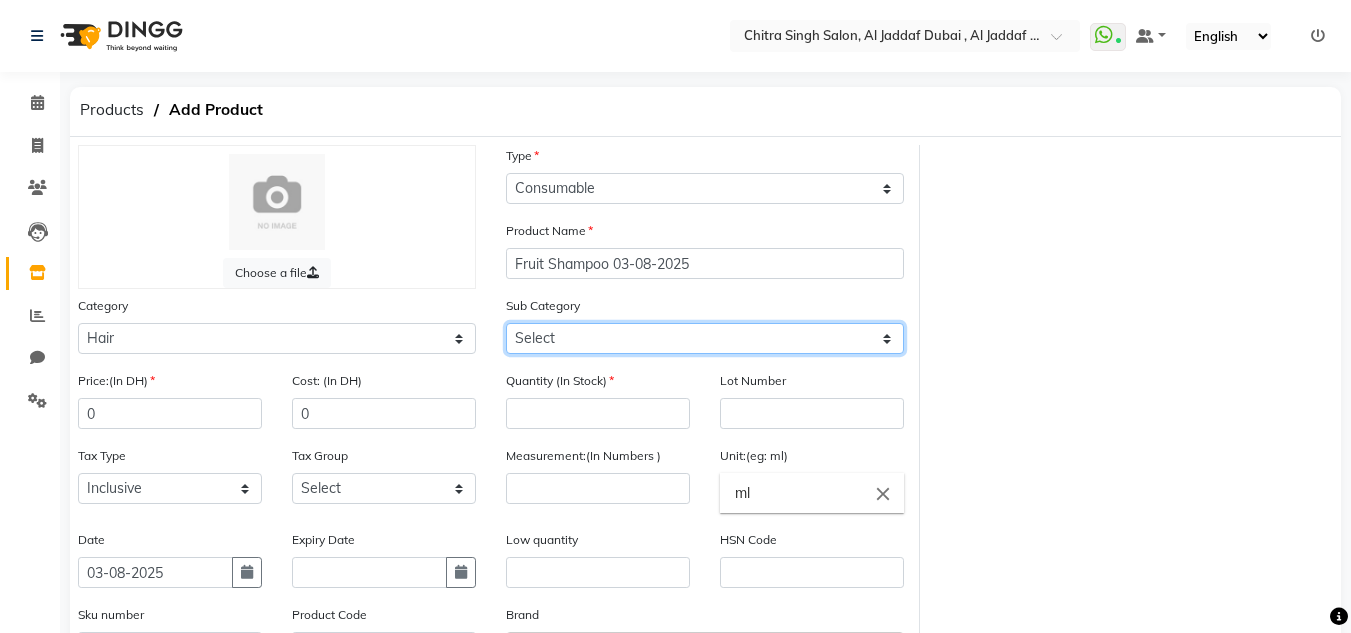 select on "462401101" 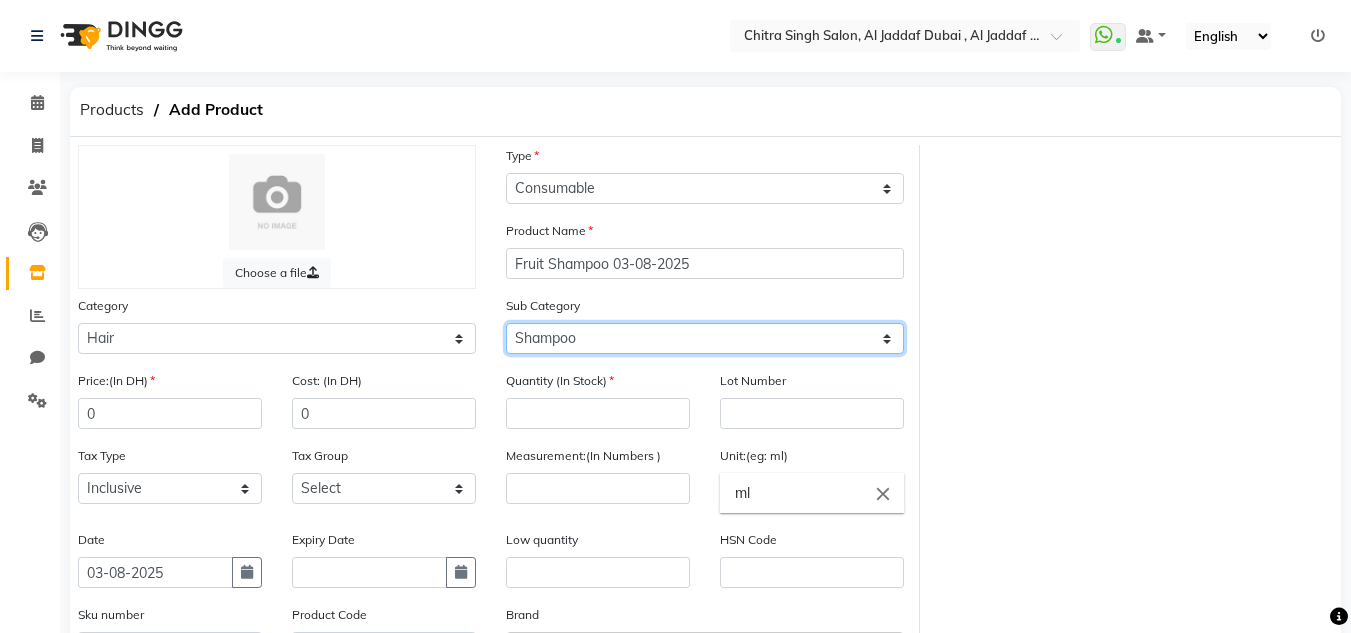 click on "Select Shampoo Conditioner Cream Mask Oil Serum Color Appliances Treatment Styling Kit & Combo Other" 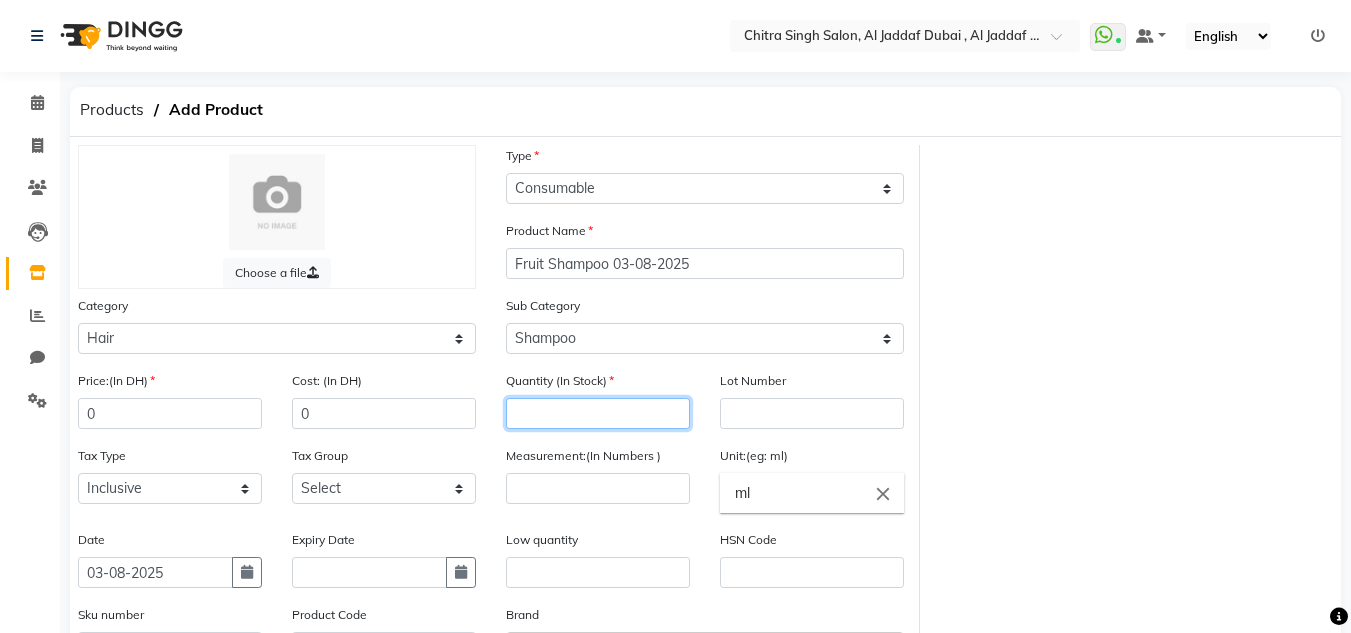 click 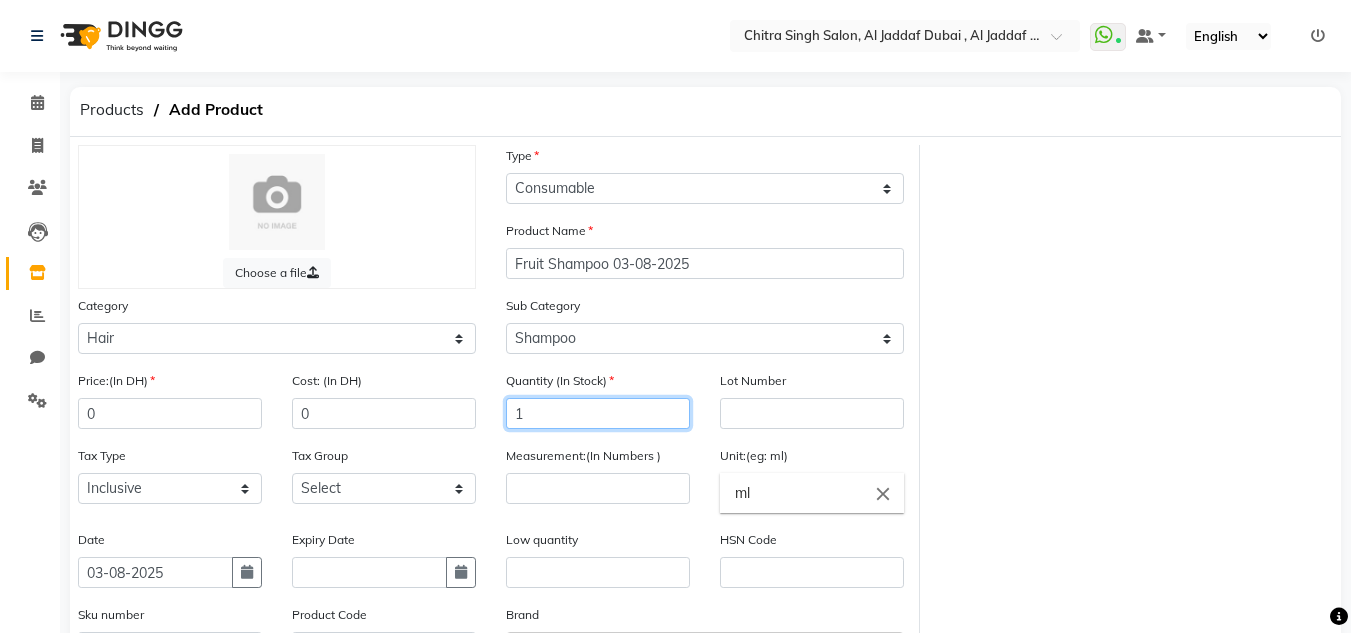 type on "1" 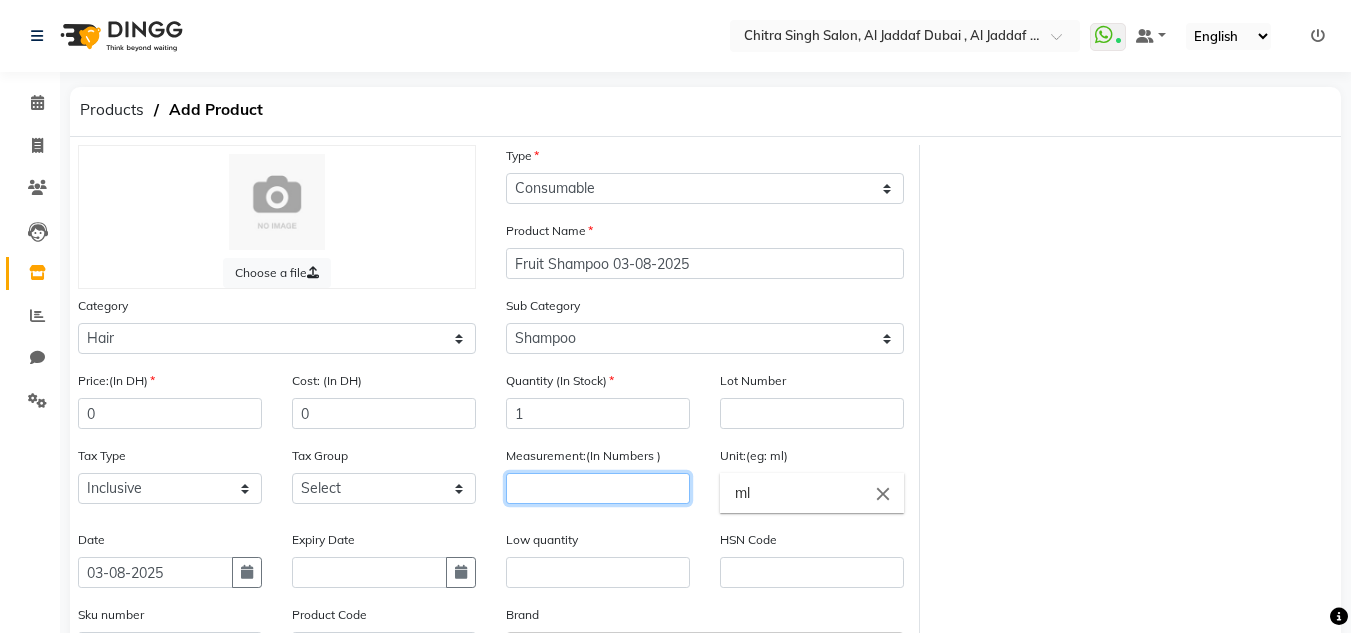 click 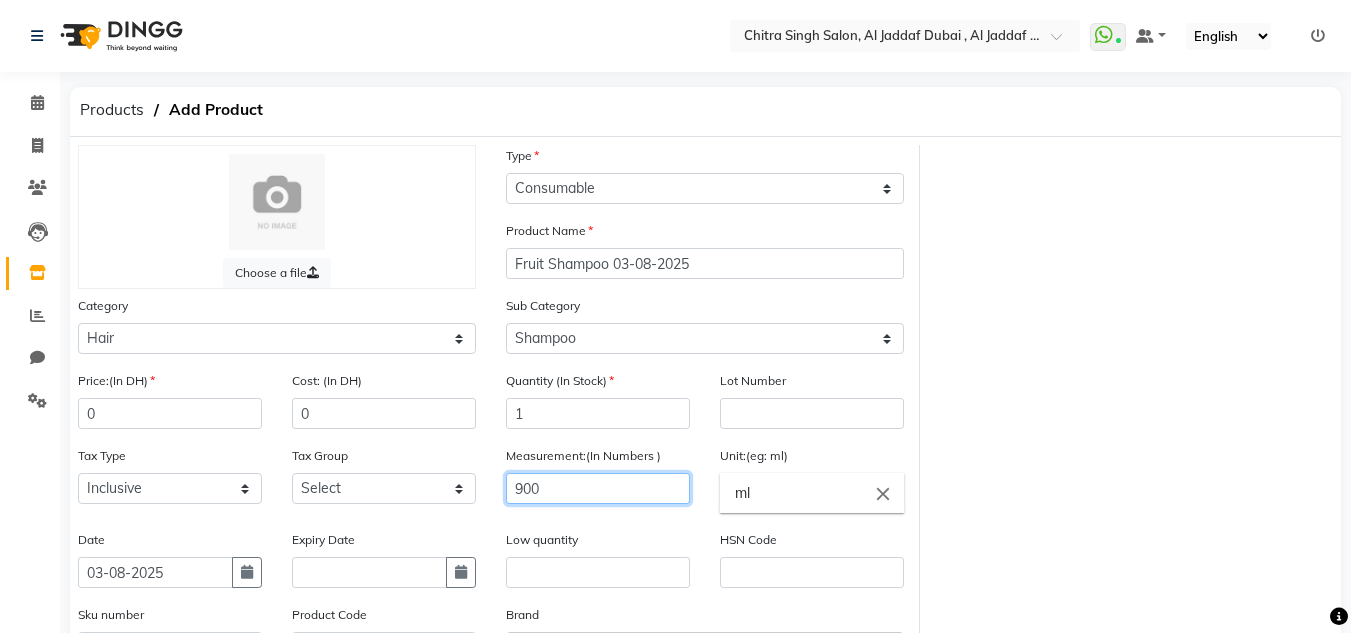 scroll, scrollTop: 243, scrollLeft: 0, axis: vertical 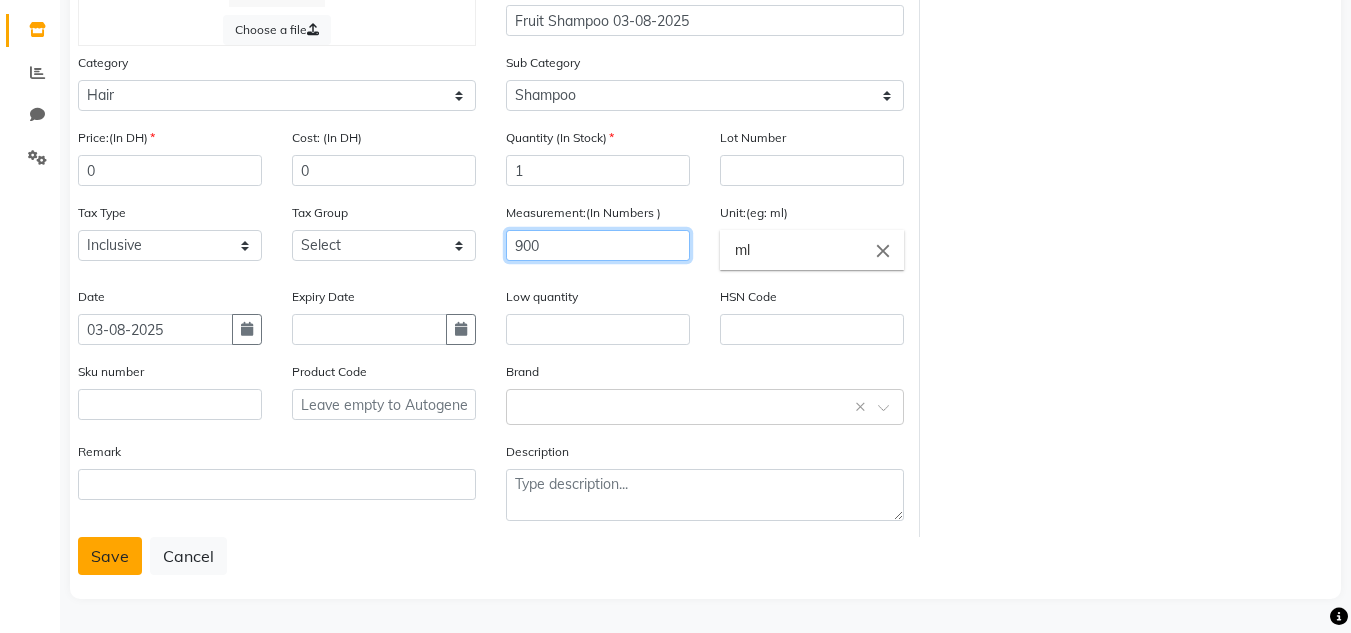 type on "900" 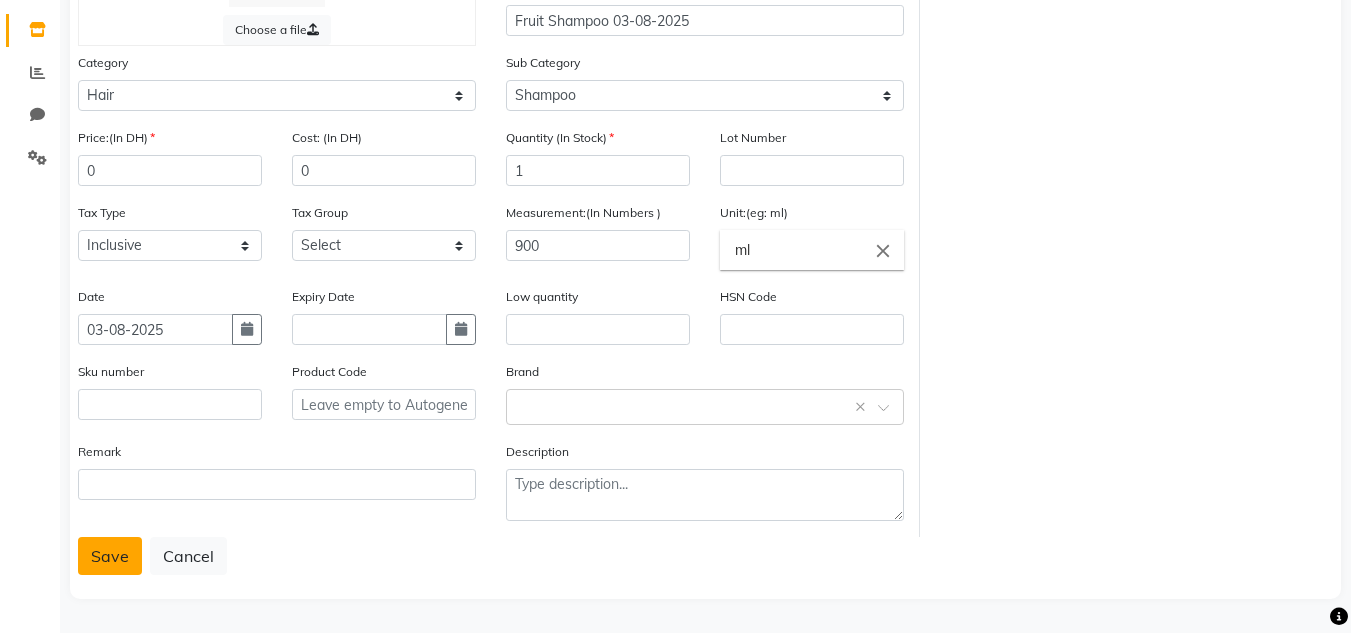 click on "Save" 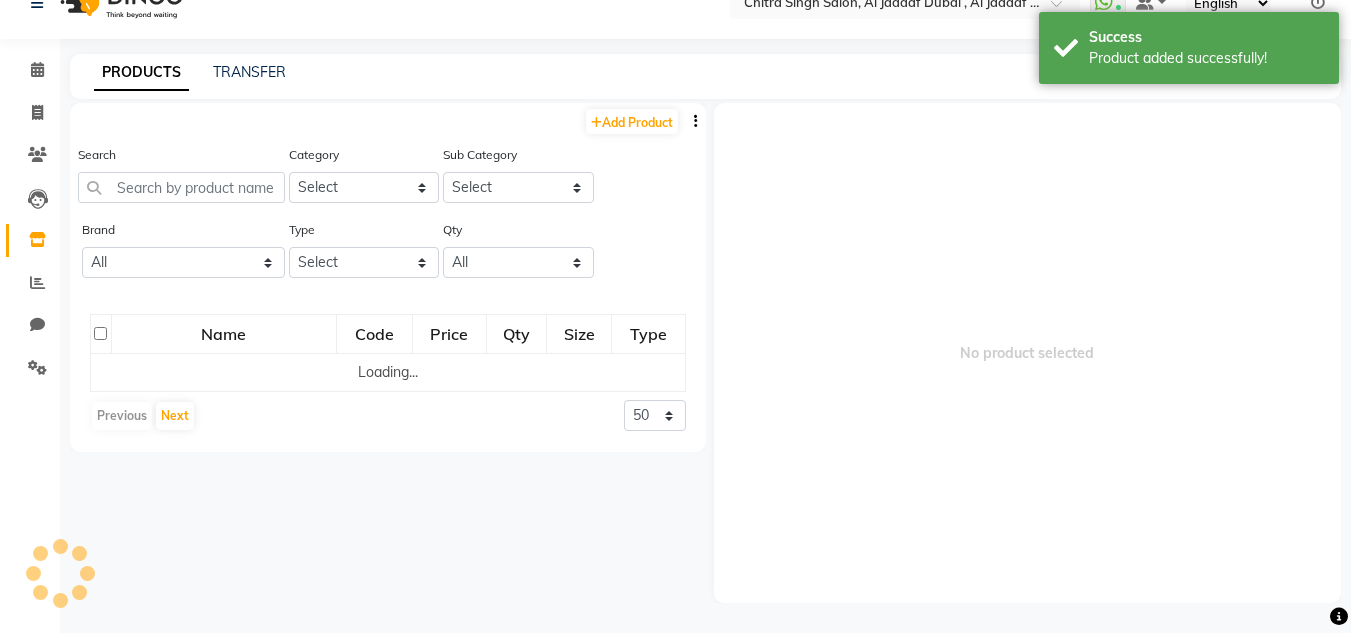 scroll, scrollTop: 33, scrollLeft: 0, axis: vertical 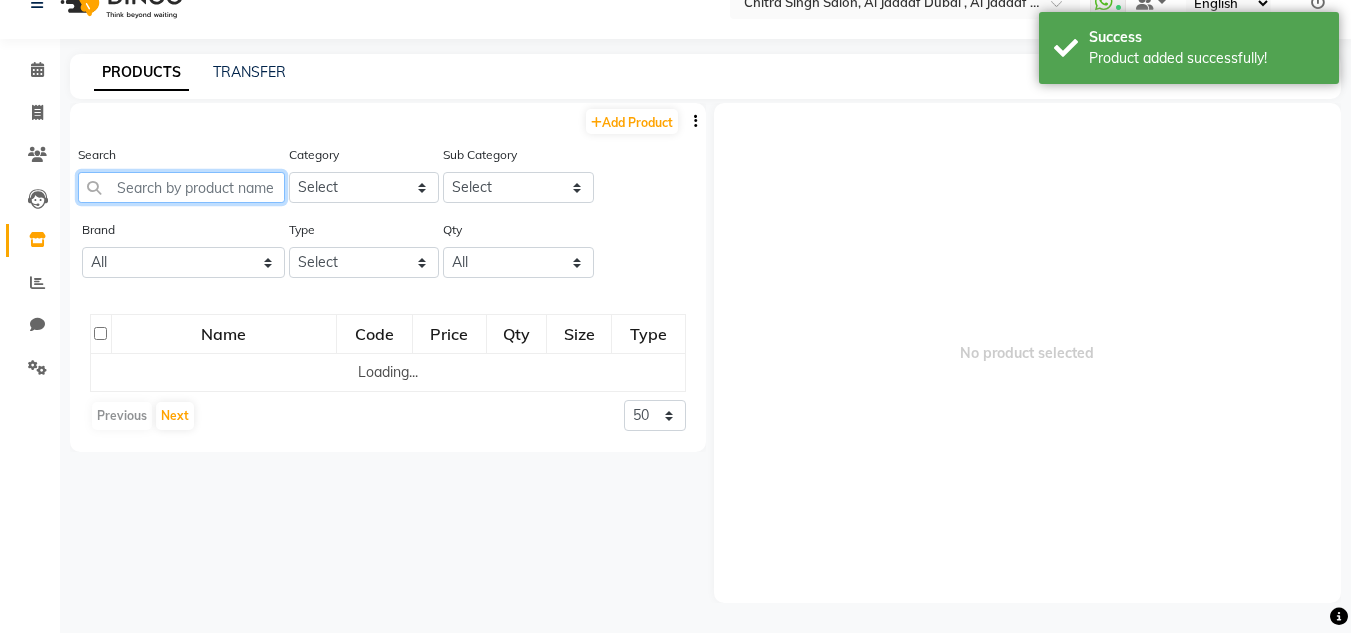 click 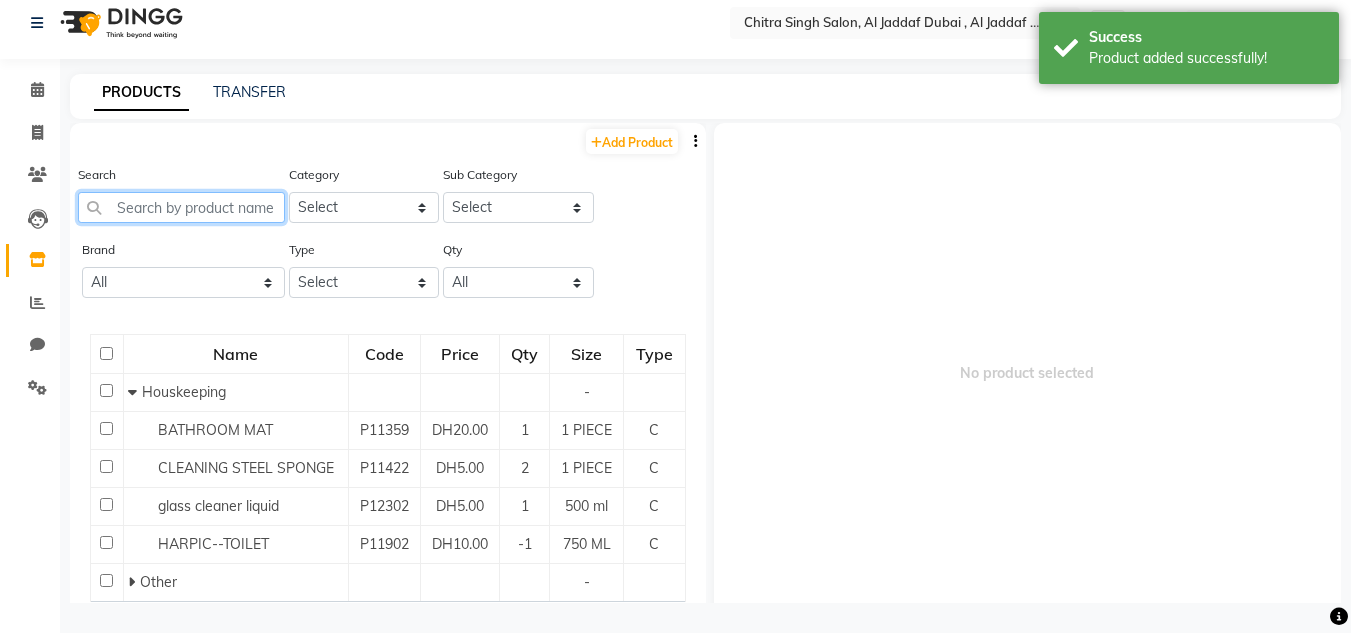 scroll, scrollTop: 13, scrollLeft: 0, axis: vertical 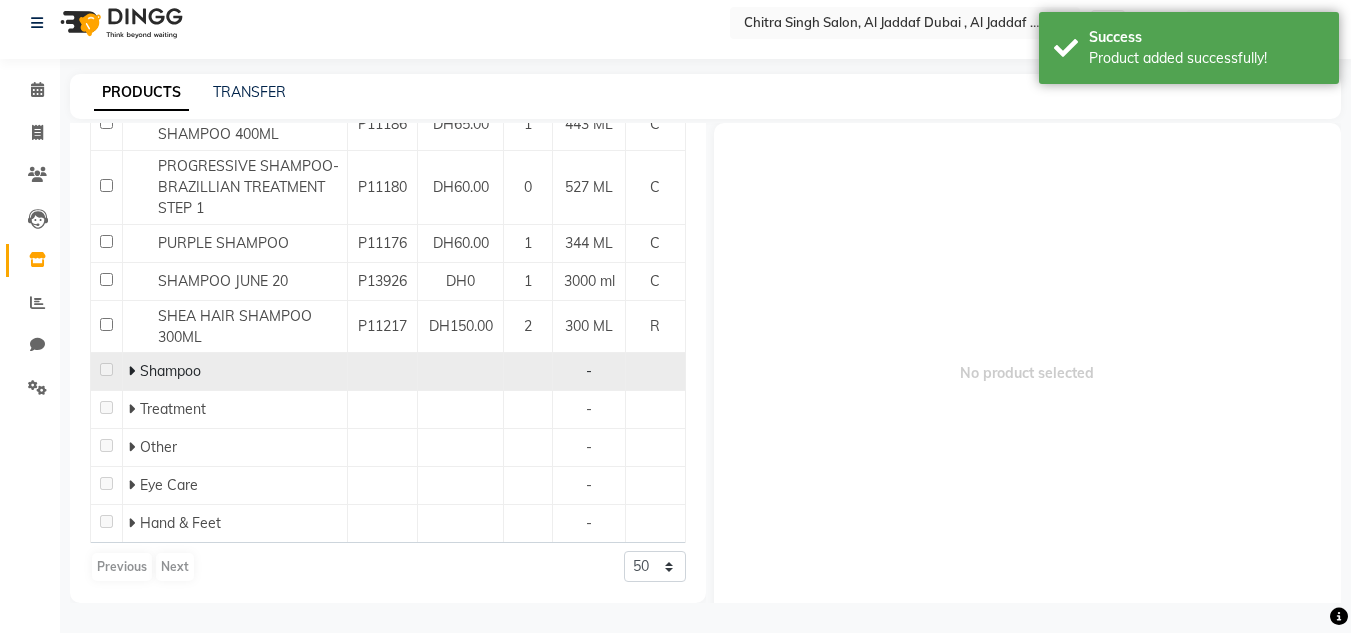 type on "shampoo" 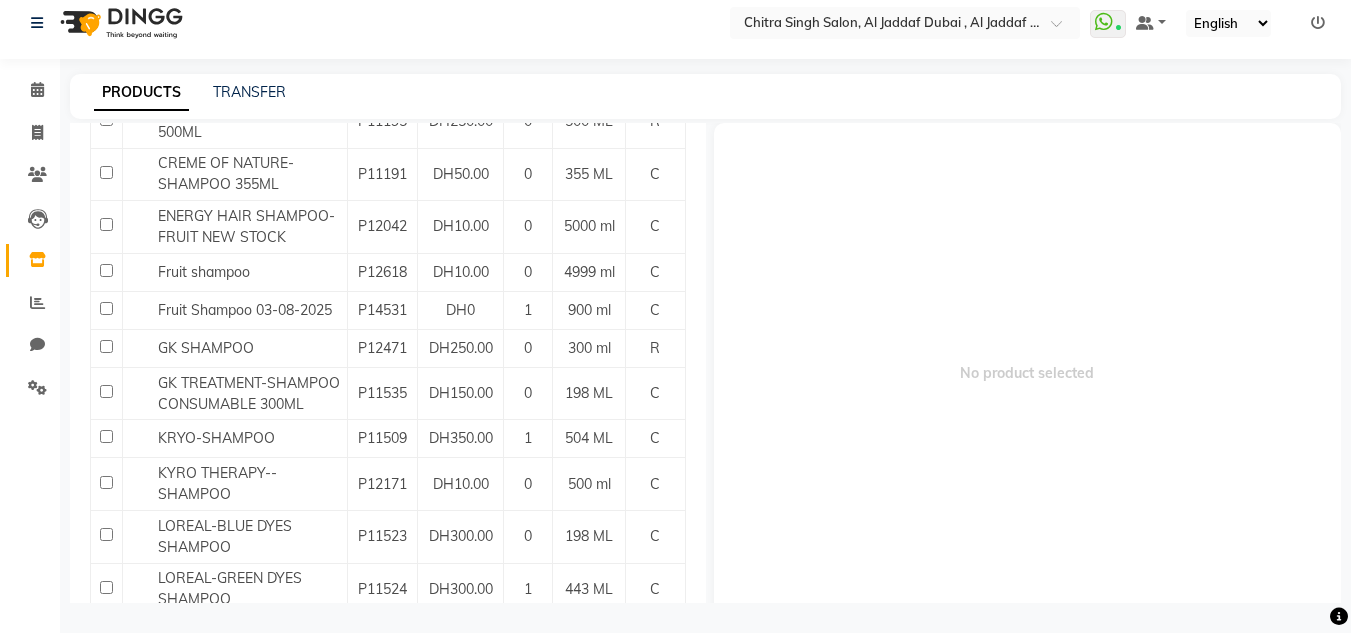 scroll, scrollTop: 978, scrollLeft: 0, axis: vertical 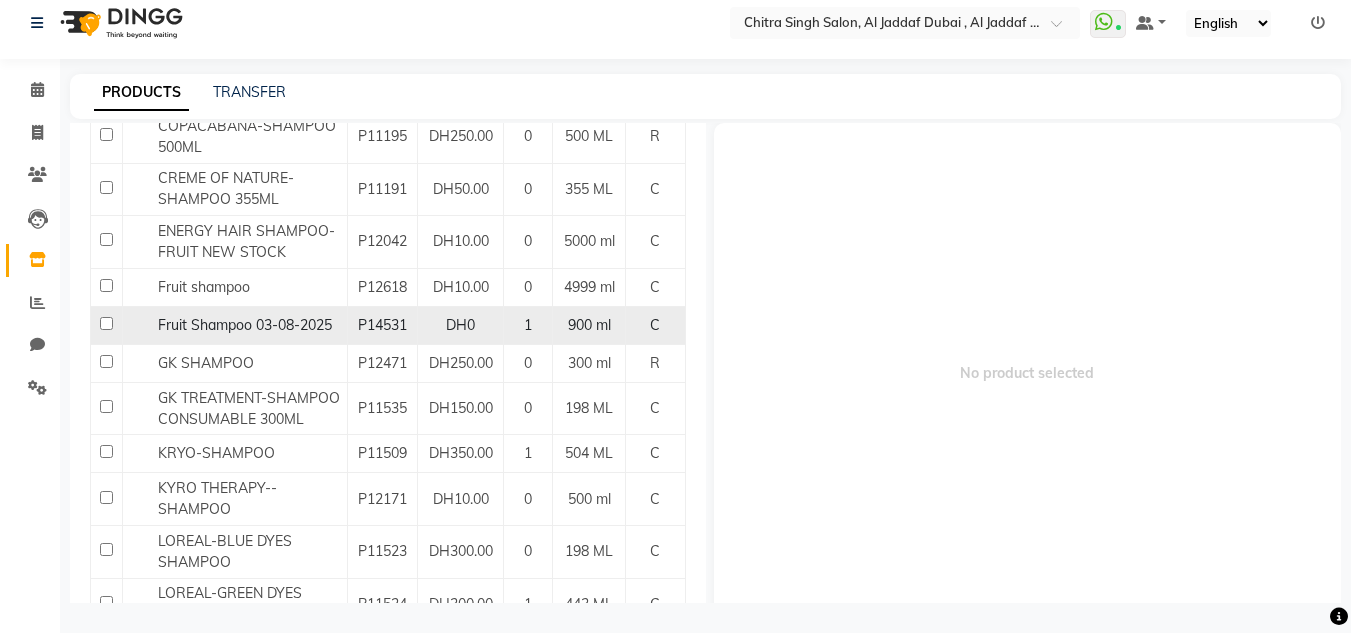 click 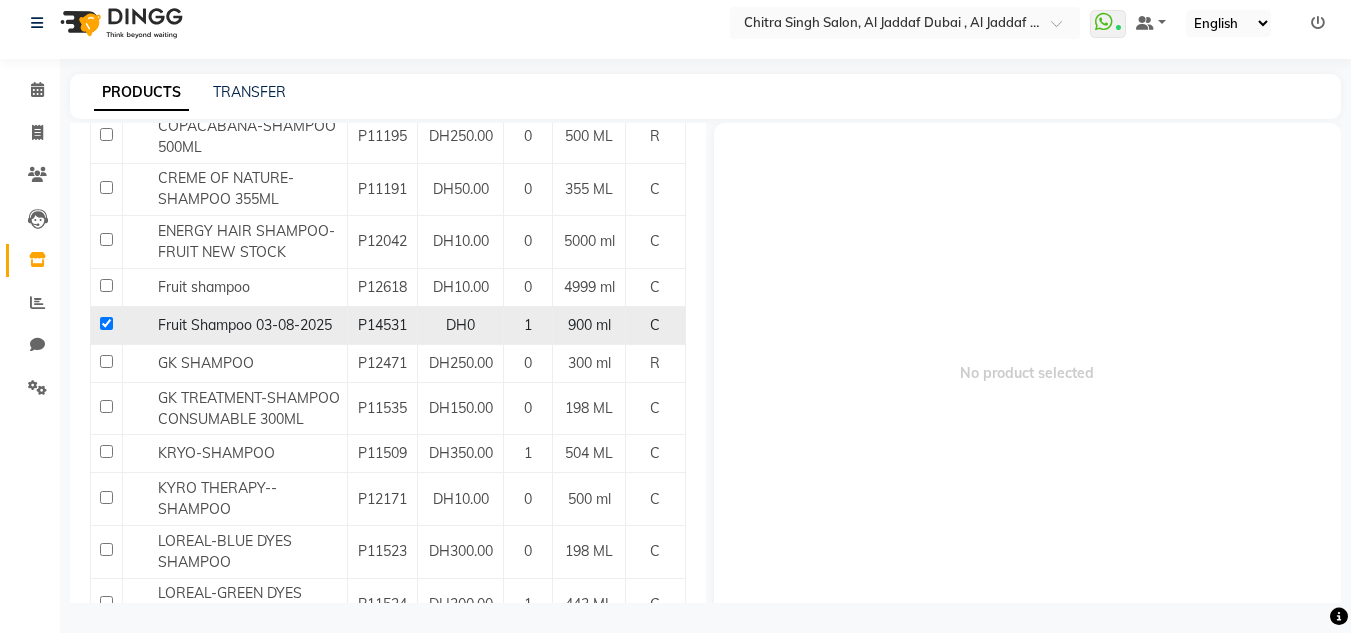 checkbox on "true" 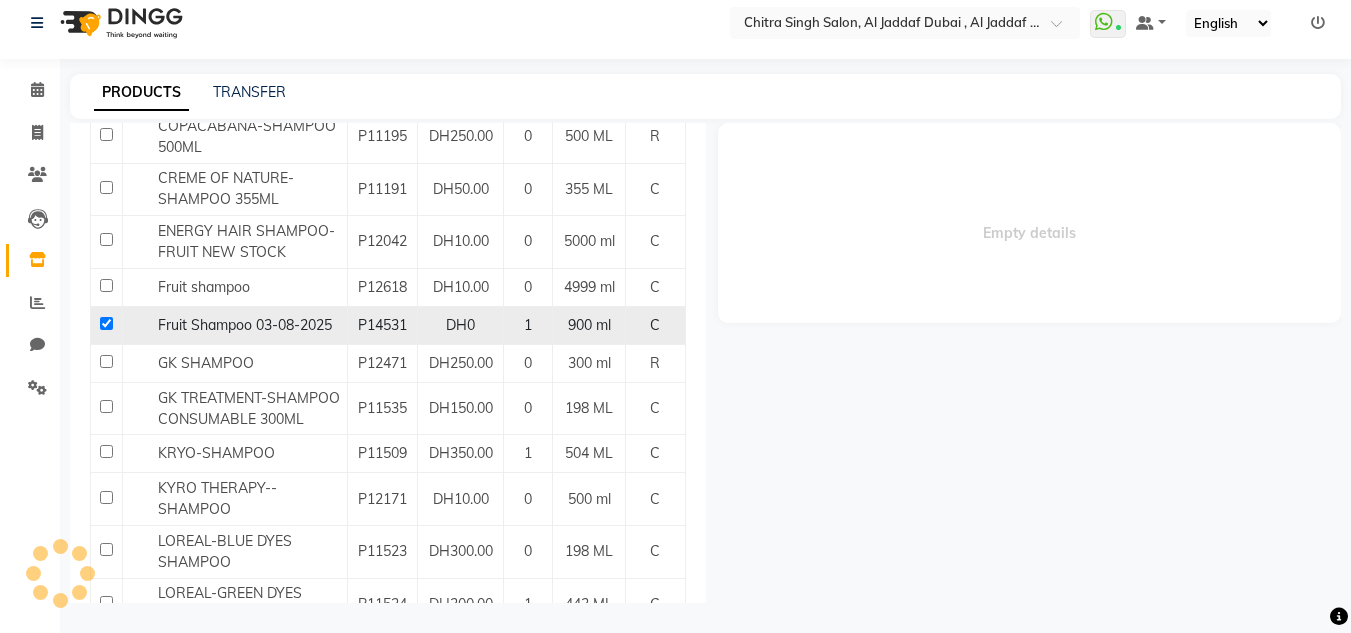 select 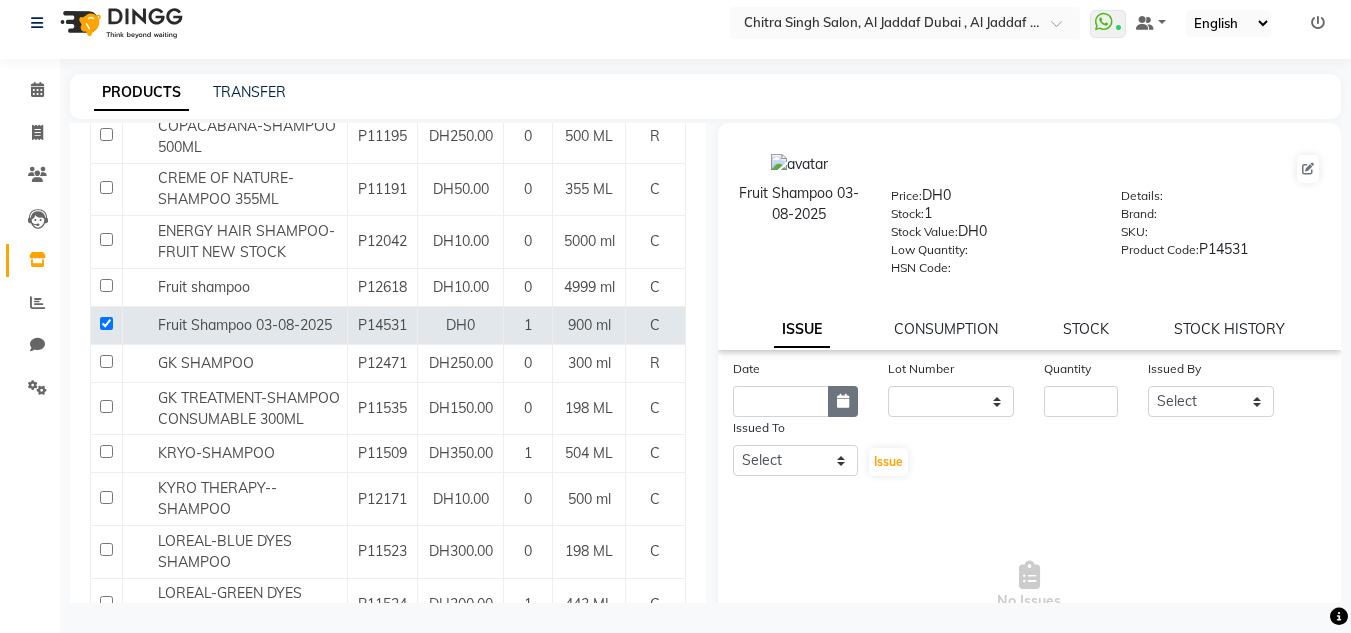 click 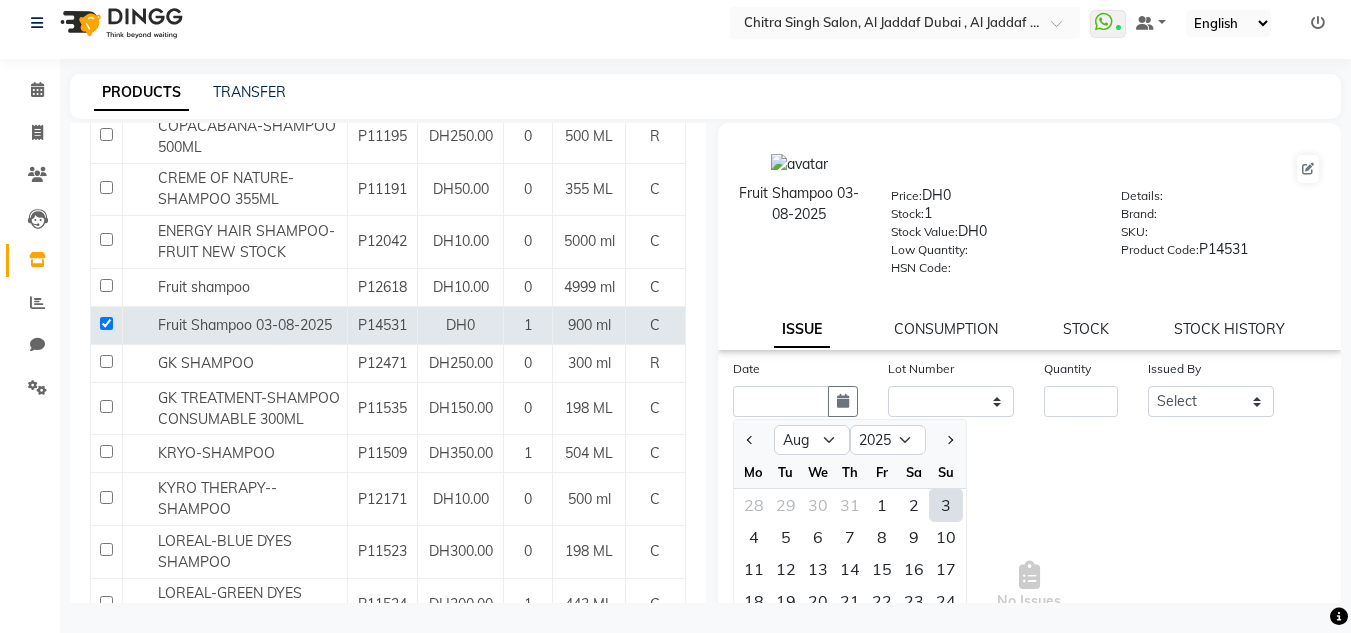 click on "3" 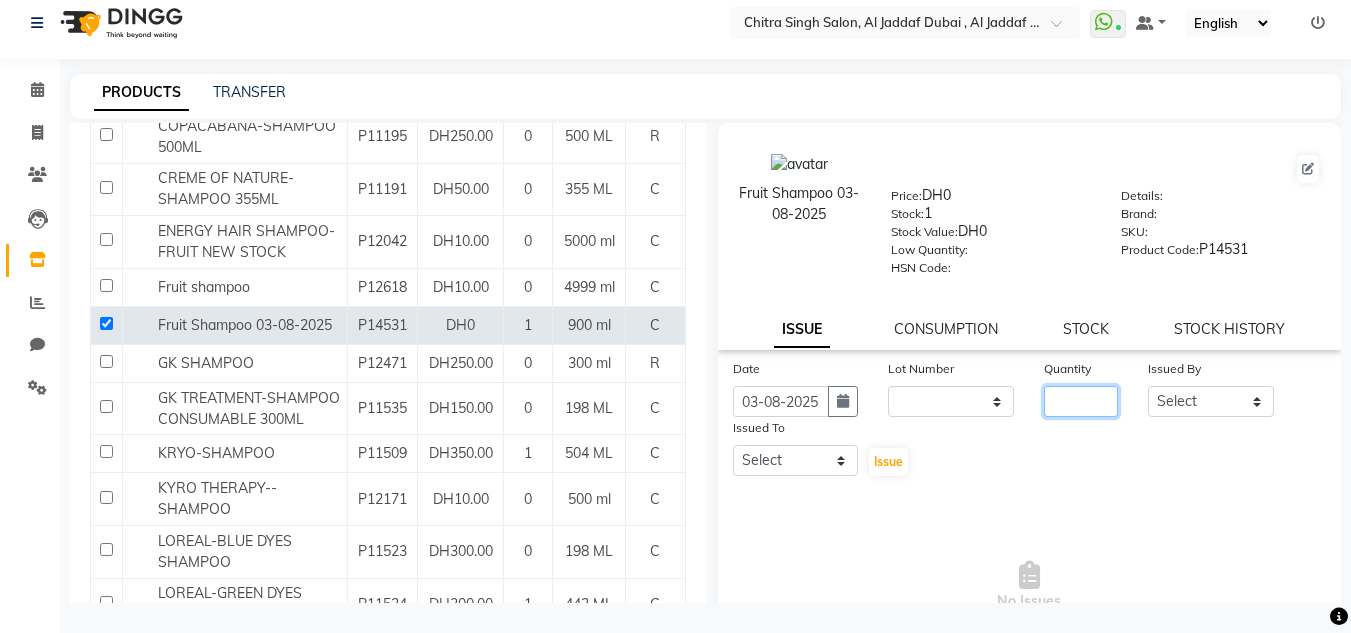 click 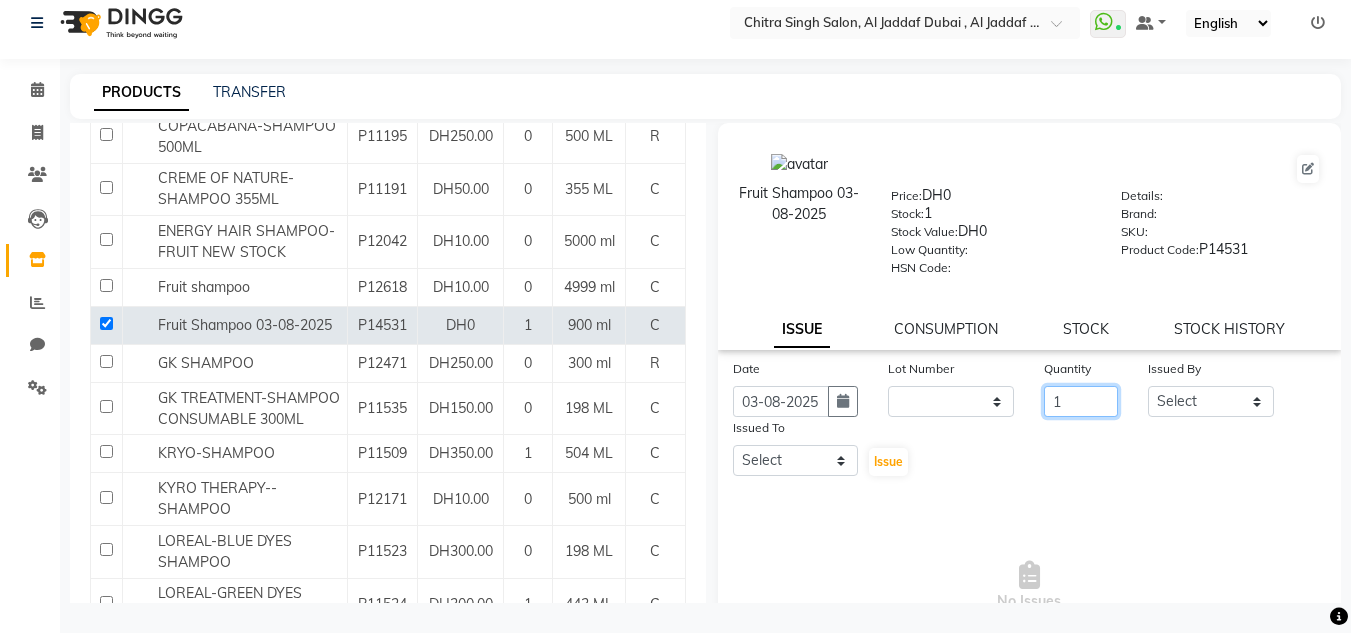 type on "1" 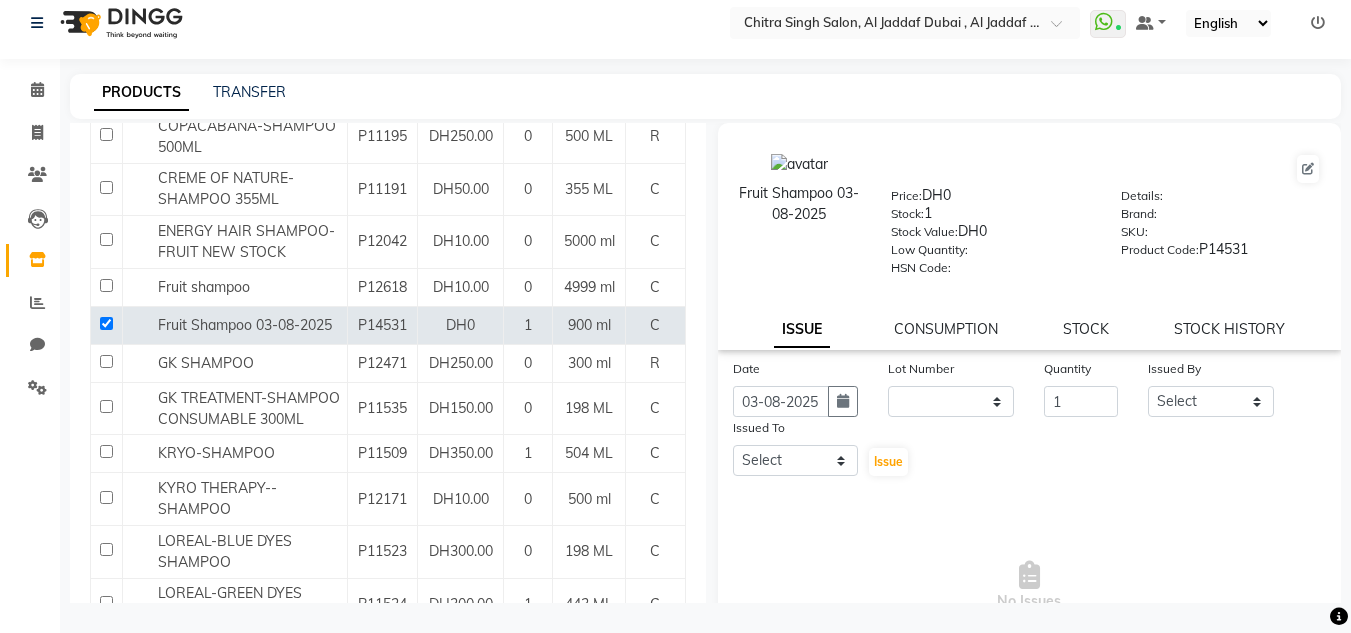 drag, startPoint x: 1182, startPoint y: 417, endPoint x: 1167, endPoint y: 406, distance: 18.601076 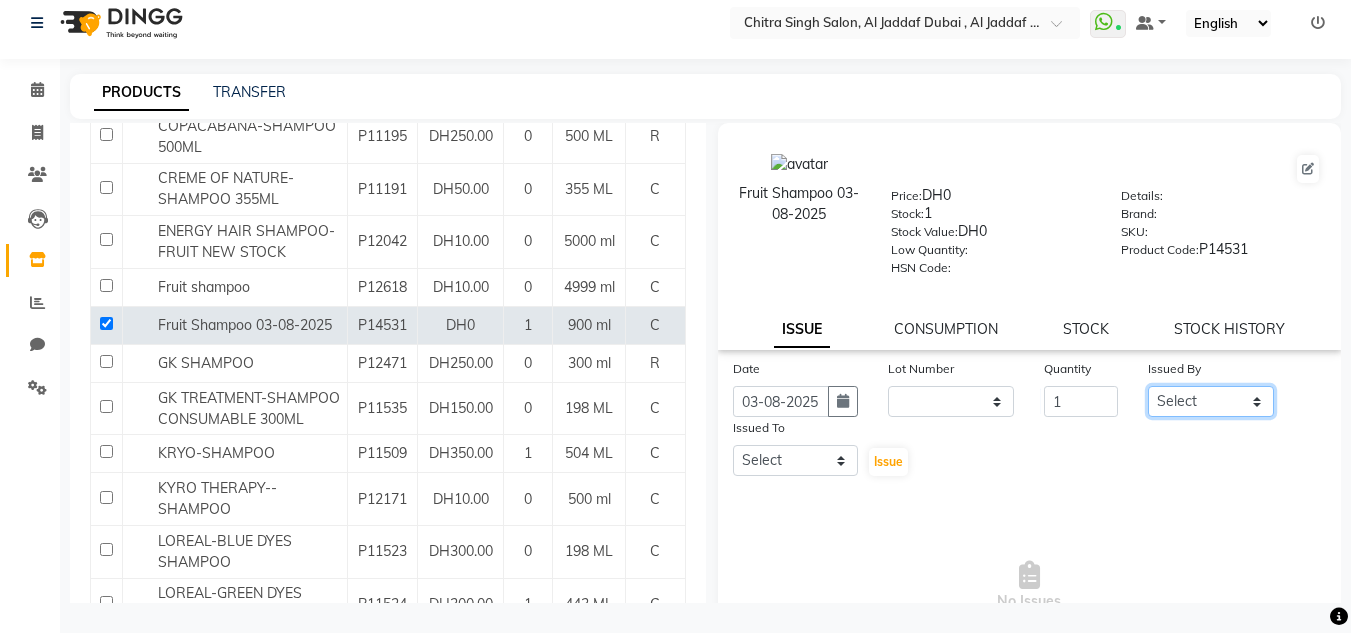 drag, startPoint x: 1162, startPoint y: 413, endPoint x: 1001, endPoint y: 384, distance: 163.59096 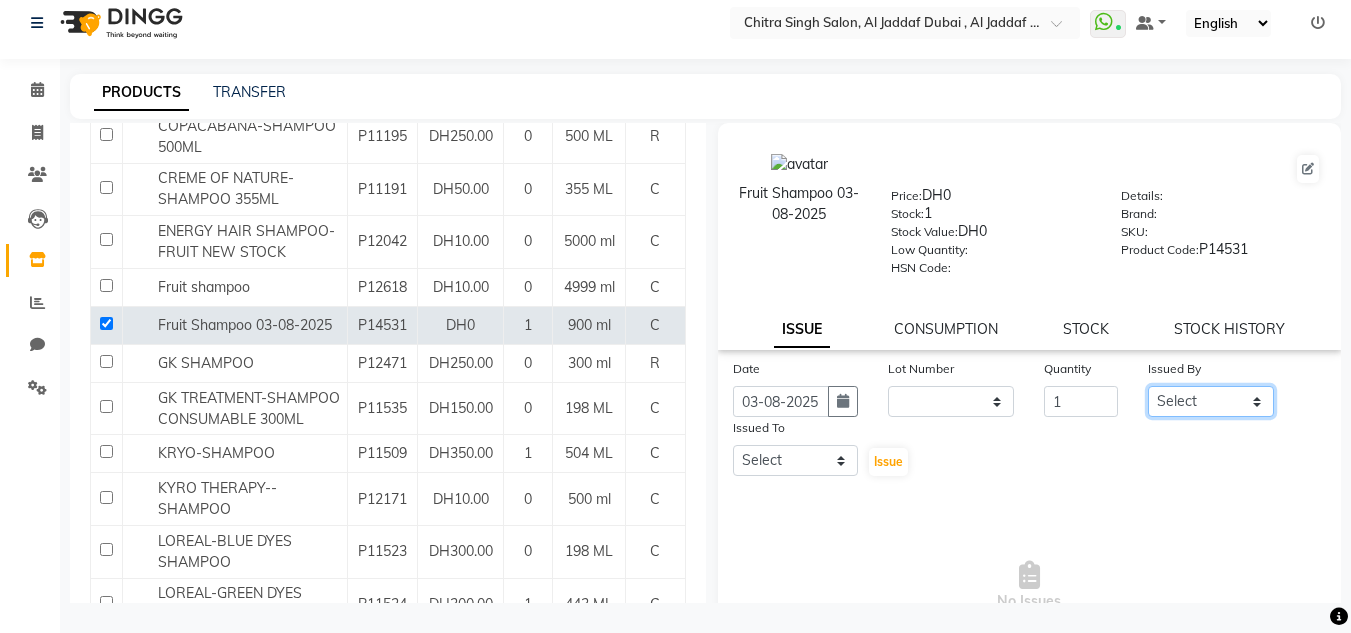 select on "51805" 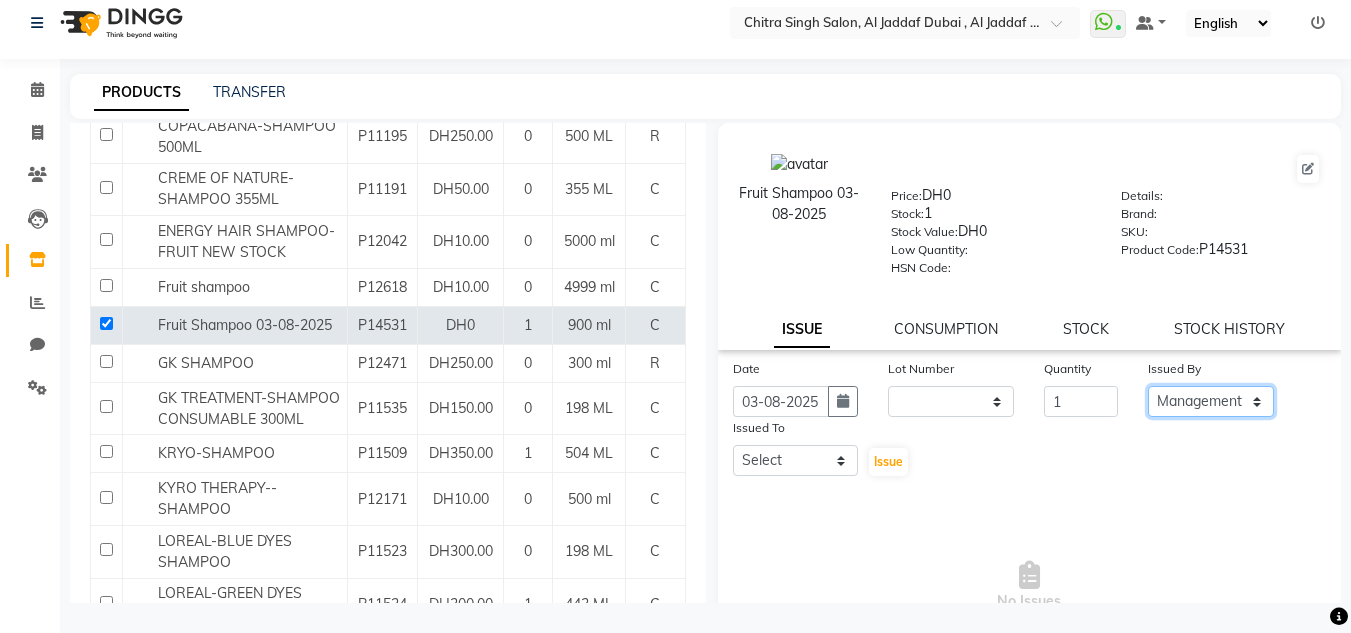click on "Select Huma Iqbal Kabita Management Riba Sales person Srijana trial lady" 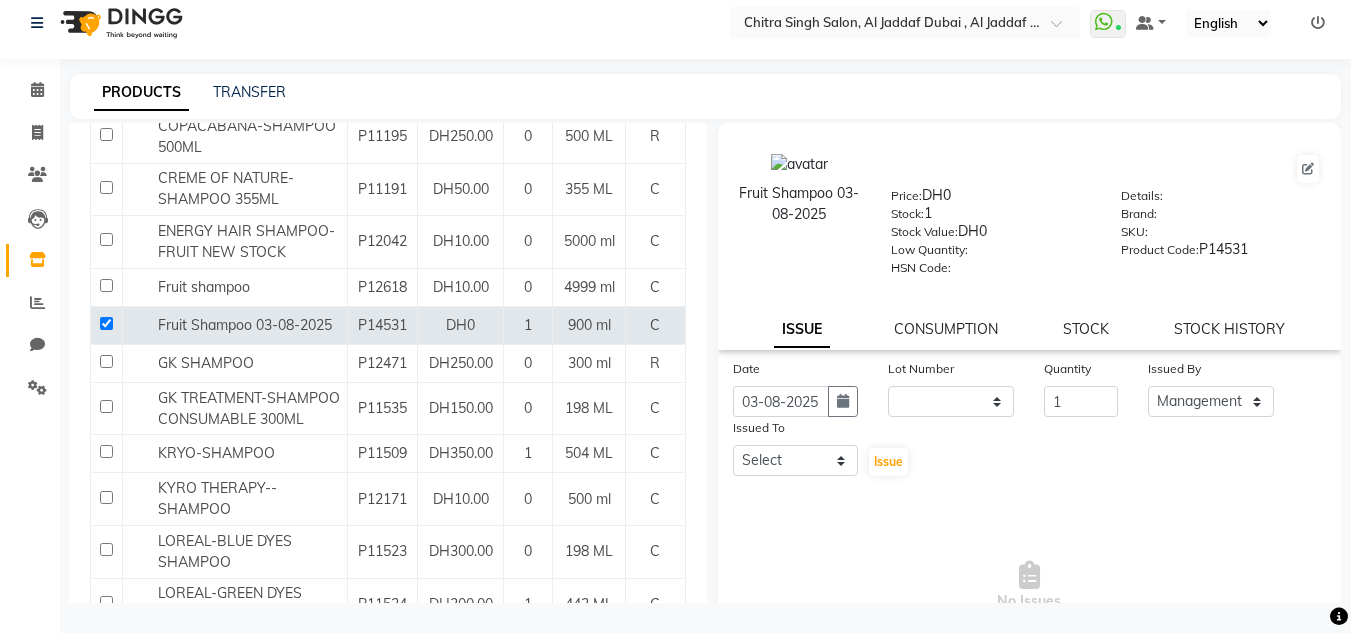 click on "Issued To Select [NAME] [NAME] [NAME] Management [NAME] Sales person [NAME] trial lady" 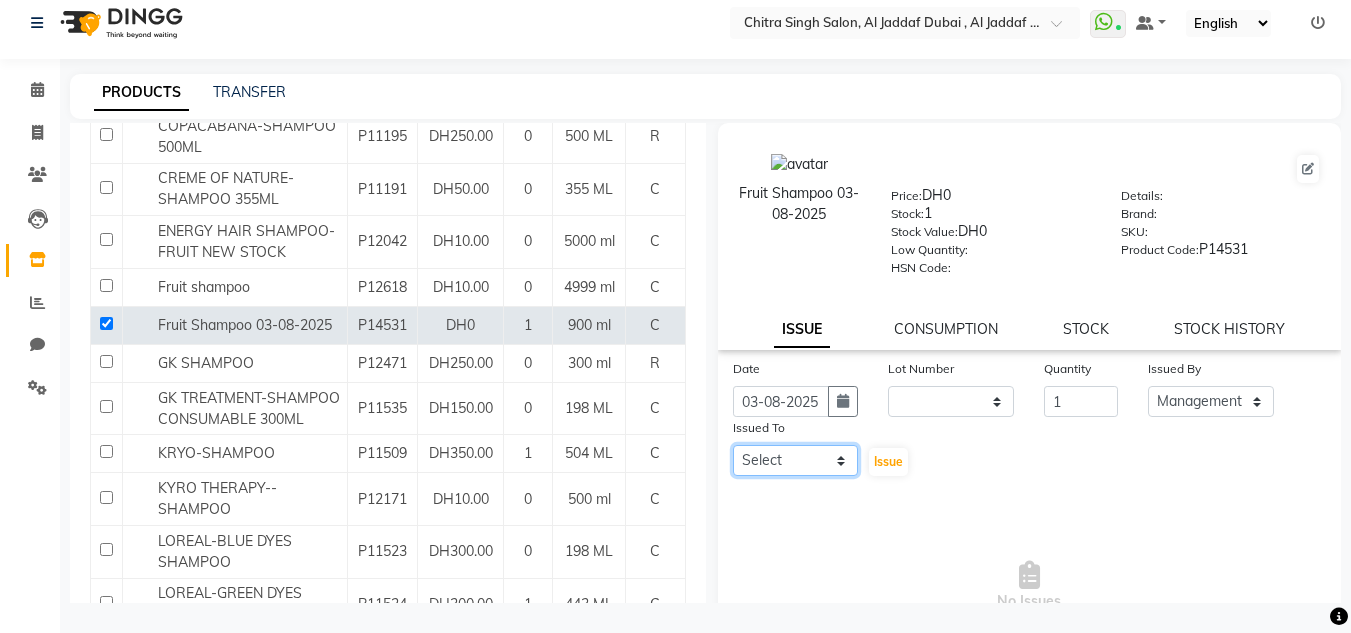 click on "Select Huma Iqbal Kabita Management Riba Sales person Srijana trial lady" 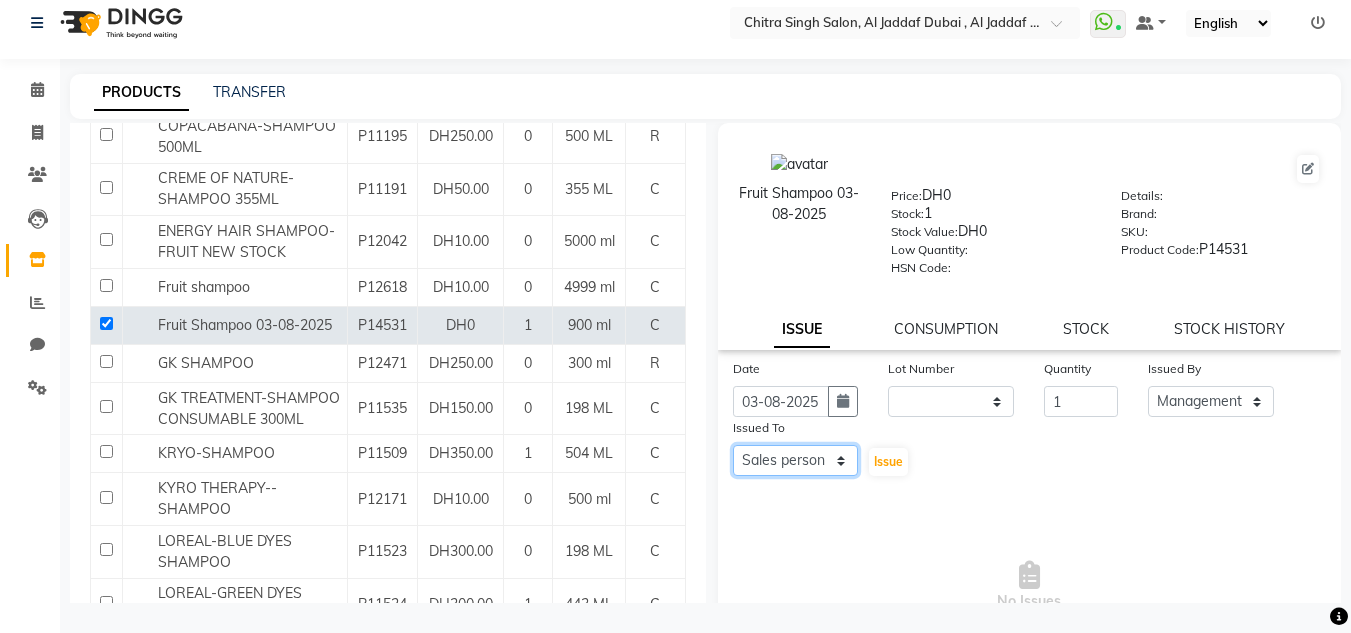 click on "Select Huma Iqbal Kabita Management Riba Sales person Srijana trial lady" 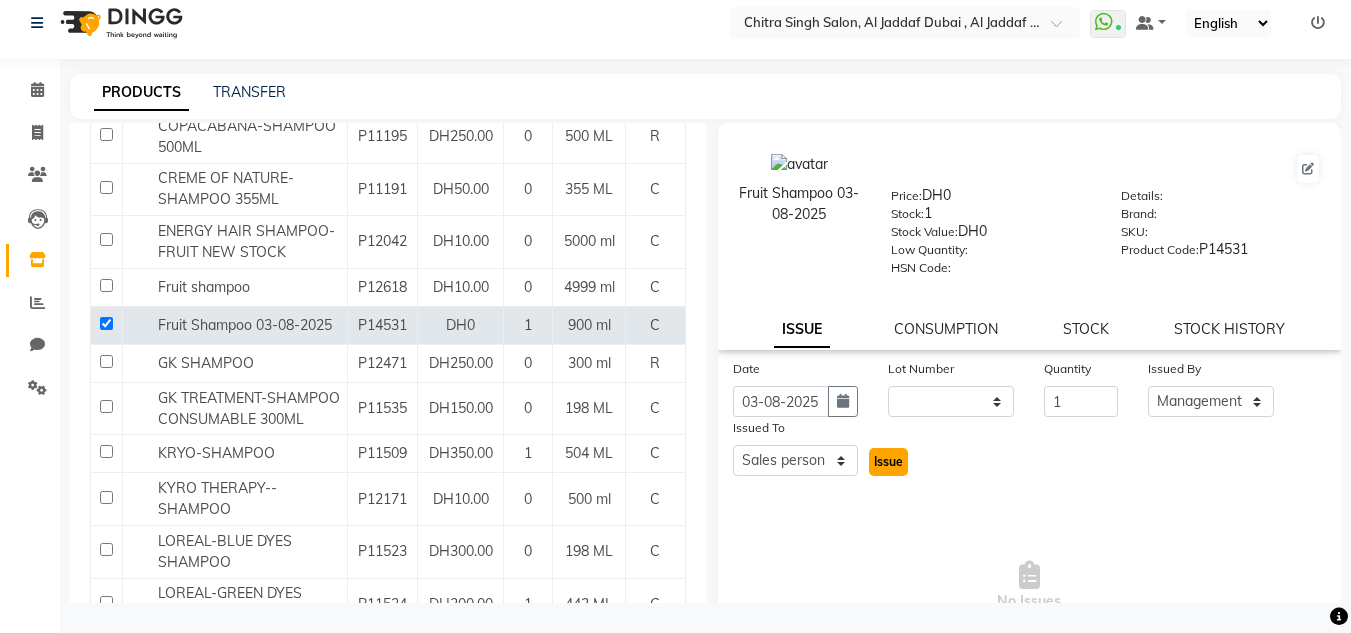 click on "Issue" 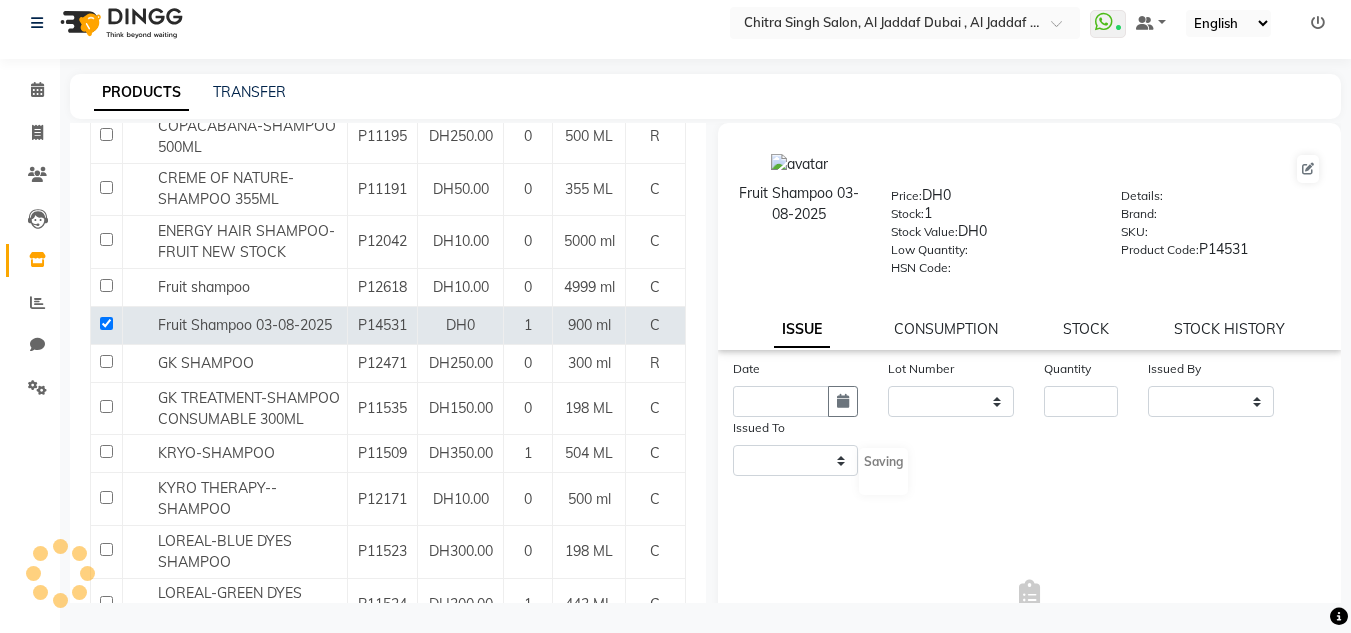 select 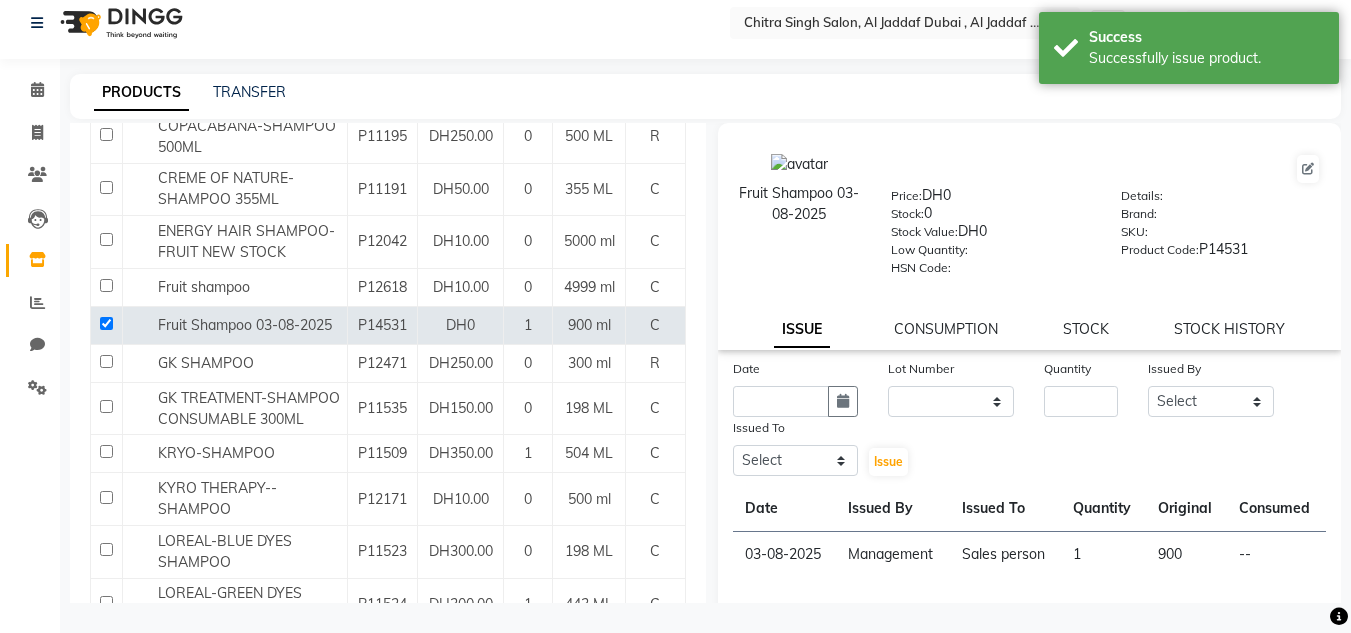 click on "Fruit Shampoo 03-08-2025  Price:   DH0  Stock:   0  Stock Value:   DH0  Low Quantity:    HSN Code:    Details:     Brand:     SKU:     Product Code:   P14531  ISSUE CONSUMPTION STOCK STOCK HISTORY" 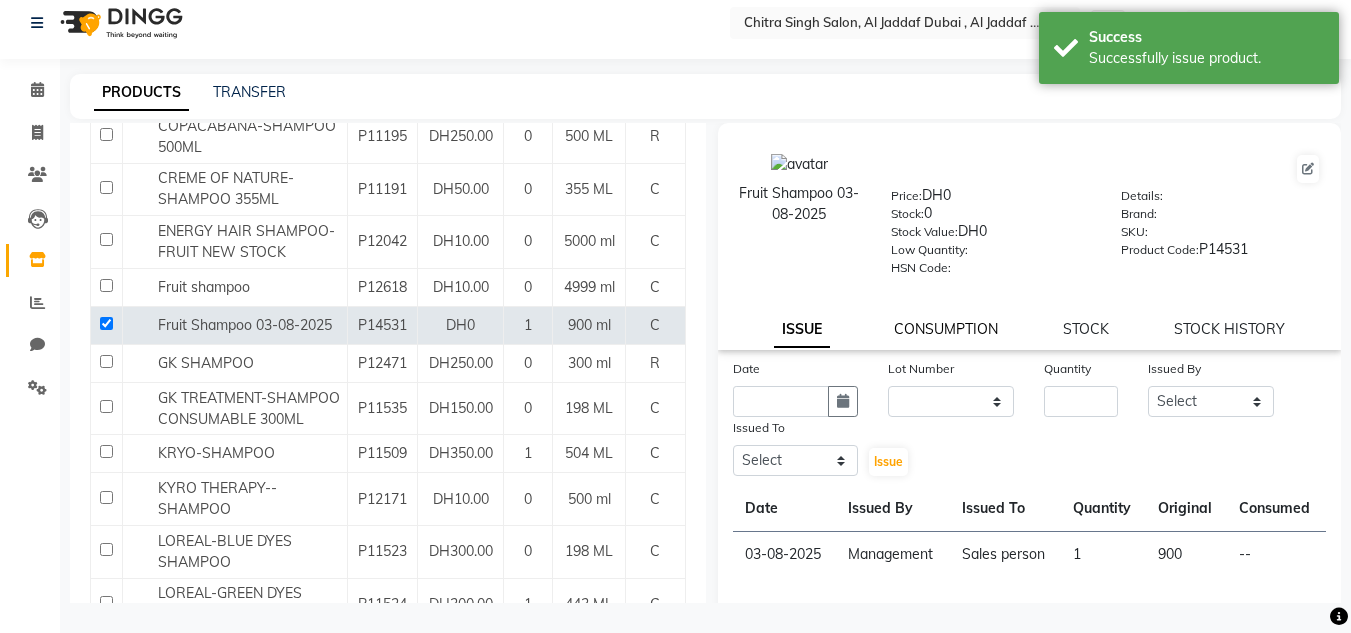 click on "CONSUMPTION" 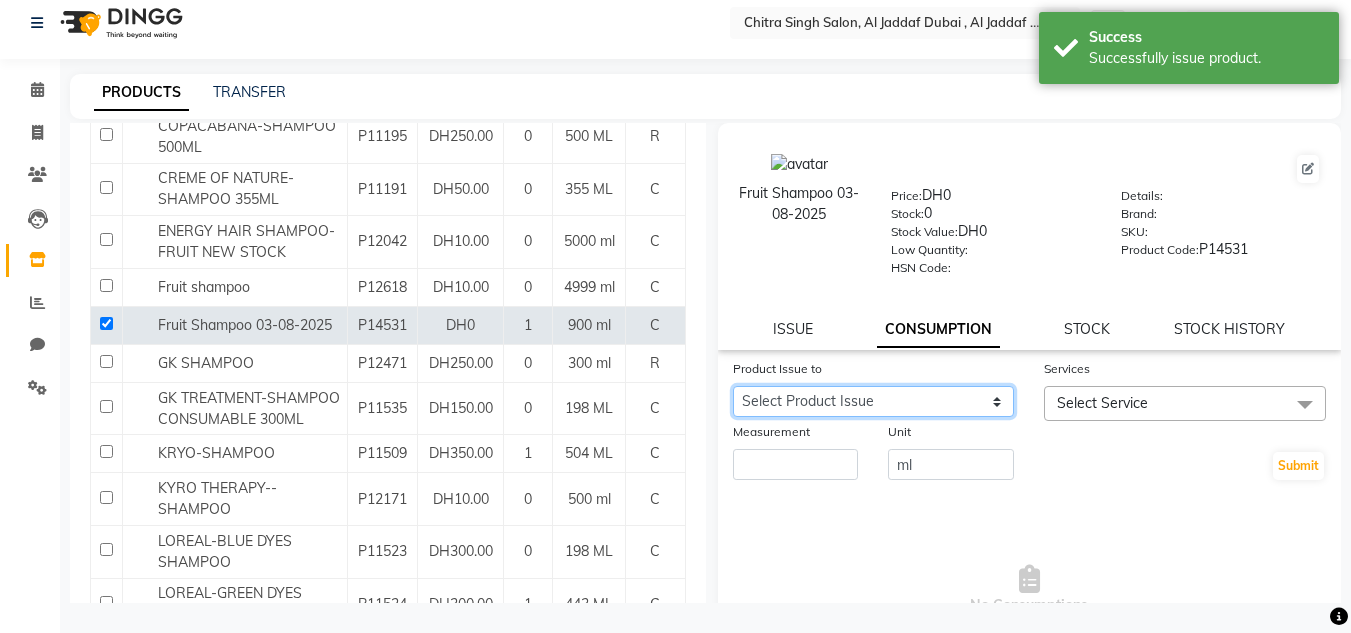 drag, startPoint x: 966, startPoint y: 394, endPoint x: 964, endPoint y: 415, distance: 21.095022 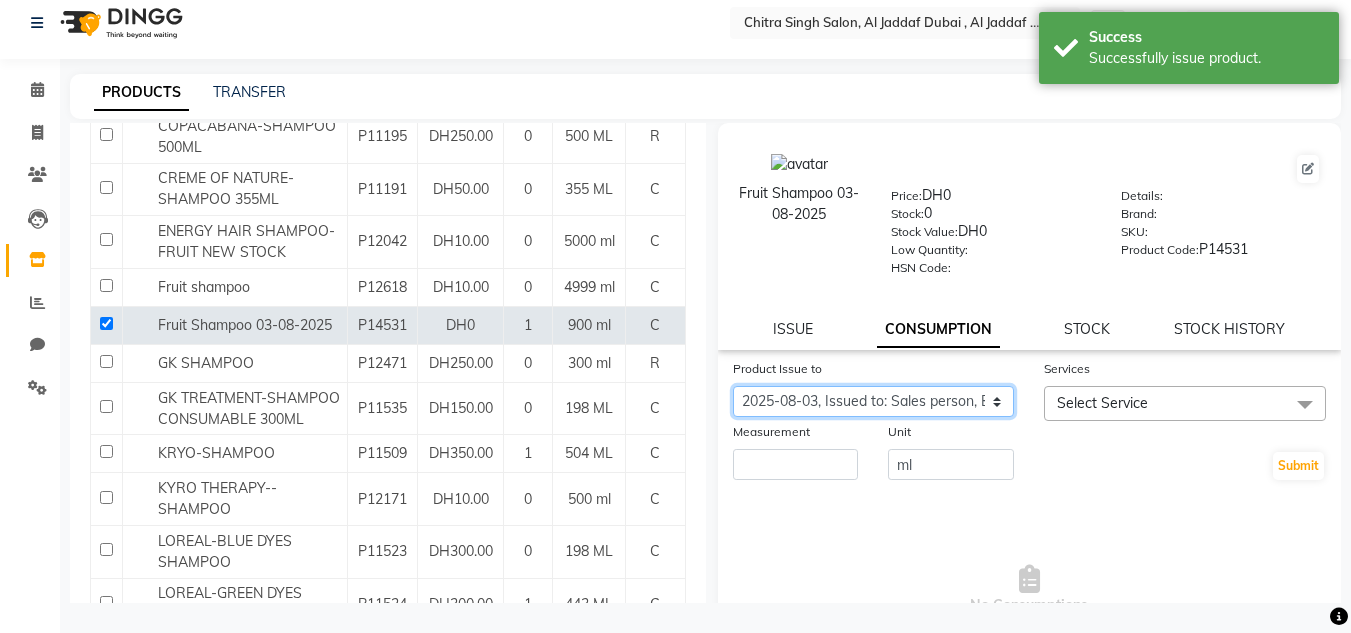 click on "Select Product Issue 2025-08-03, Issued to: Sales person, Balance: 900" 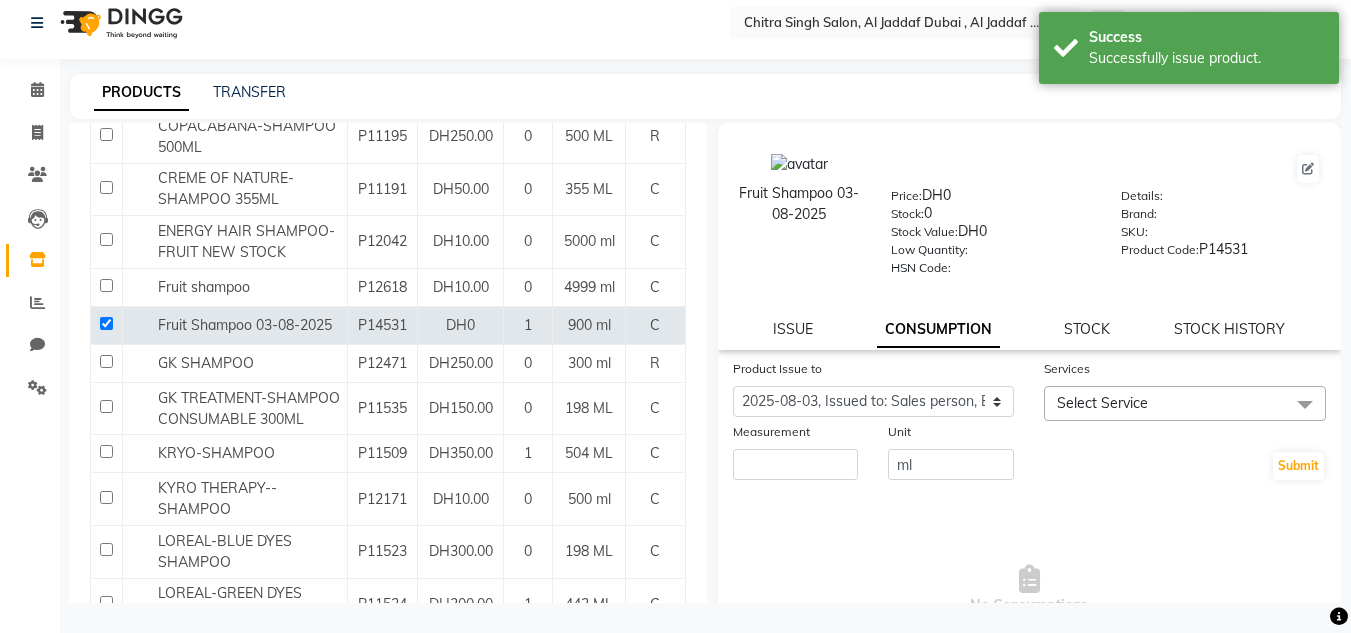 click on "Measurement" 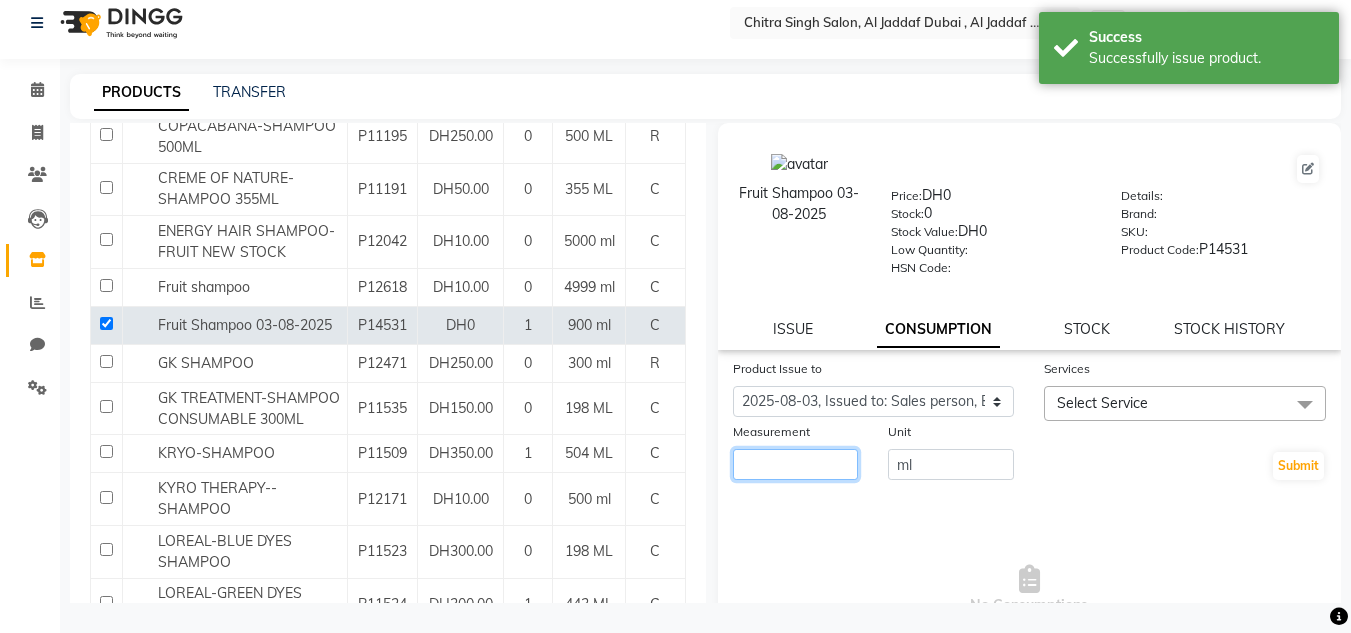click 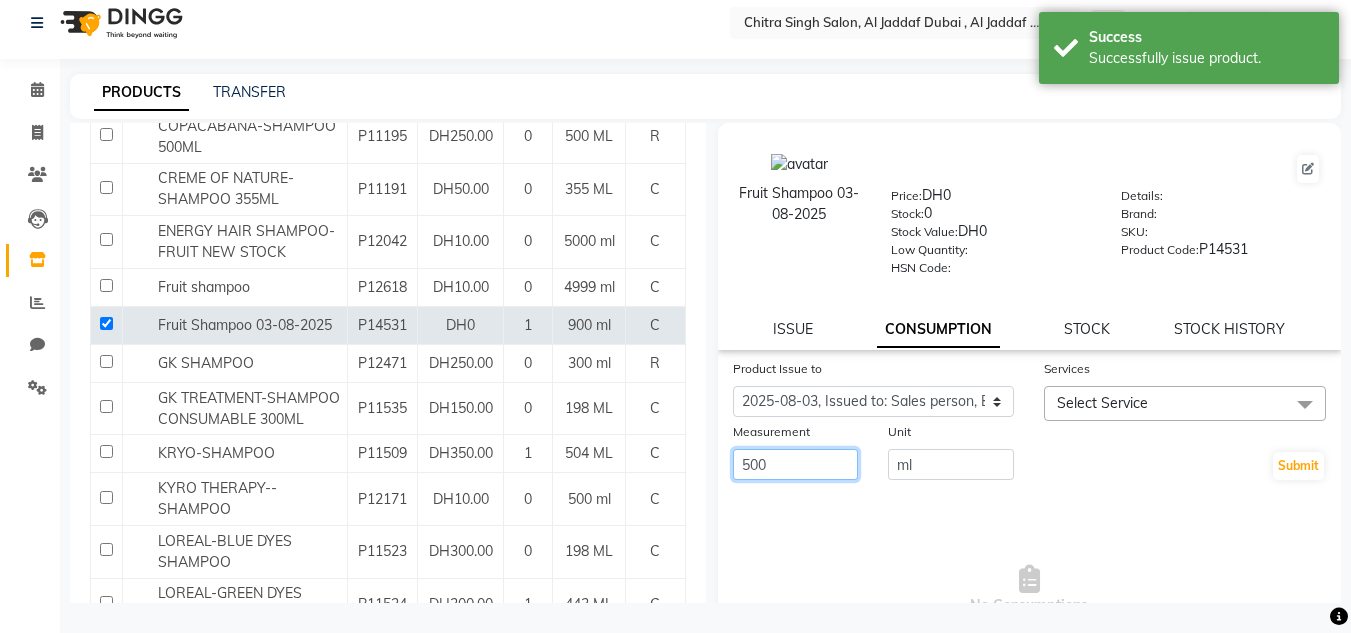 type on "500" 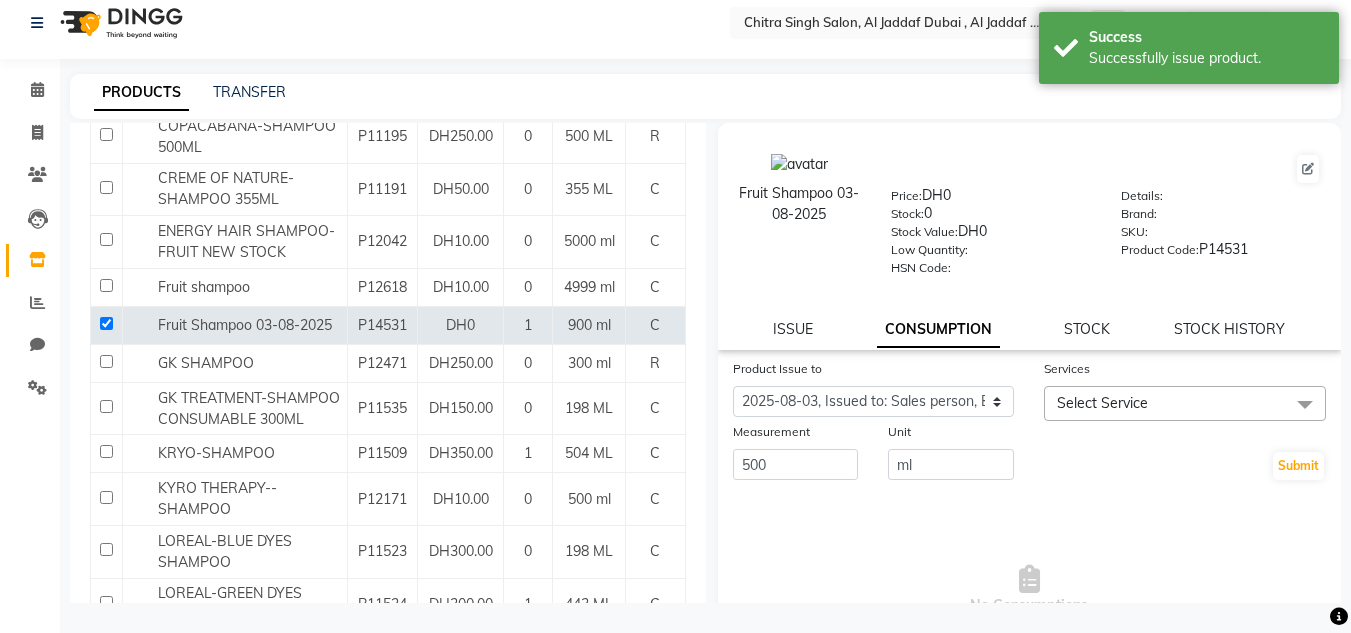 click on "Select Service" 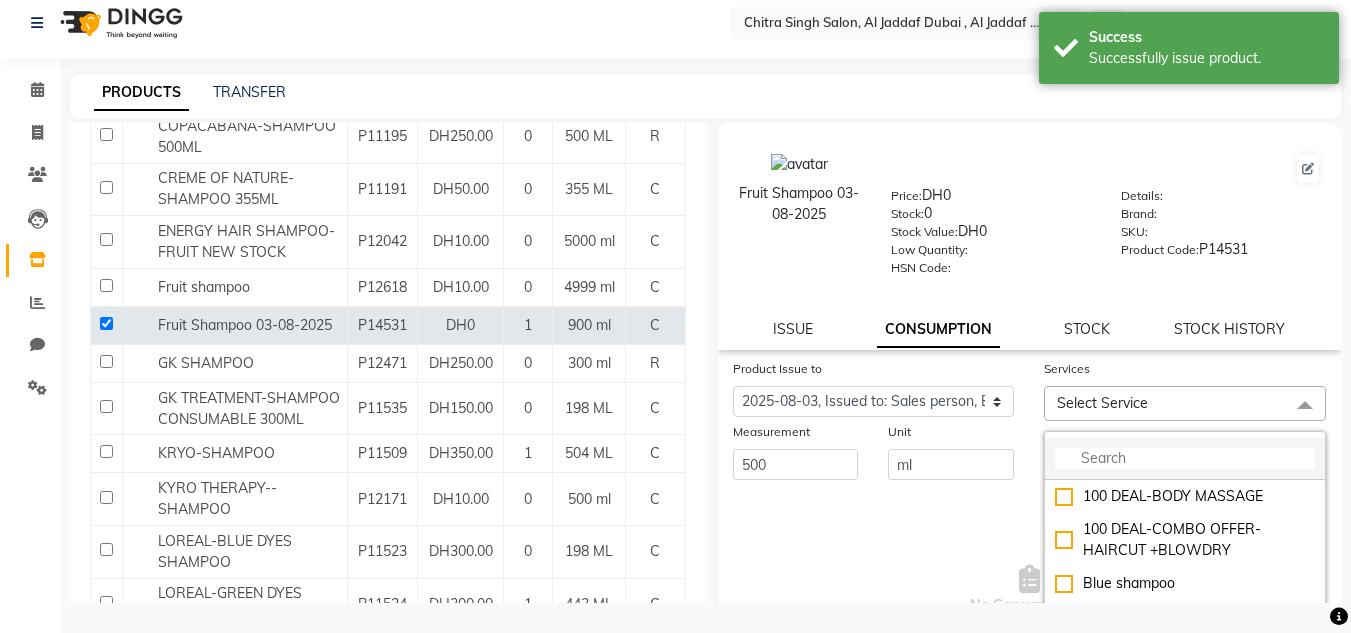 click 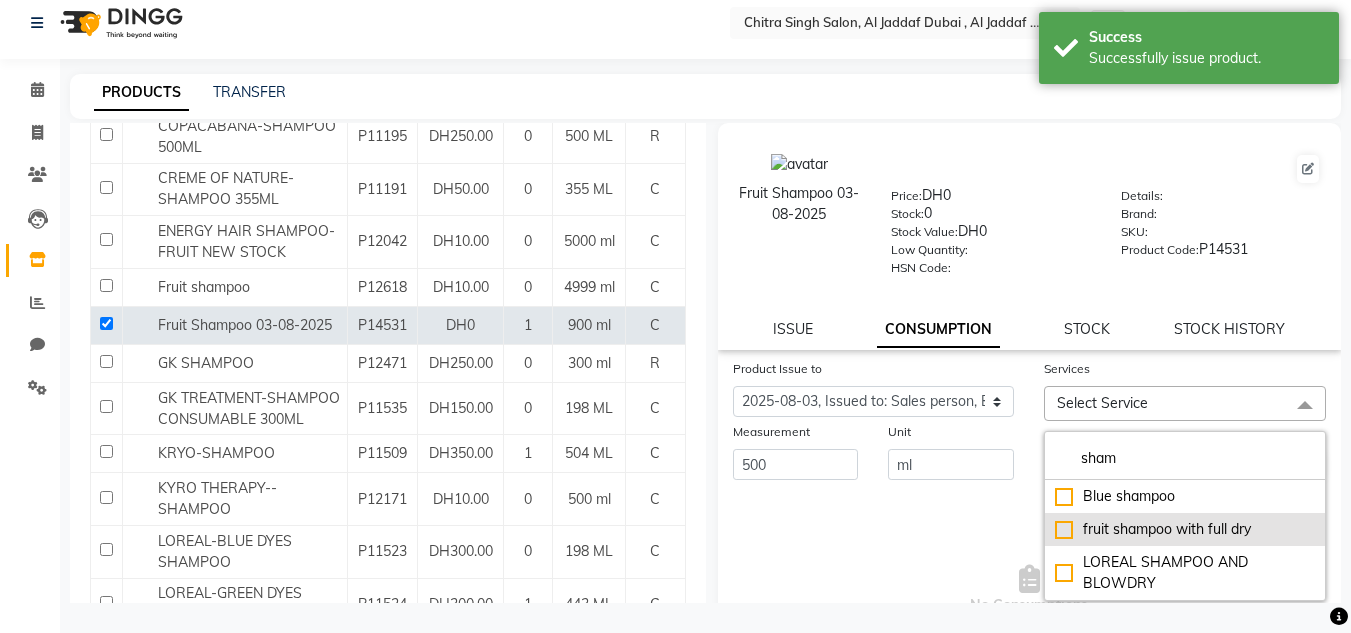 type on "sham" 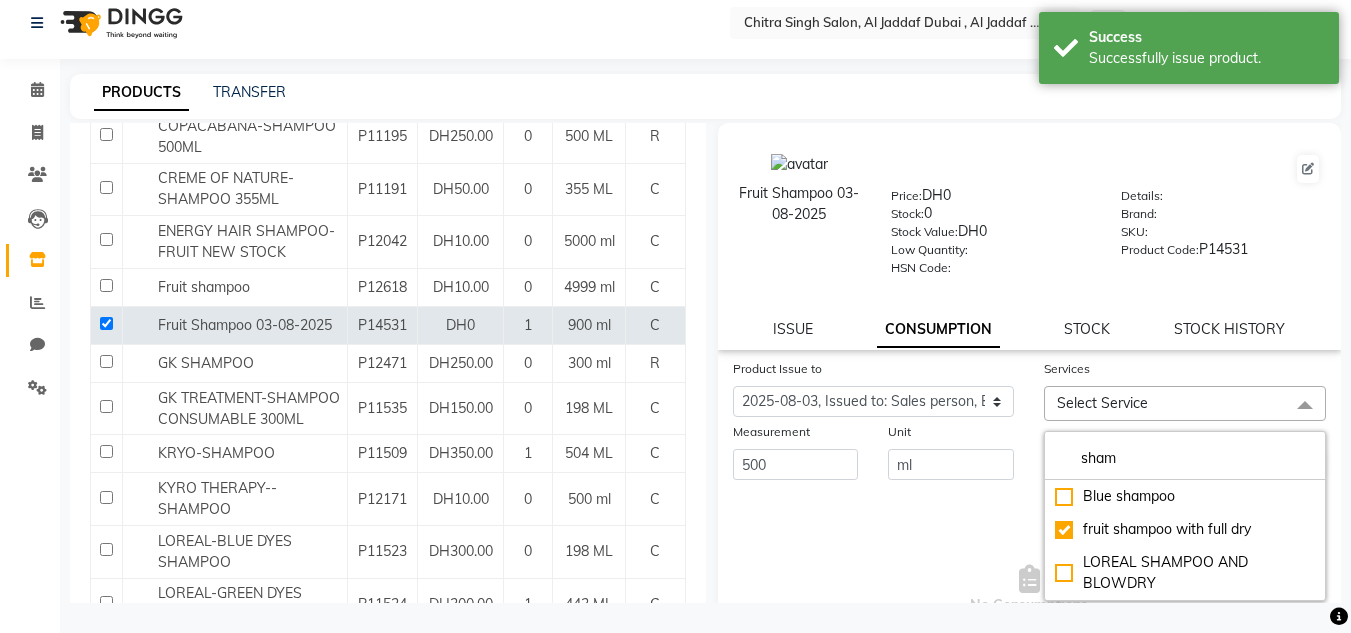 checkbox on "true" 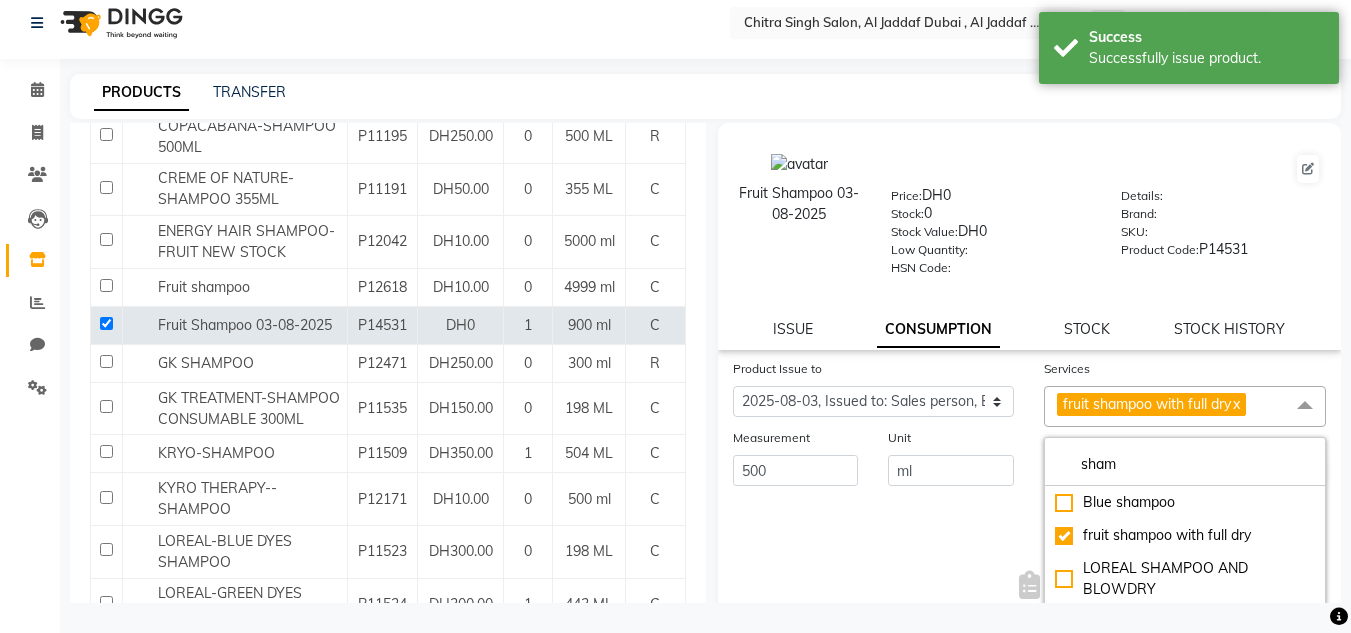 click on "No Consumptions" at bounding box center (1030, 596) 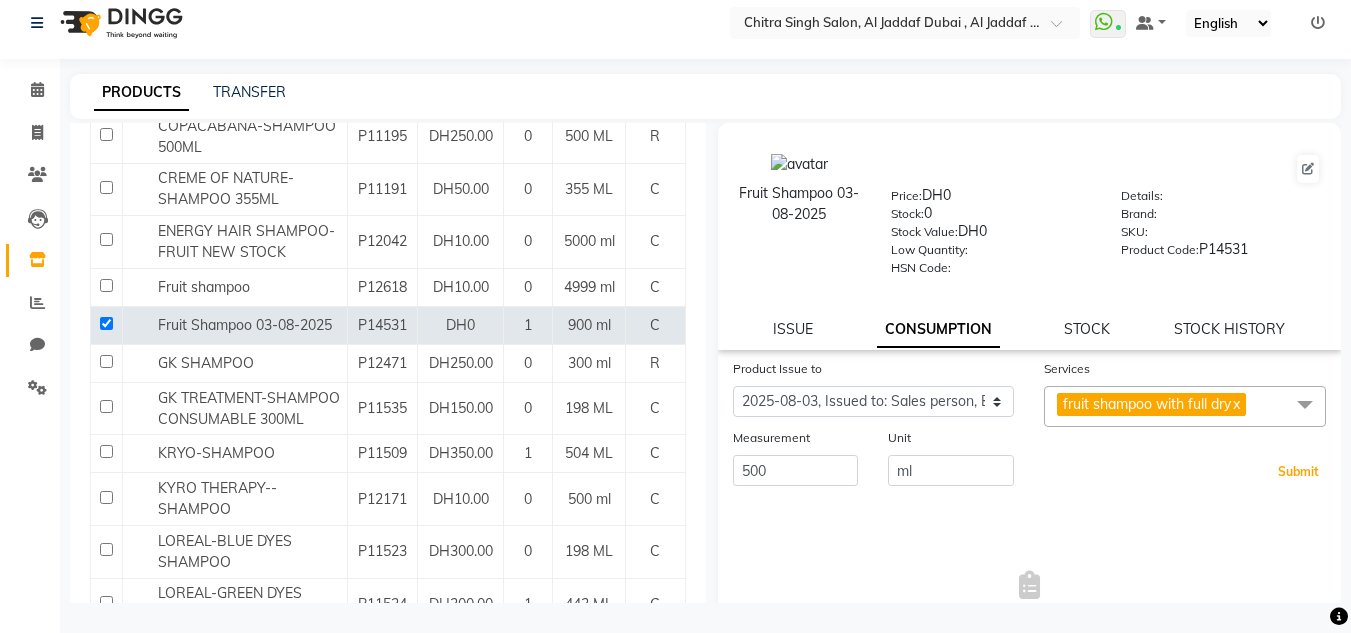 drag, startPoint x: 1286, startPoint y: 467, endPoint x: 859, endPoint y: 405, distance: 431.4777 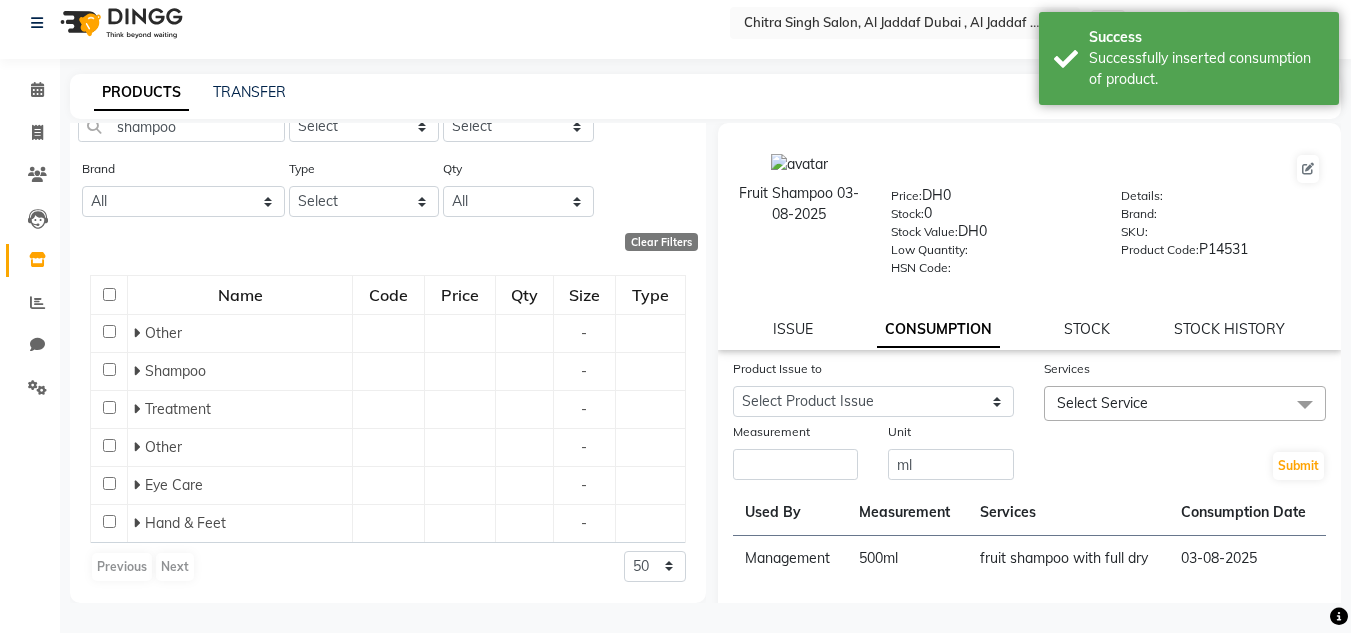 scroll, scrollTop: 531, scrollLeft: 0, axis: vertical 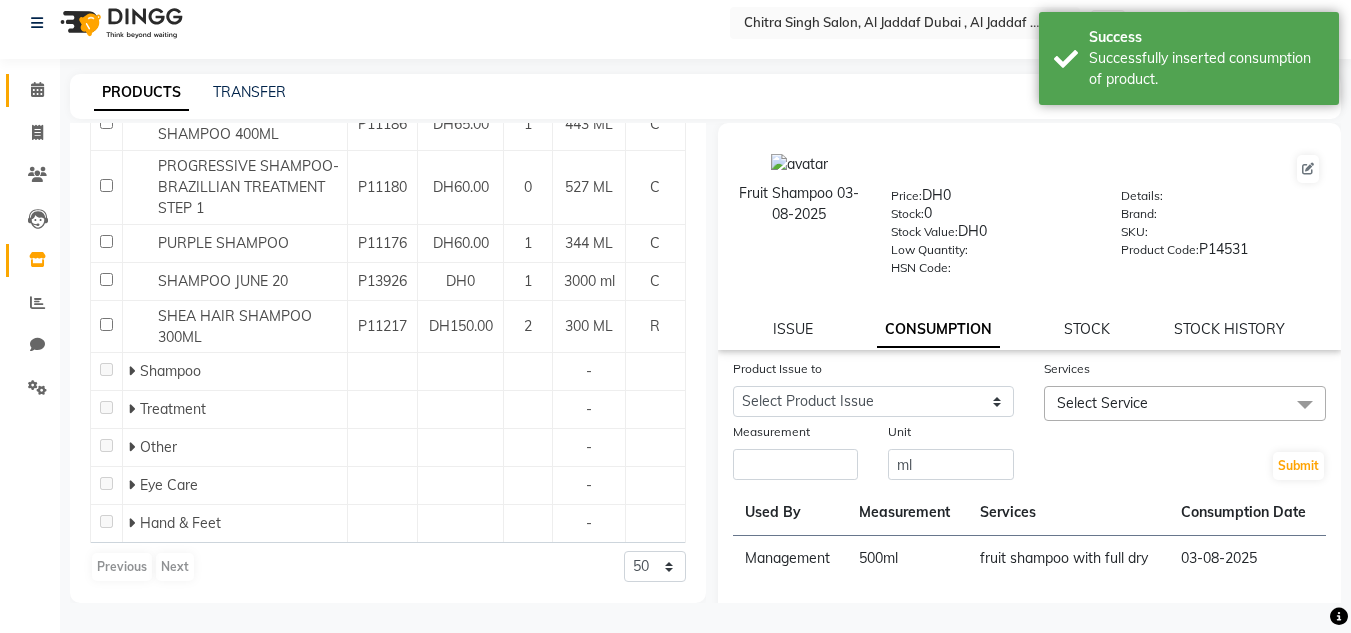 click on "Calendar" 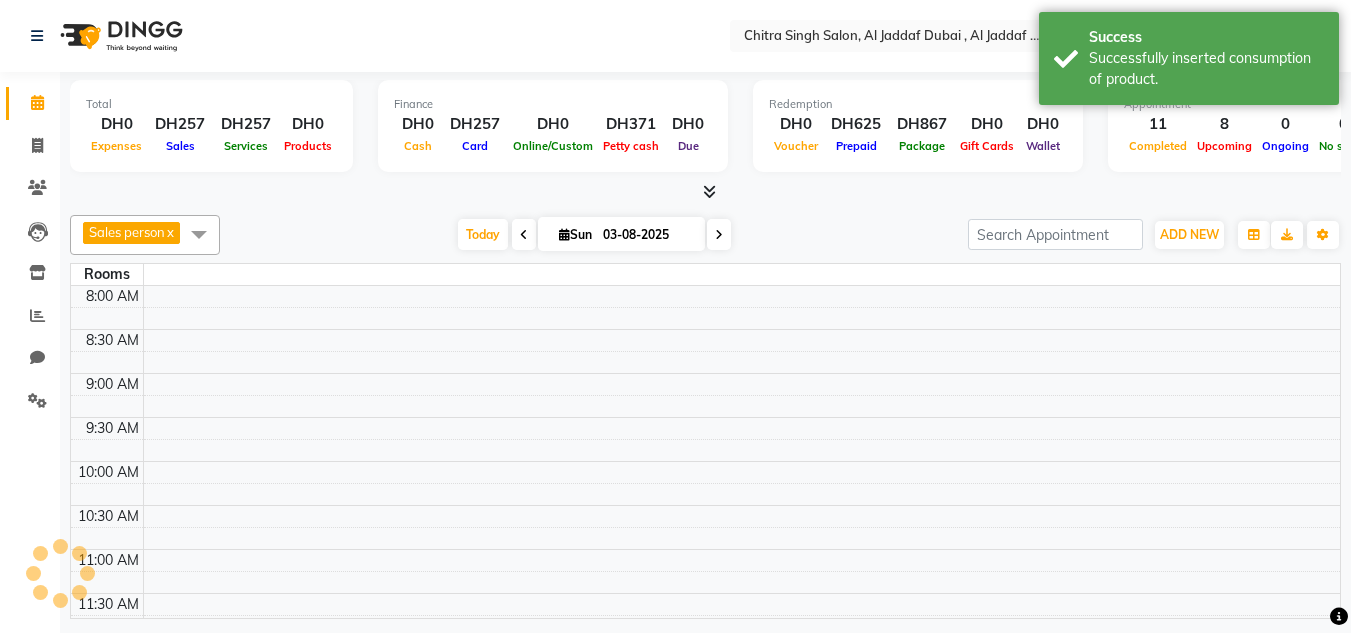 scroll, scrollTop: 0, scrollLeft: 0, axis: both 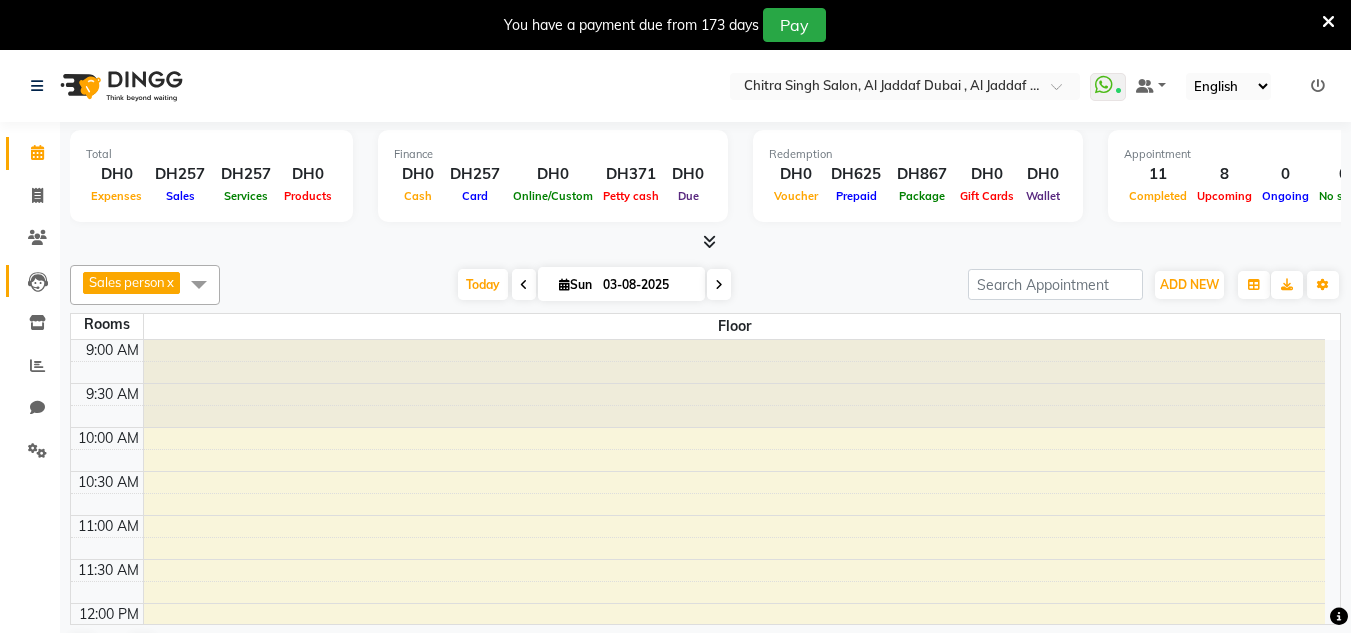 click 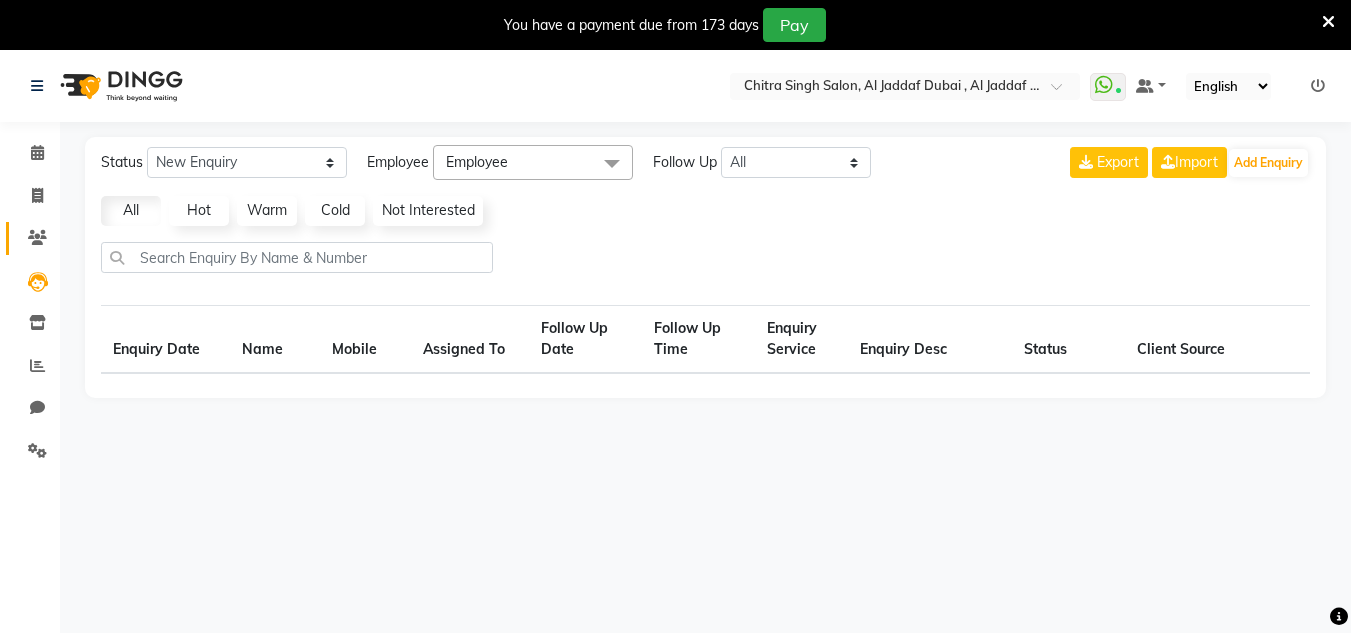 click on "Clients" 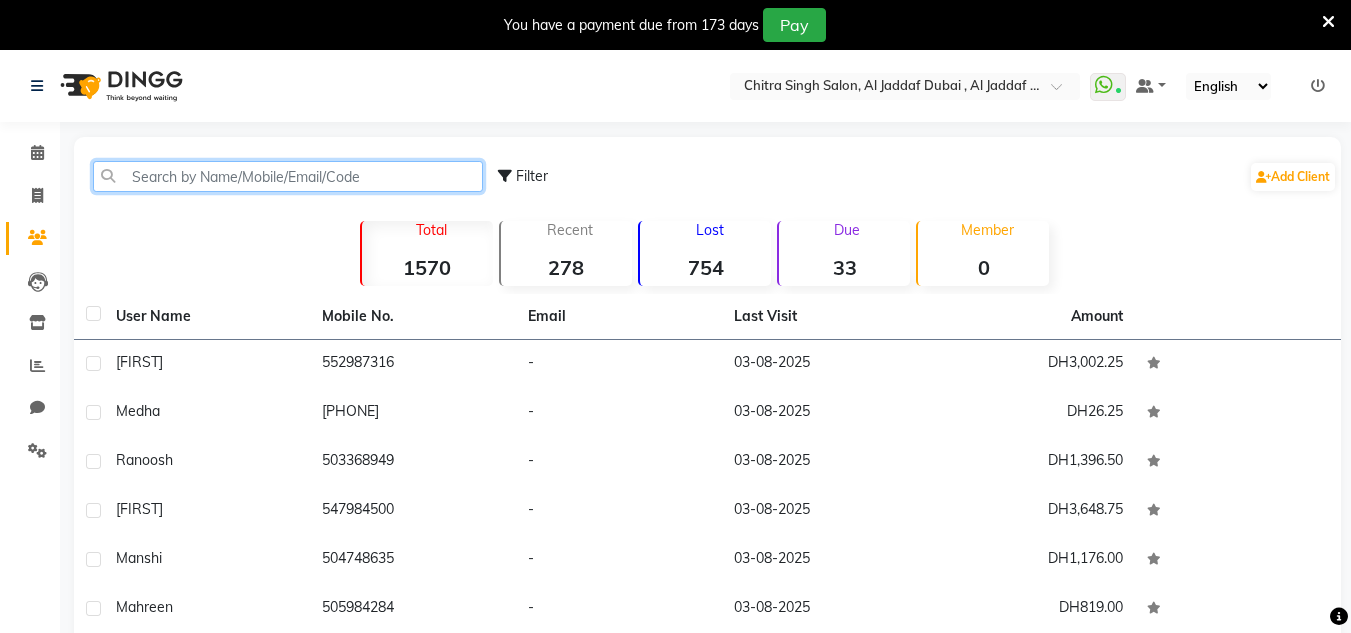 click 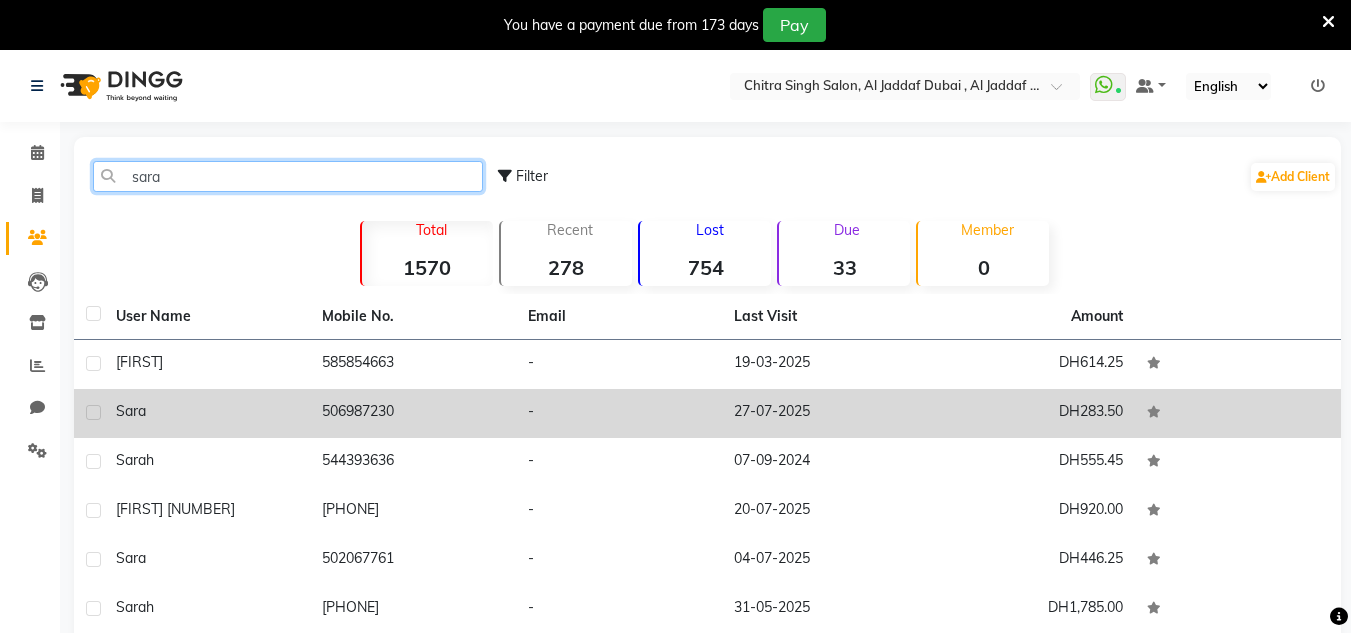 type on "sara" 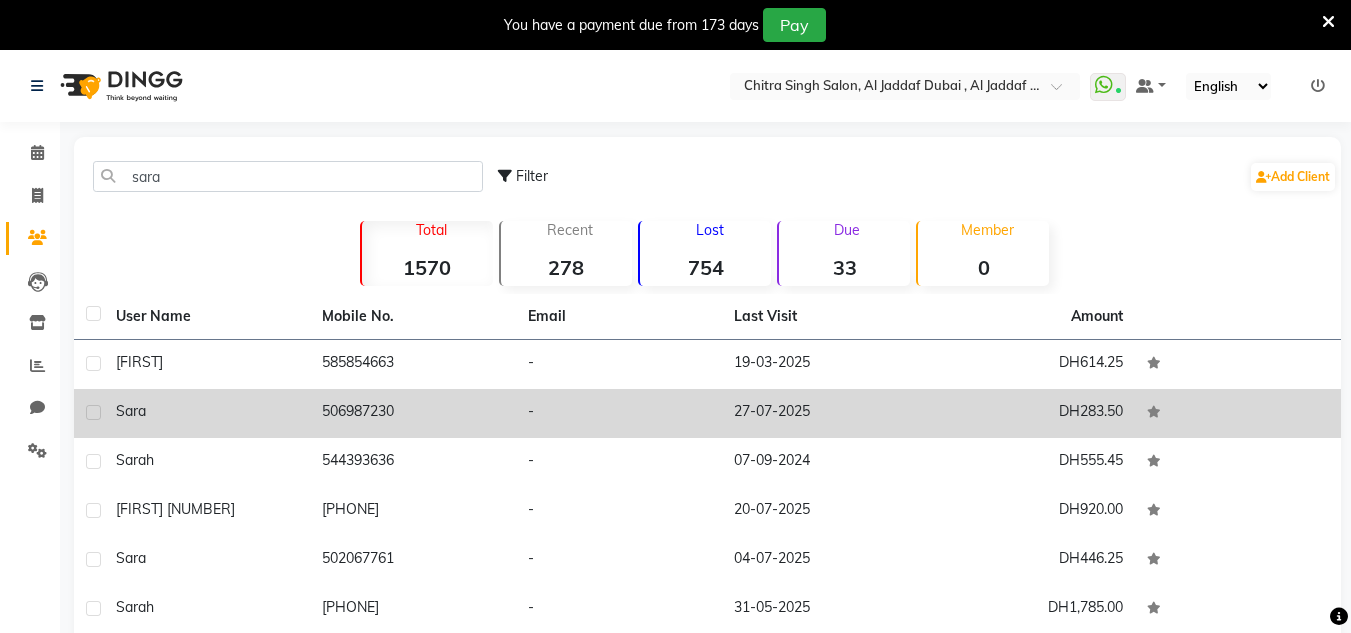 click 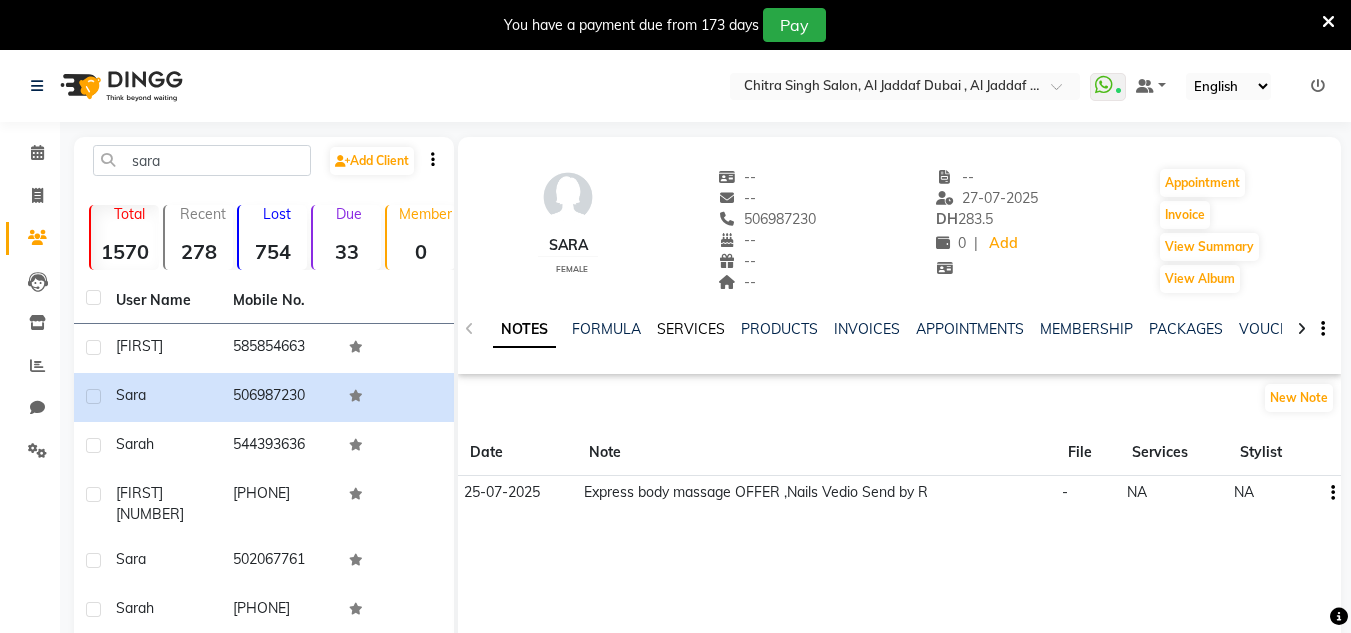 click on "SERVICES" 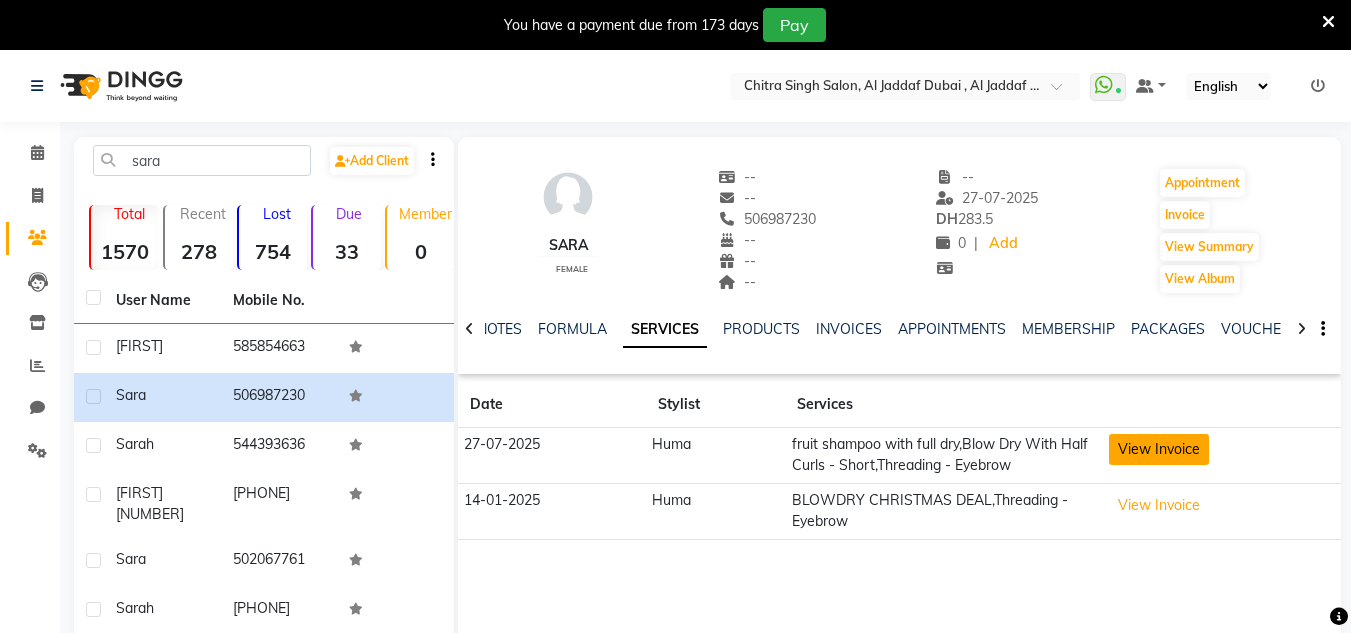 click on "View Invoice" 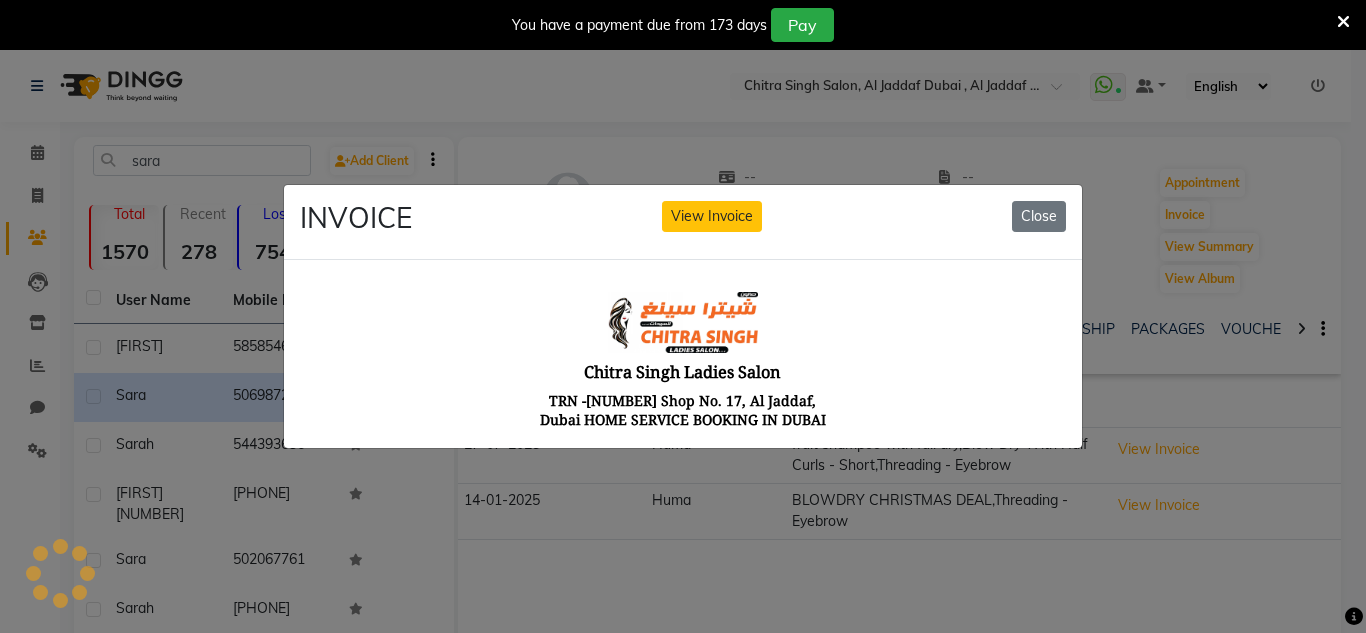 scroll, scrollTop: 0, scrollLeft: 0, axis: both 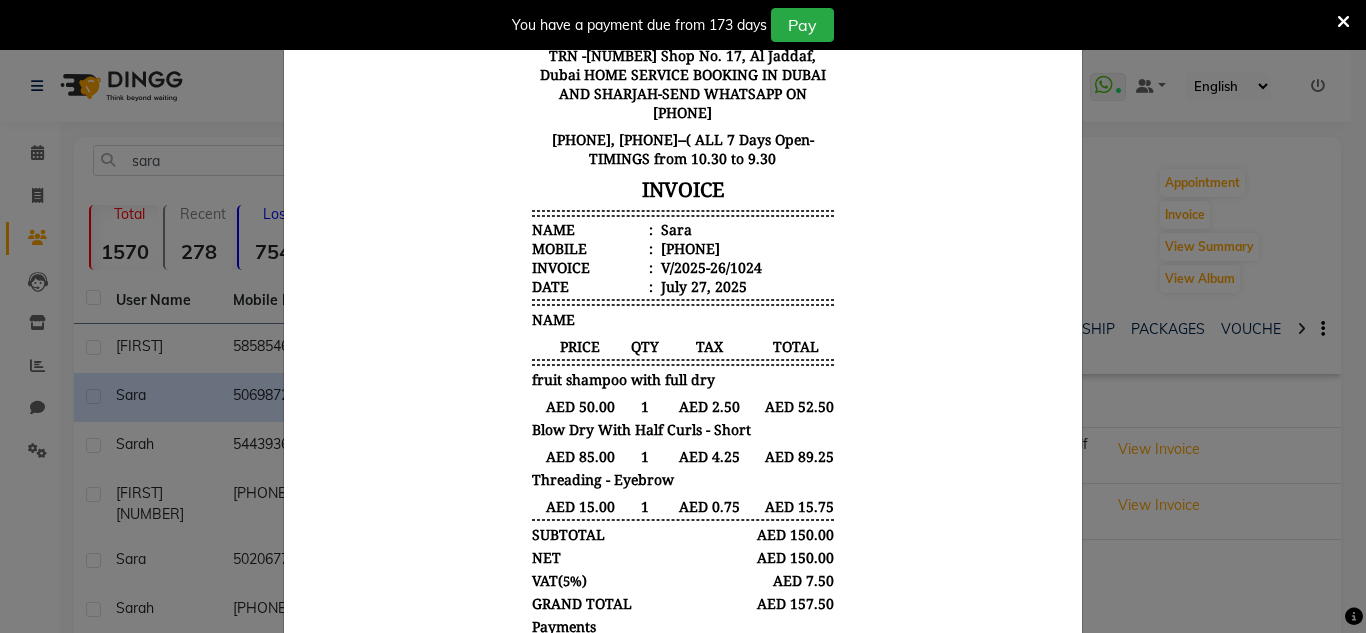 click at bounding box center [1343, 22] 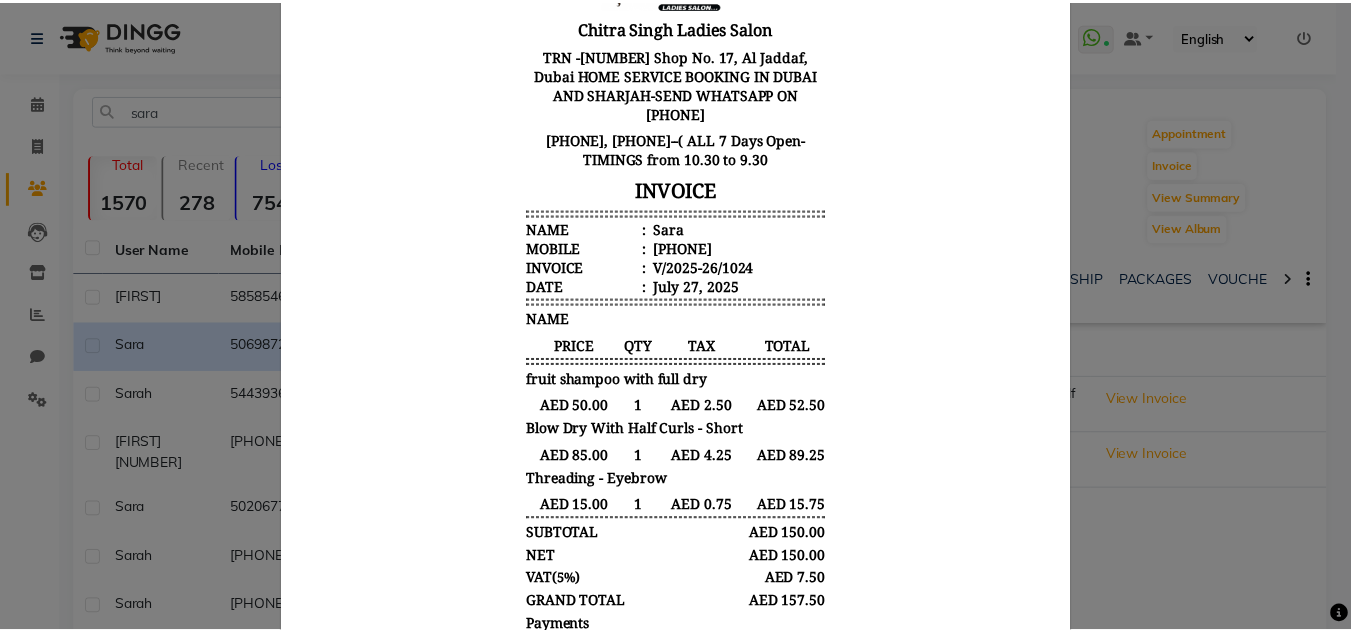 scroll, scrollTop: 0, scrollLeft: 0, axis: both 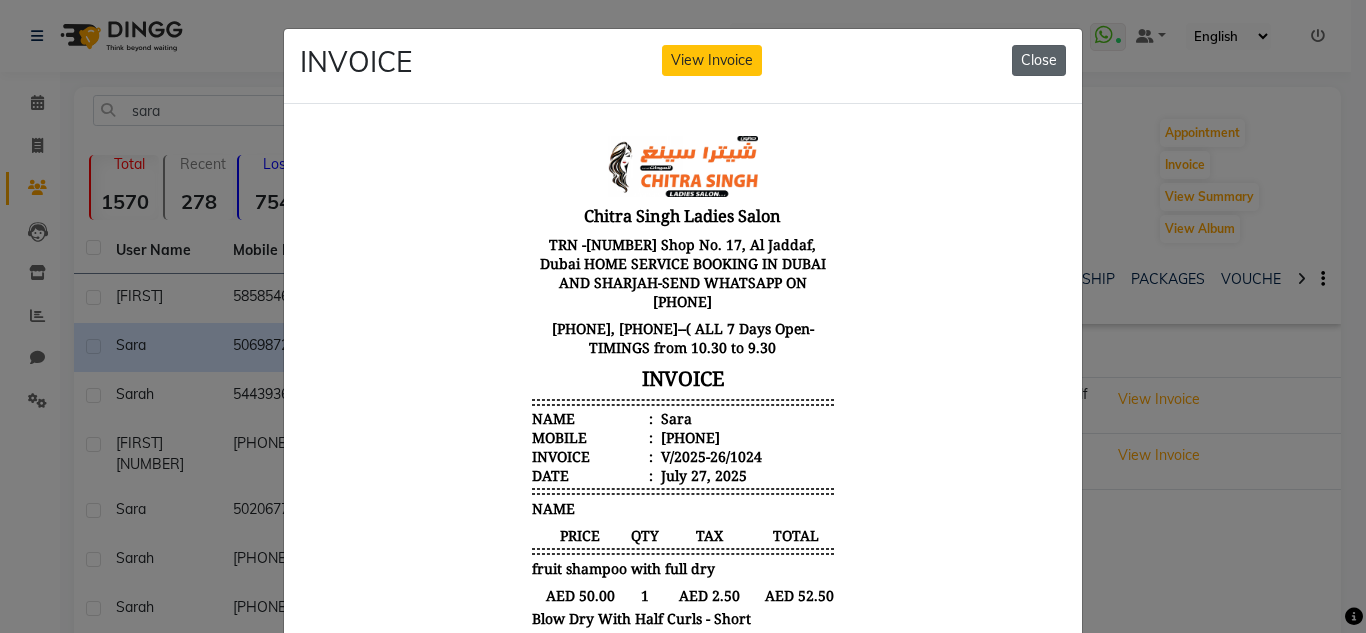 click on "Close" 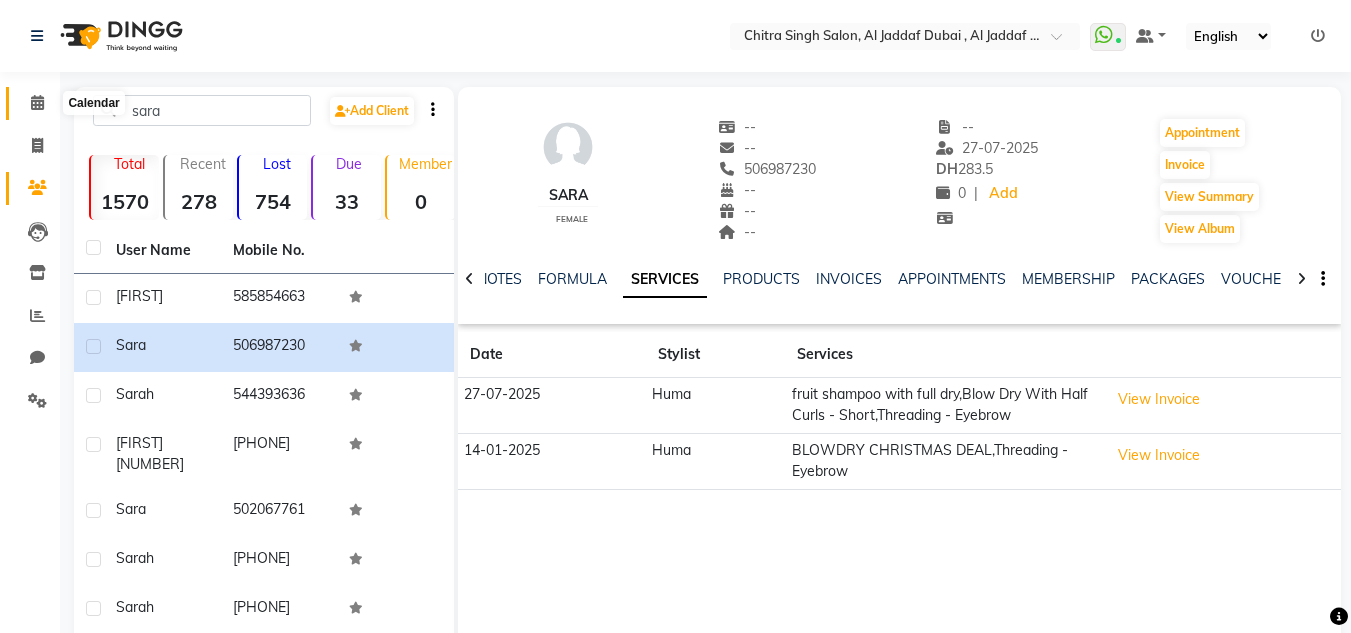 click 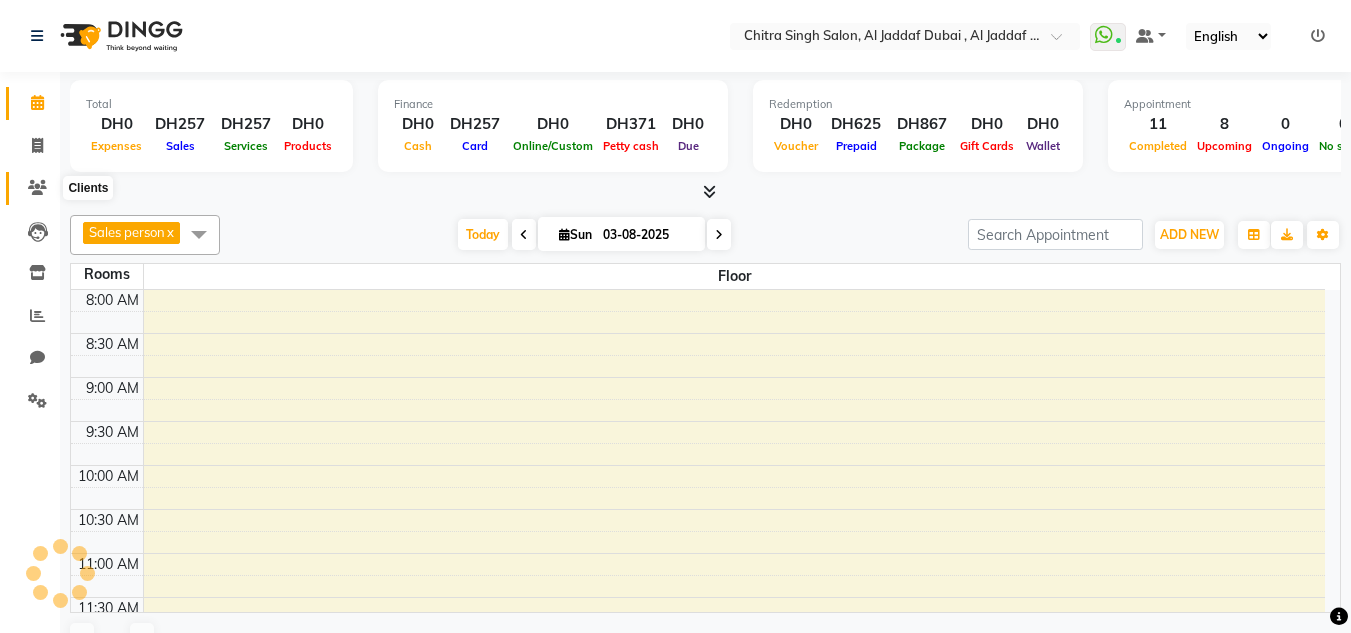 click 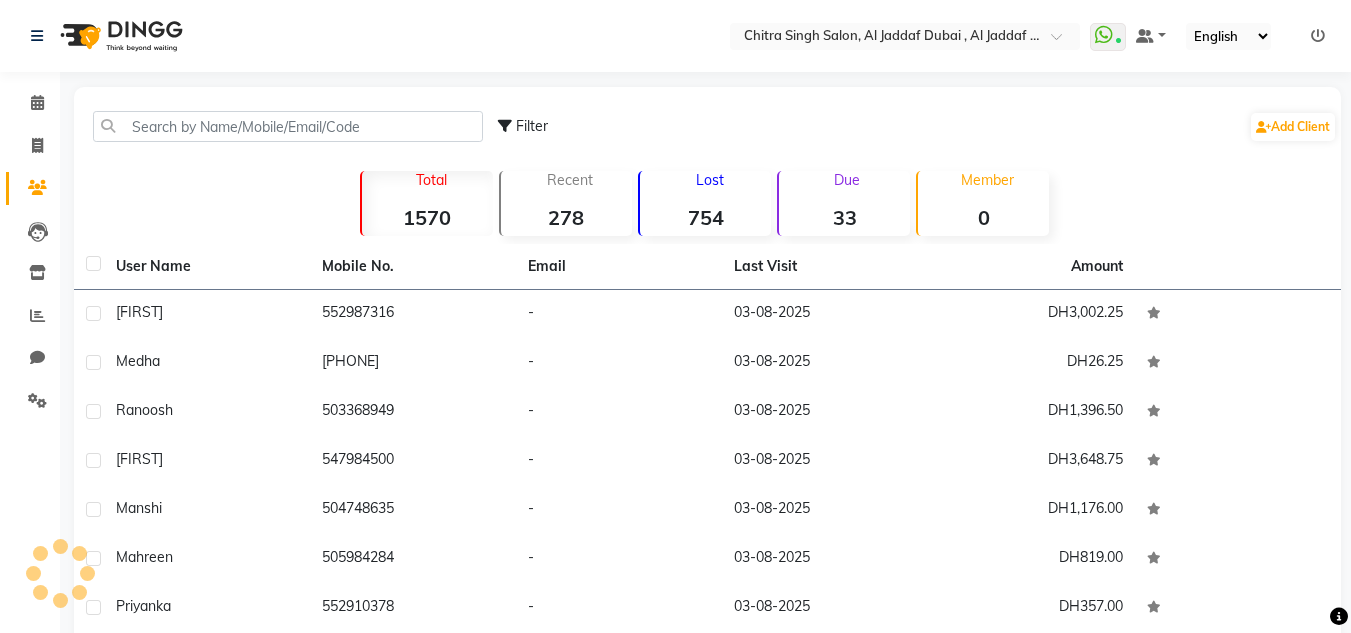 click on "Filter  Add Client   Total  1570  Recent  278  Lost  754  Due  33  Member  0 User Name Mobile No. Email Last Visit Amount Shehana     552987316   -   03-08-2025   DH3,002.25  Medha     551916268   -   03-08-2025   DH26.25  Ranoosh     503368949   -   03-08-2025   DH1,396.50  Prathiba     547984500   -   03-08-2025   DH3,648.75  Manshi     504748635   -   03-08-2025   DH1,176.00  Mahreen     505984284   -   03-08-2025   DH819.00  Priyanka     552910378   -   03-08-2025   DH357.00  Tani     565691241   -   23-07-2025   DH939.75  Ethar     509870504   -   02-08-2025   DH241.50  Nehel     507605295   -   02-08-2025   DH2,863.00   Previous   Next   10   50   100" 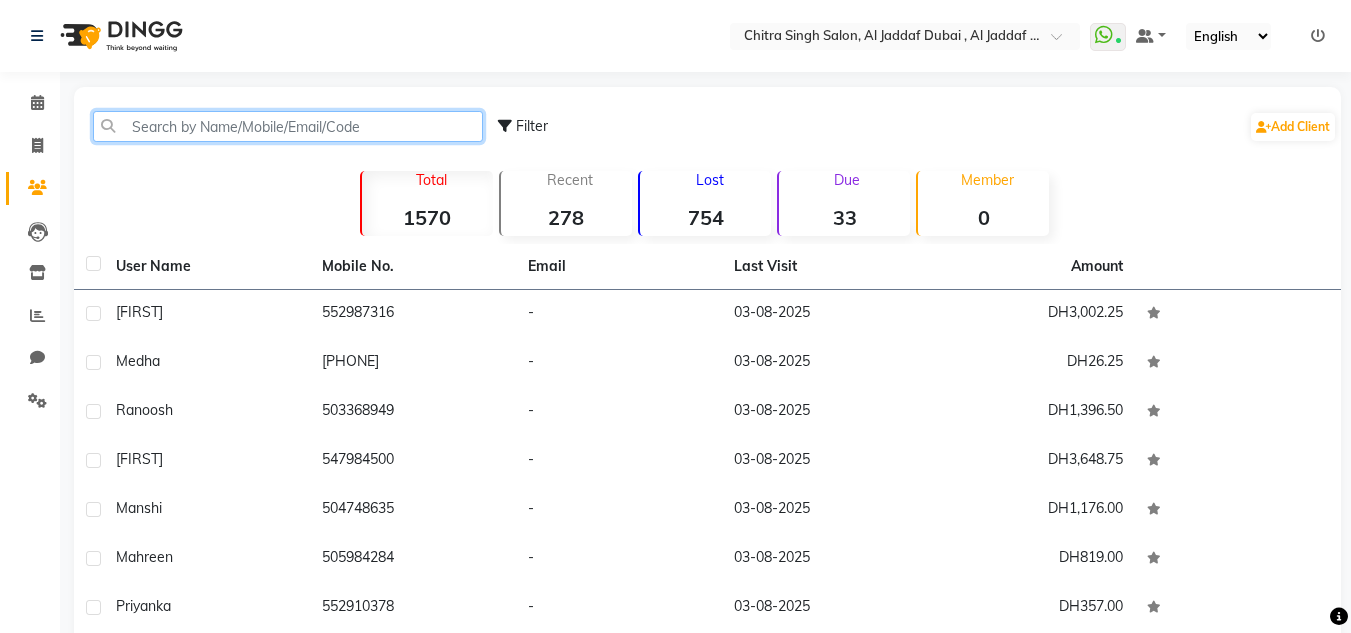 click 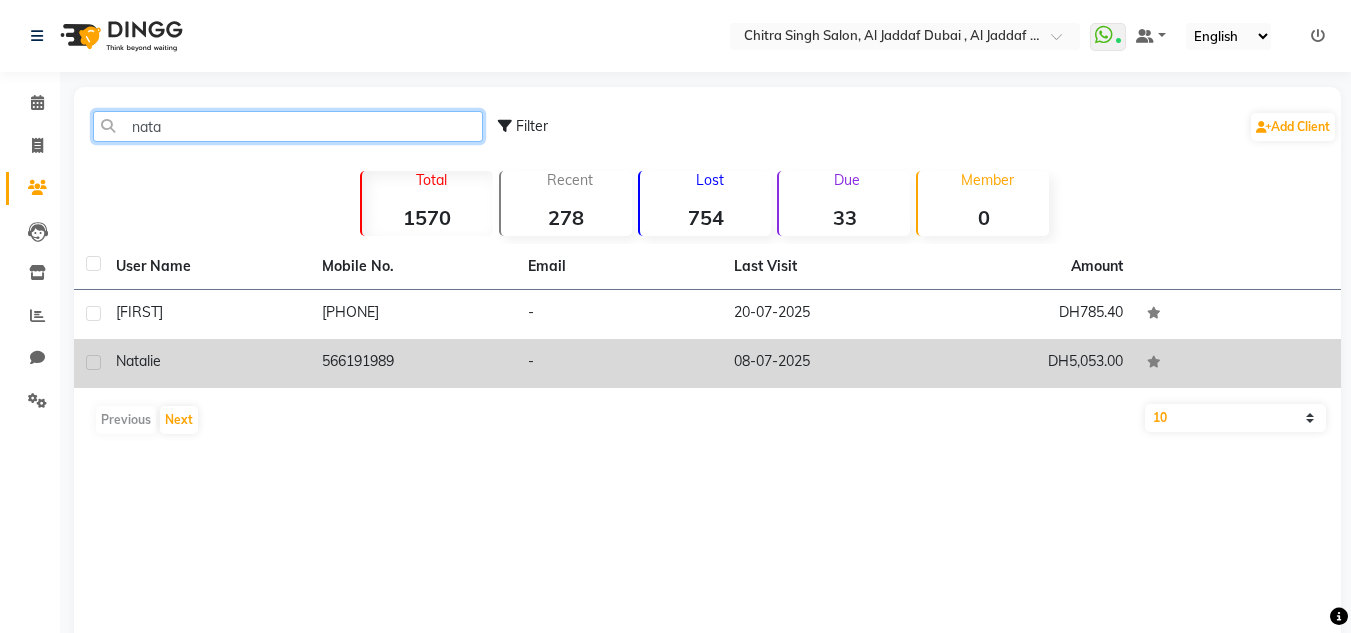 type on "nata" 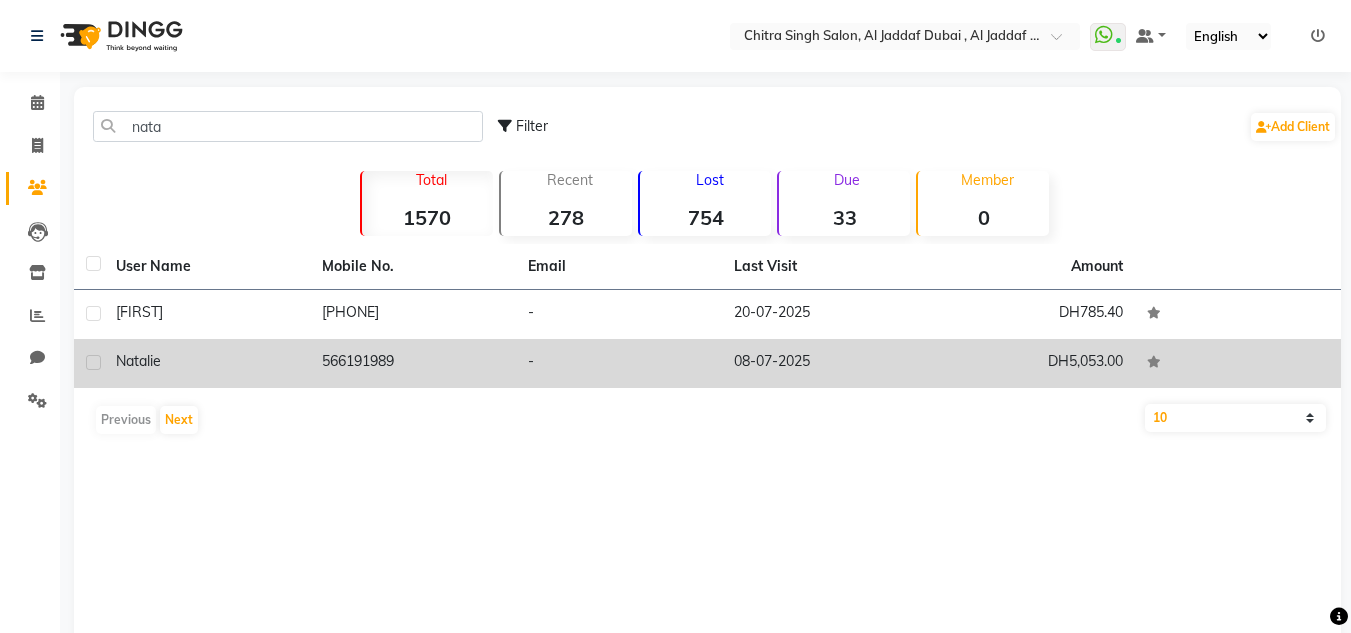 click on "-" 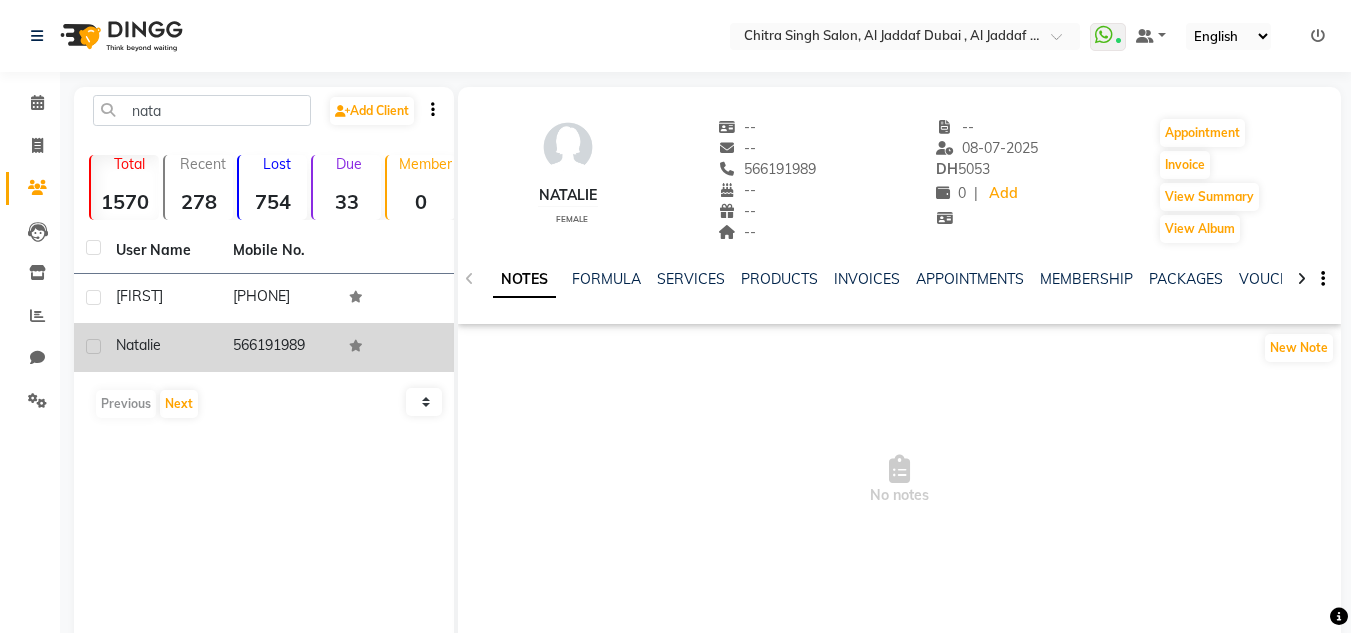 click on "NOTES FORMULA SERVICES PRODUCTS INVOICES APPOINTMENTS MEMBERSHIP PACKAGES VOUCHERS GIFTCARDS POINTS FORMS FAMILY CARDS WALLET" 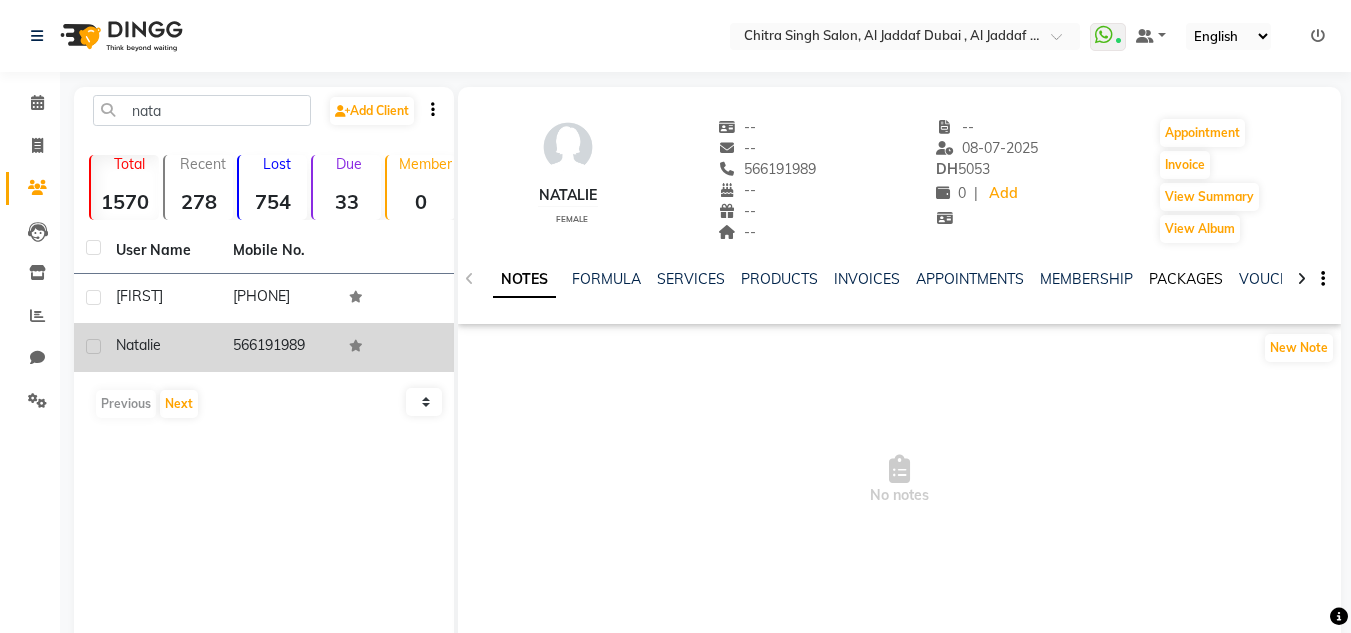 click on "PACKAGES" 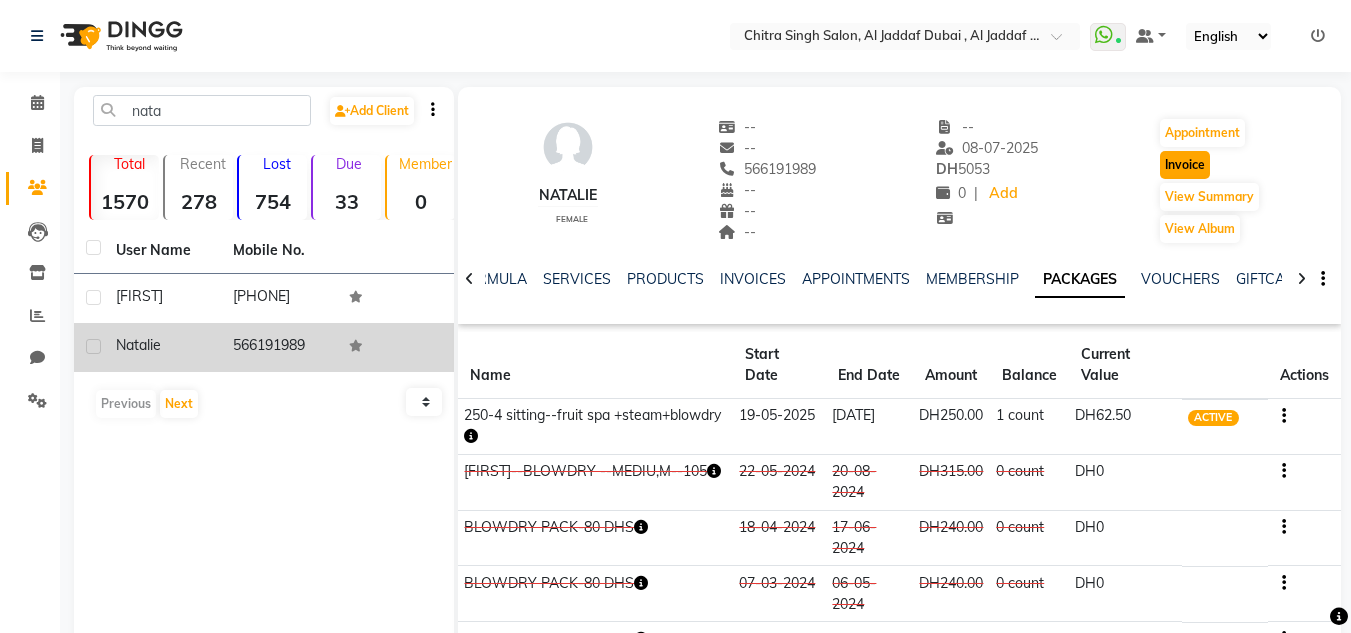 click on "Invoice" 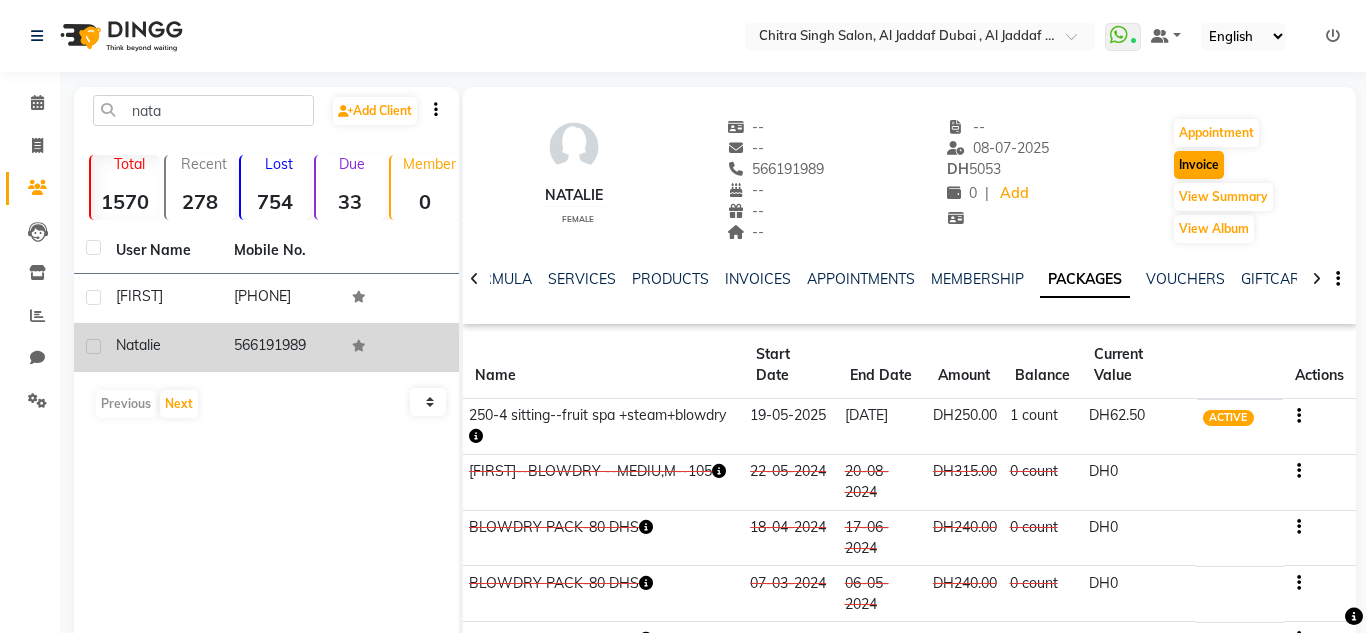 select on "4069" 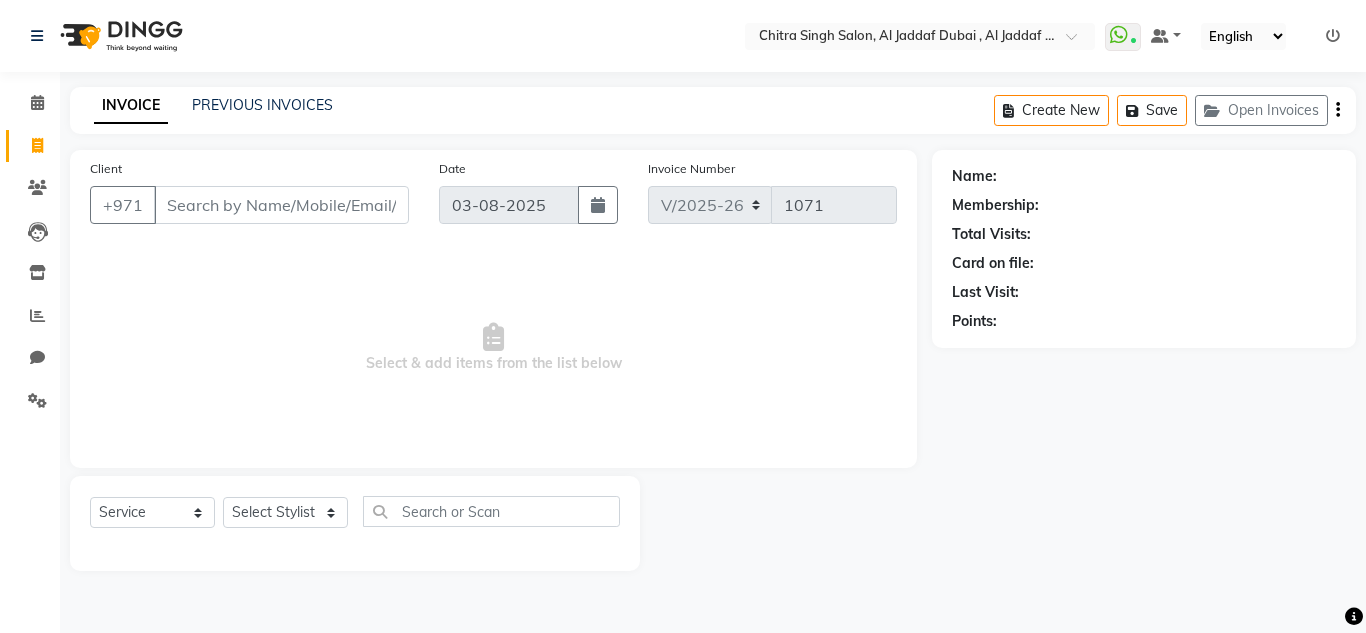 type on "566191989" 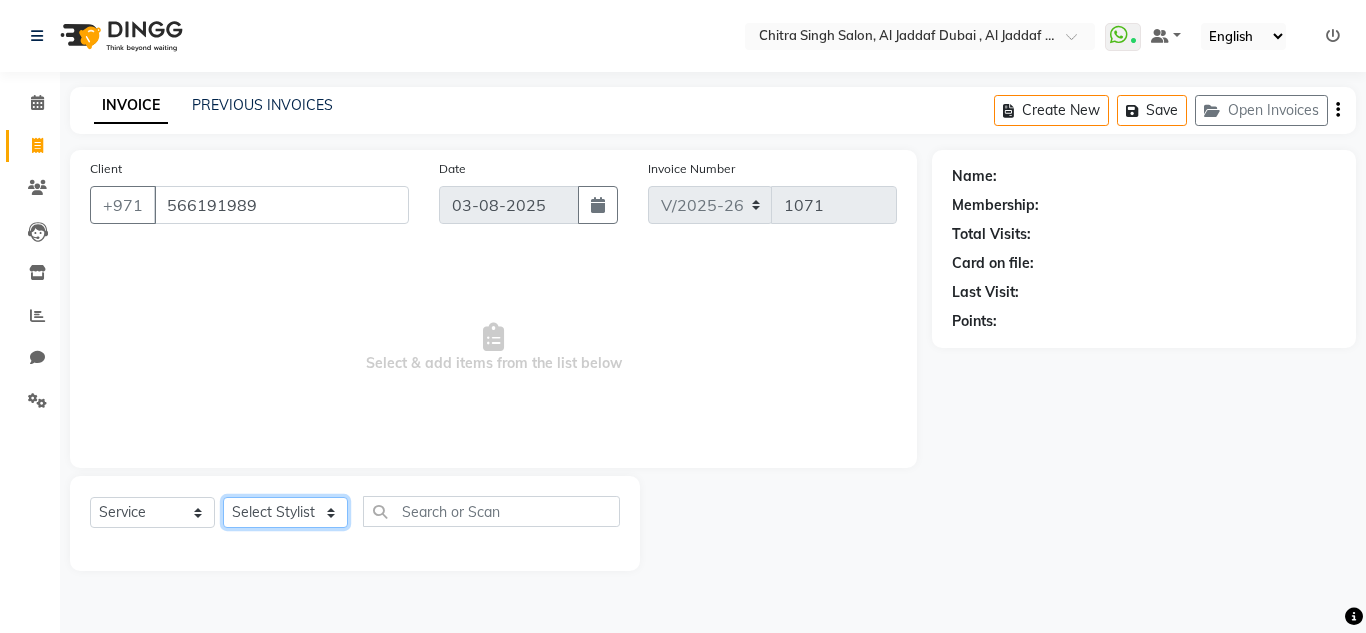 click on "Select Stylist" 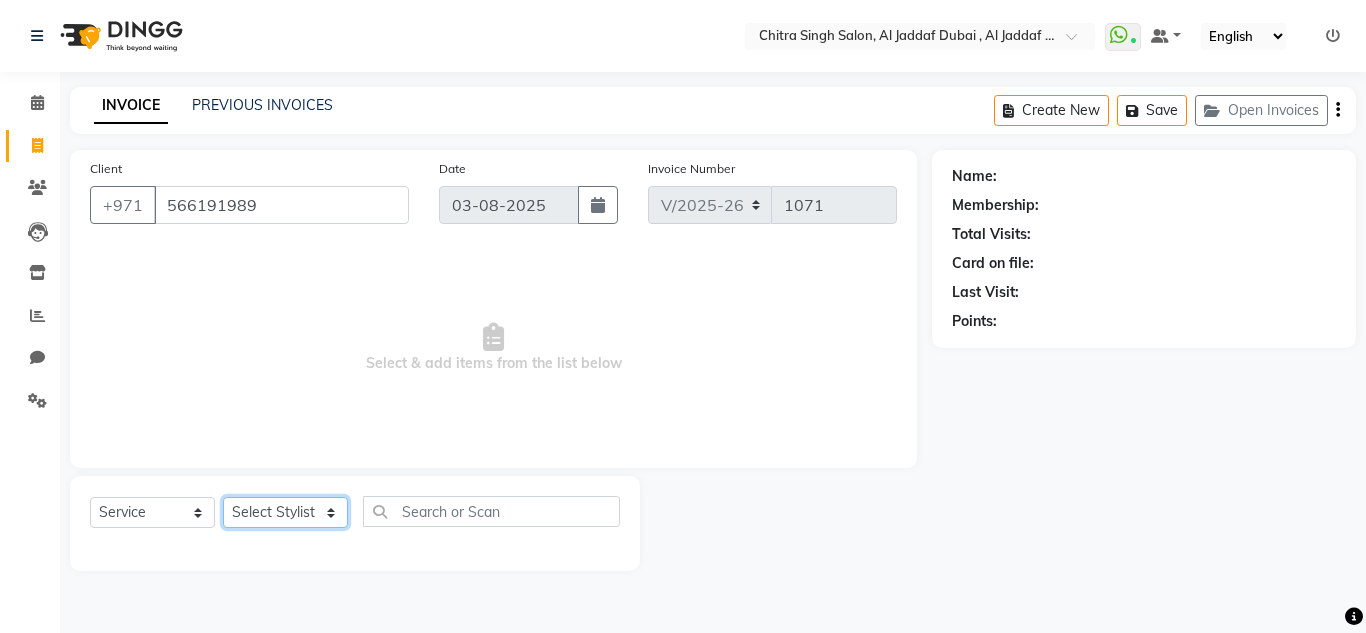 select on "1: Object" 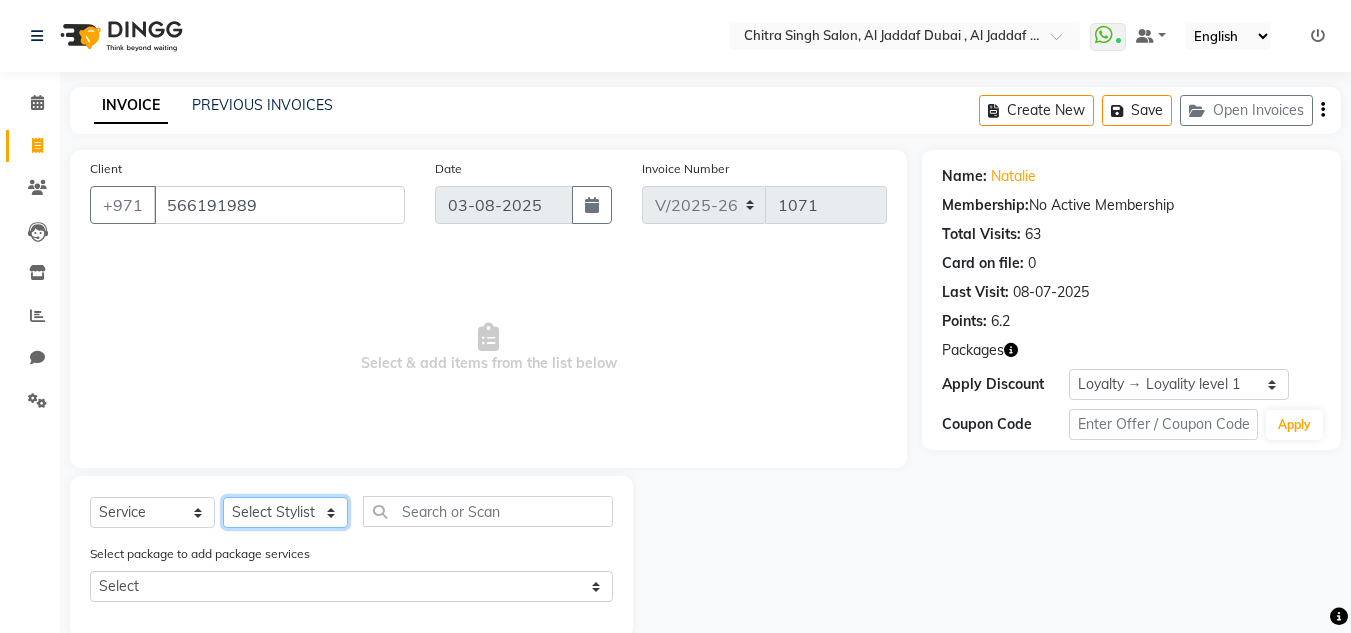 select on "62704" 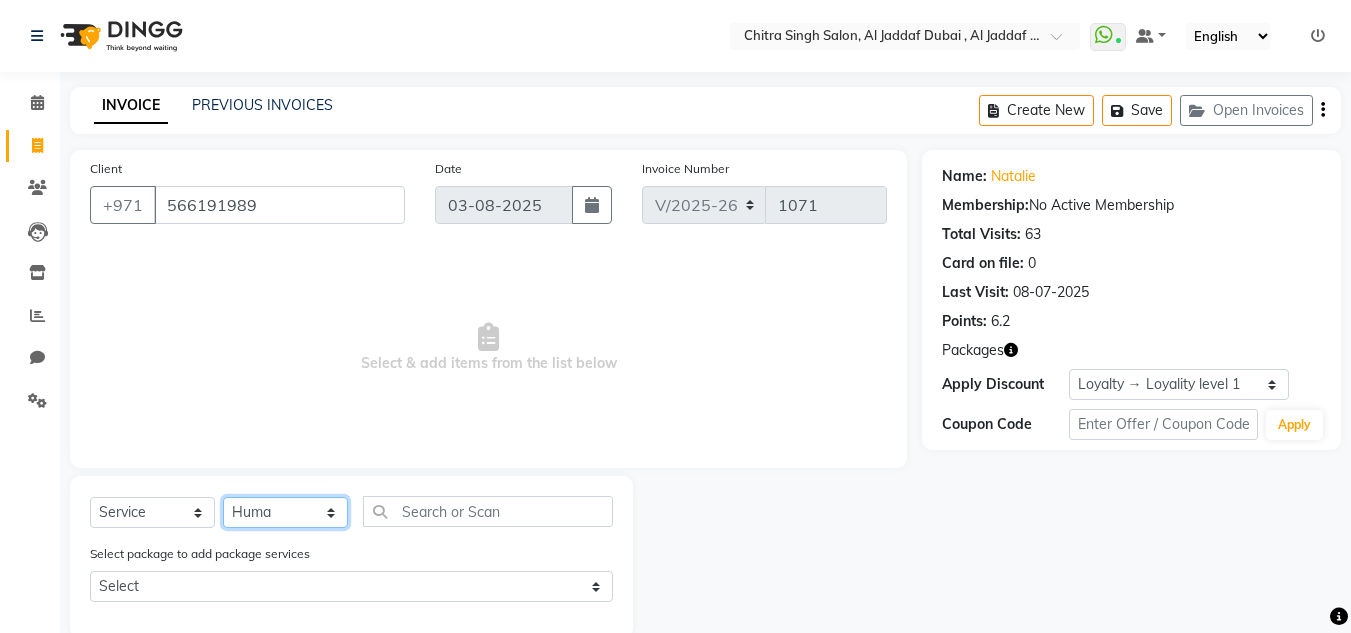 click on "Select Stylist Huma Iqbal Kabita Management Riba Sales person Srijana trial lady" 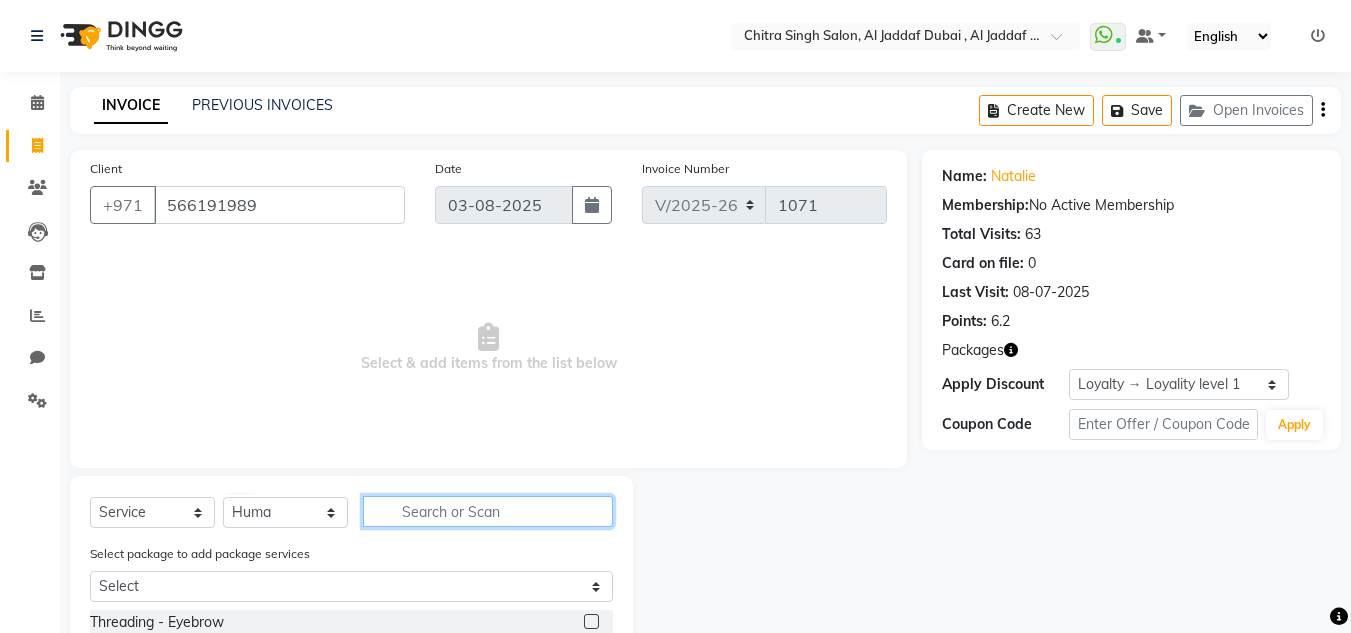 click 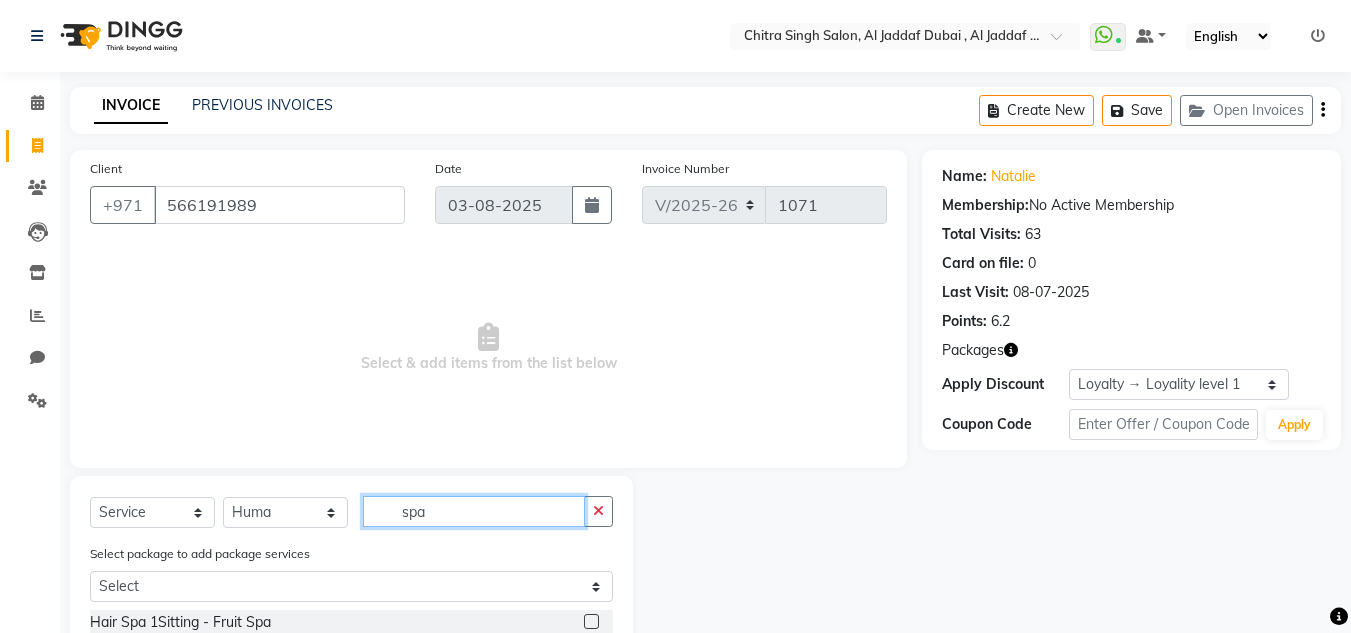 scroll, scrollTop: 235, scrollLeft: 0, axis: vertical 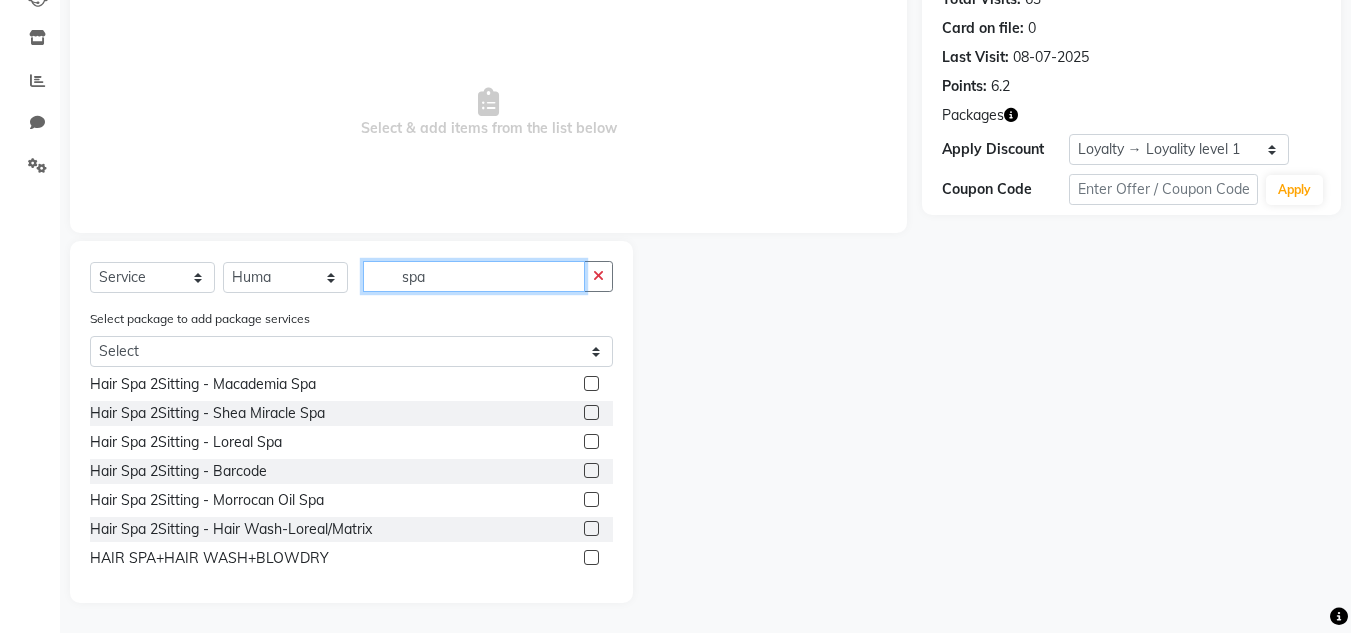 type on "spa" 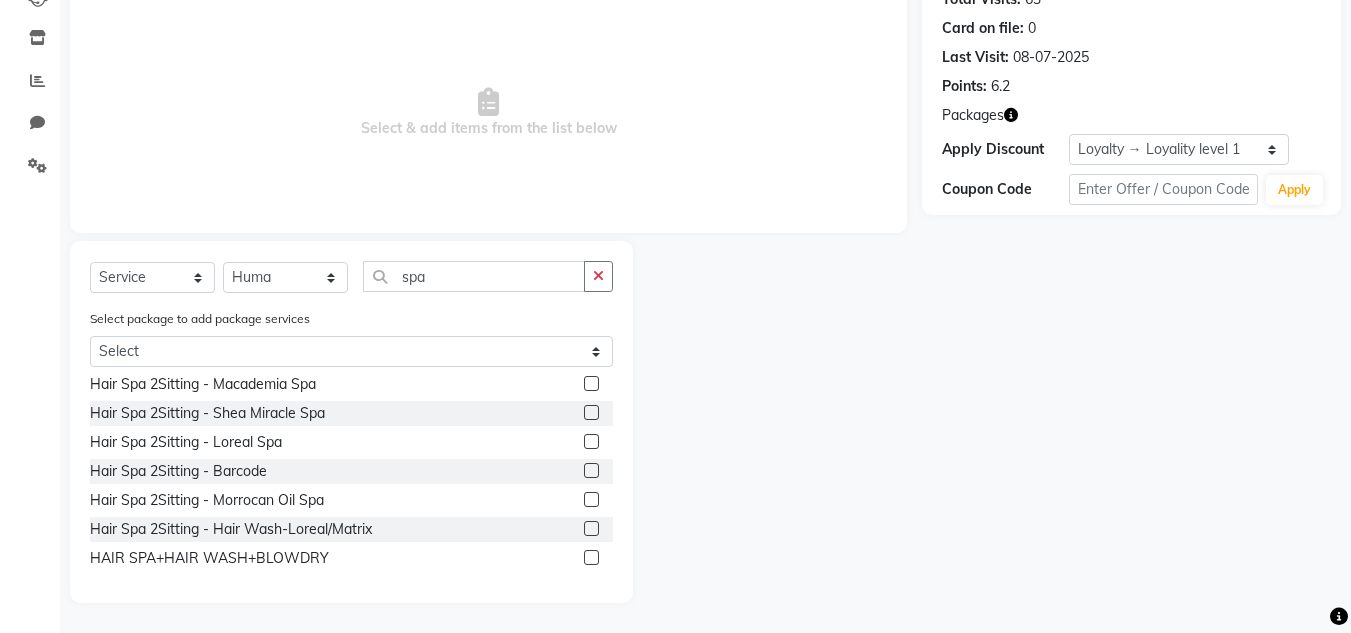 click 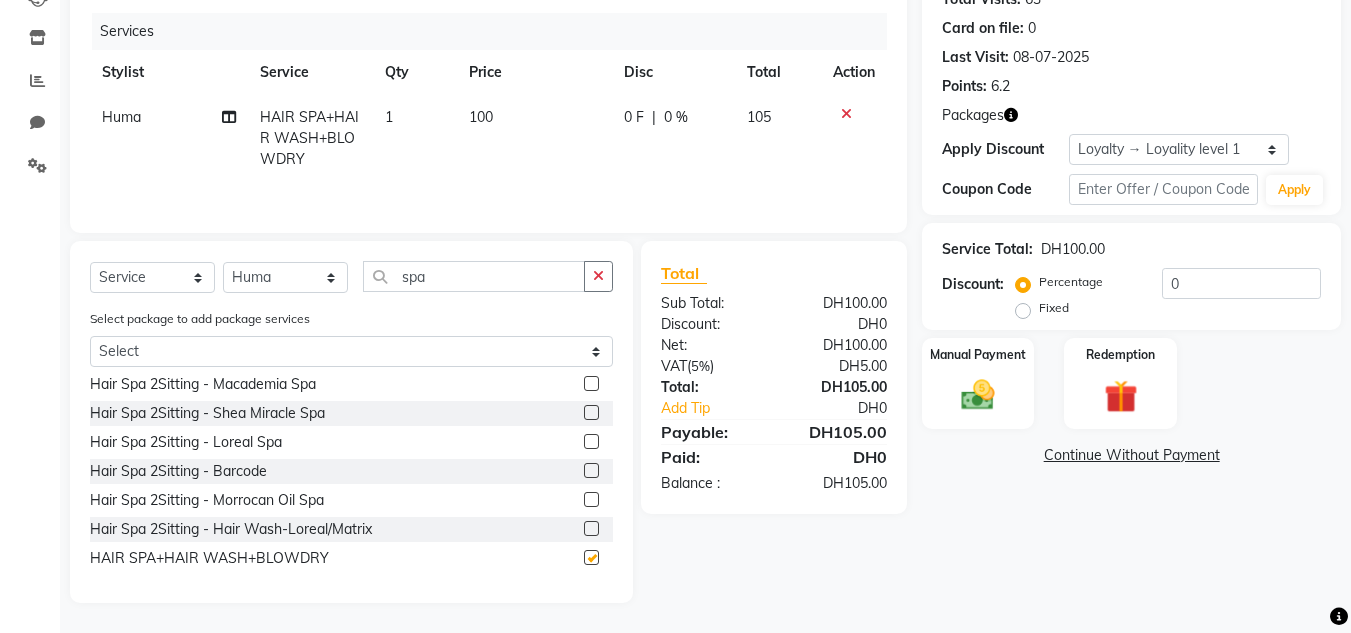 checkbox on "false" 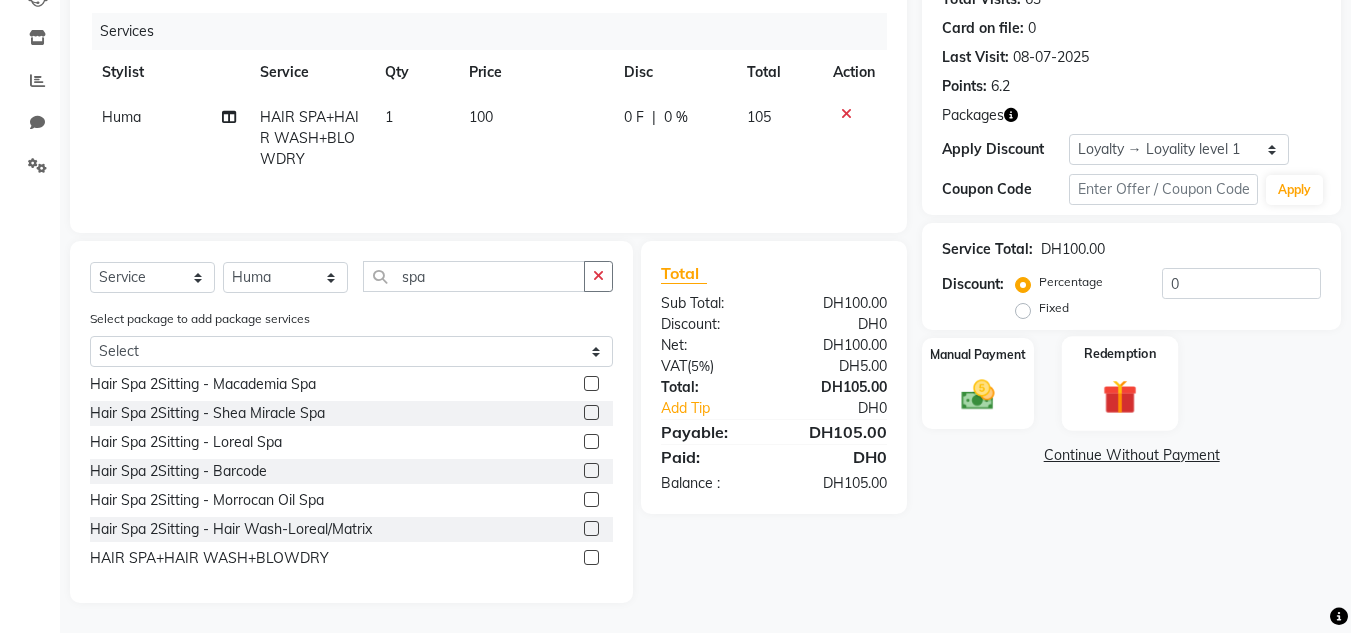 click on "Redemption" 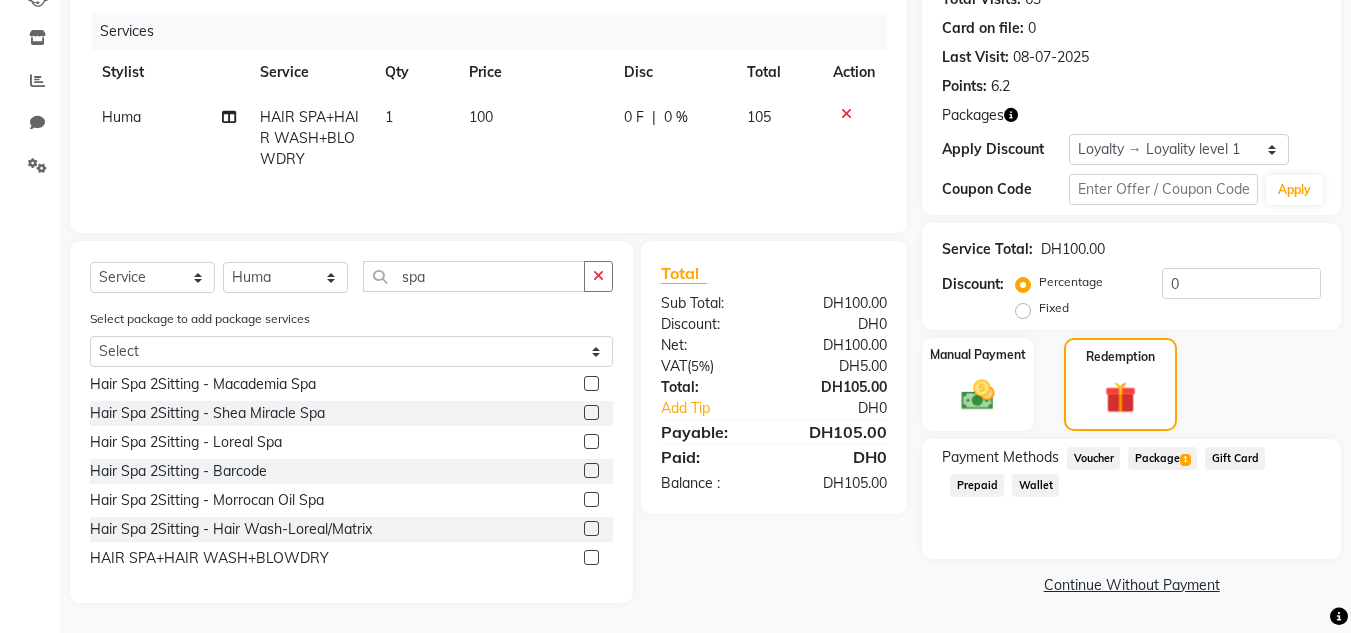 click on "1" 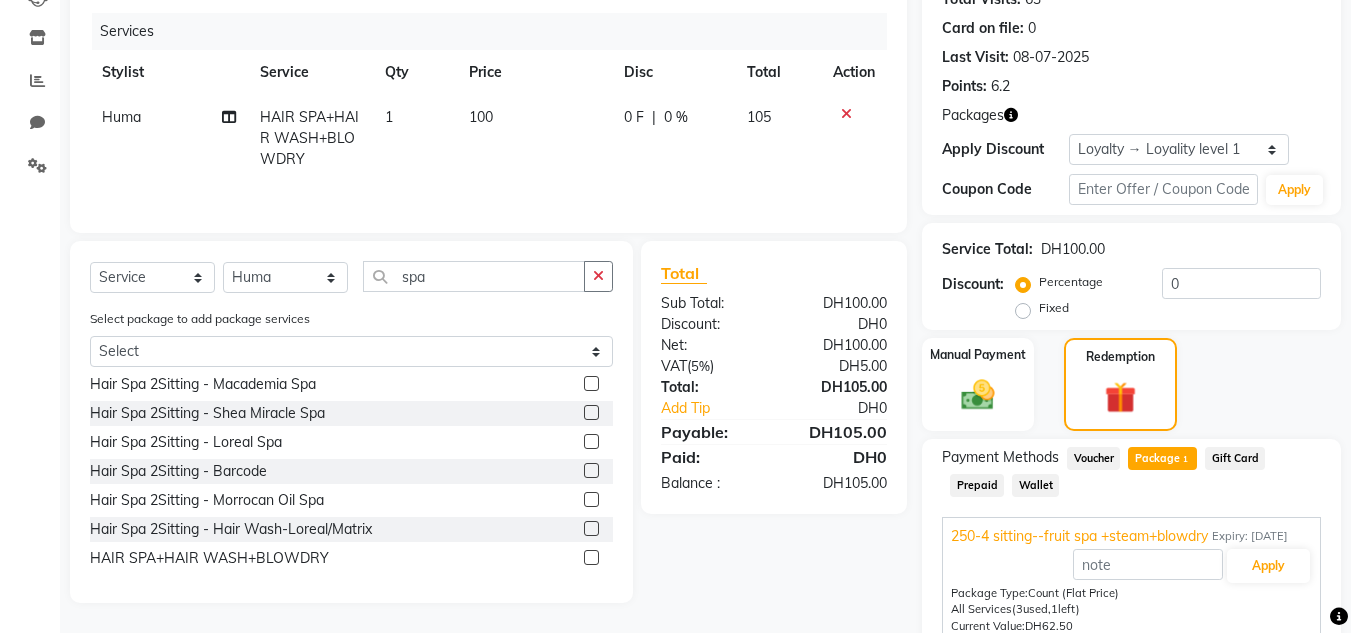 scroll, scrollTop: 346, scrollLeft: 0, axis: vertical 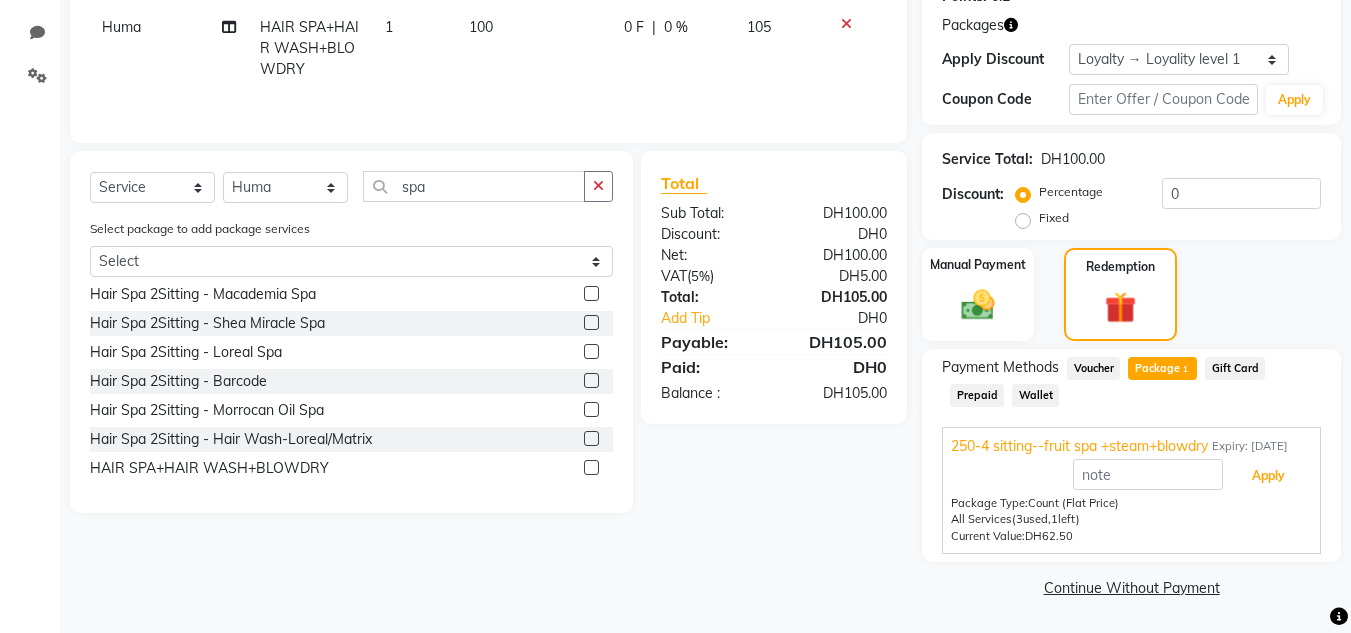click on "Apply" at bounding box center [1268, 476] 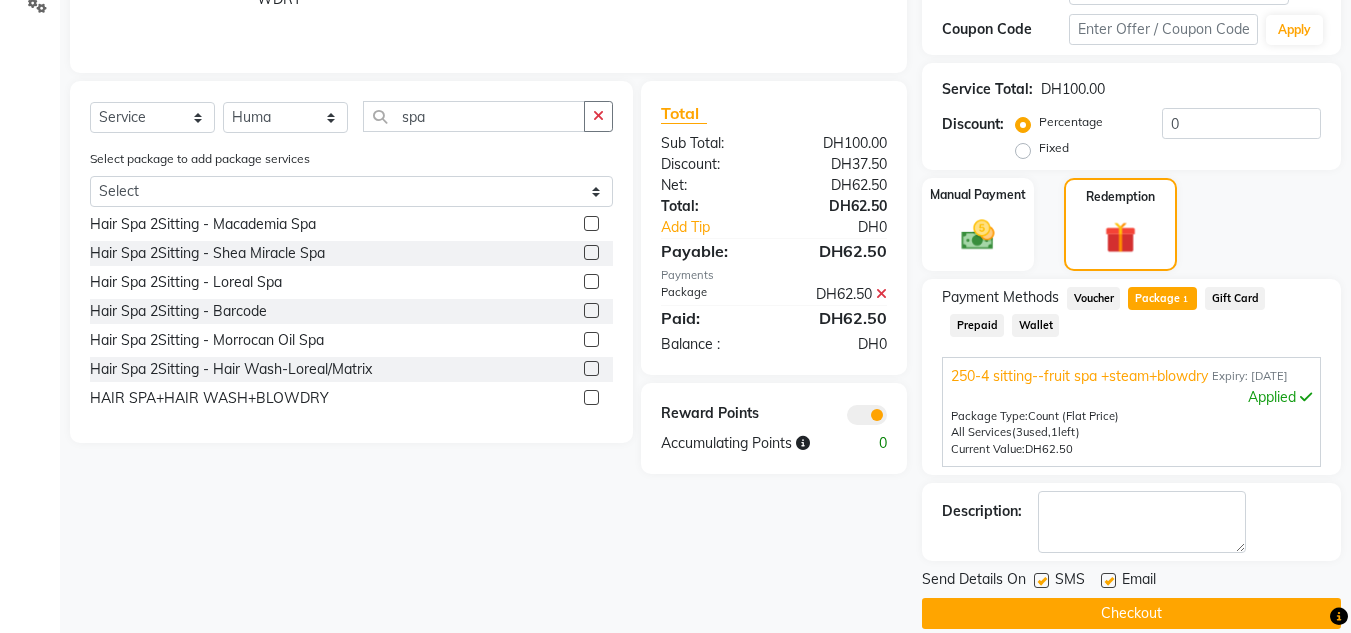 scroll, scrollTop: 442, scrollLeft: 0, axis: vertical 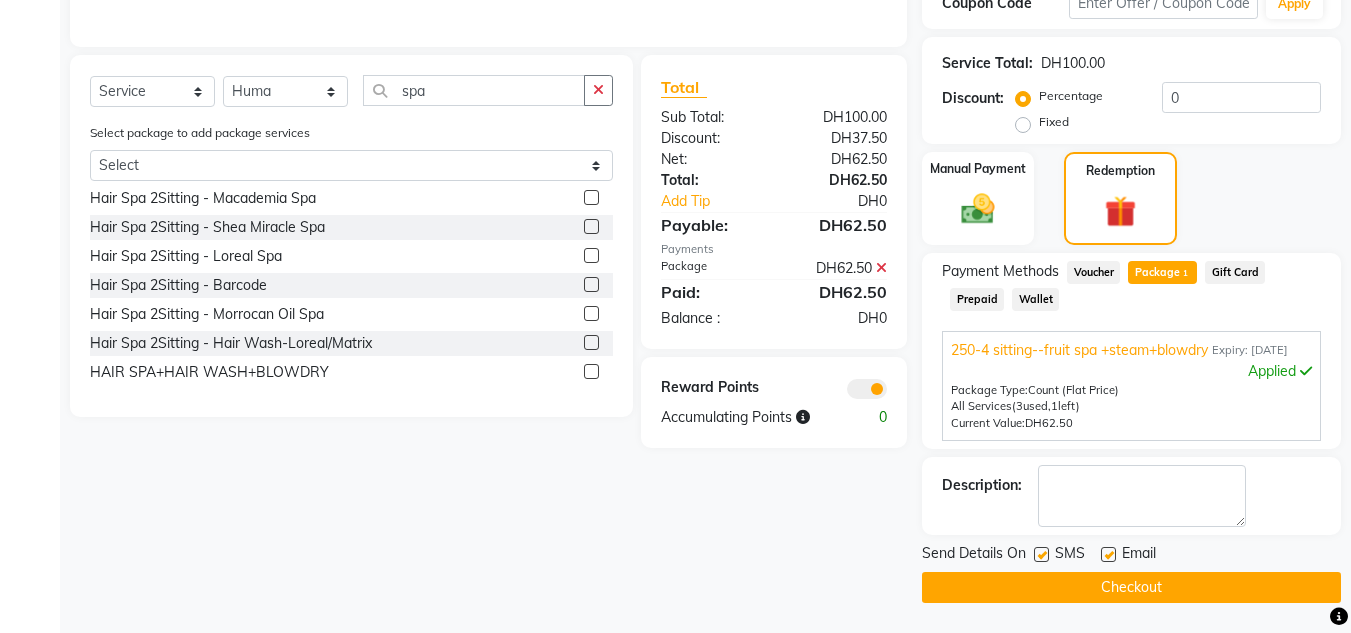 click on "Checkout" 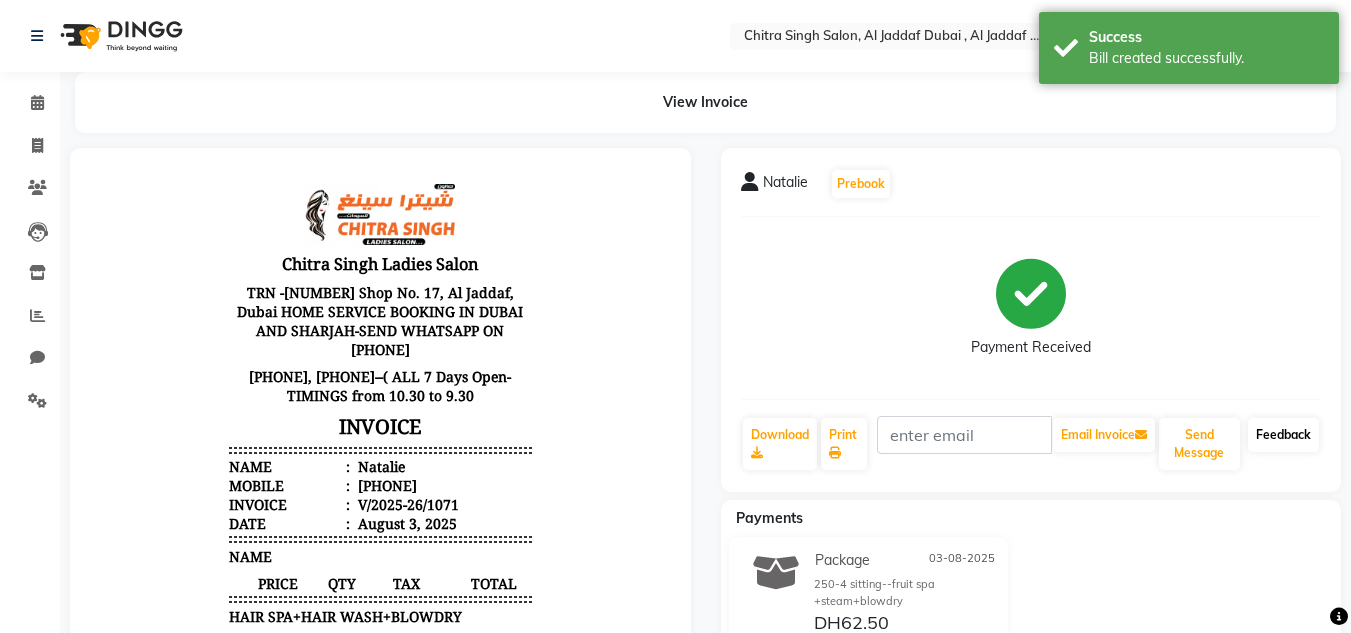scroll, scrollTop: 0, scrollLeft: 0, axis: both 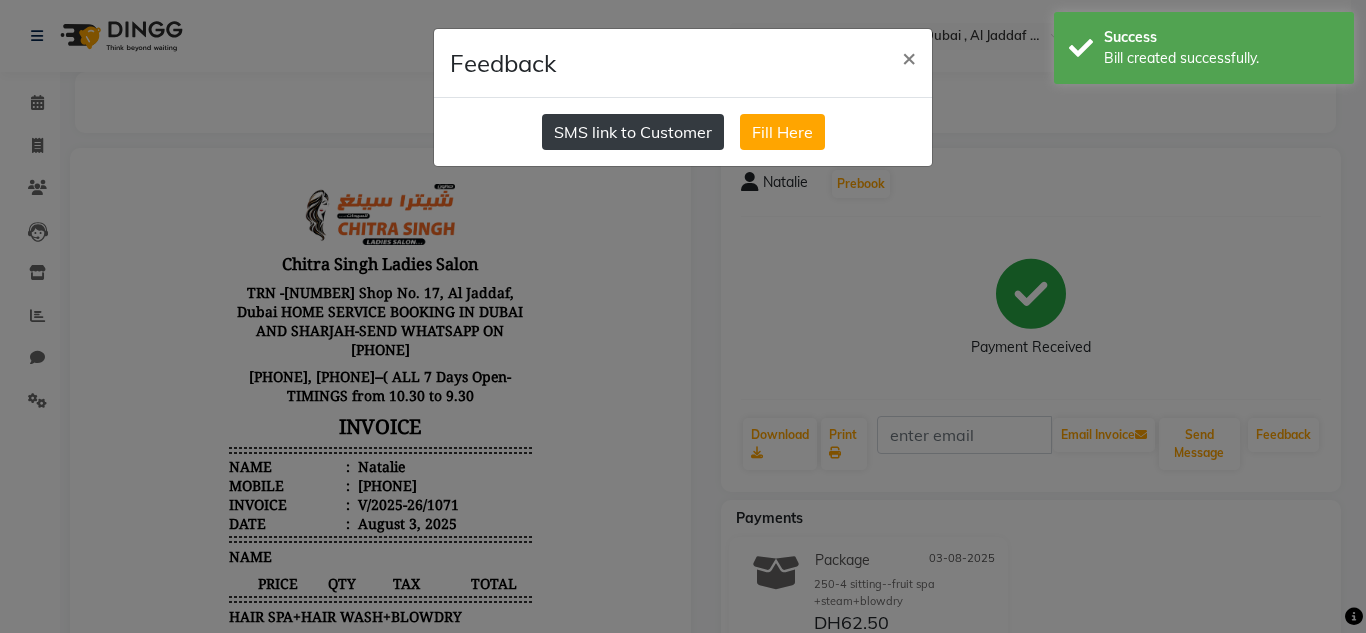 click on "SMS link to Customer" 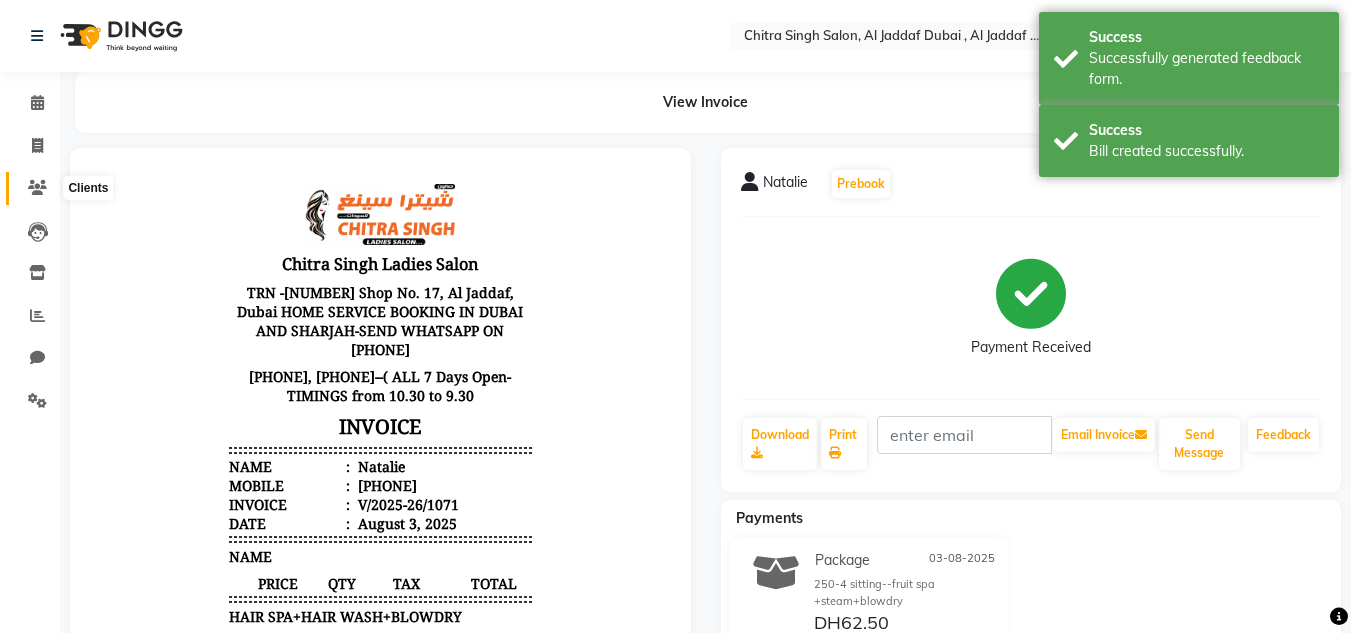 click 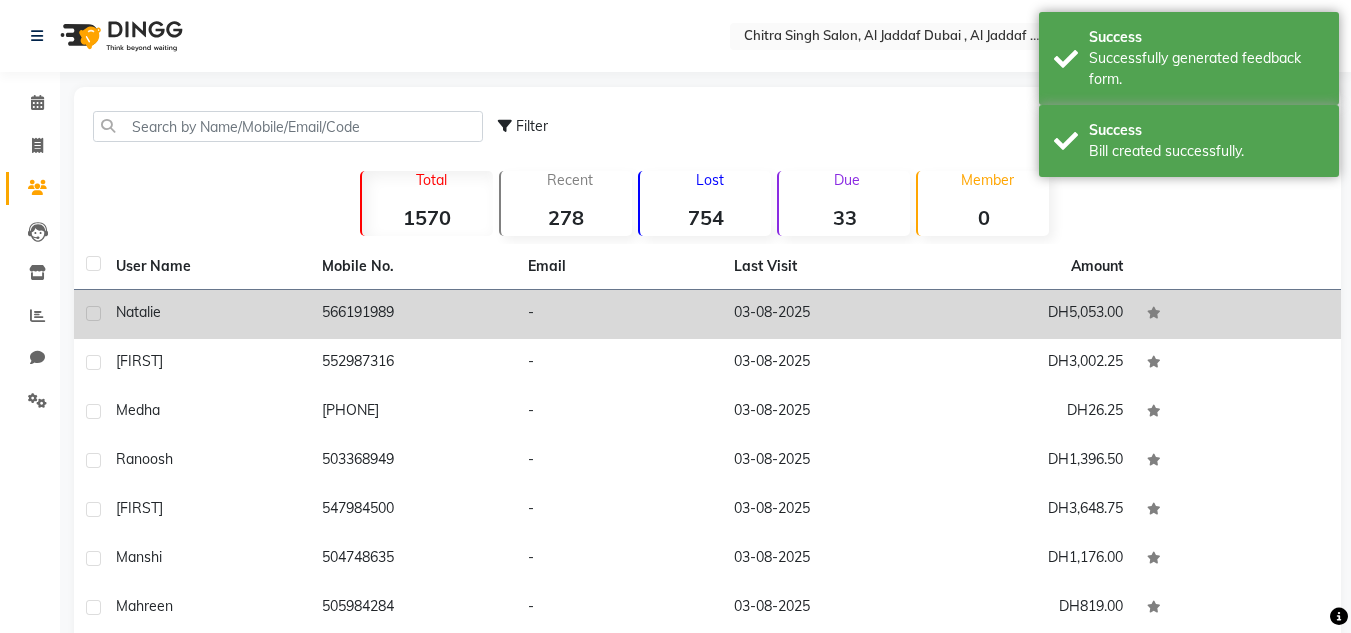click on "Natalie" 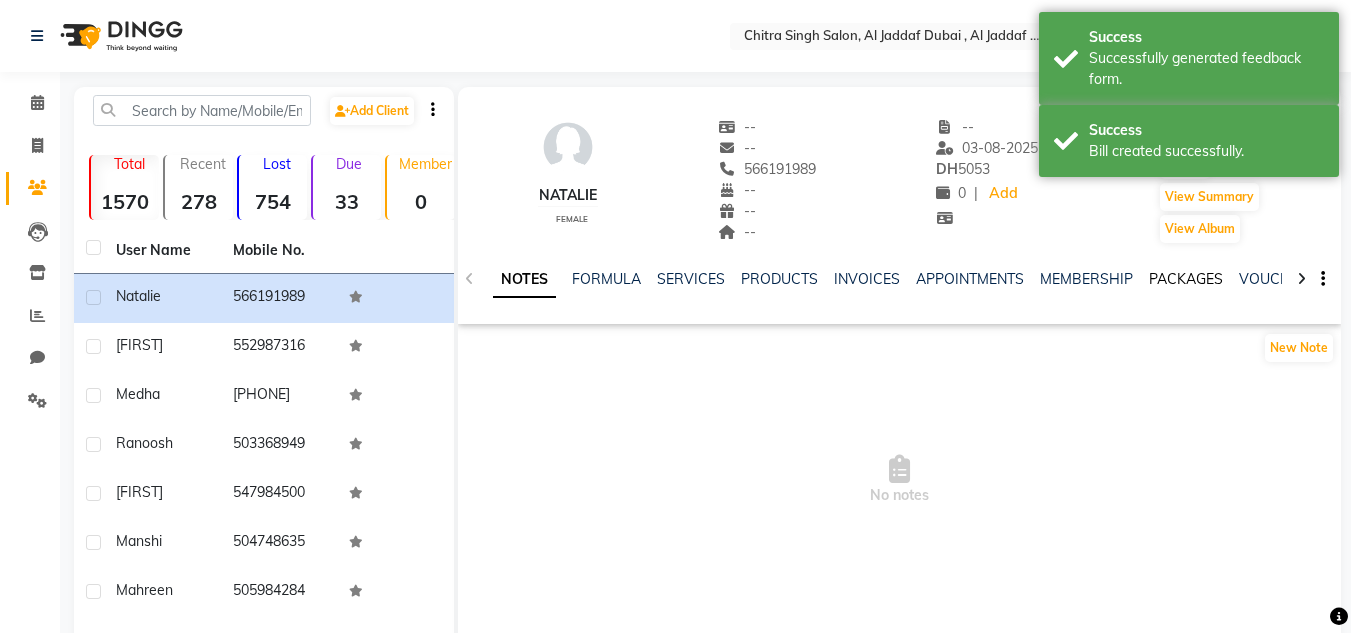 click on "PACKAGES" 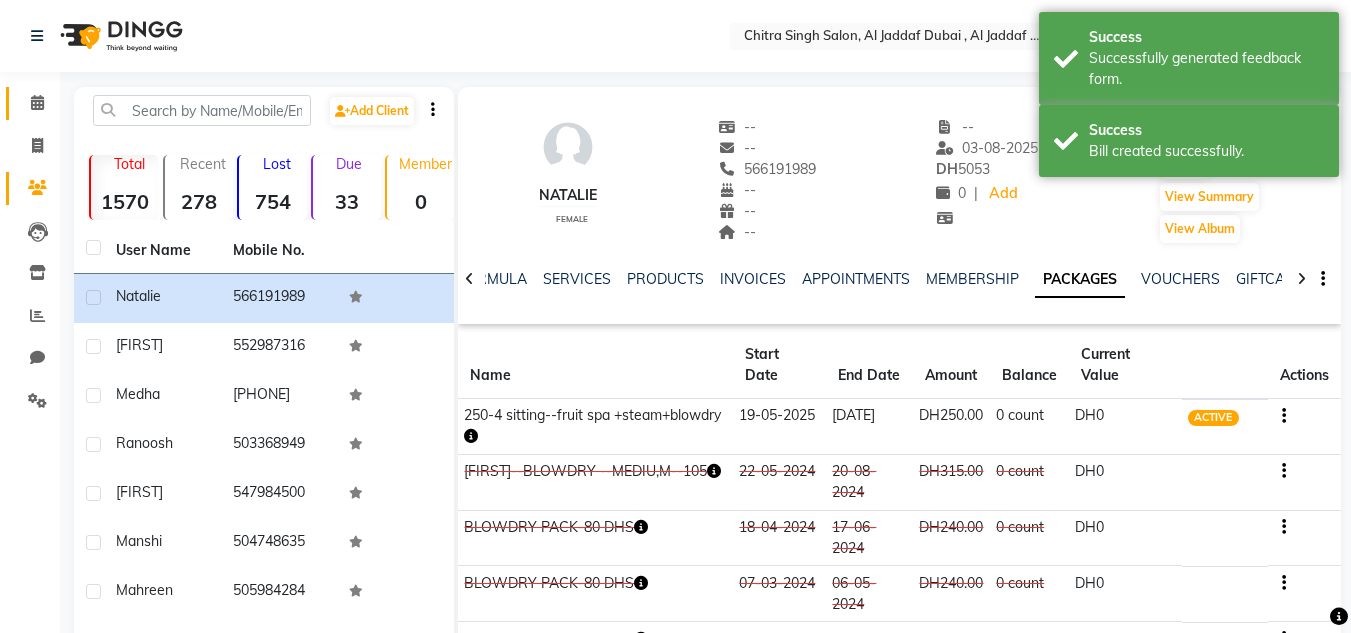 click on "Calendar" 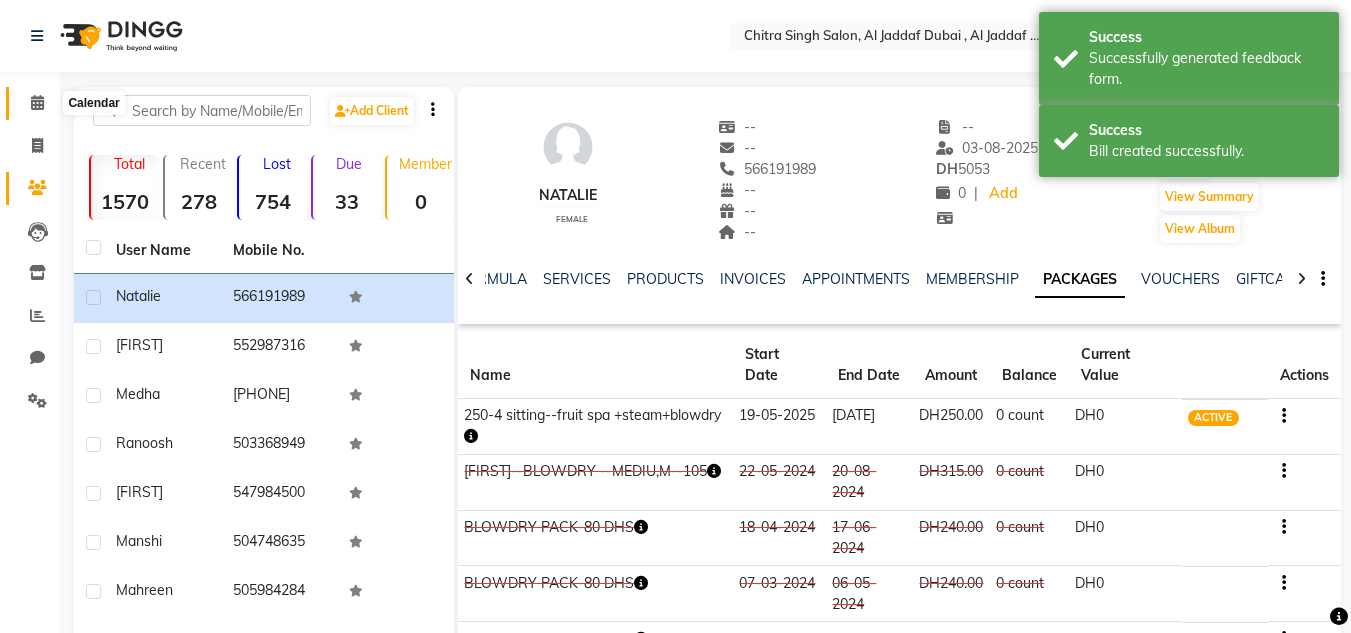 click 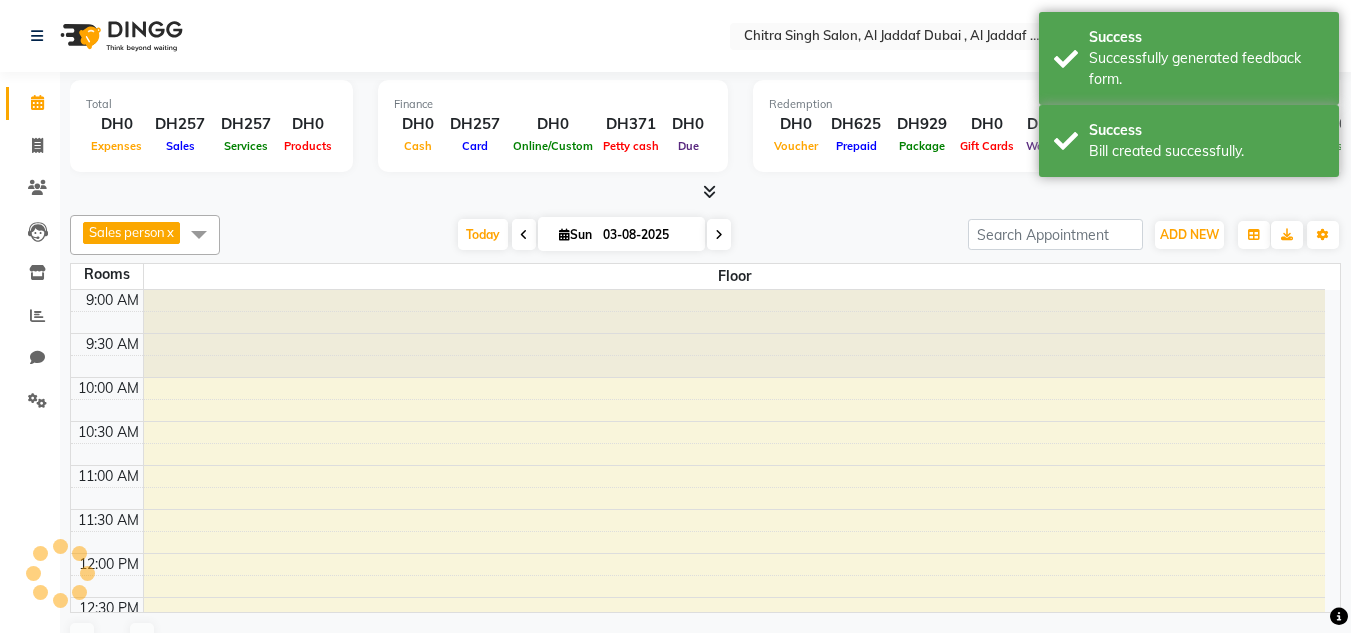 scroll, scrollTop: 0, scrollLeft: 0, axis: both 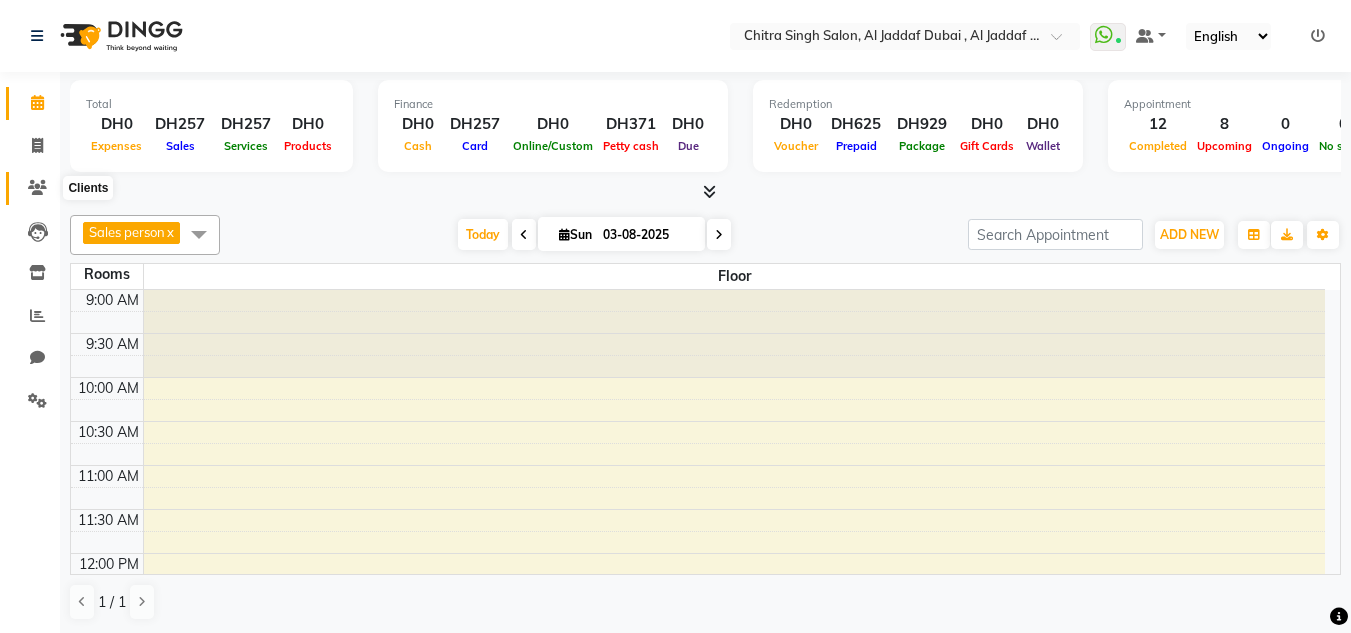 click 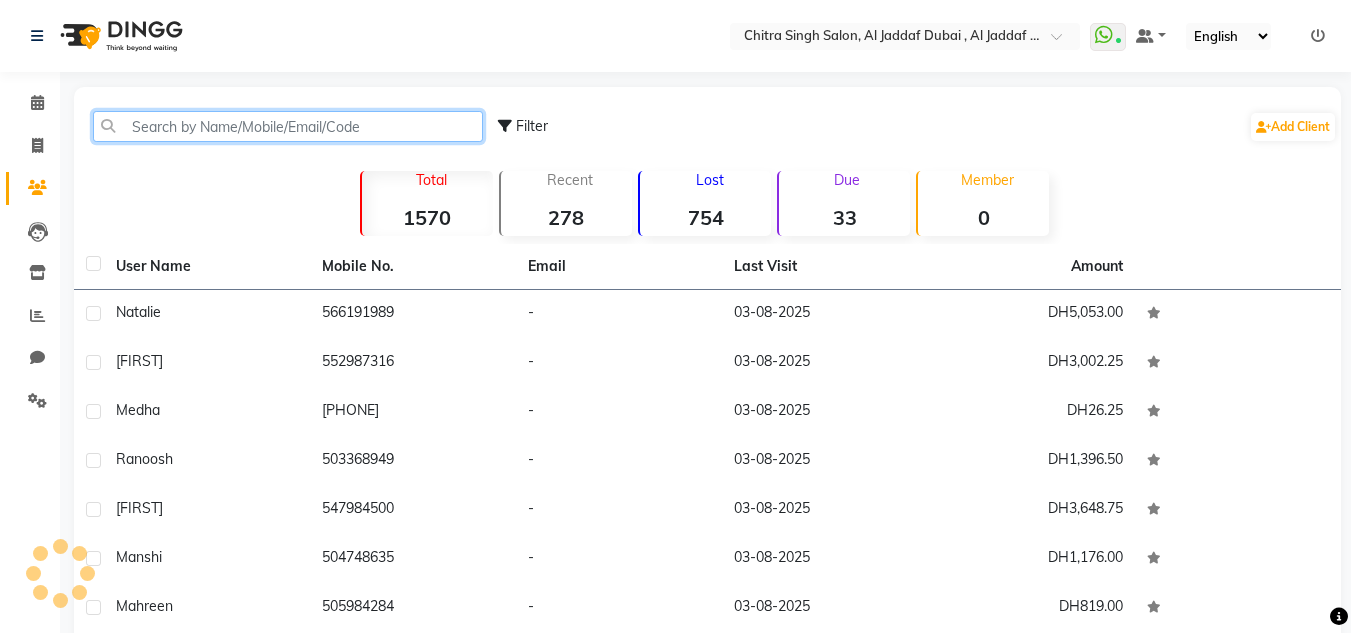 click 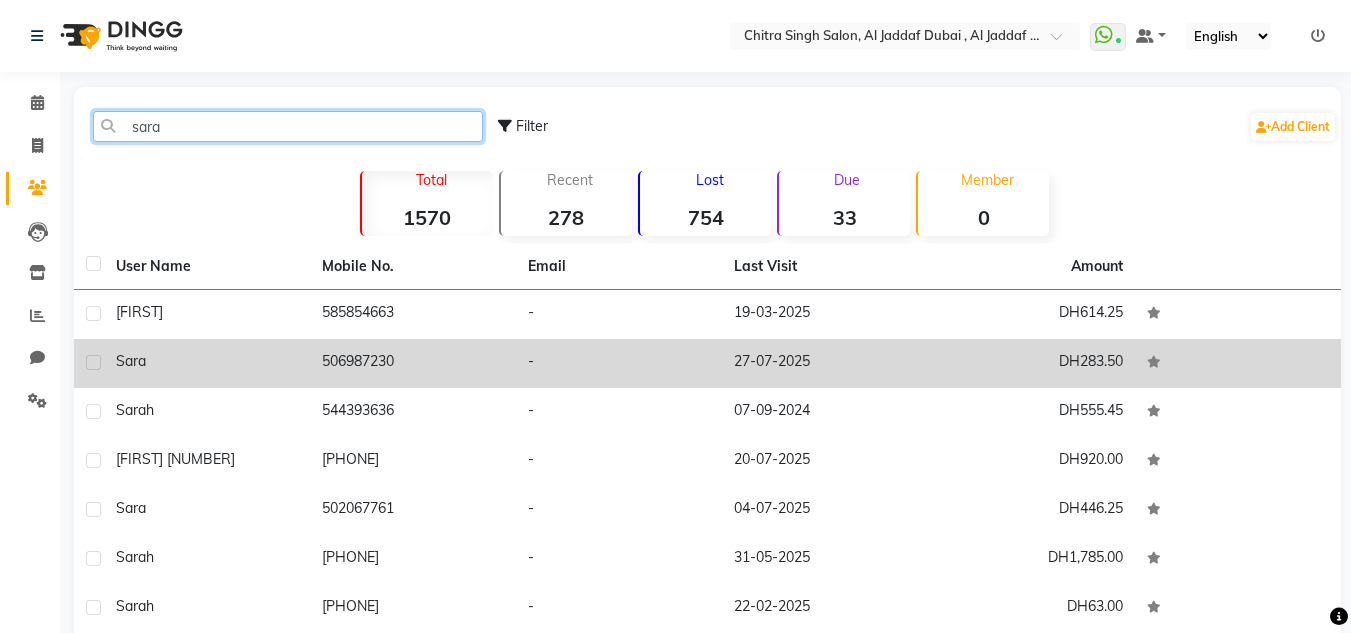 type on "sara" 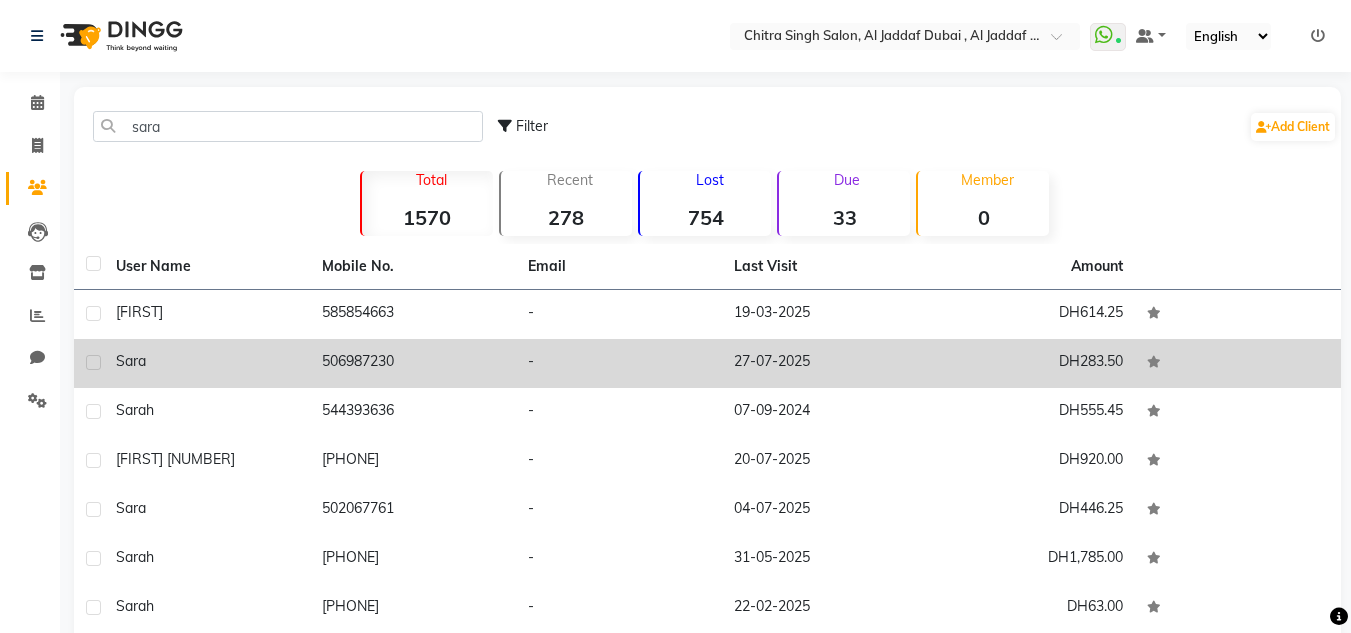 click on "Sara" 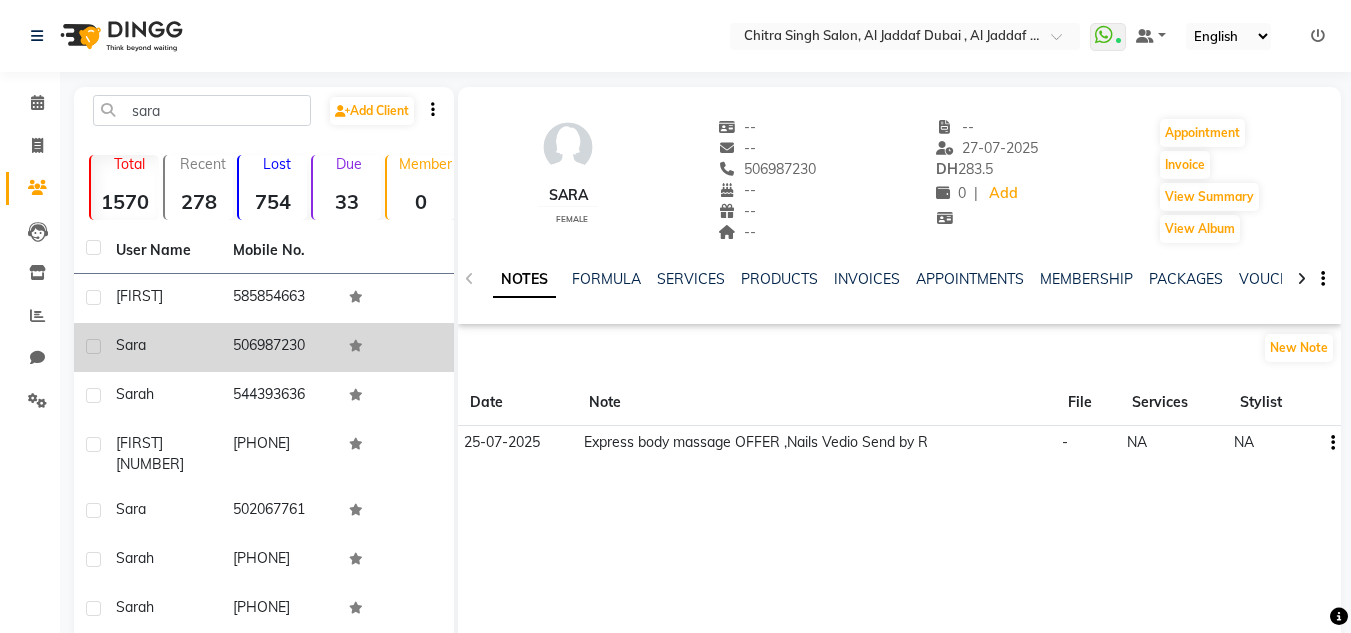 drag, startPoint x: 228, startPoint y: 356, endPoint x: 260, endPoint y: 348, distance: 32.984844 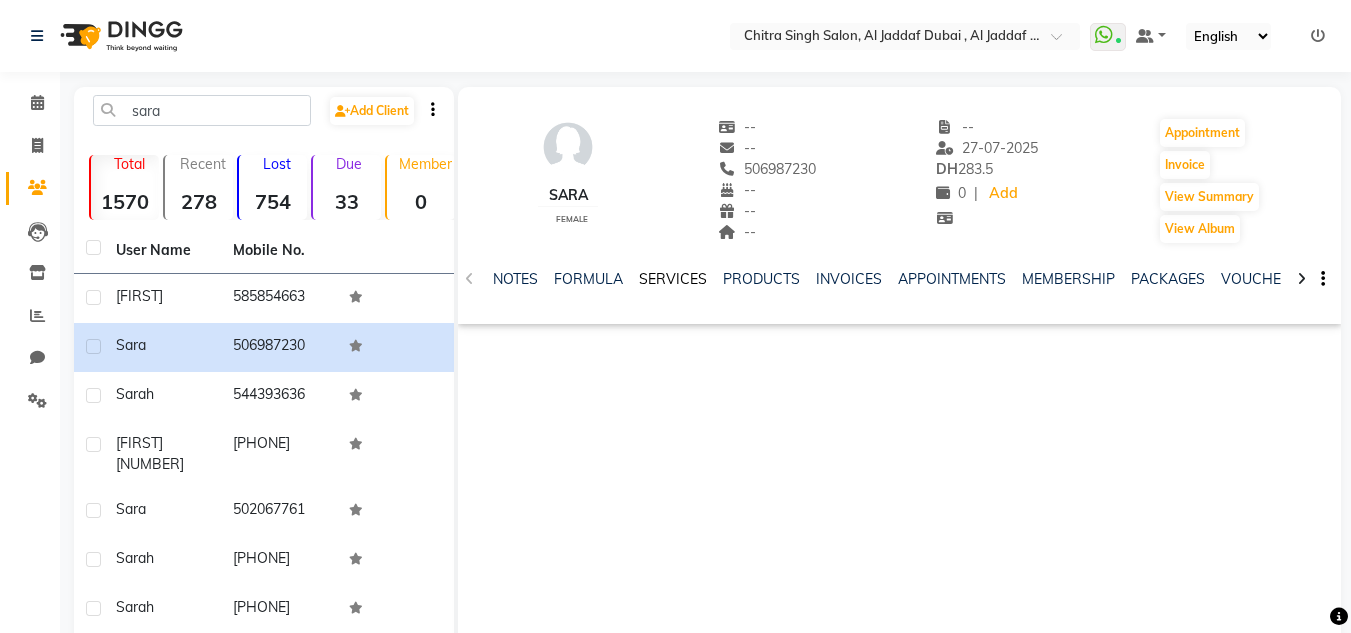 click on "SERVICES" 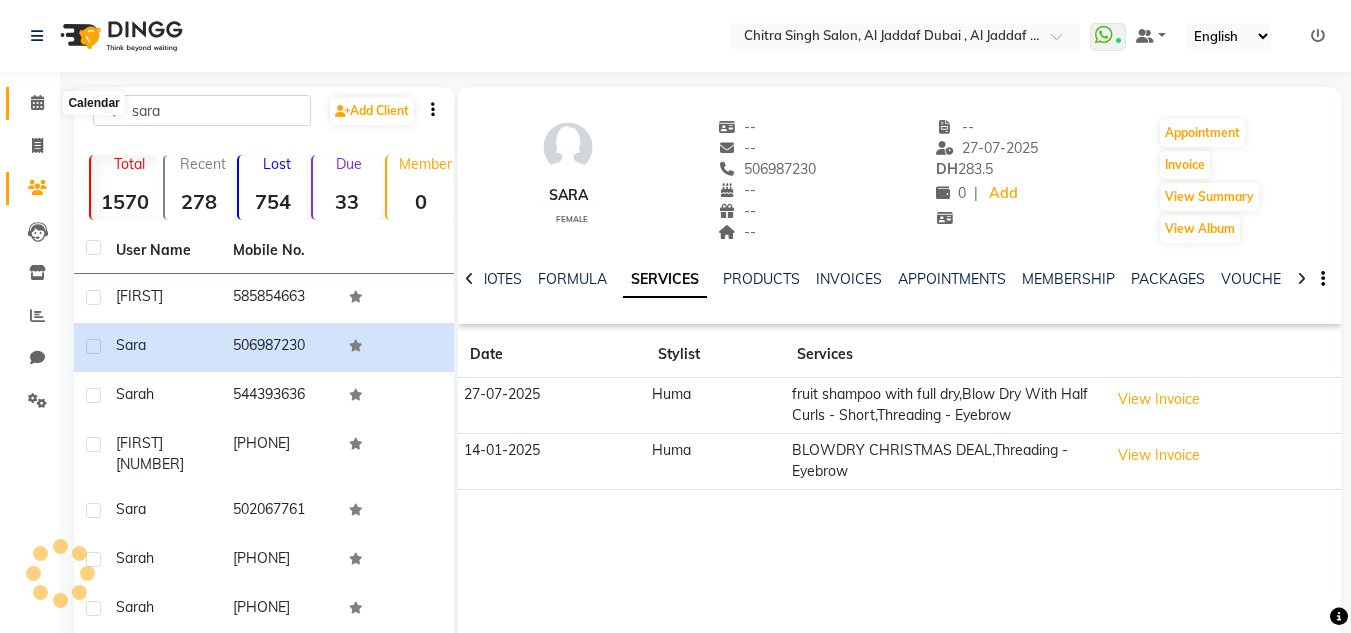 click 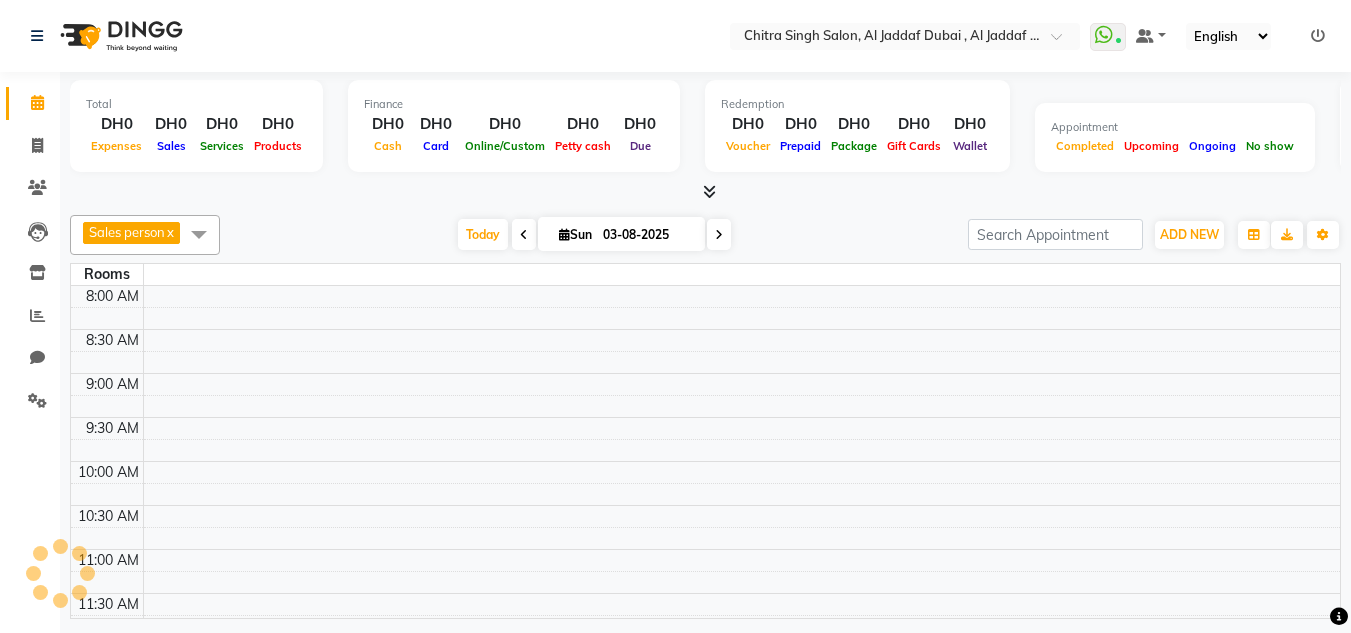 scroll, scrollTop: 909, scrollLeft: 0, axis: vertical 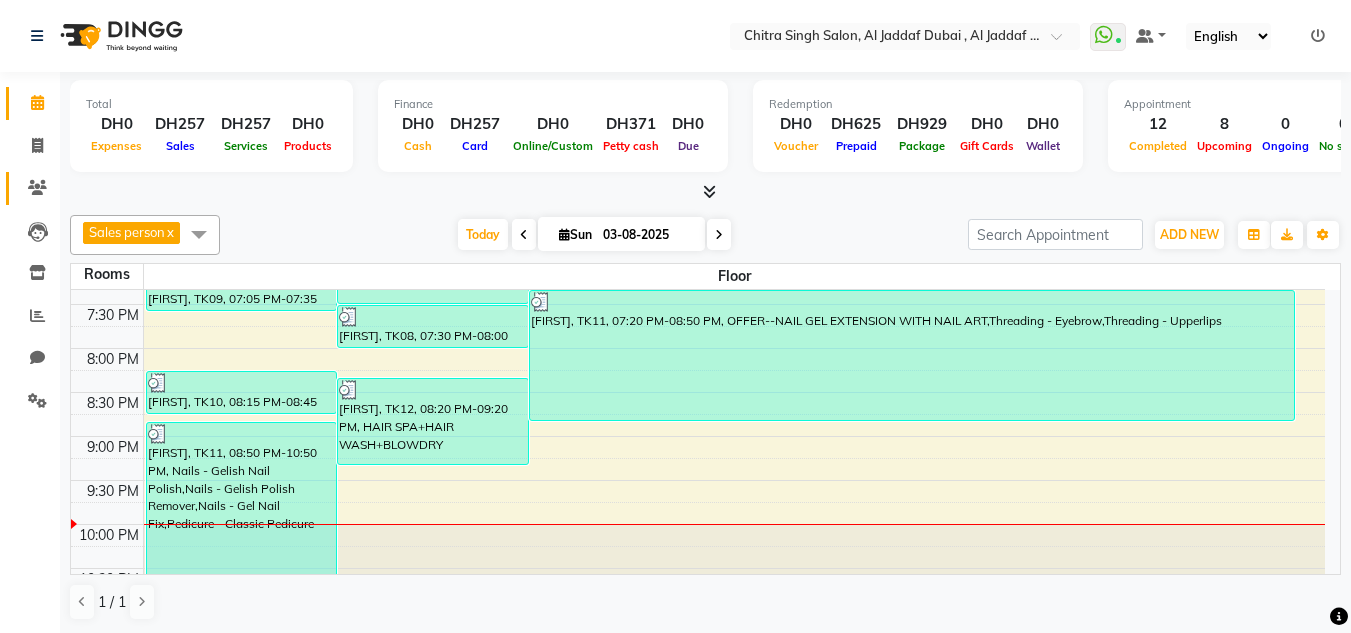 click on "Clients" 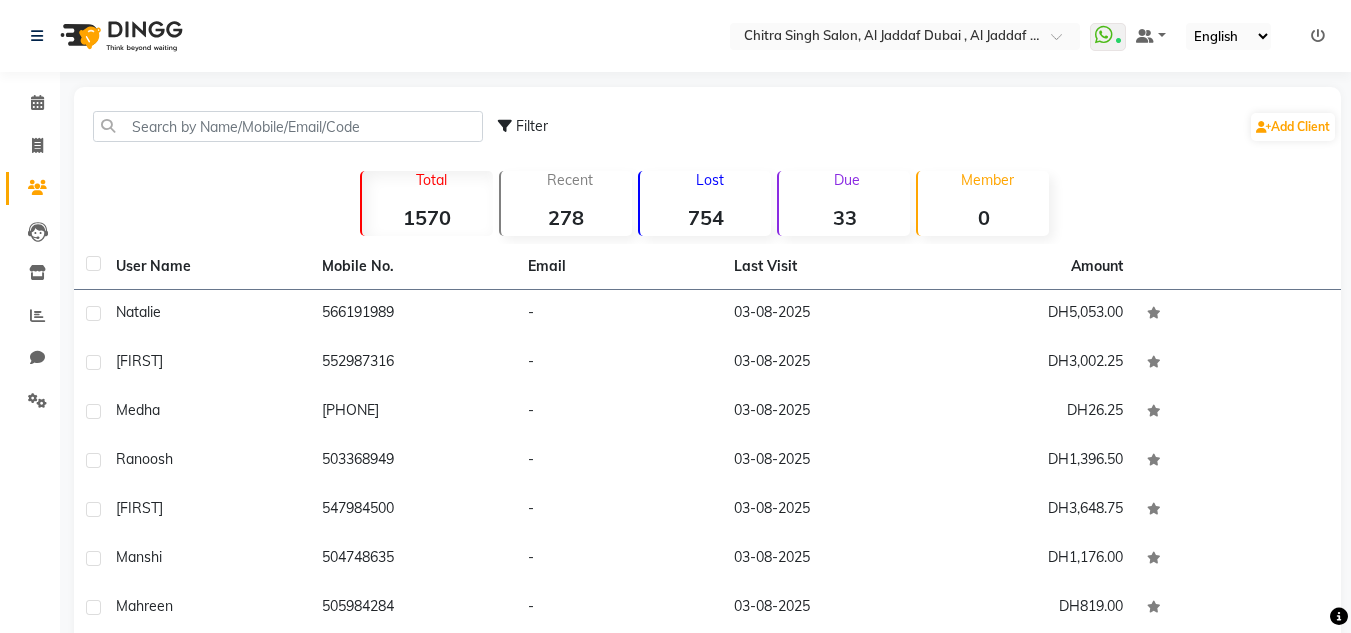click on "Filter  Add Client" 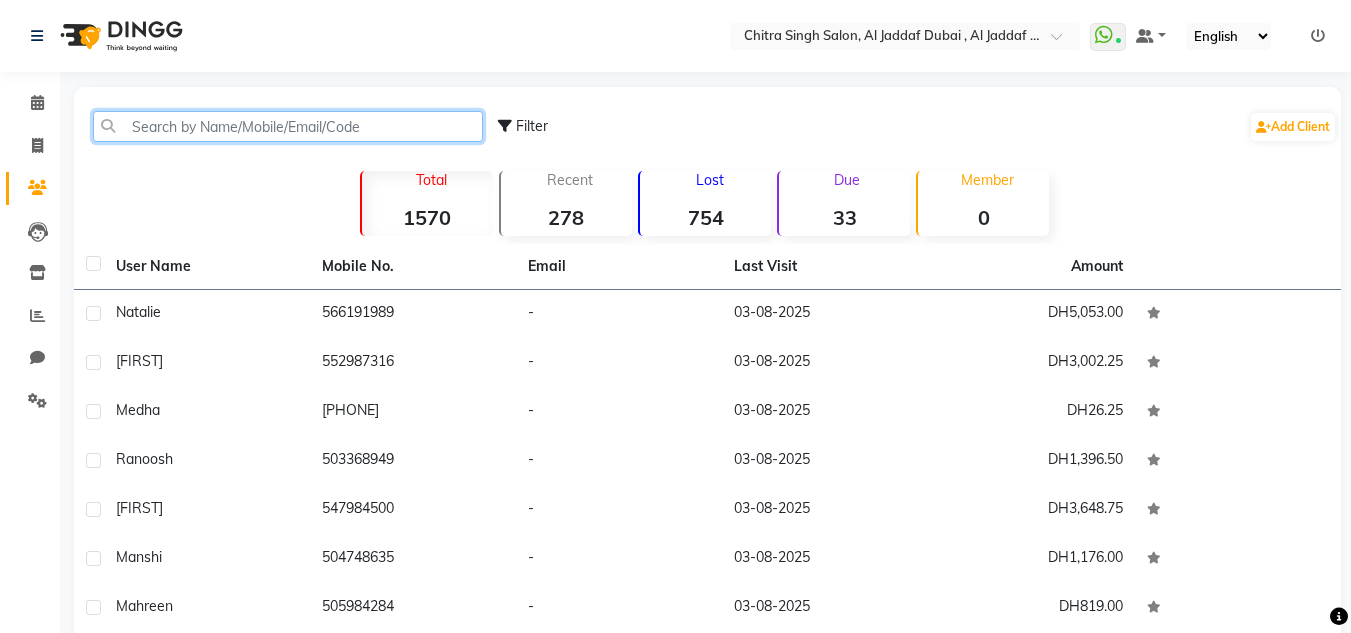 click 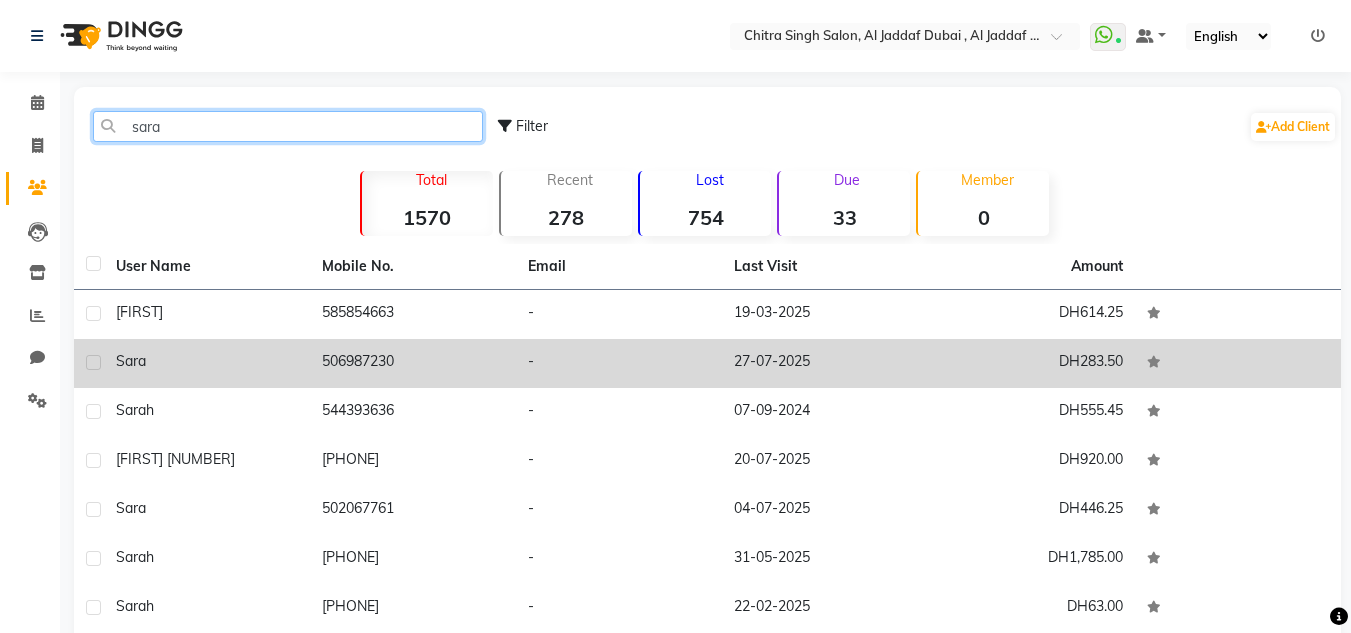type on "sara" 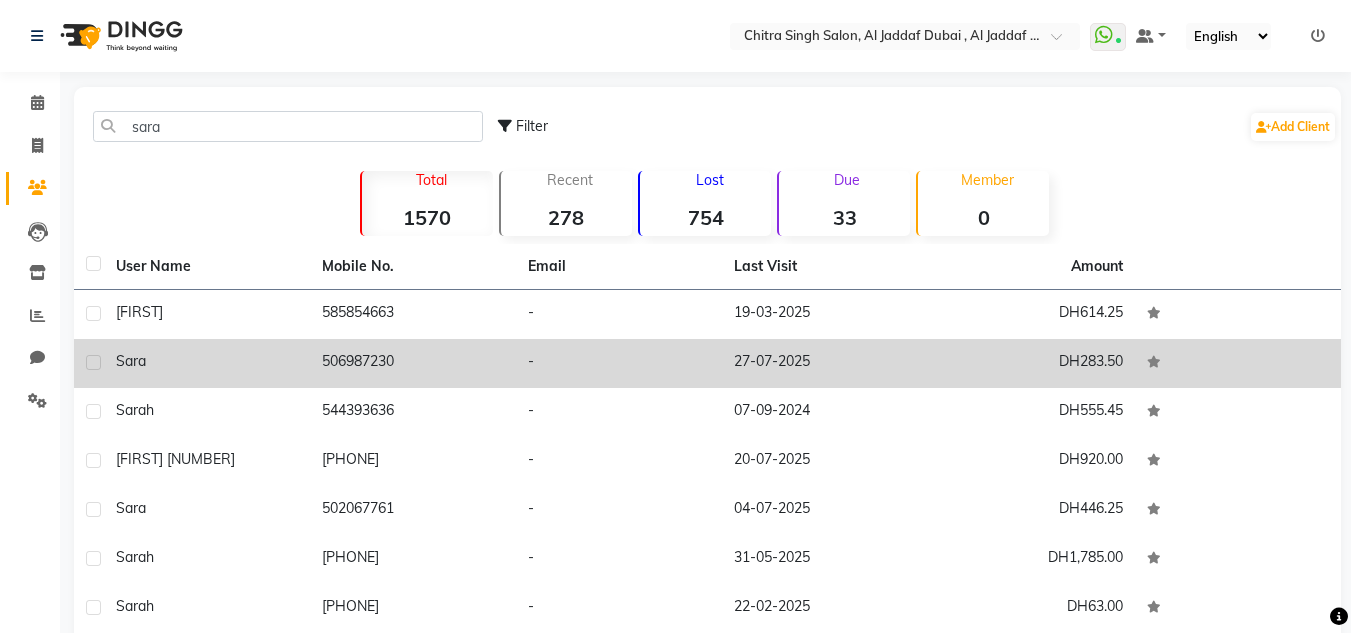click on "Sara" 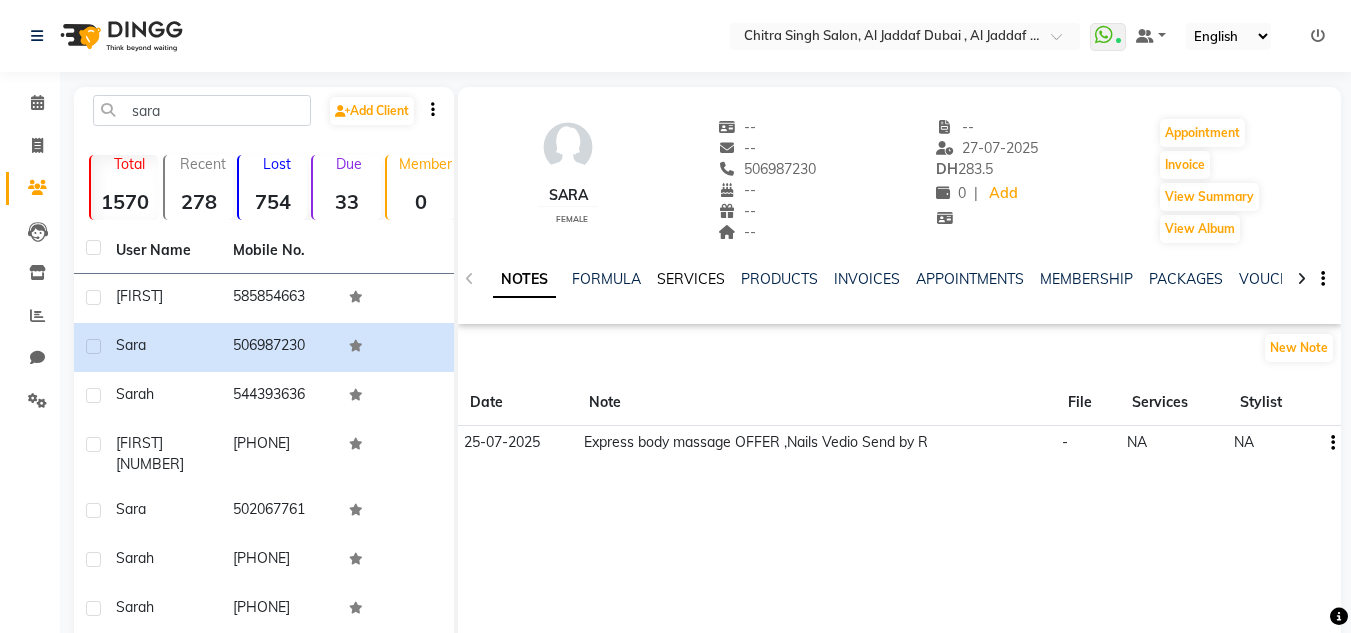 click on "SERVICES" 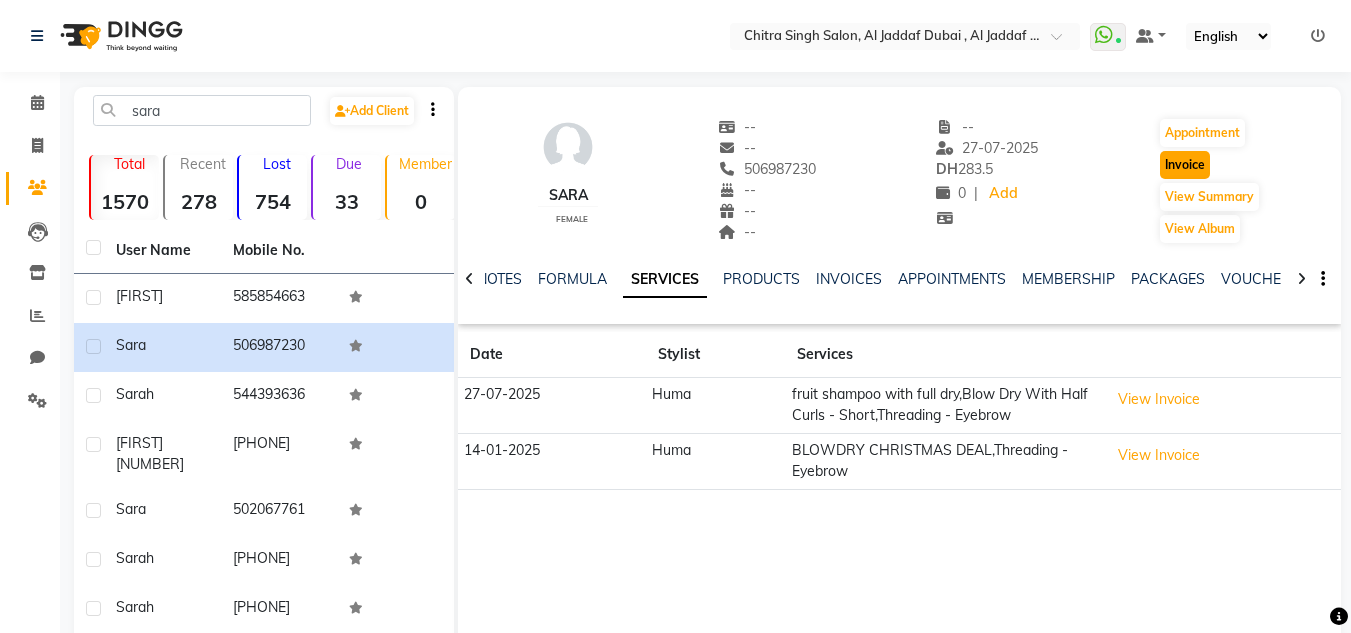 click on "Invoice" 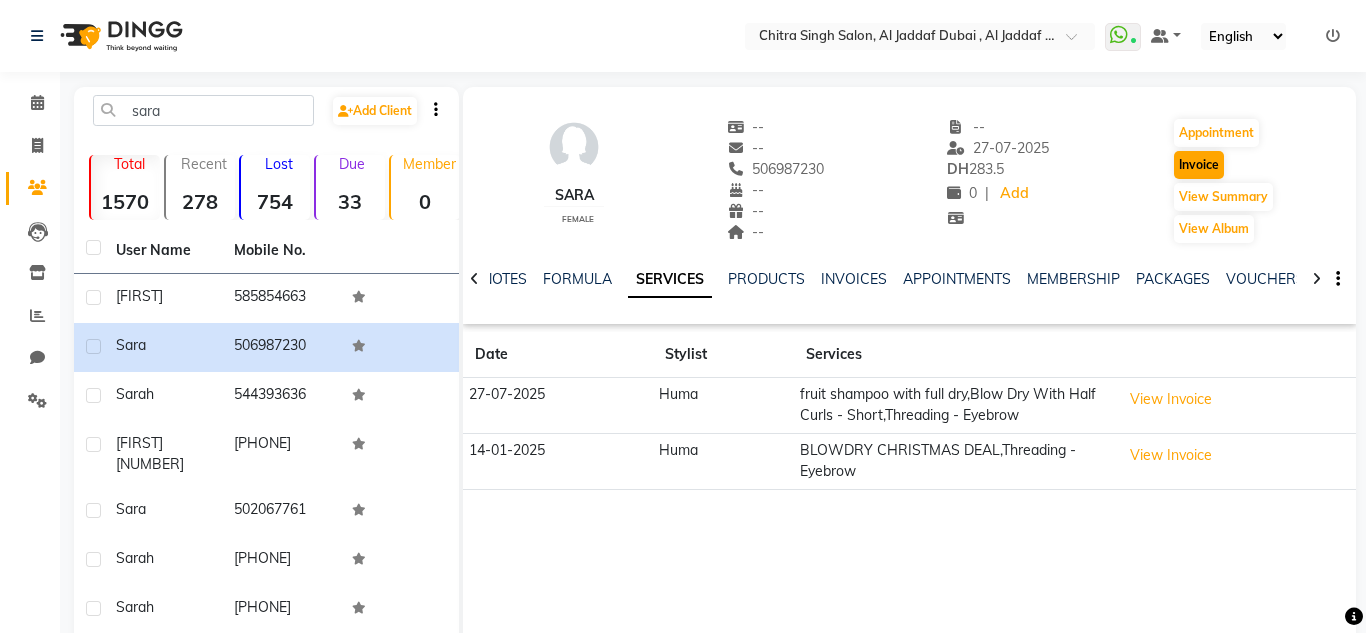 select on "service" 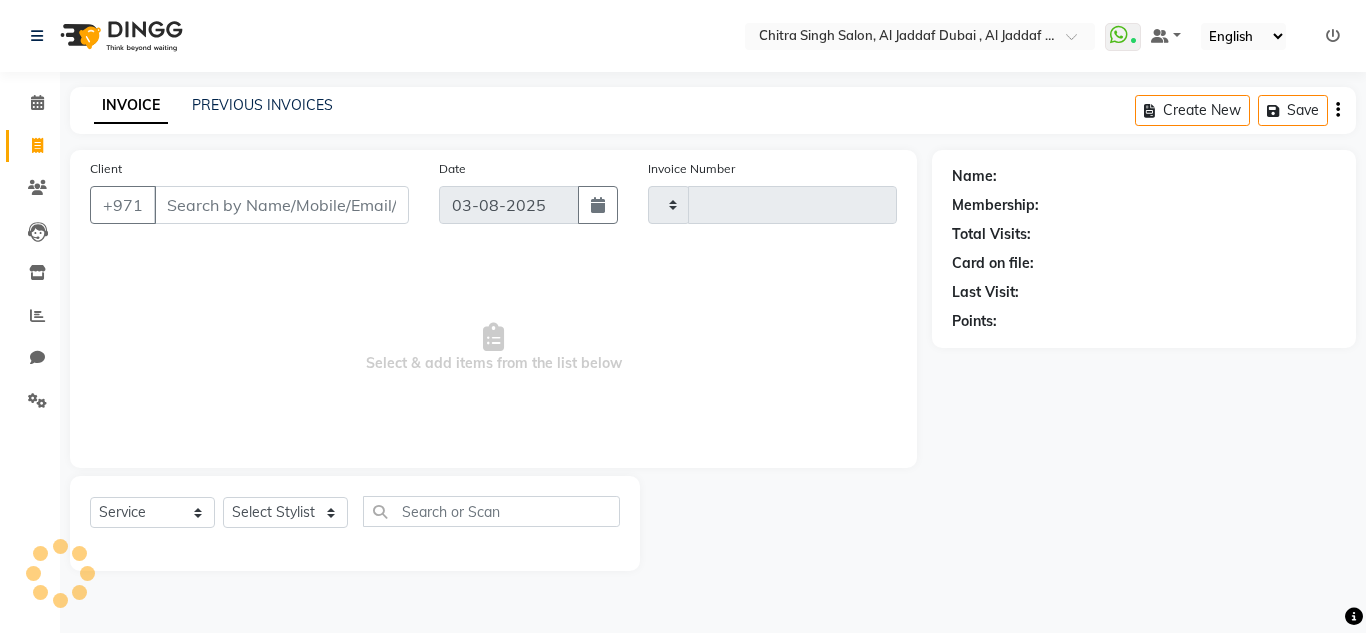 type on "1072" 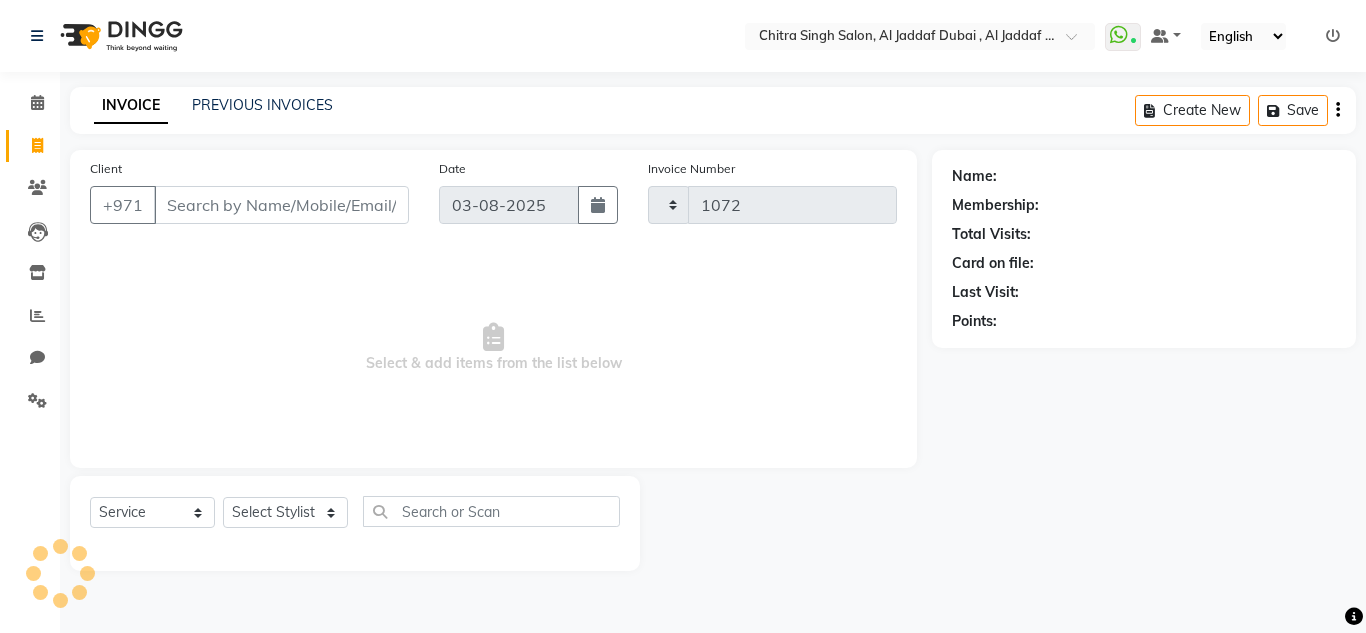 select on "4069" 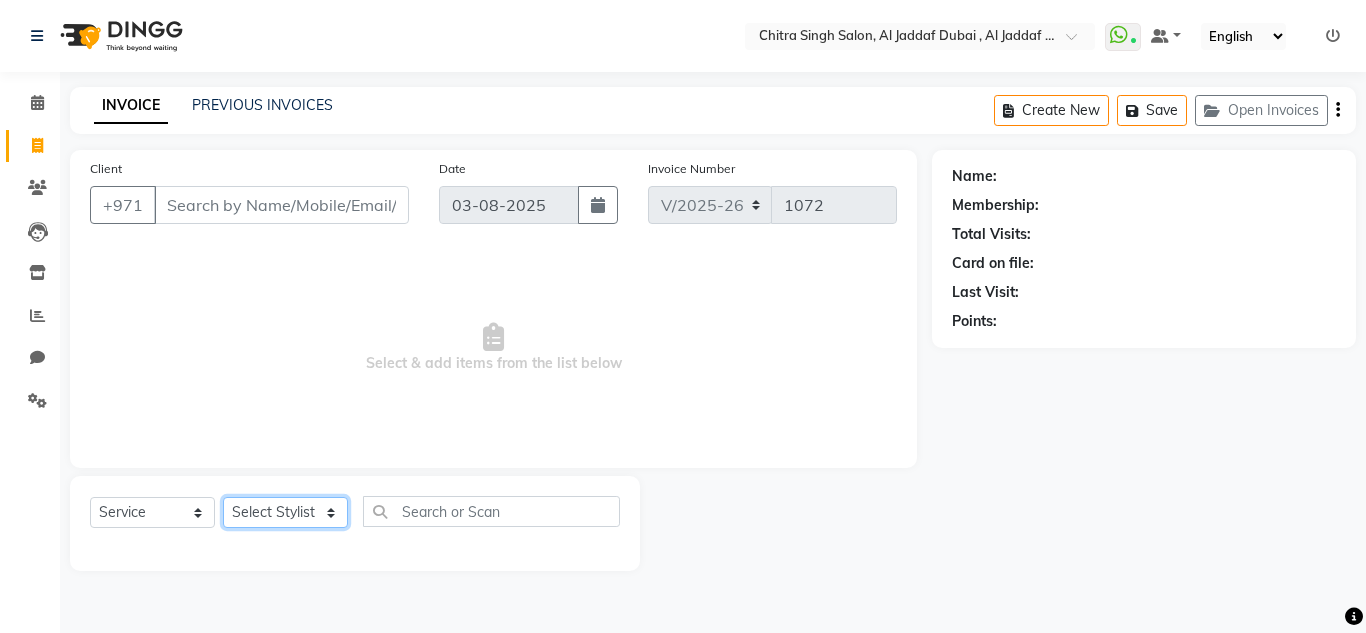 click on "Select Stylist" 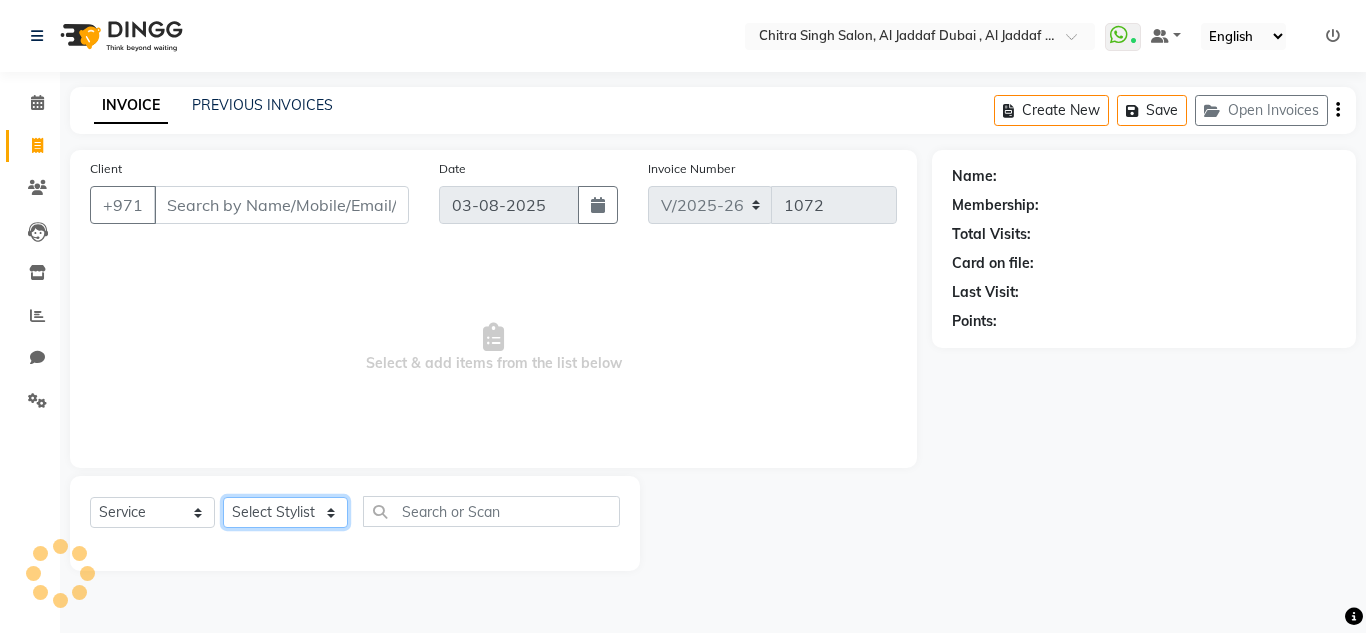 type on "506987230" 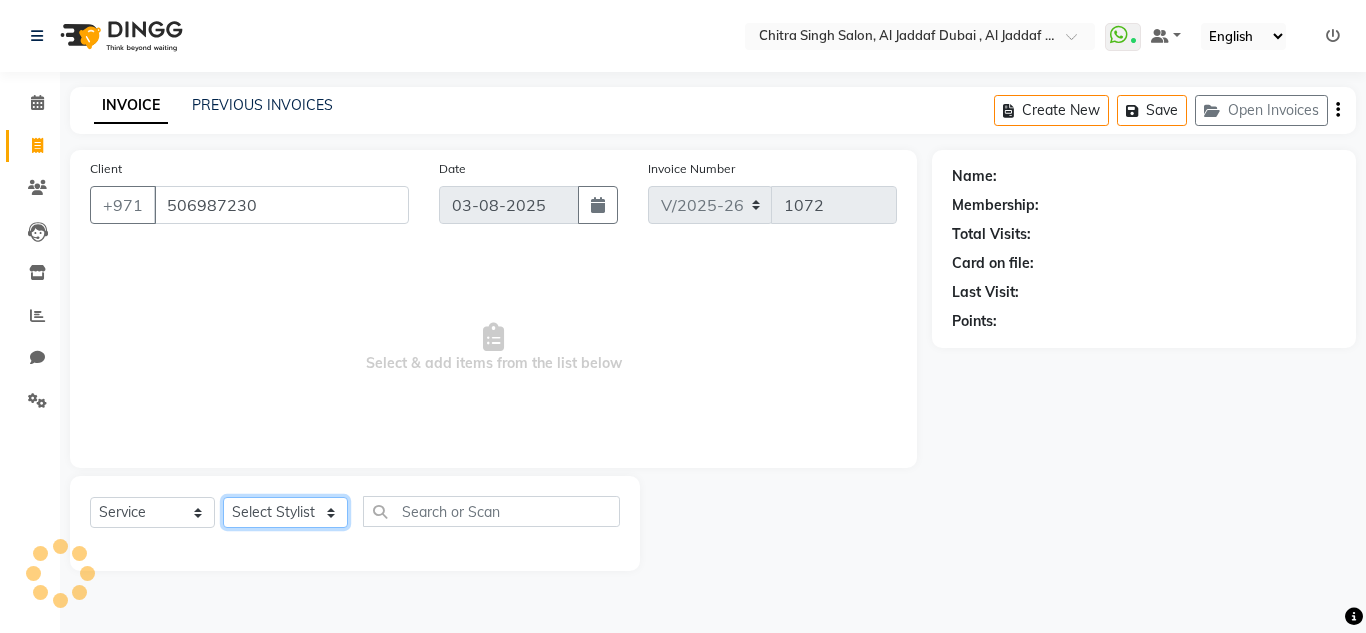 select on "1: Object" 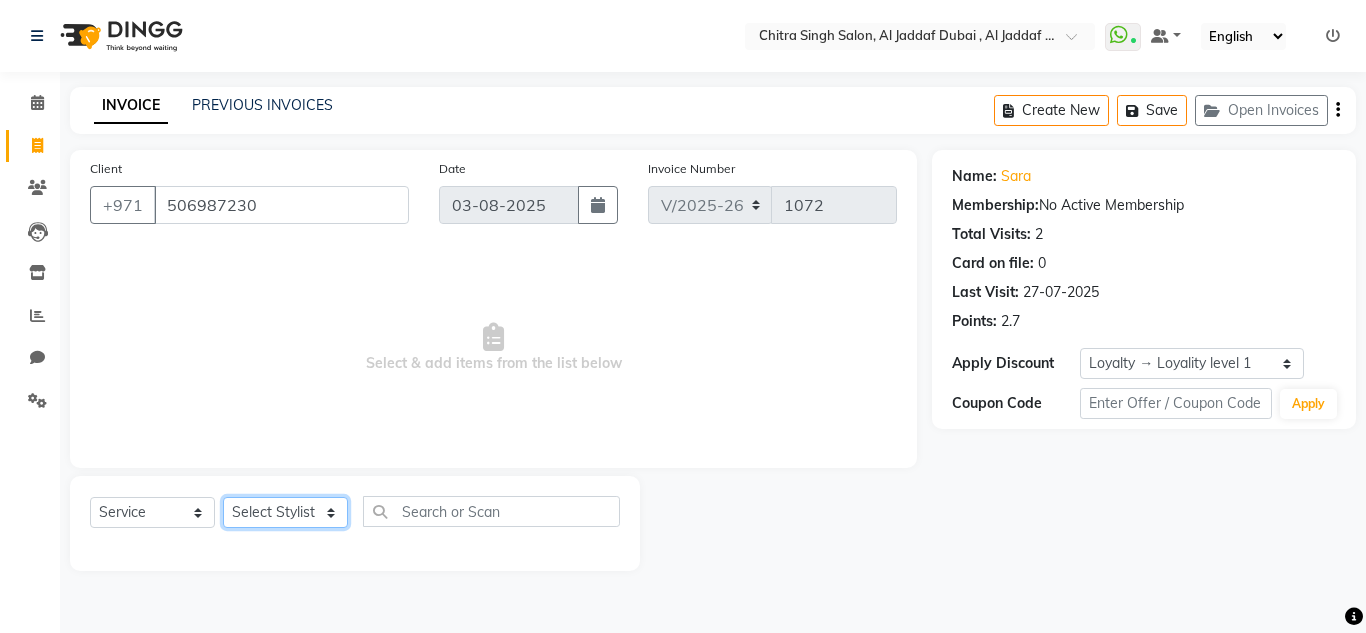select on "45056" 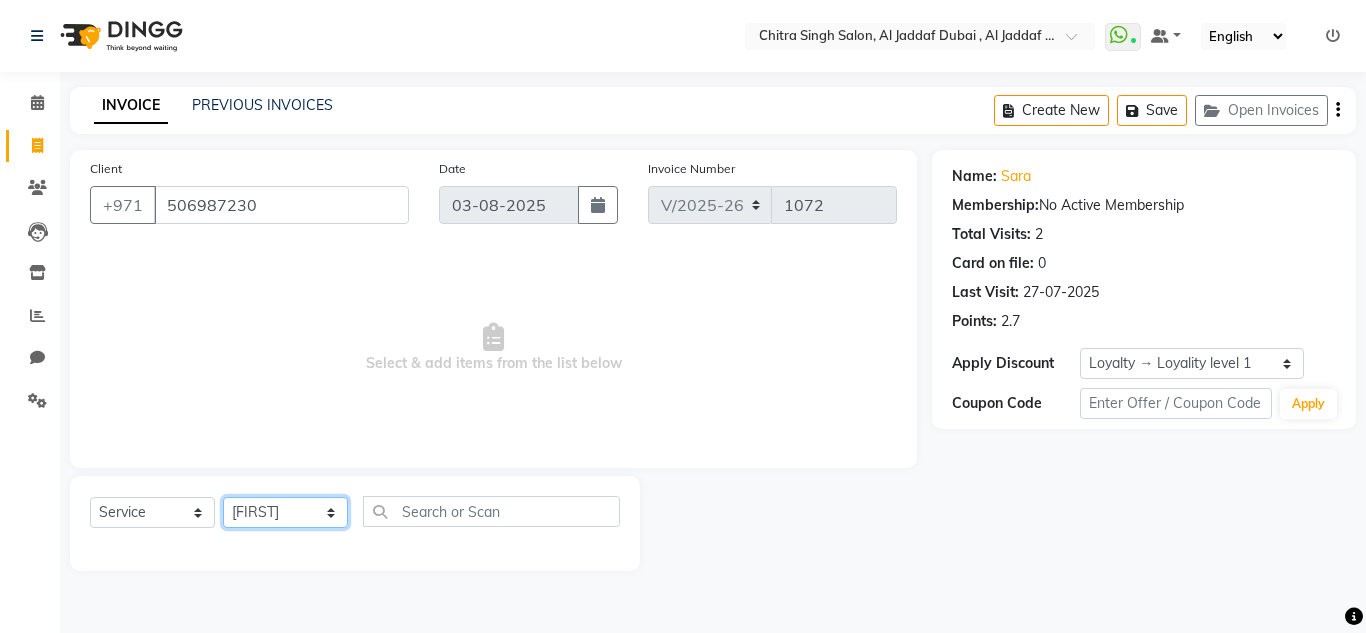 click on "Select Stylist Huma Iqbal Kabita Management Riba Sales person Srijana trial lady" 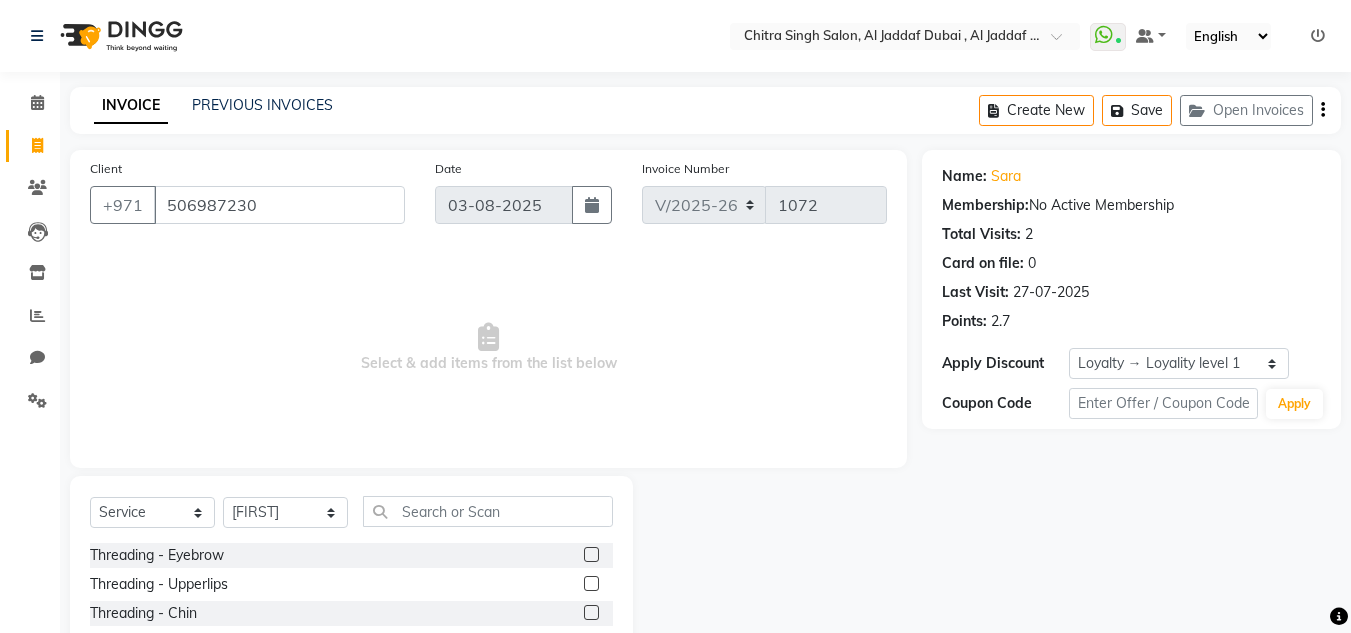 drag, startPoint x: 499, startPoint y: 535, endPoint x: 495, endPoint y: 510, distance: 25.317978 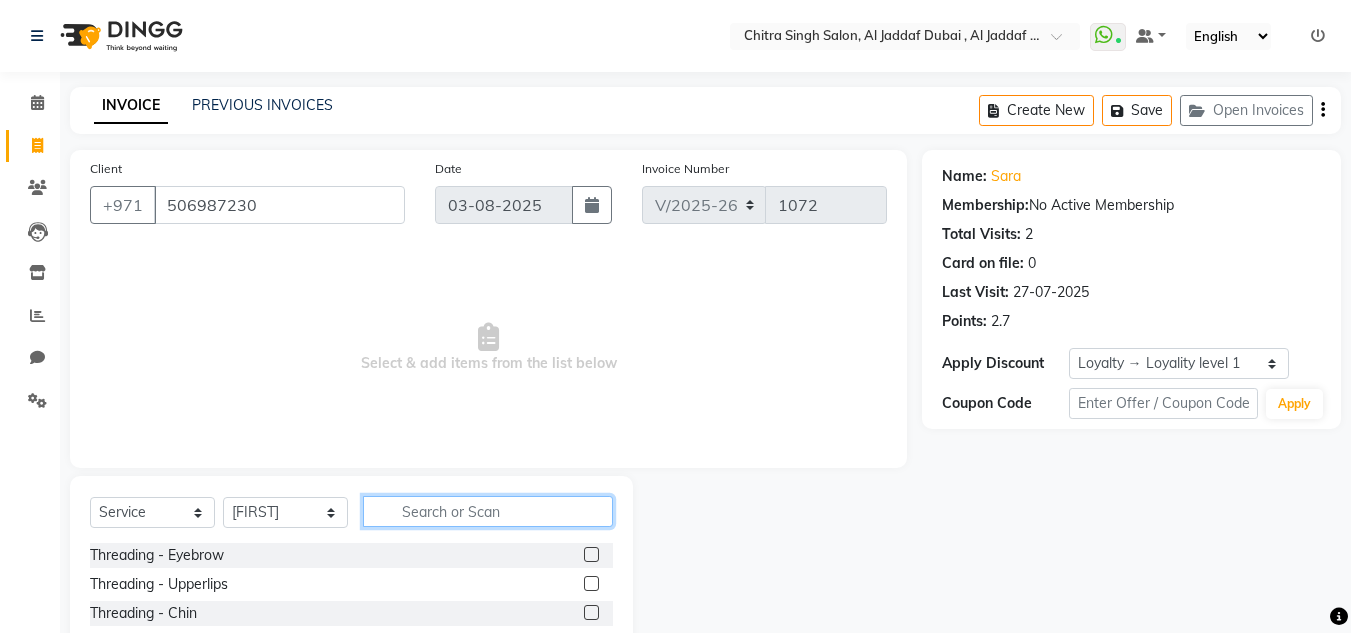 click 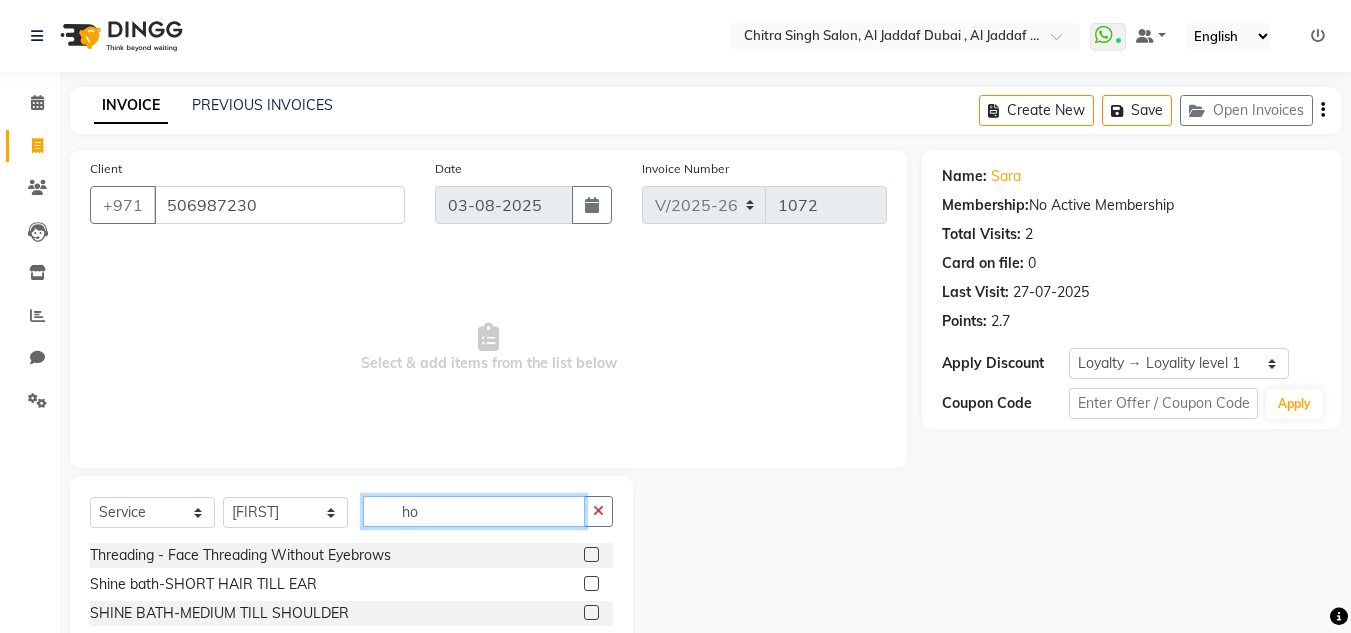 type on "h" 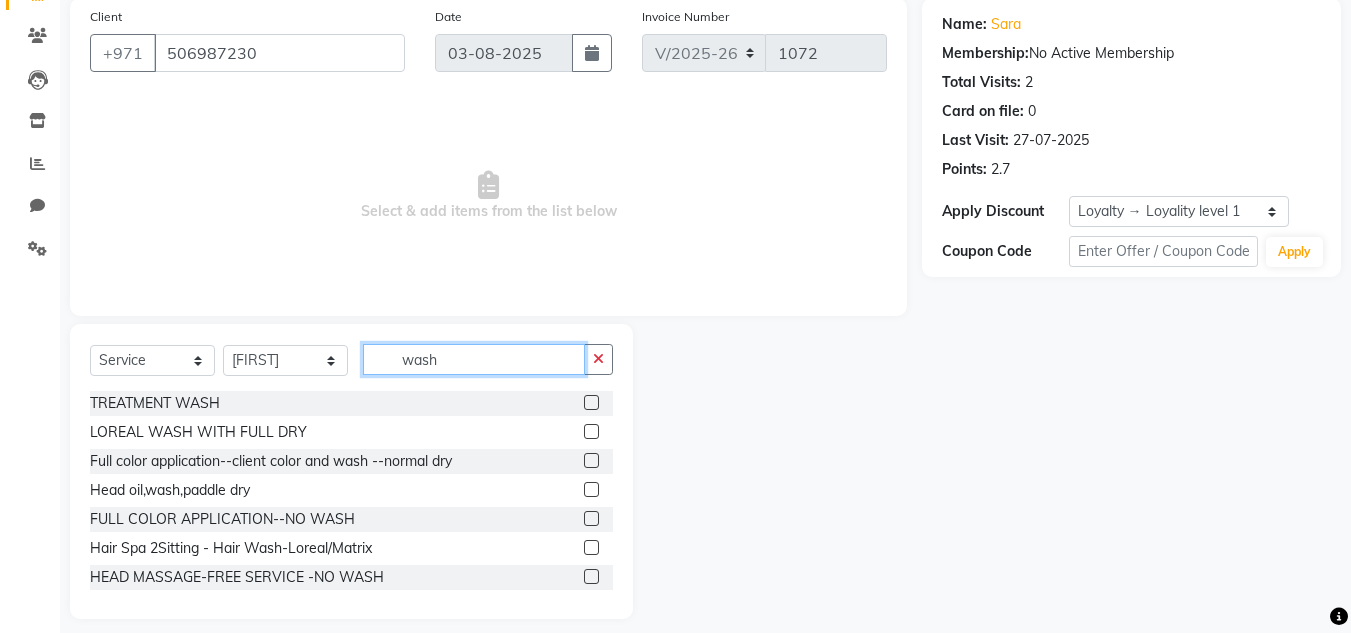 scroll, scrollTop: 168, scrollLeft: 0, axis: vertical 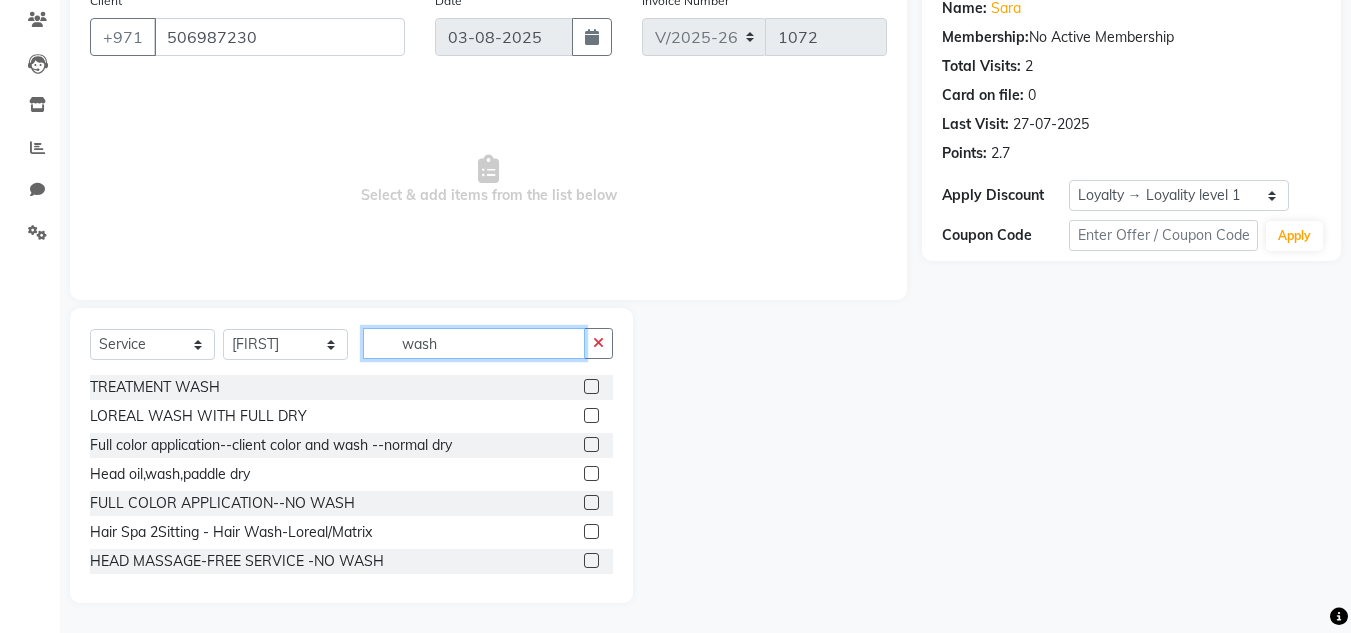 type on "wash" 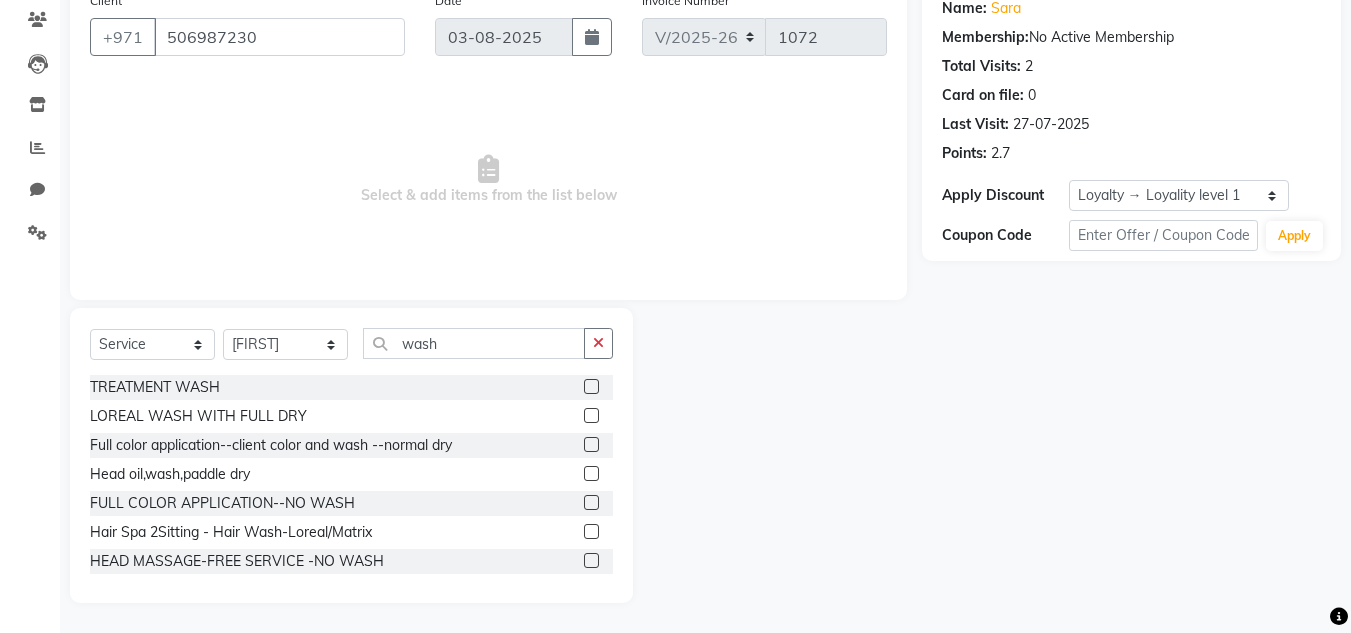 click 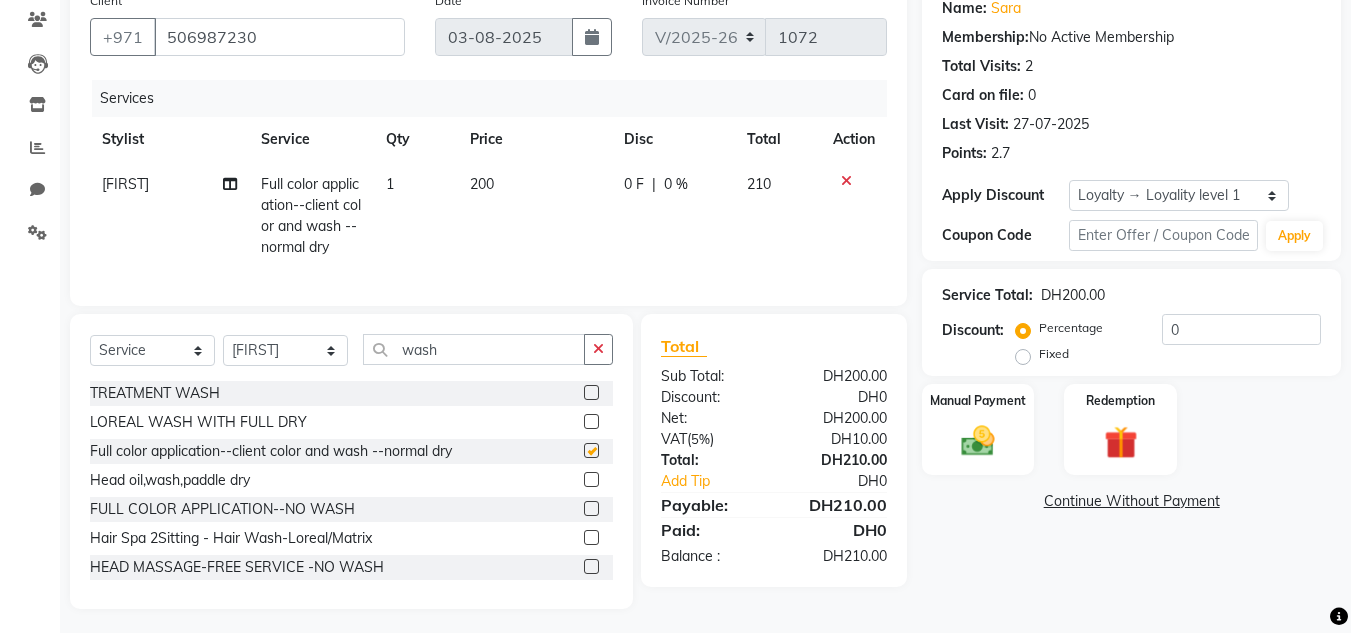 checkbox on "false" 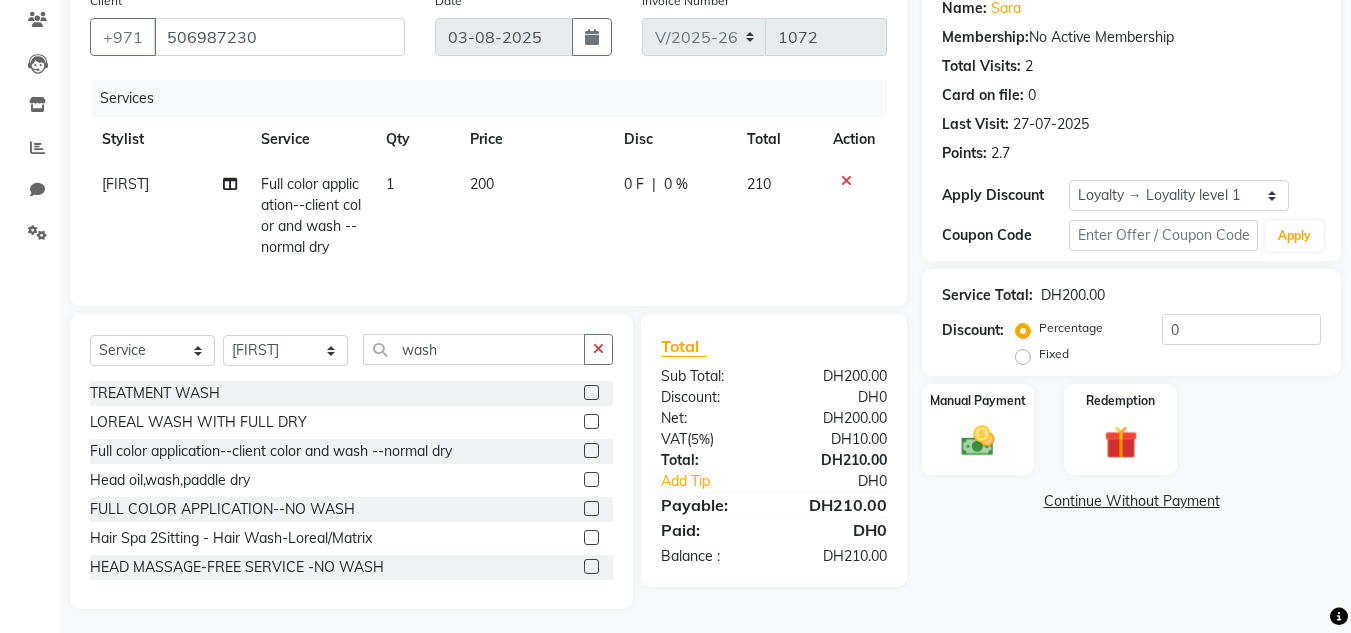 click 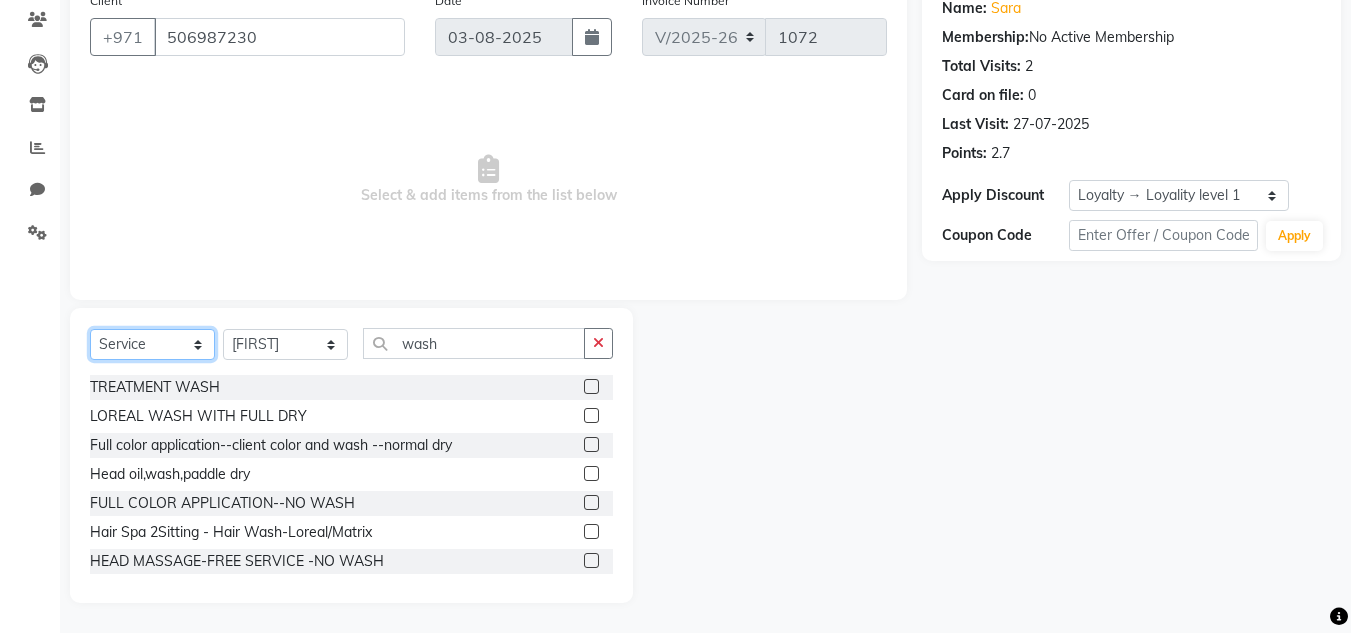 click on "Select  Service  Product  Membership  Package Voucher Prepaid Gift Card" 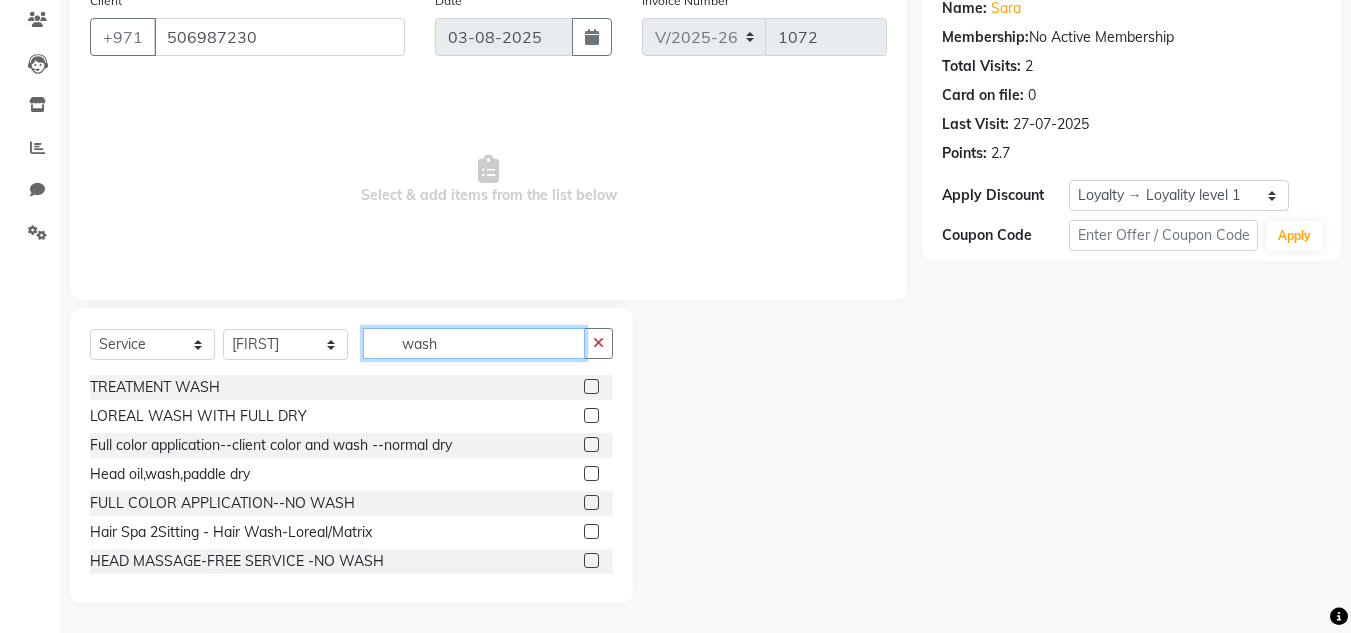 click on "wash" 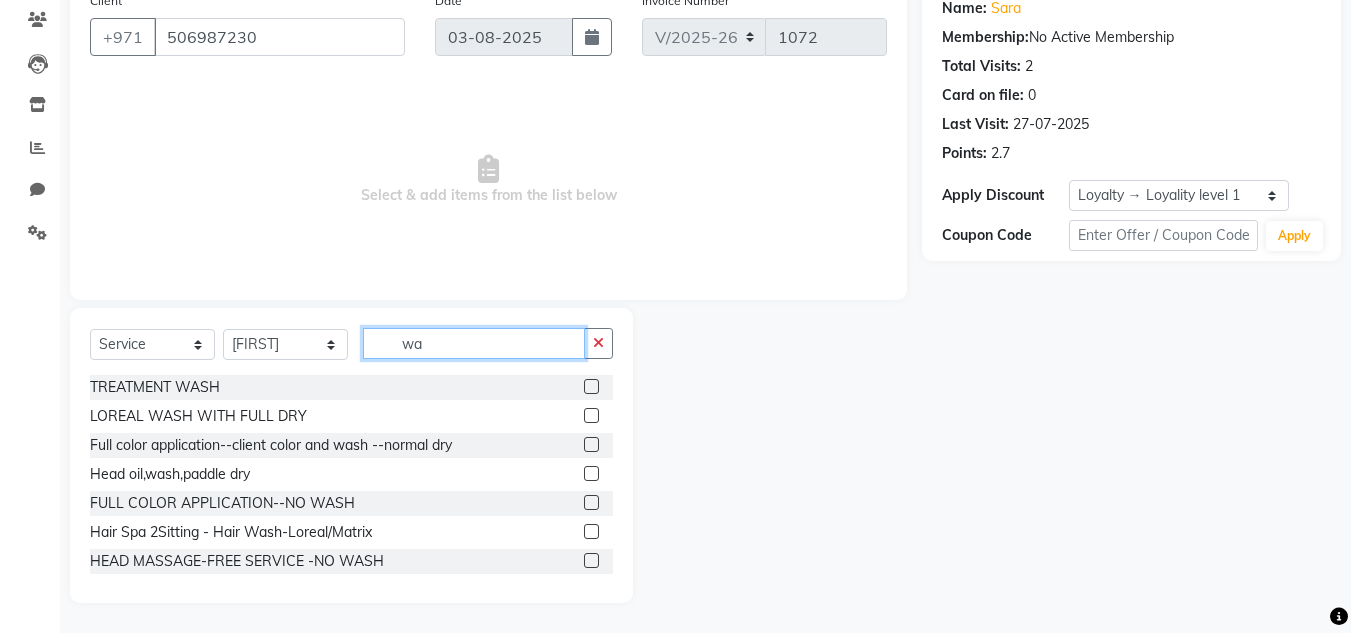 type on "w" 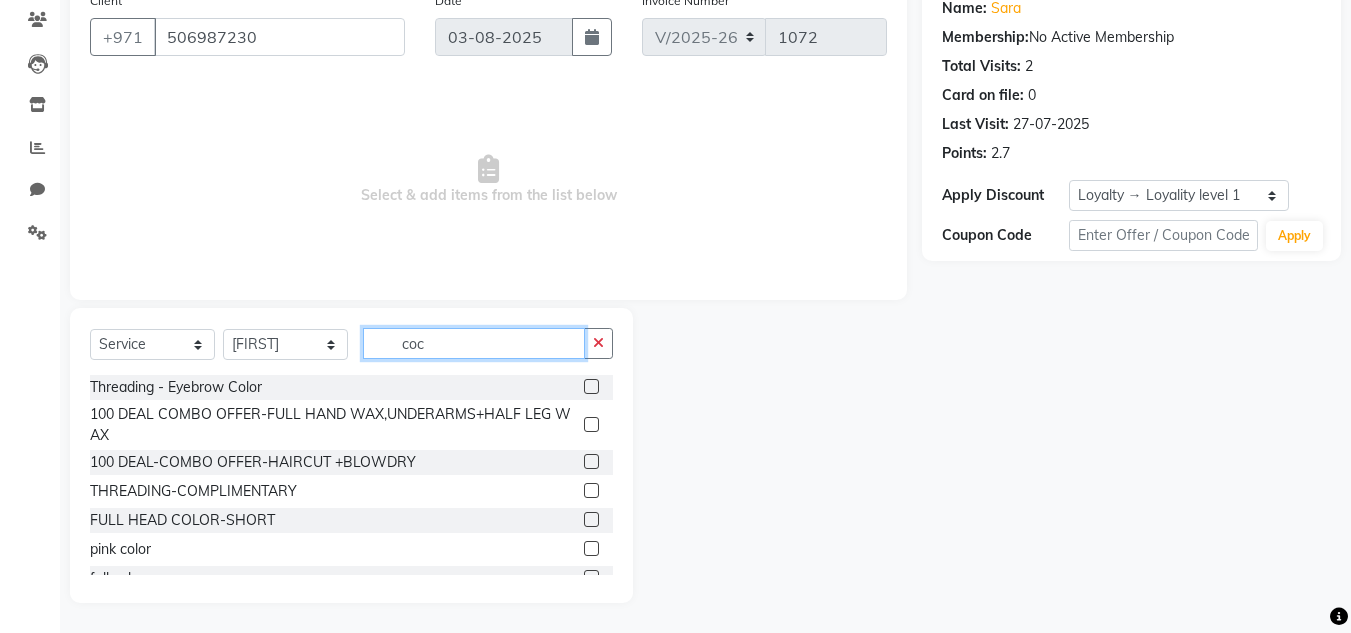 scroll, scrollTop: 26, scrollLeft: 0, axis: vertical 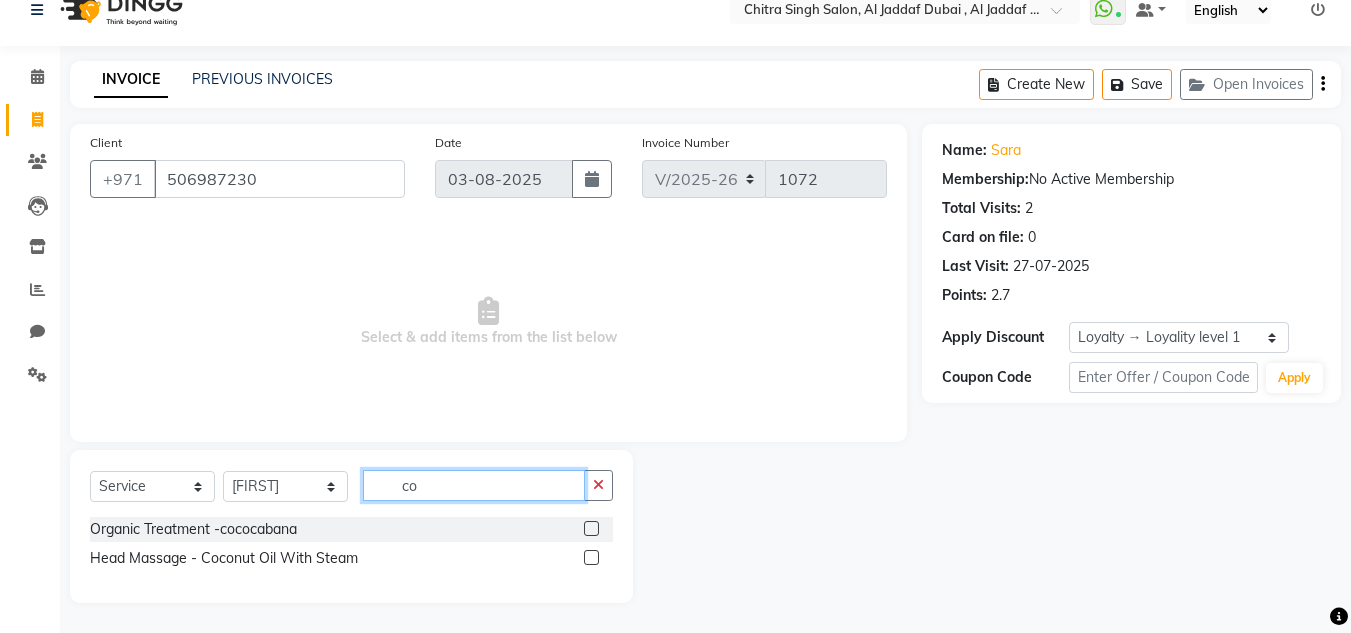 type on "c" 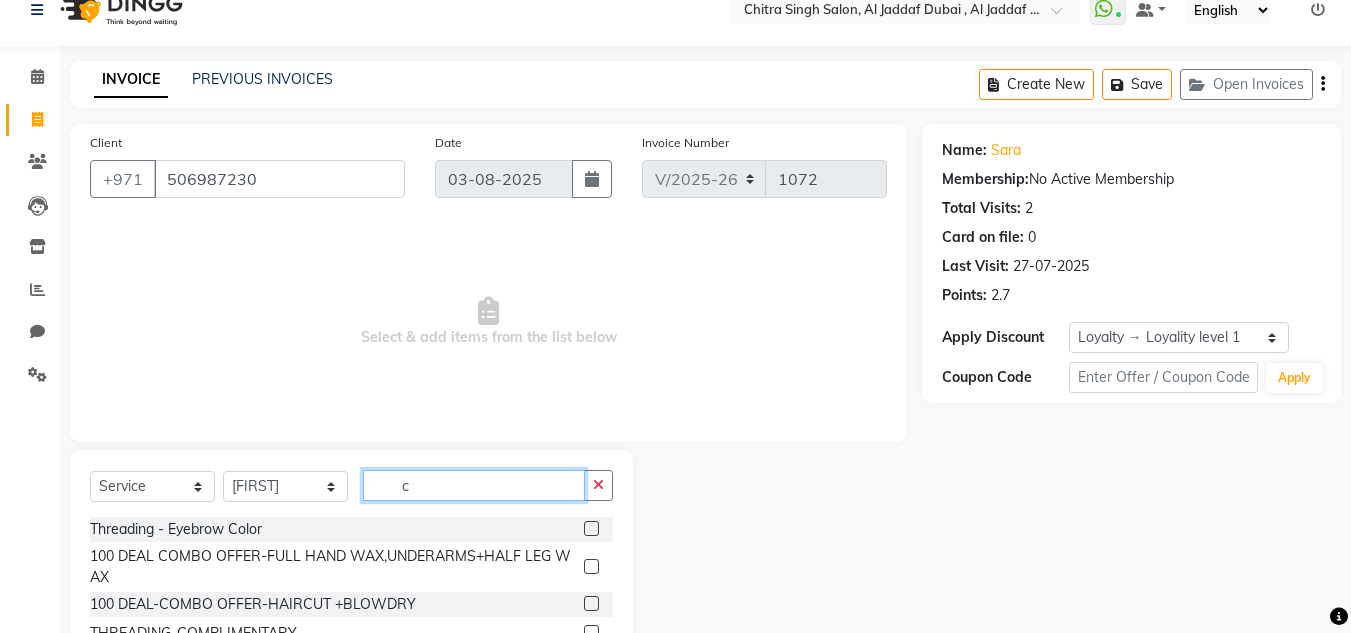 scroll, scrollTop: 168, scrollLeft: 0, axis: vertical 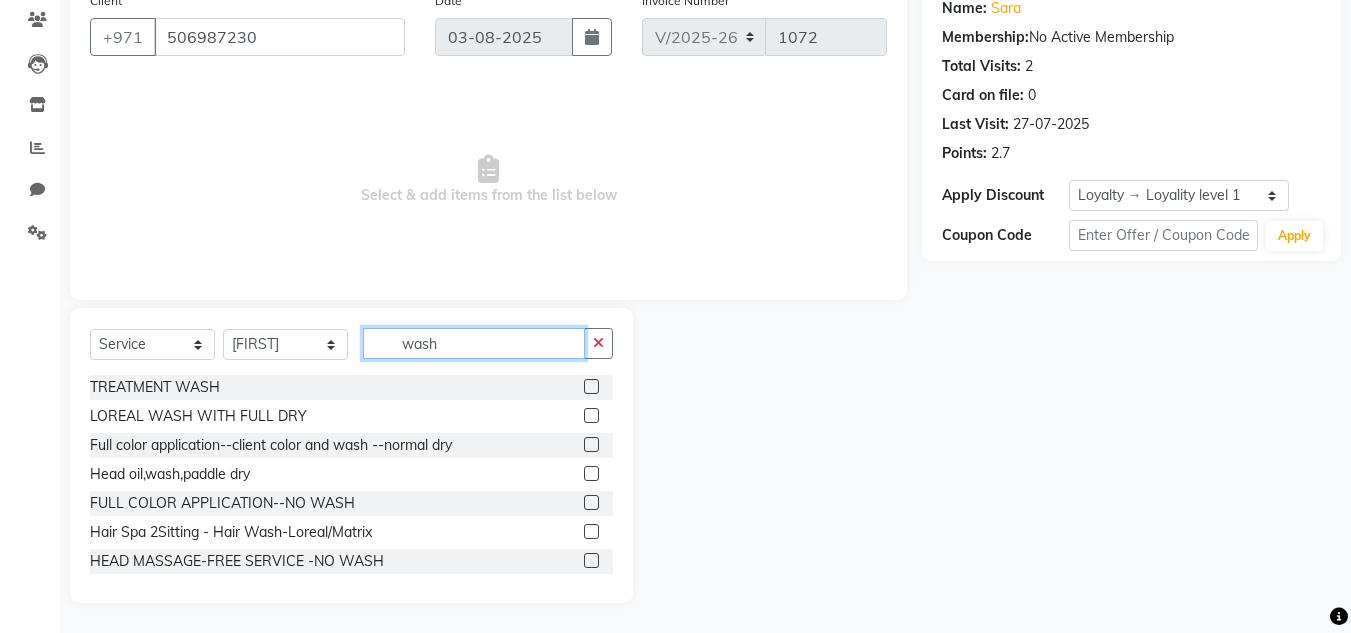 type on "wash" 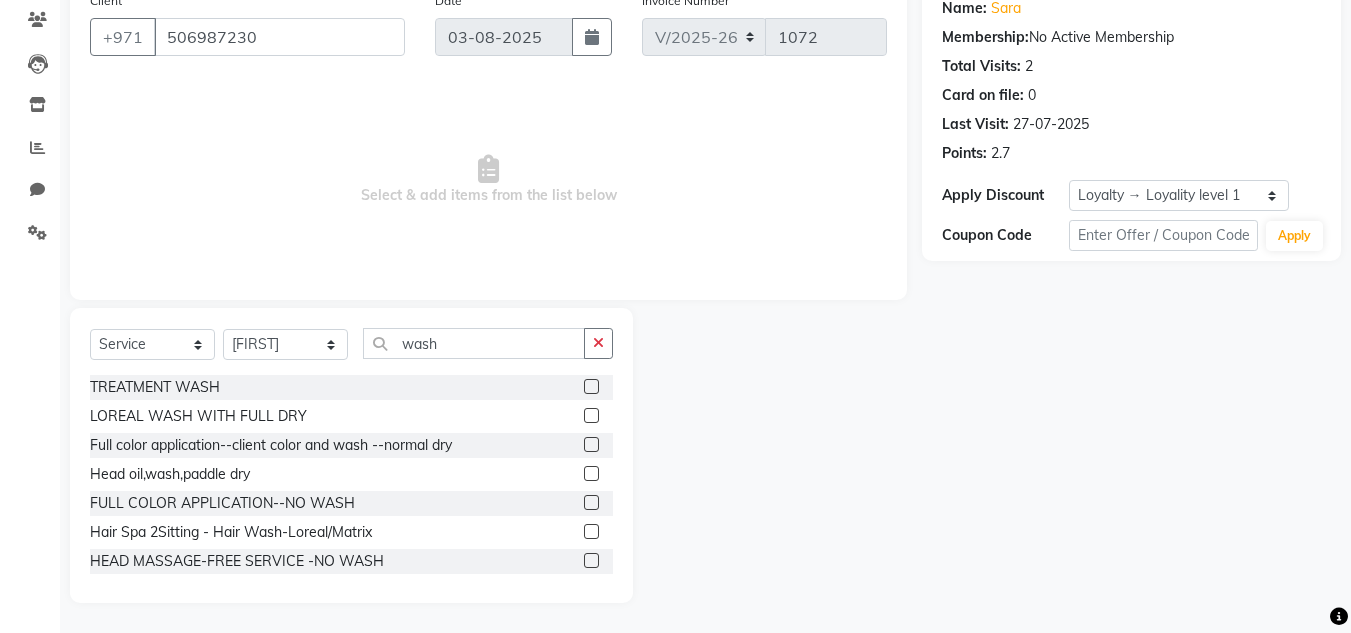 click 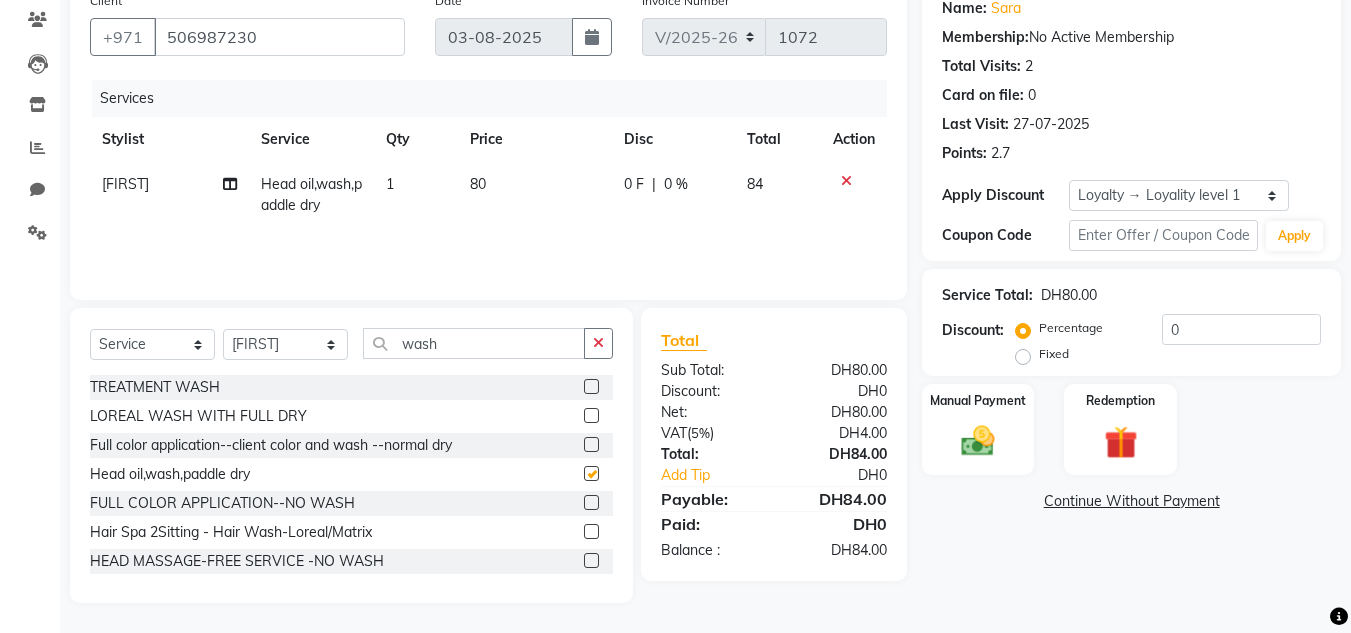 checkbox on "false" 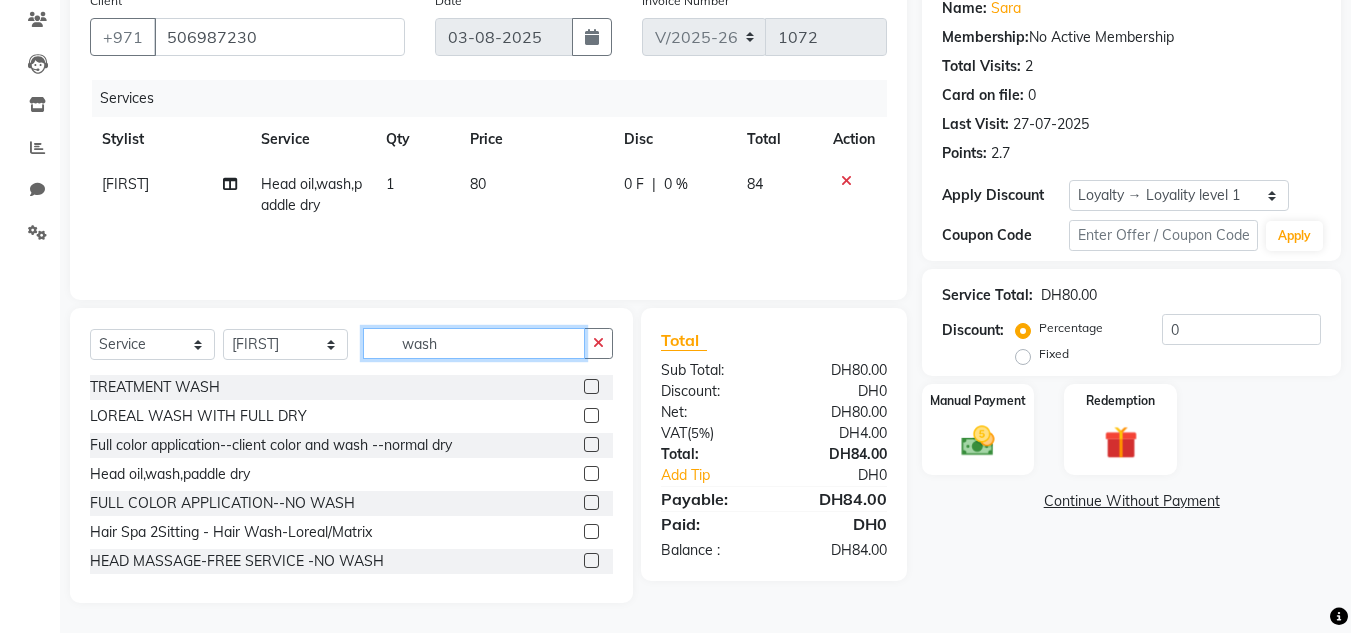 drag, startPoint x: 471, startPoint y: 348, endPoint x: 159, endPoint y: 361, distance: 312.27072 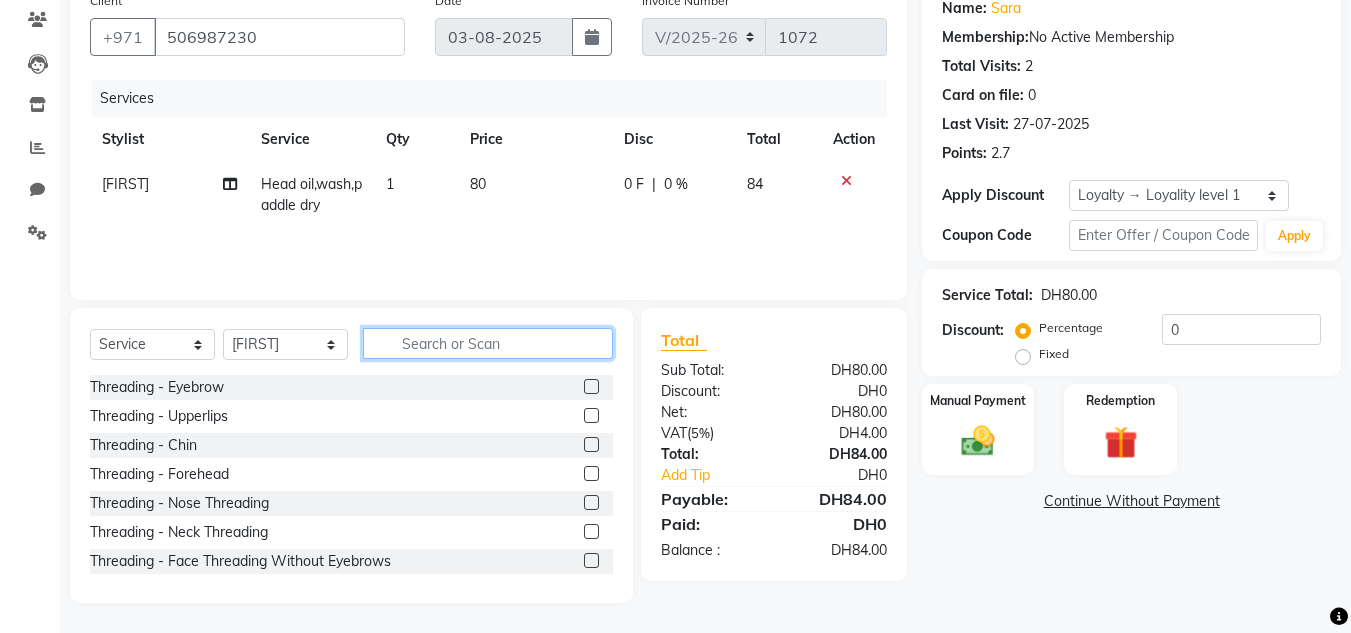 type 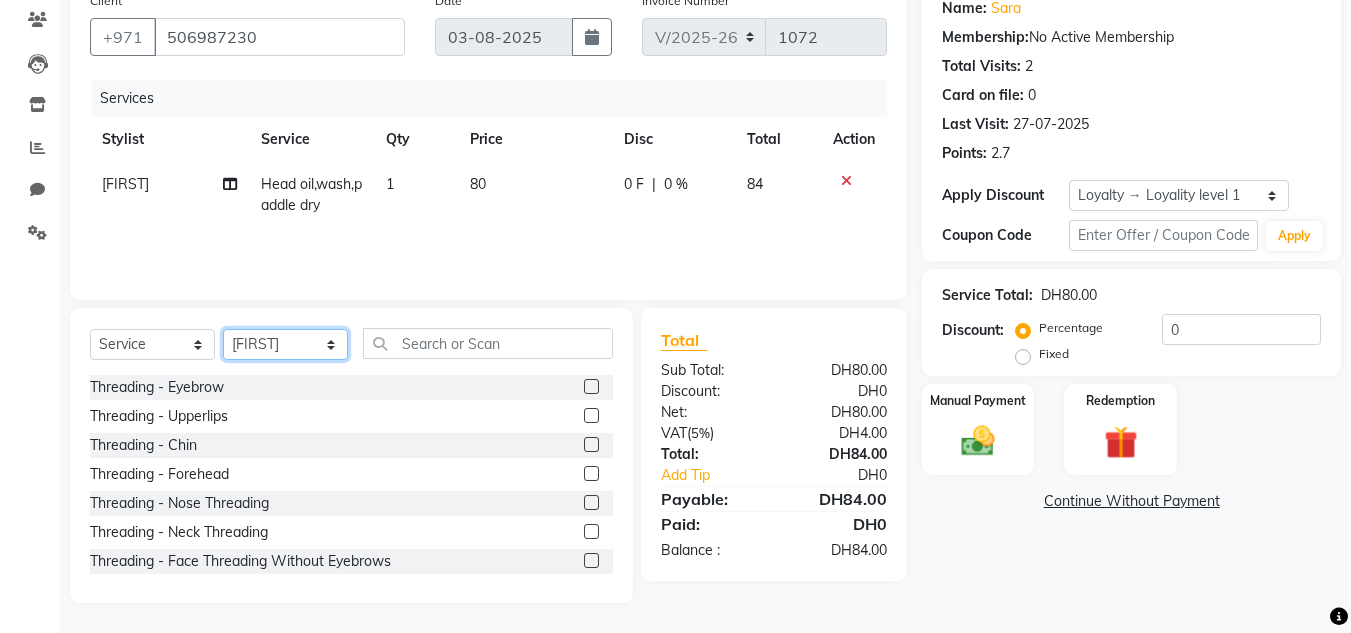 click on "Select Stylist Huma Iqbal Kabita Management Riba Sales person Srijana trial lady" 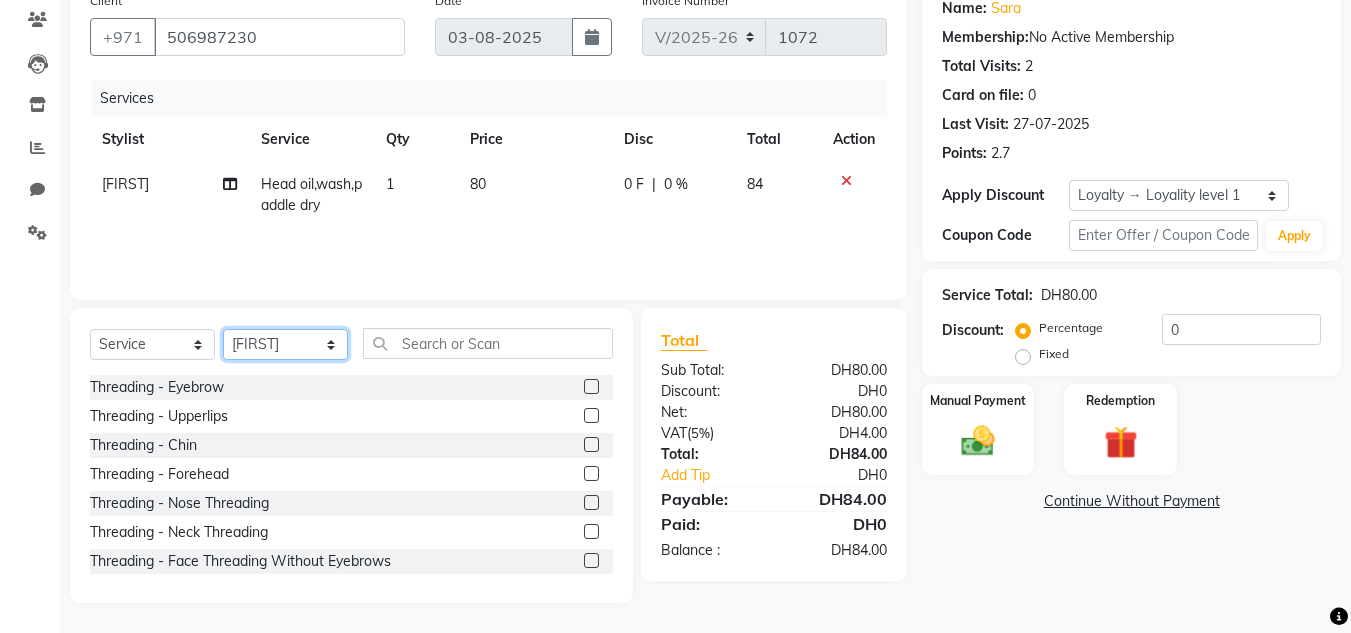 select on "62704" 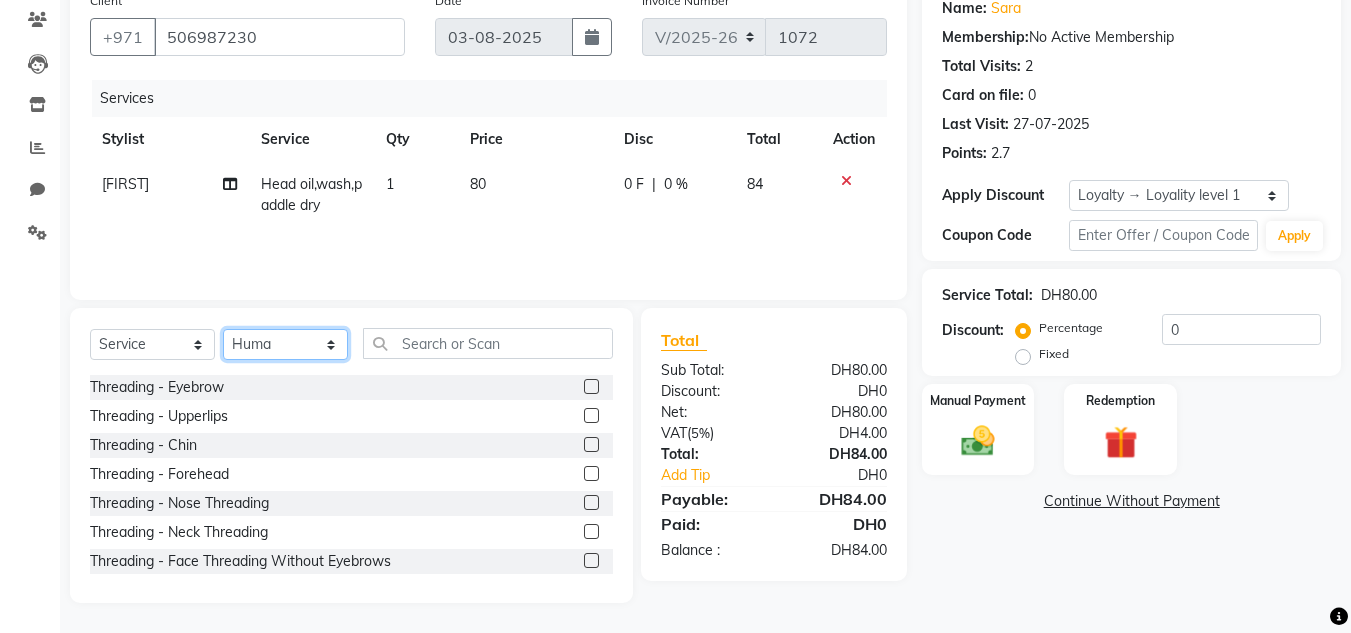 click on "Select Stylist Huma Iqbal Kabita Management Riba Sales person Srijana trial lady" 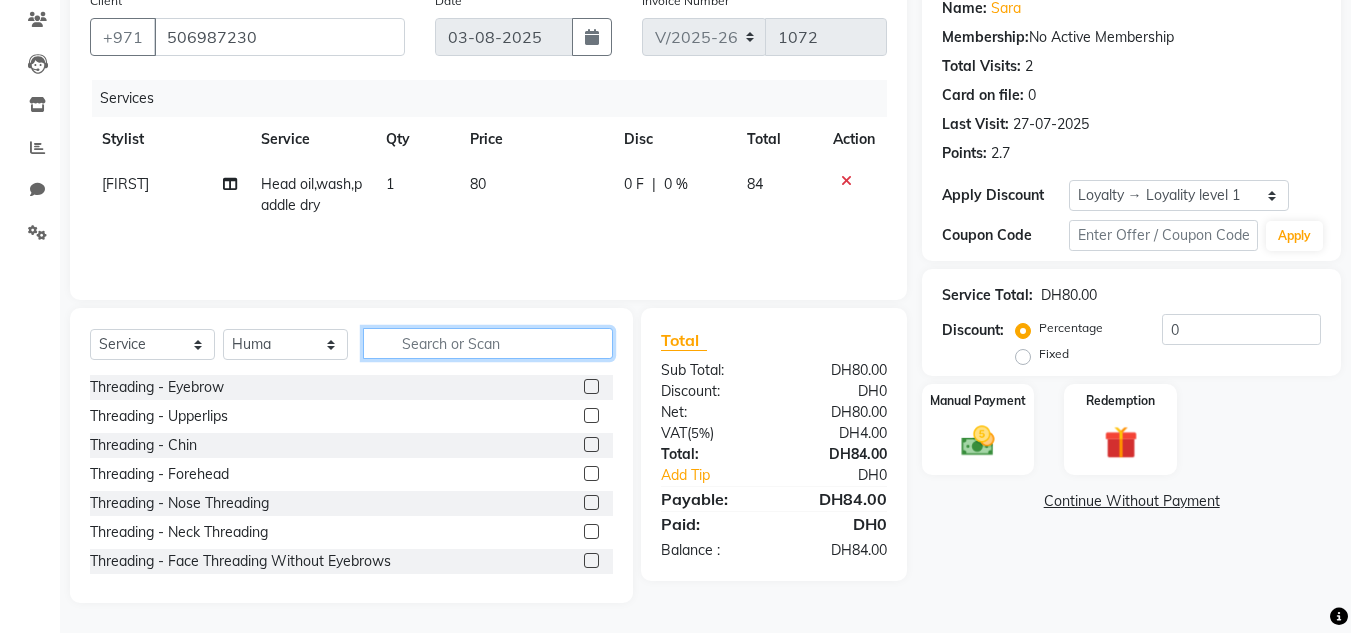 click 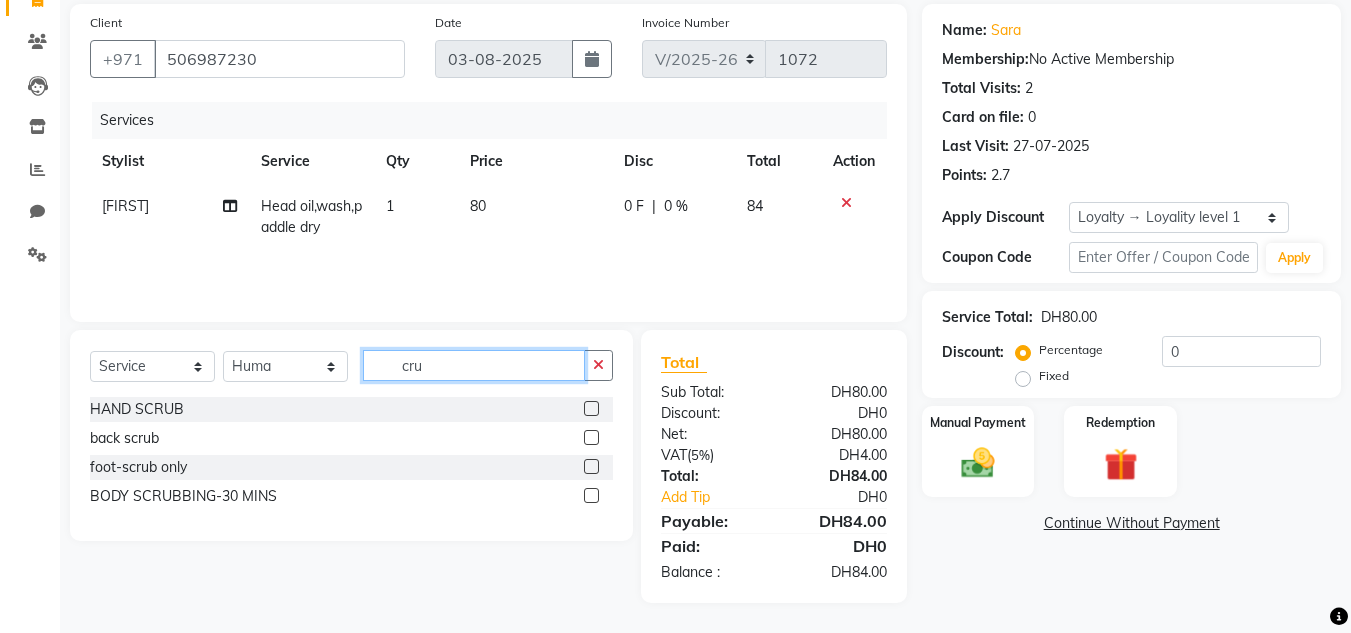 scroll, scrollTop: 146, scrollLeft: 0, axis: vertical 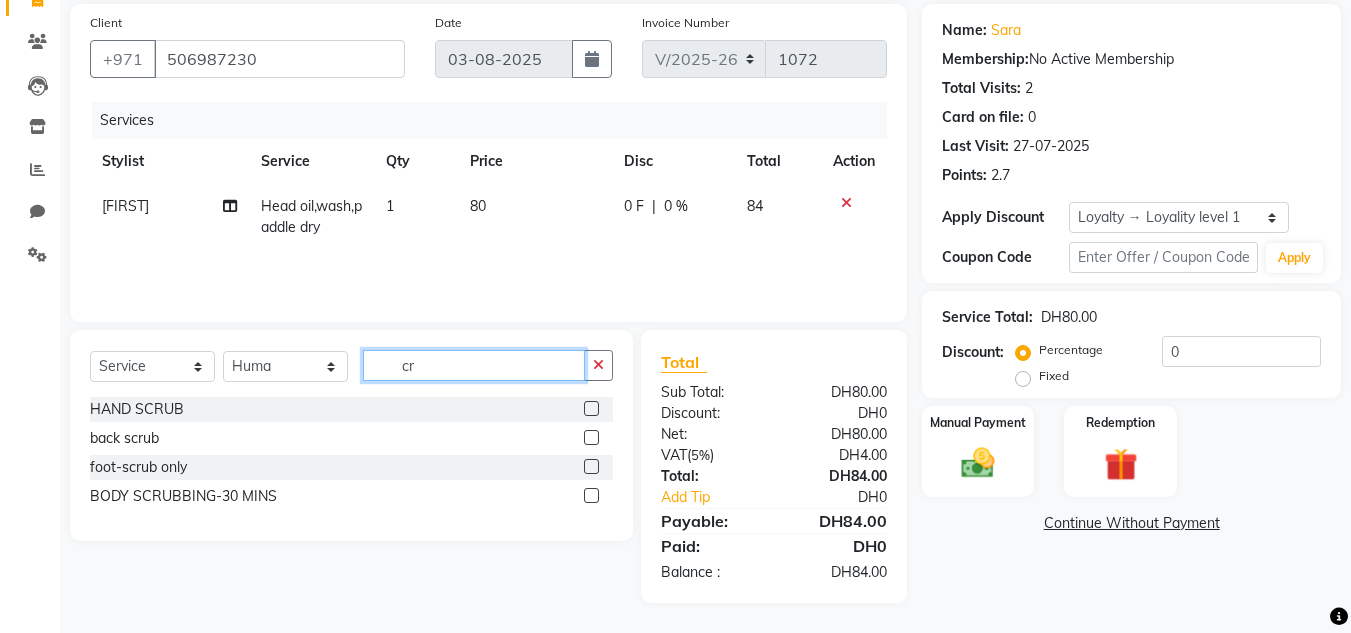 type on "c" 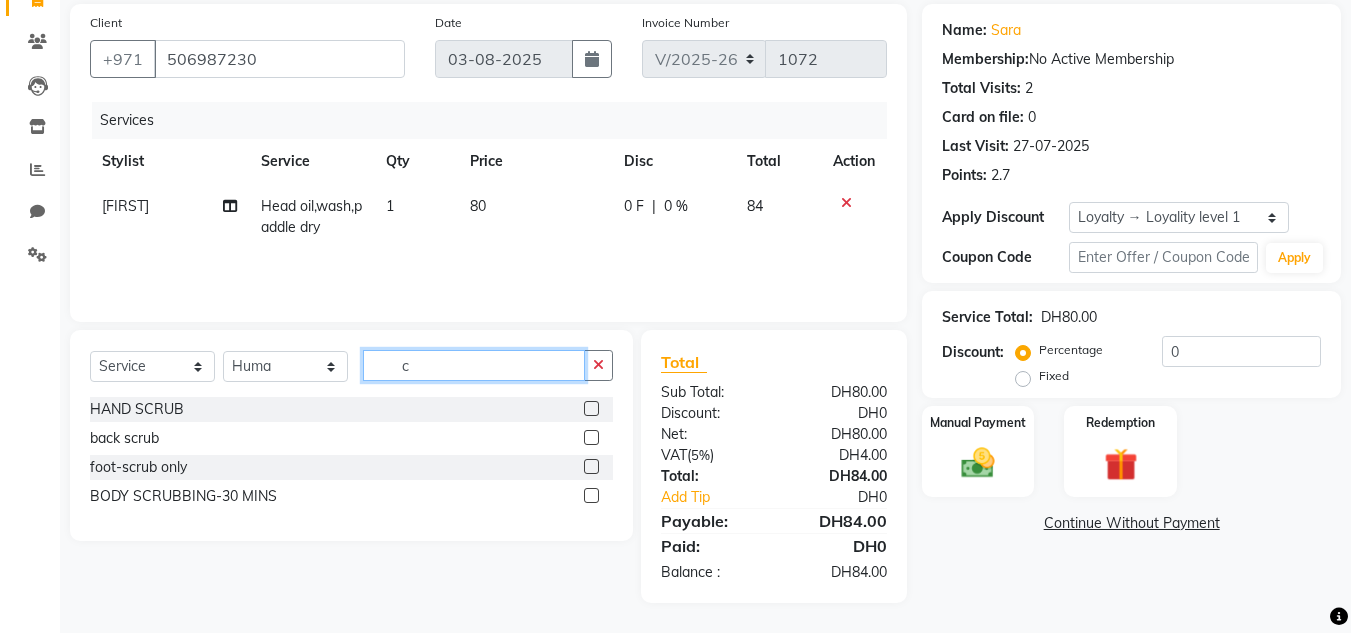 scroll, scrollTop: 168, scrollLeft: 0, axis: vertical 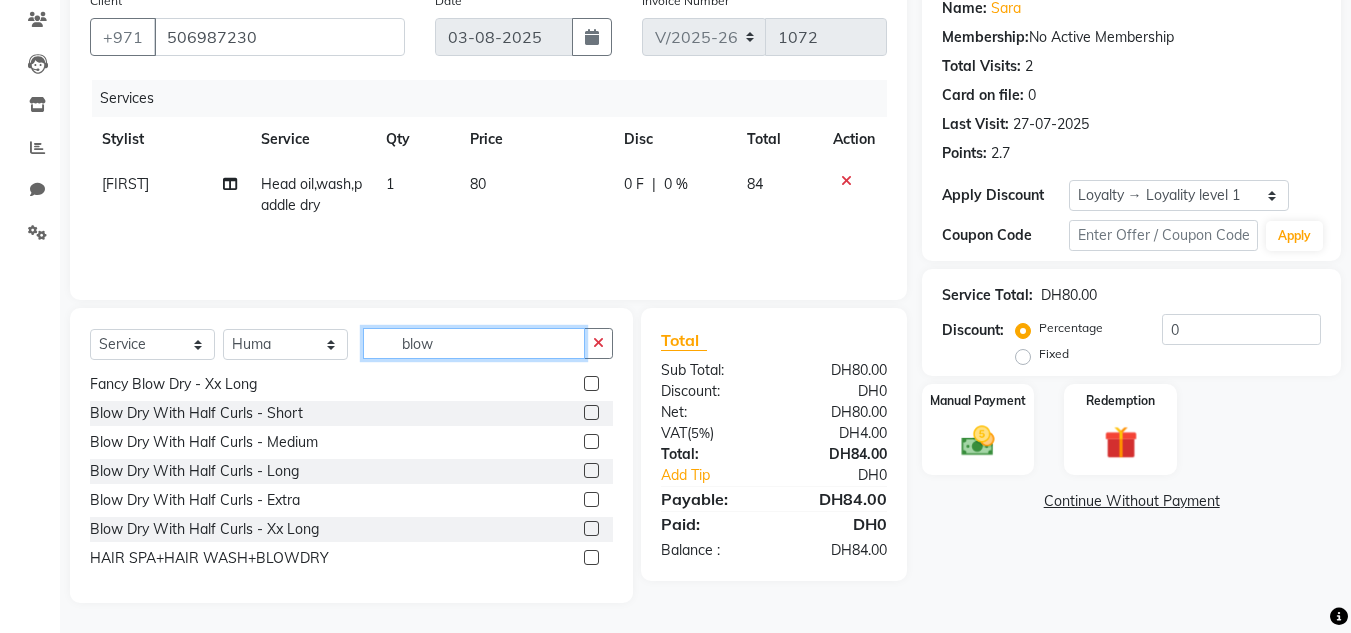 type on "blow" 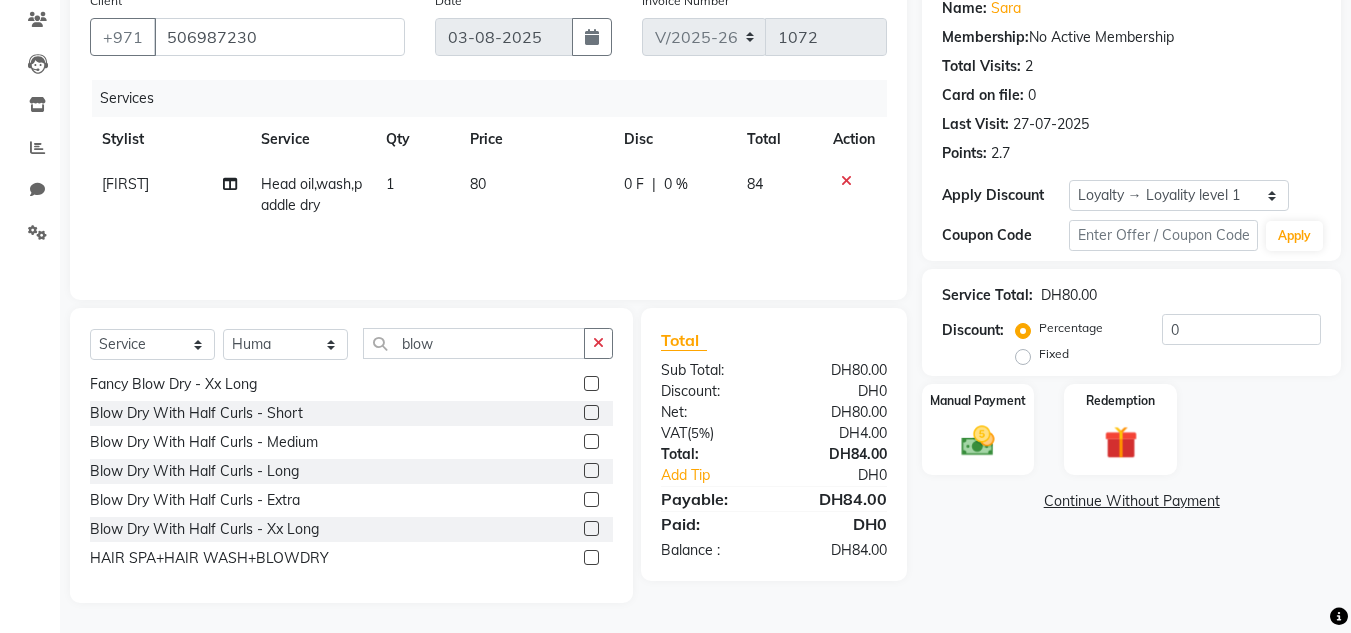 click 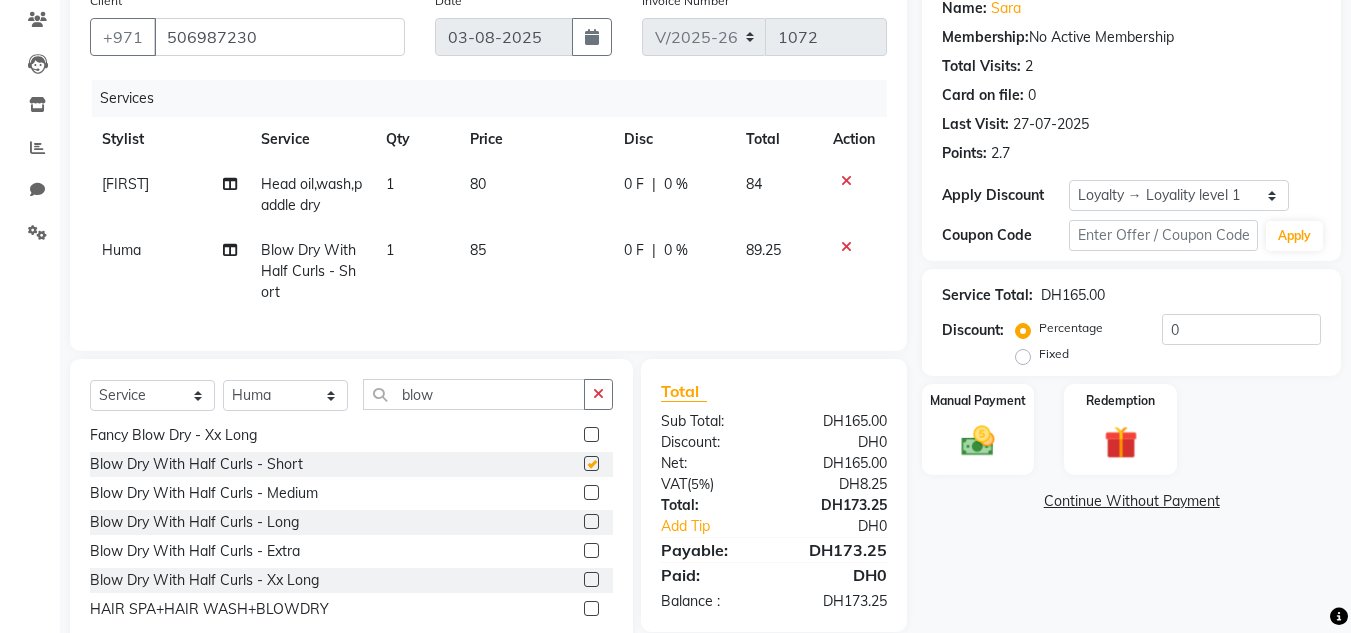 checkbox on "false" 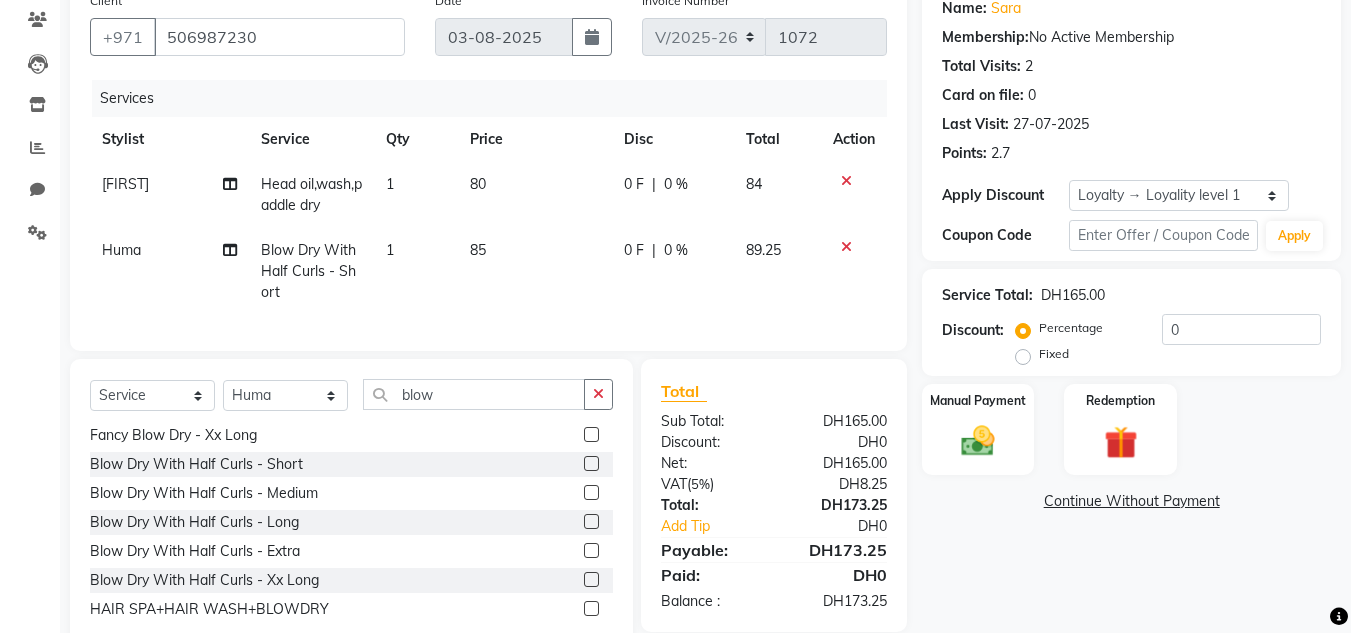 scroll, scrollTop: 234, scrollLeft: 0, axis: vertical 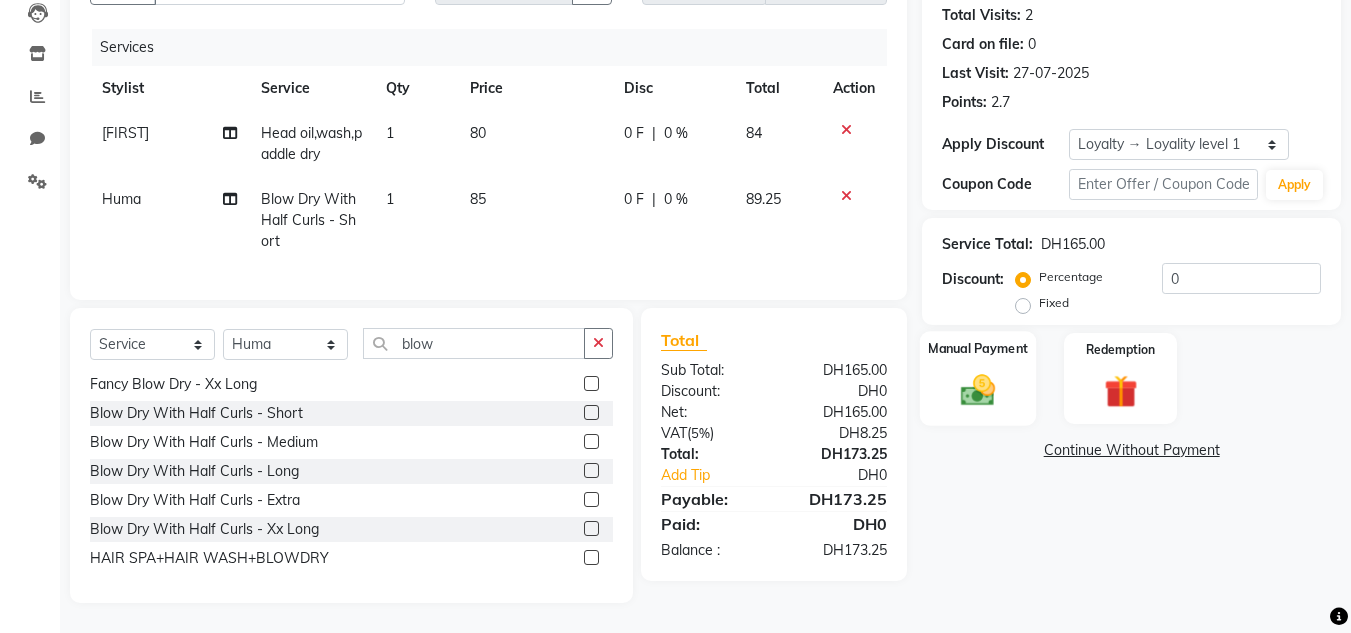 click on "Manual Payment" 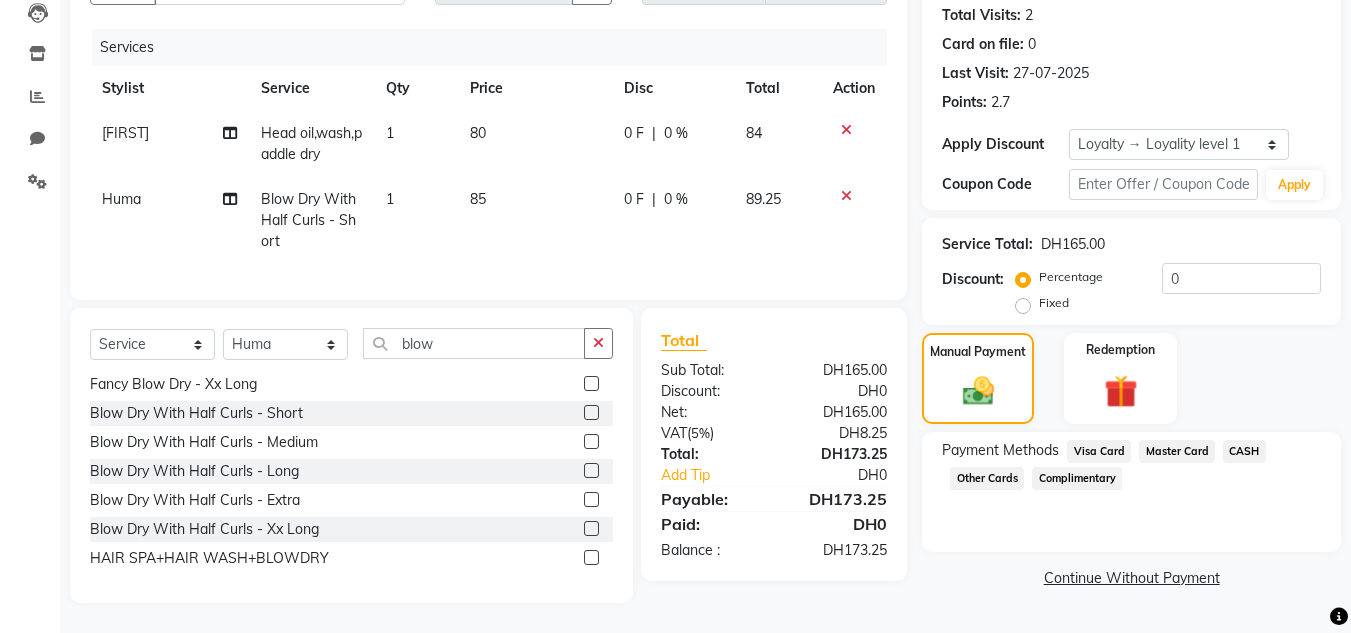 click on "Visa Card" 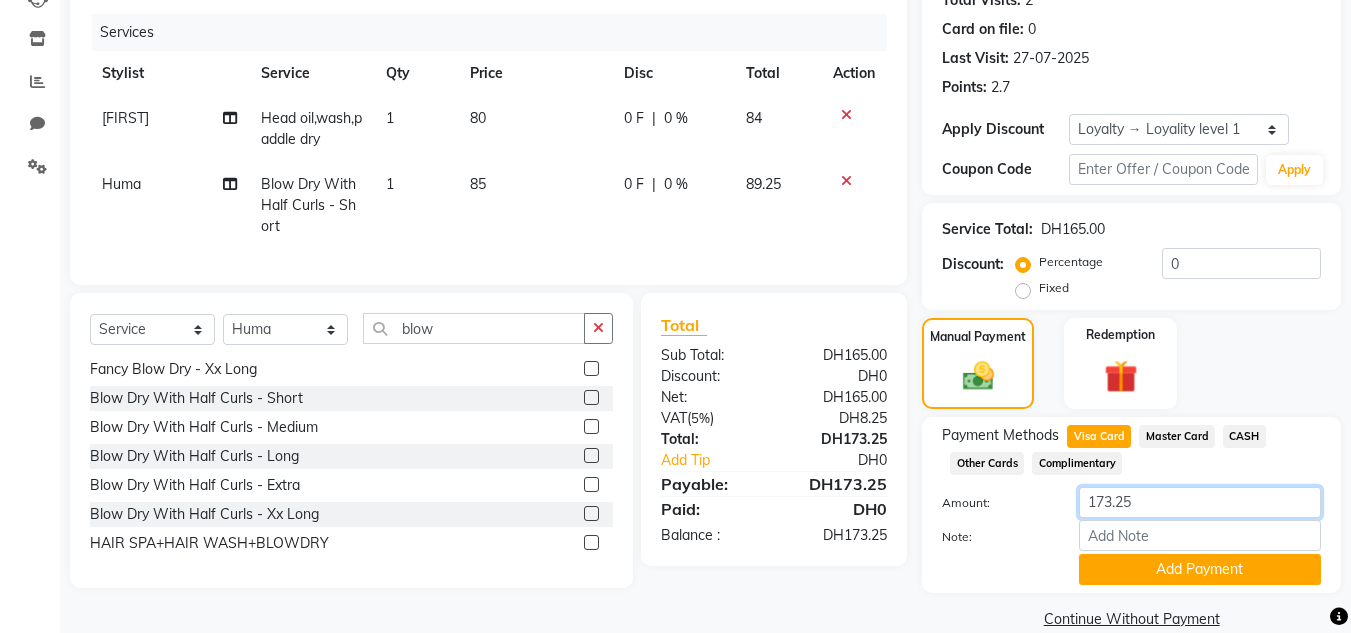 click on "Amount: 173.25" 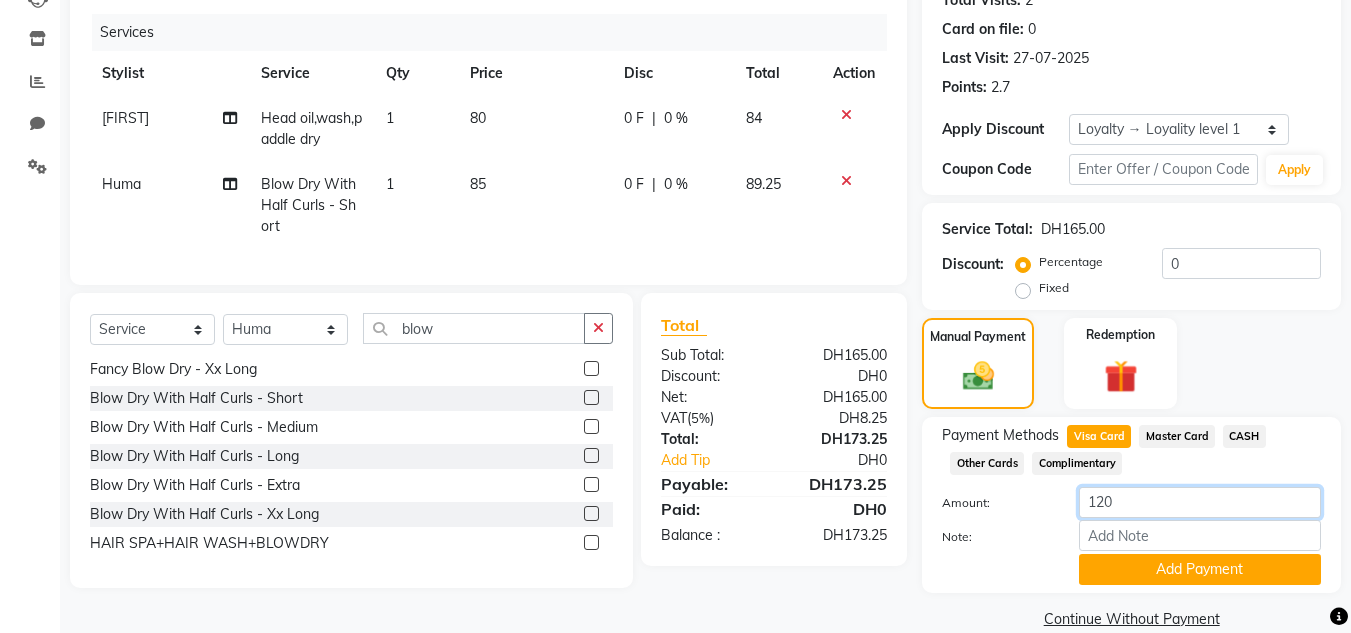 click on "120" 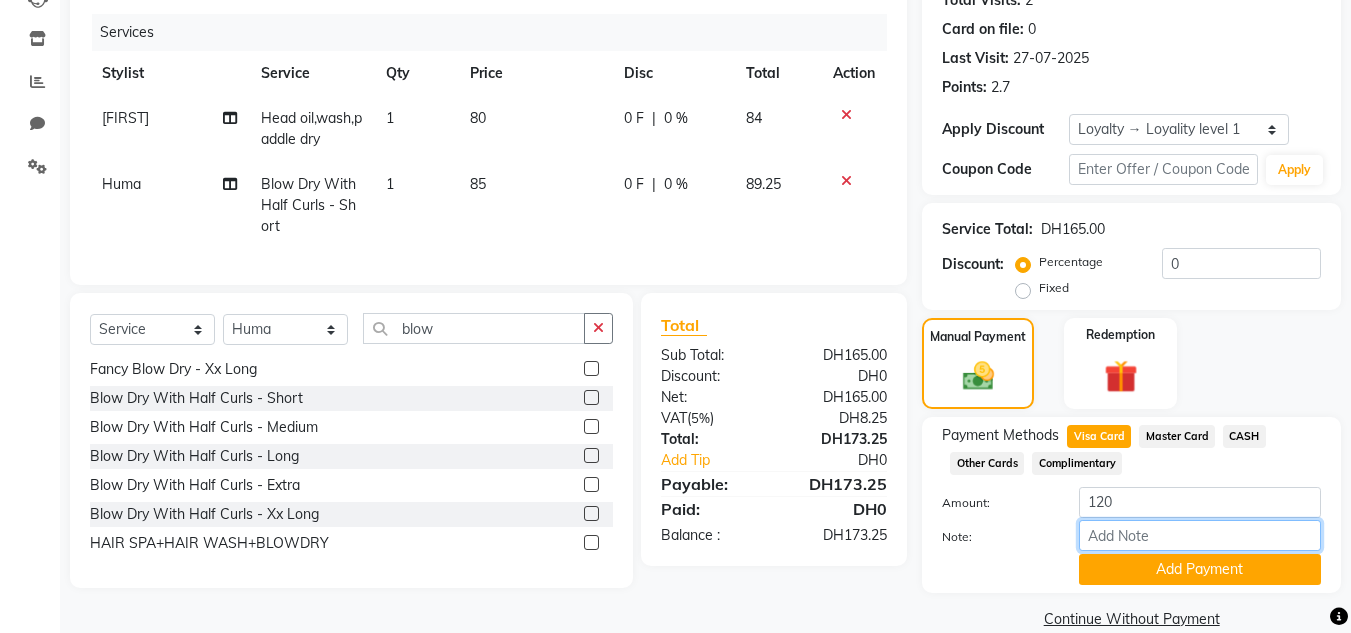 click on "Note:" at bounding box center (1200, 535) 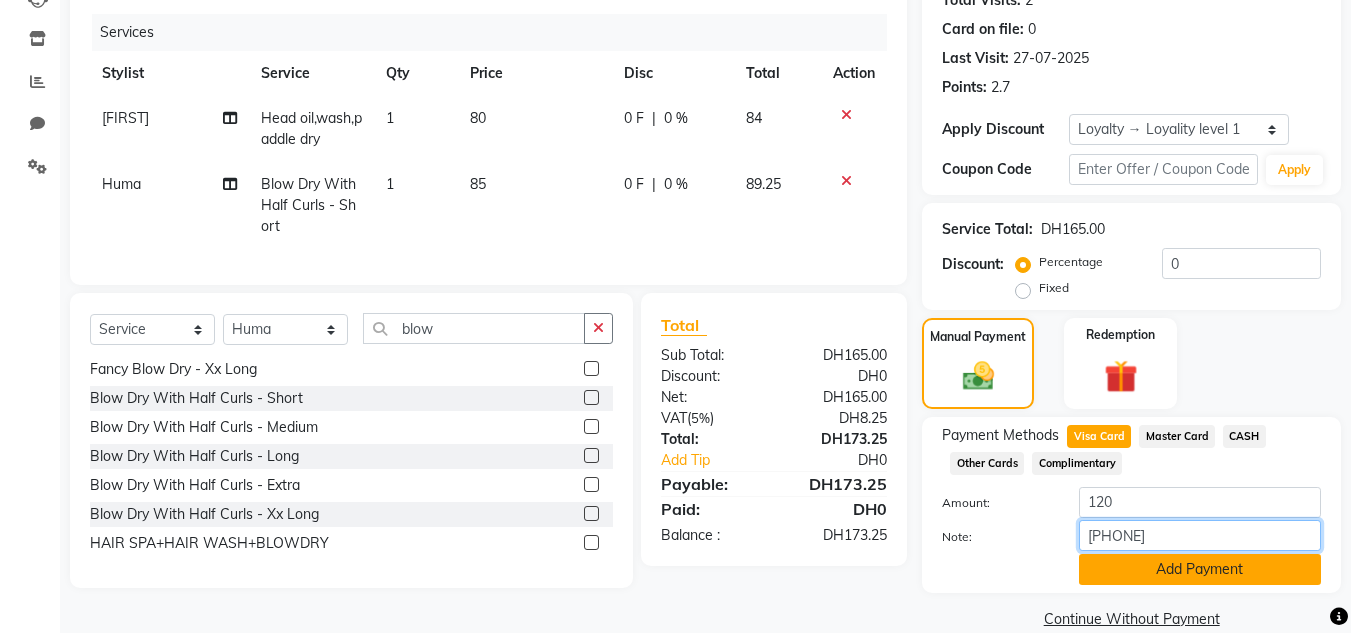 type on "443913***6458" 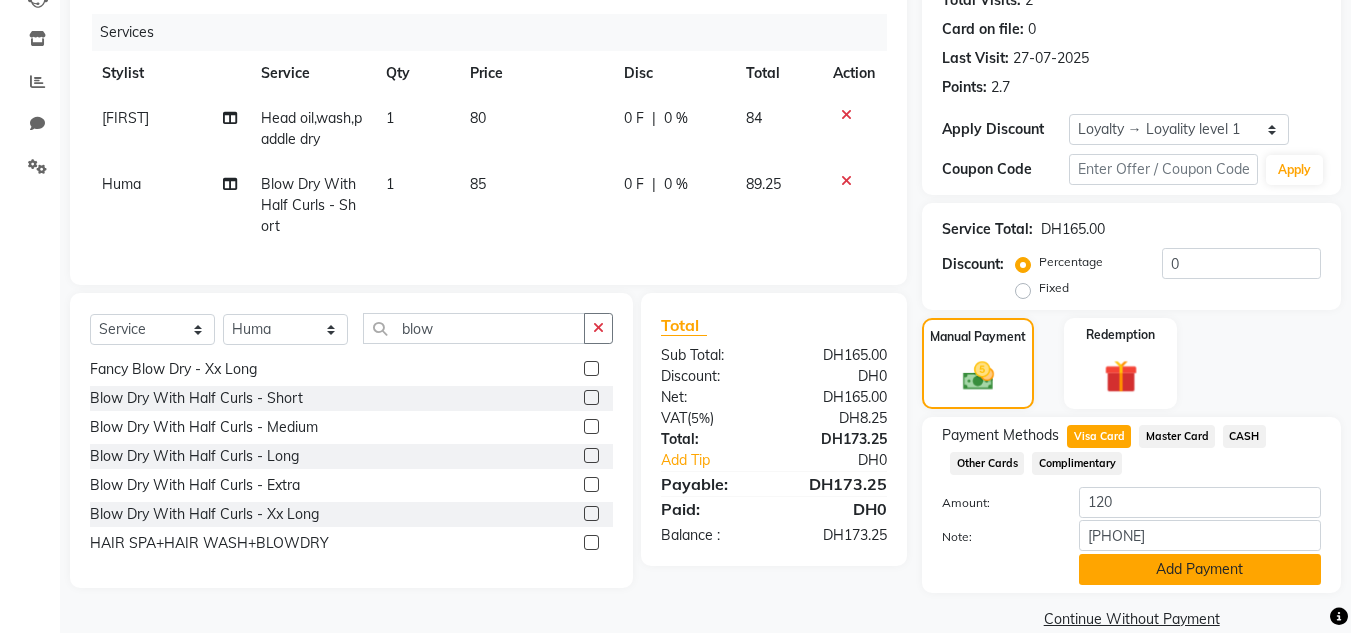 click on "Add Payment" 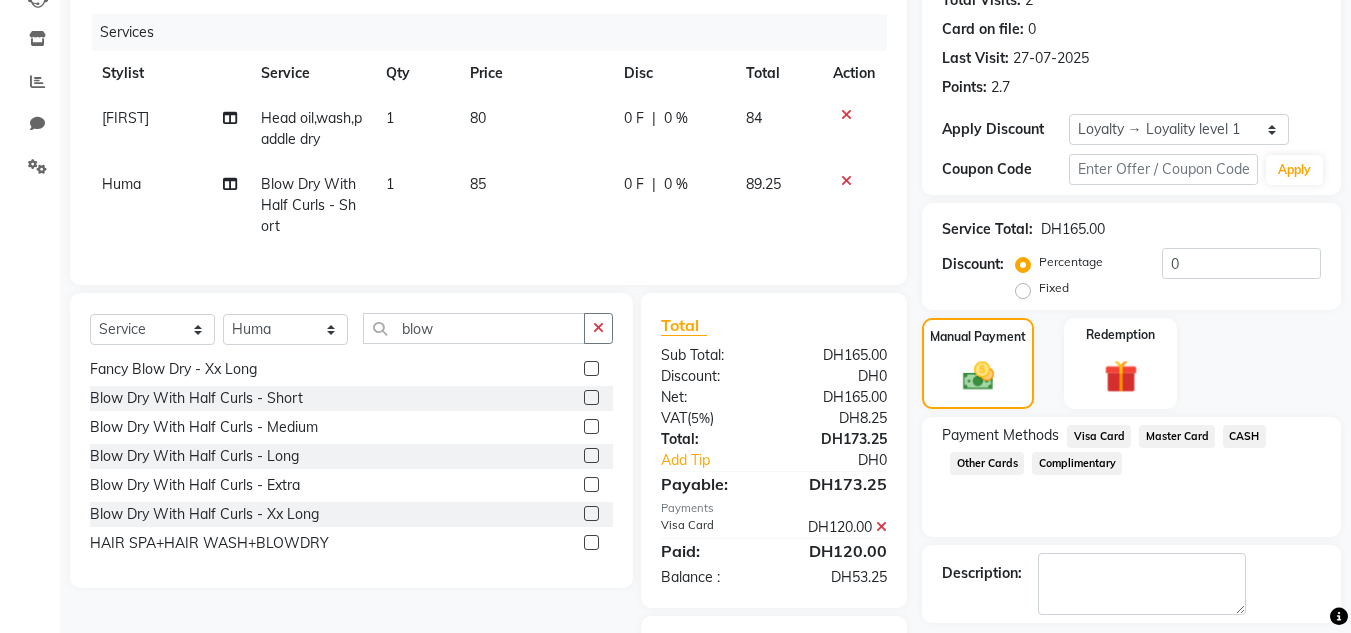 scroll, scrollTop: 349, scrollLeft: 0, axis: vertical 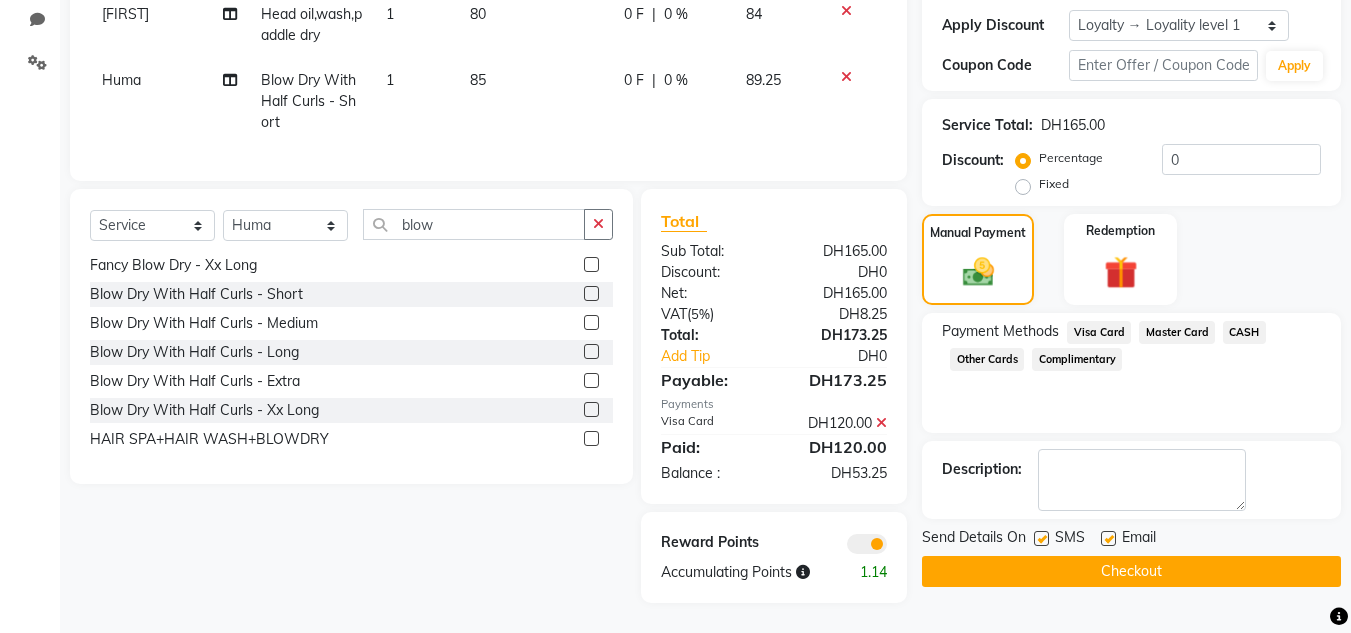 click on "Master Card" 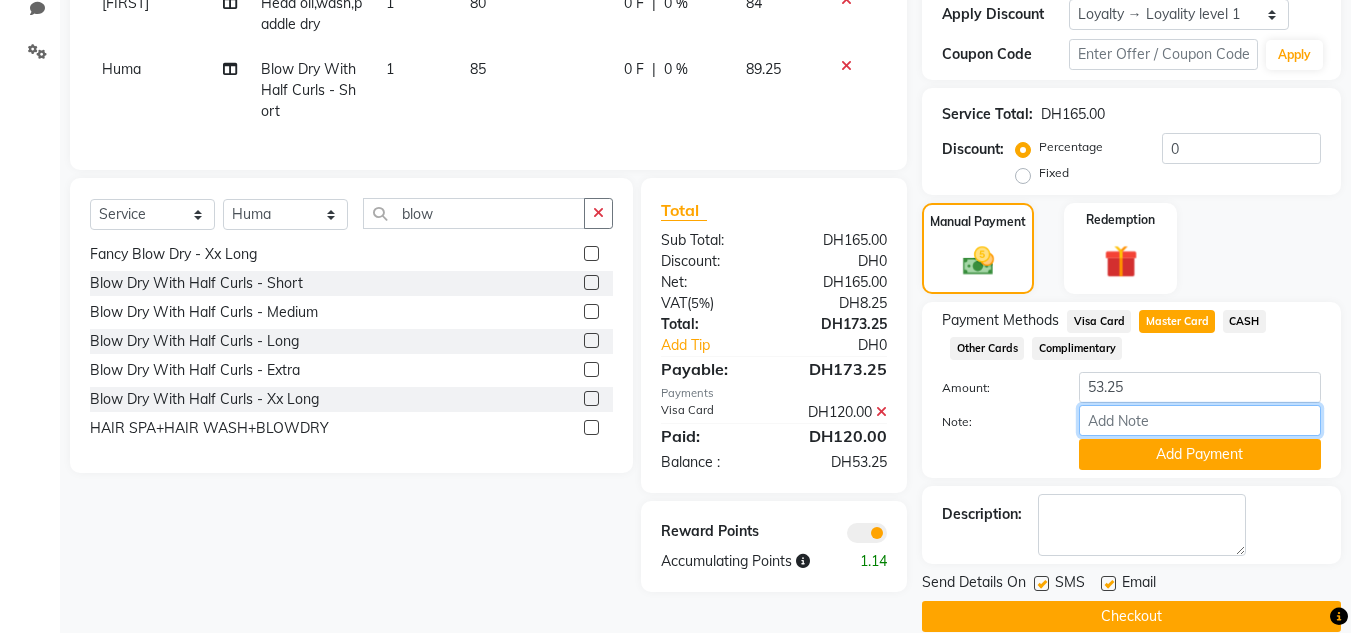 click on "Note:" at bounding box center (1200, 420) 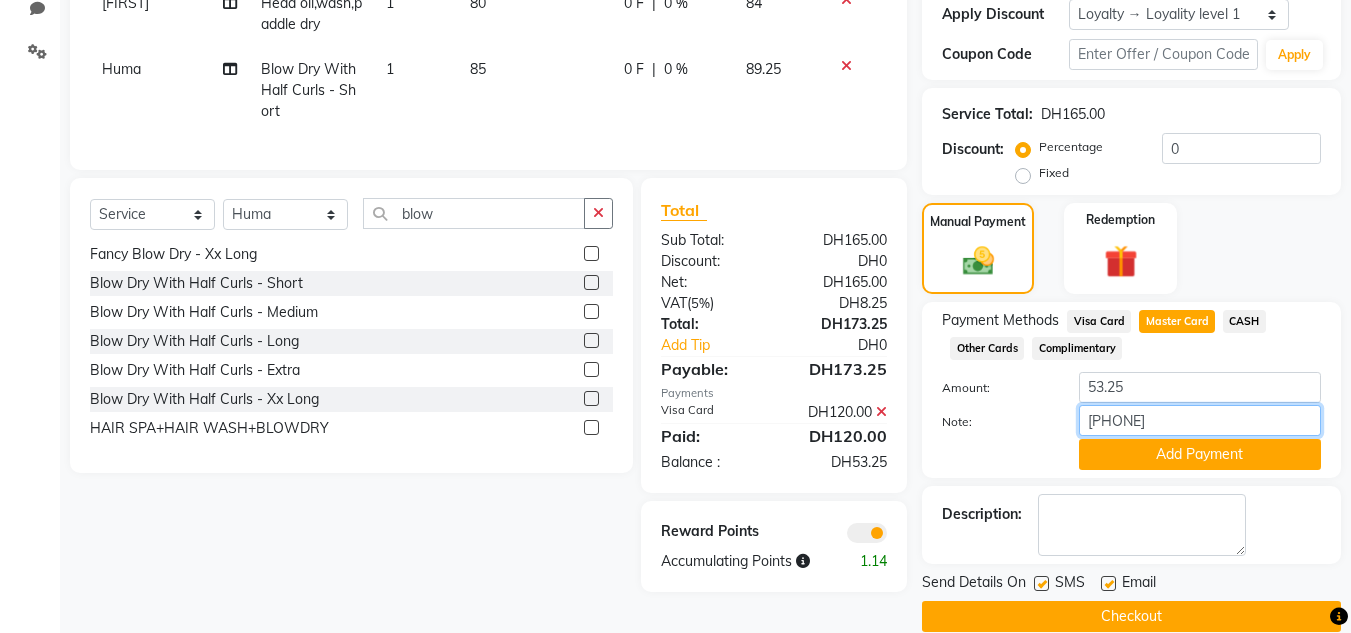 type on "549908***7710" 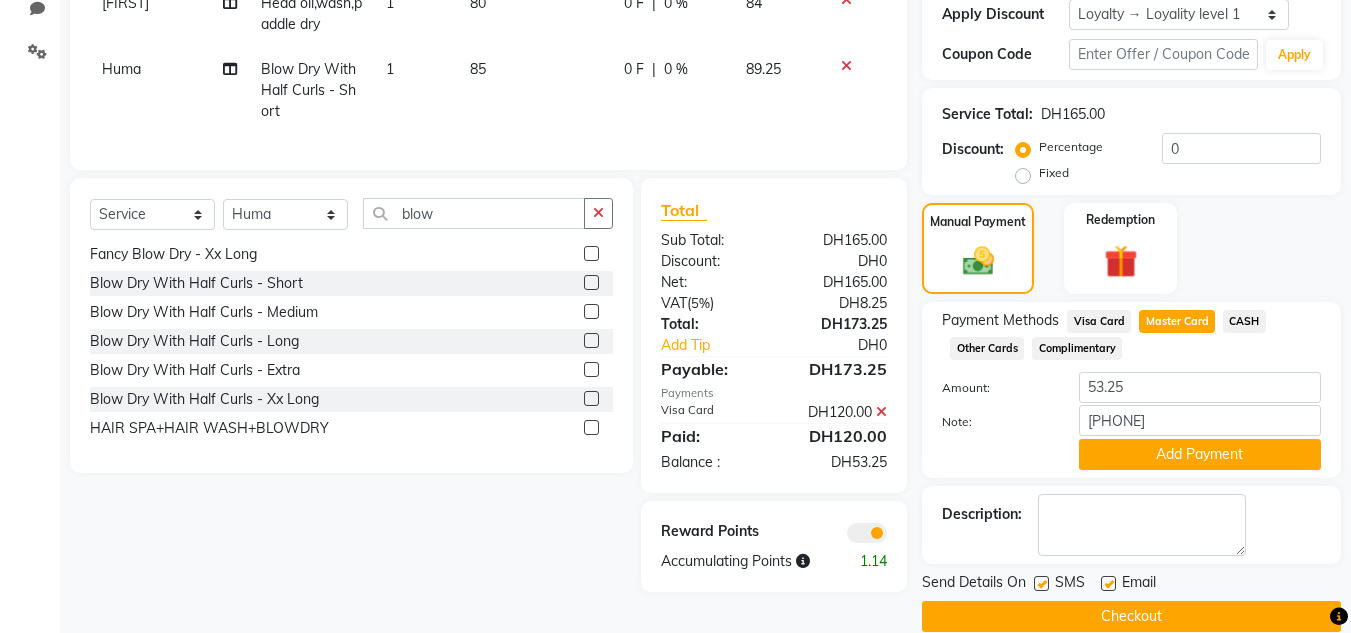 click on "Add Payment" 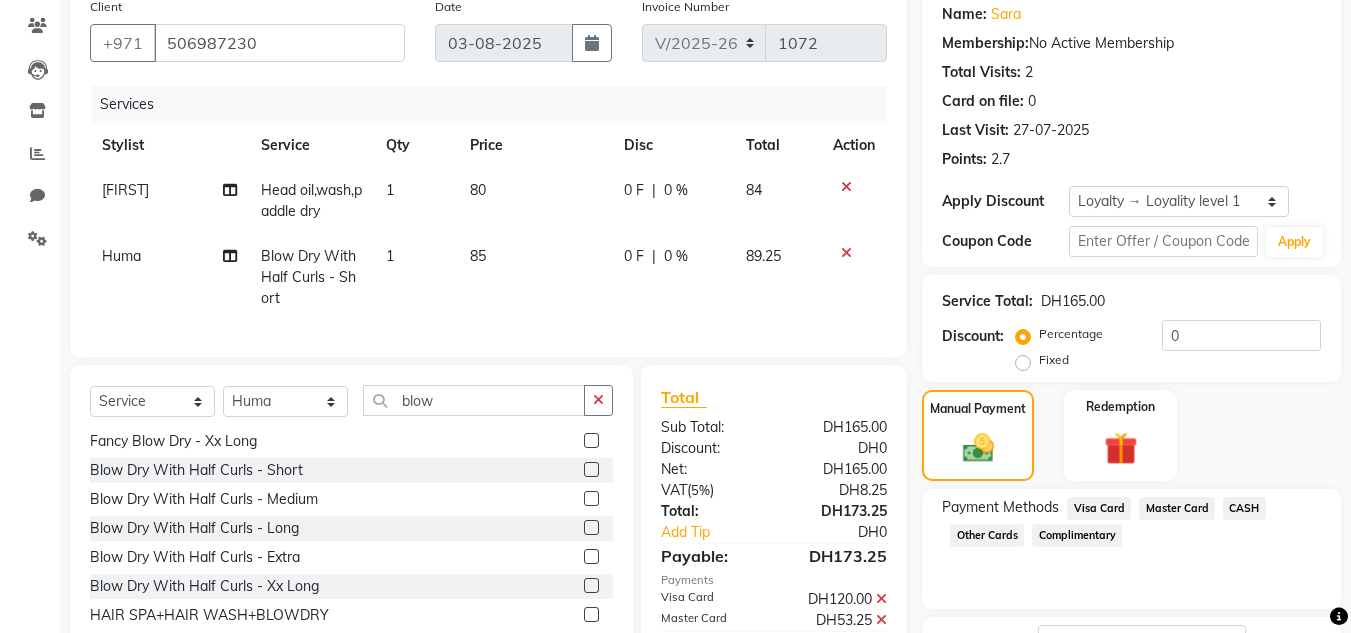 scroll, scrollTop: 374, scrollLeft: 0, axis: vertical 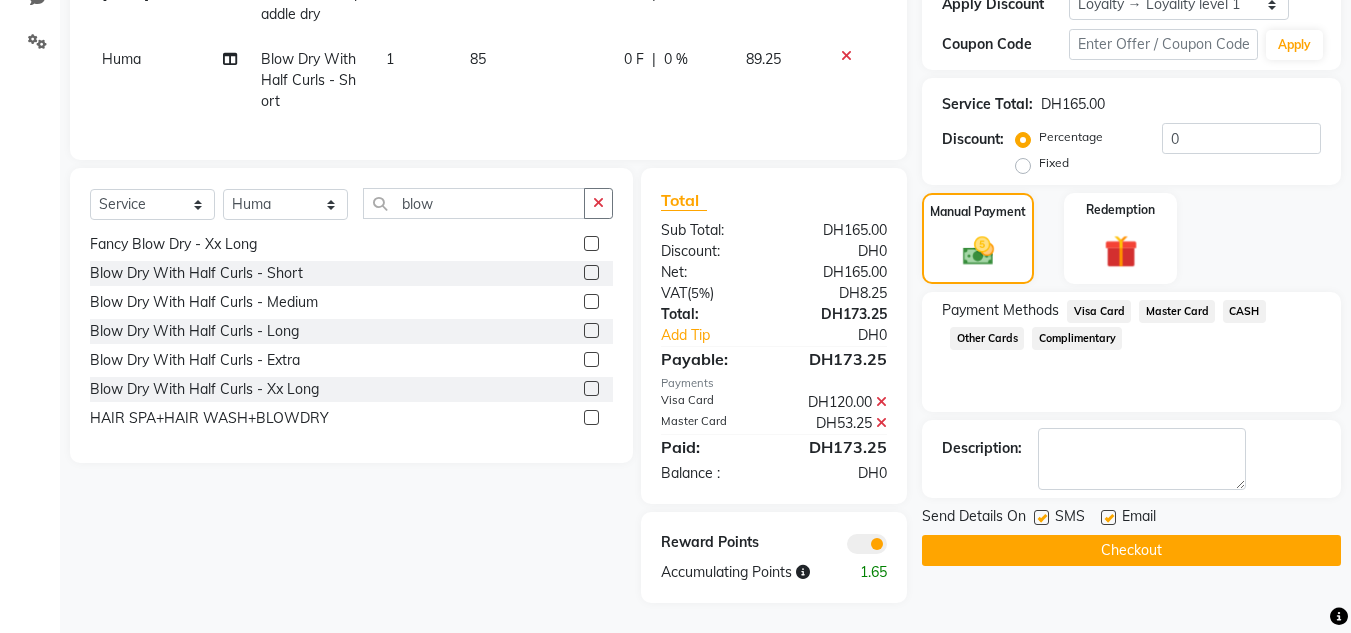 click on "Checkout" 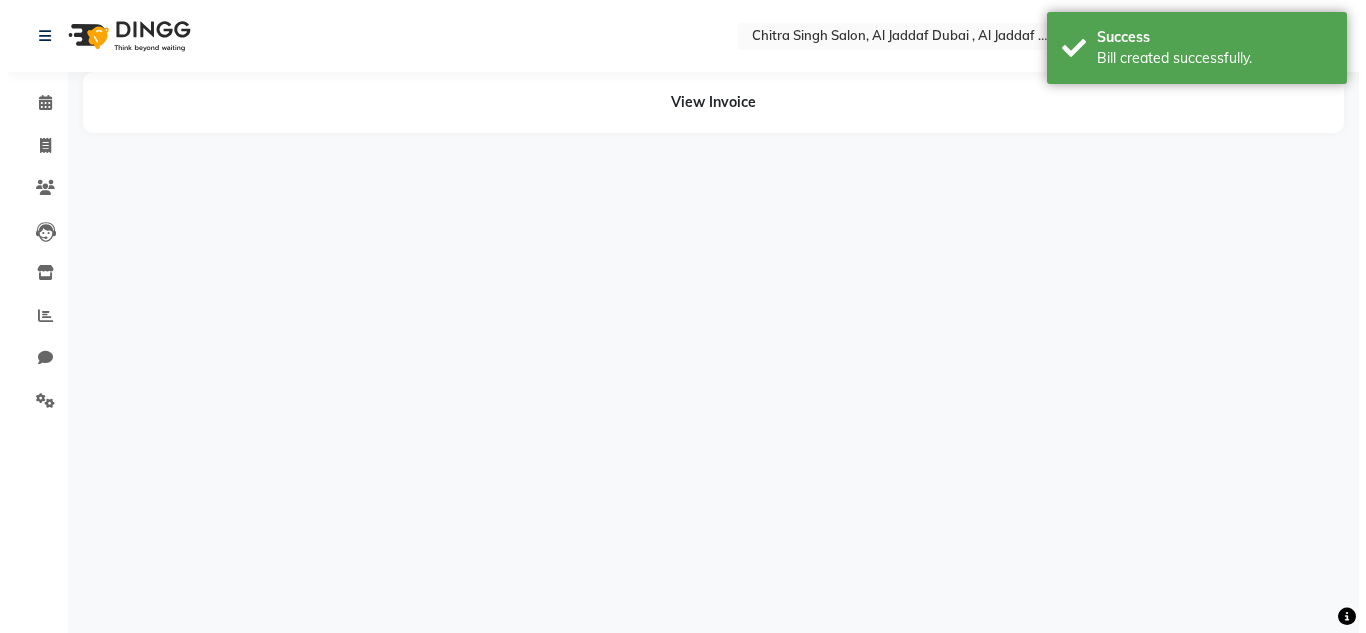 scroll, scrollTop: 0, scrollLeft: 0, axis: both 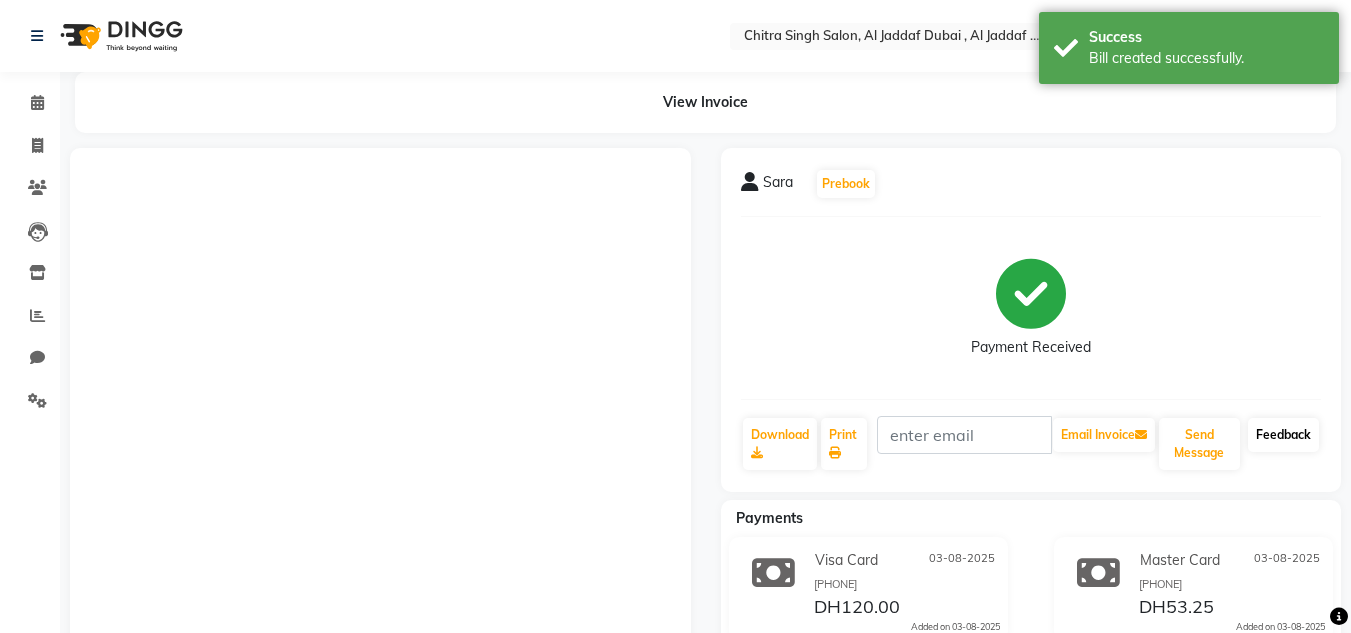 click on "Feedback" 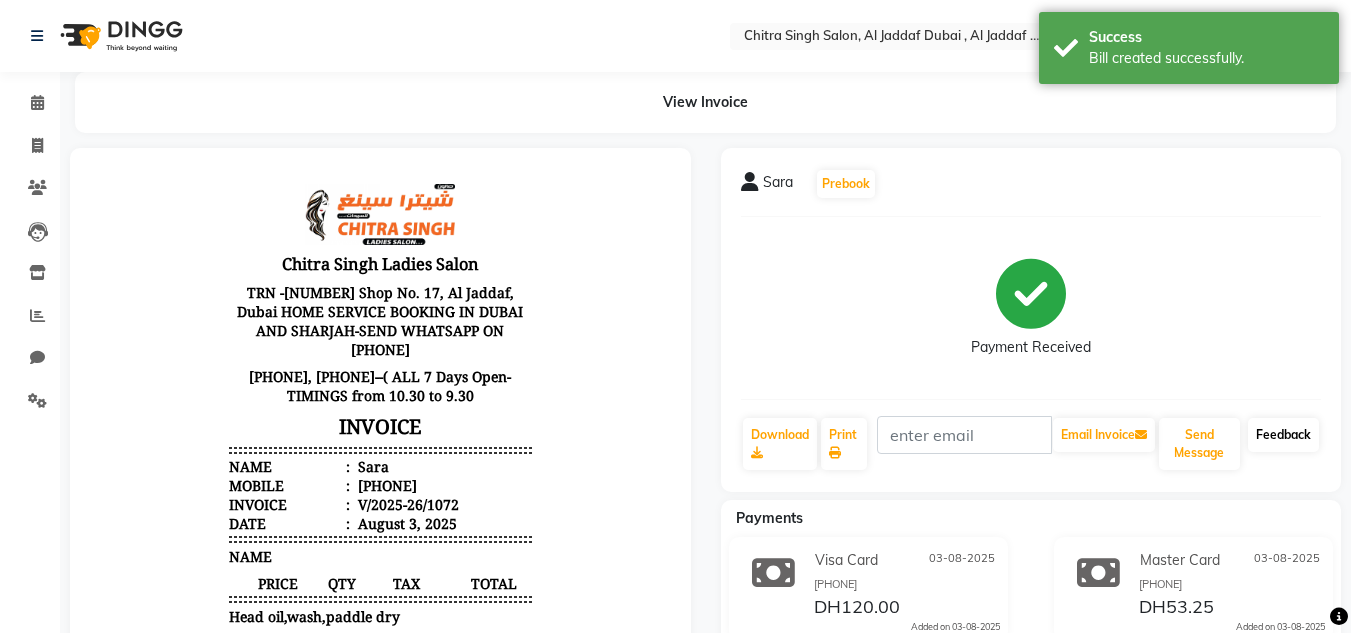 scroll, scrollTop: 0, scrollLeft: 0, axis: both 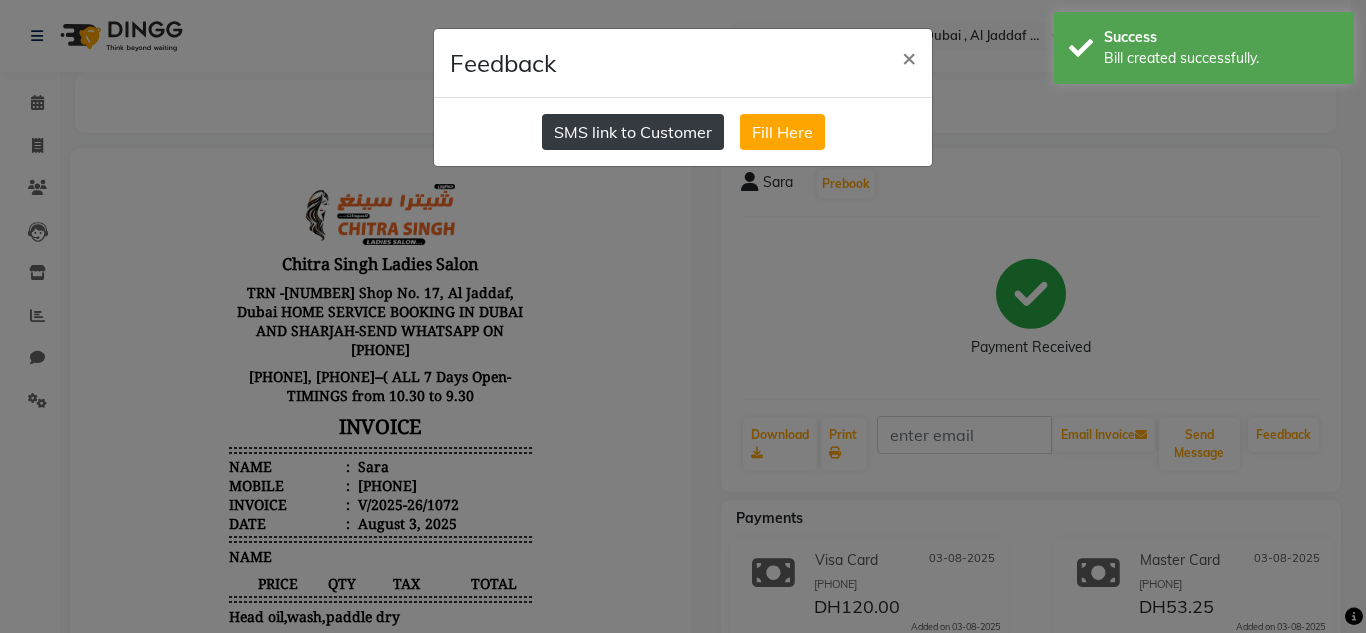 click on "SMS link to Customer" 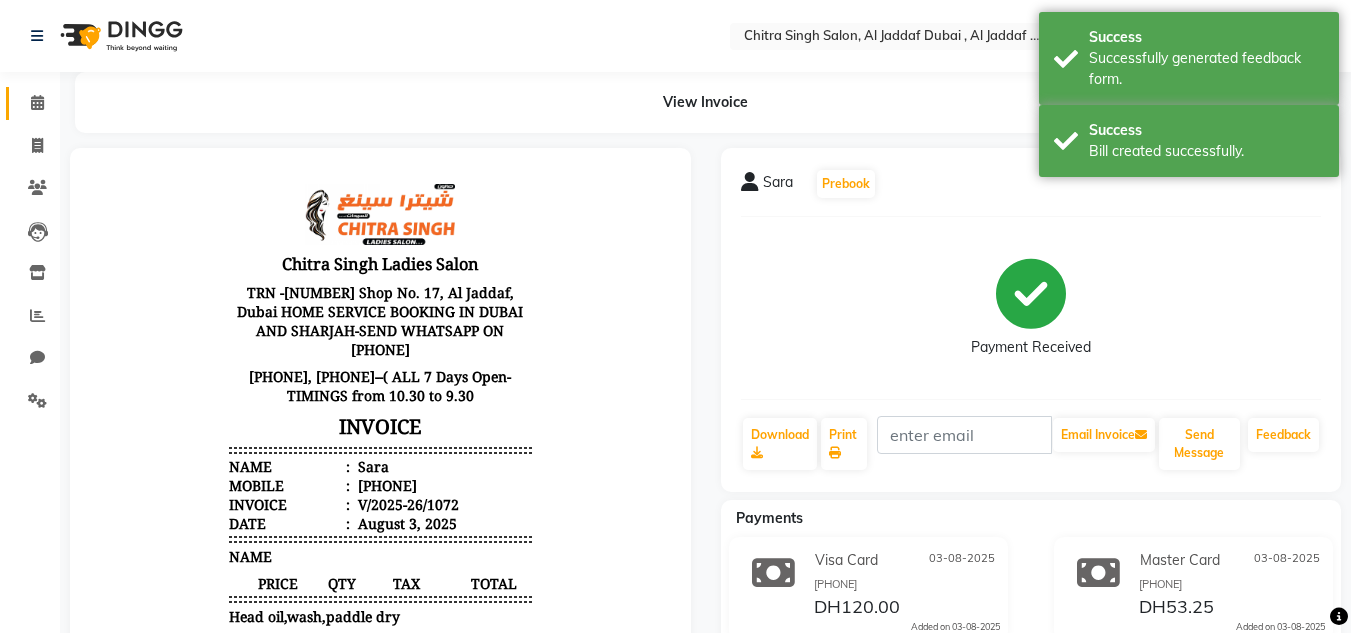 click on "Calendar" 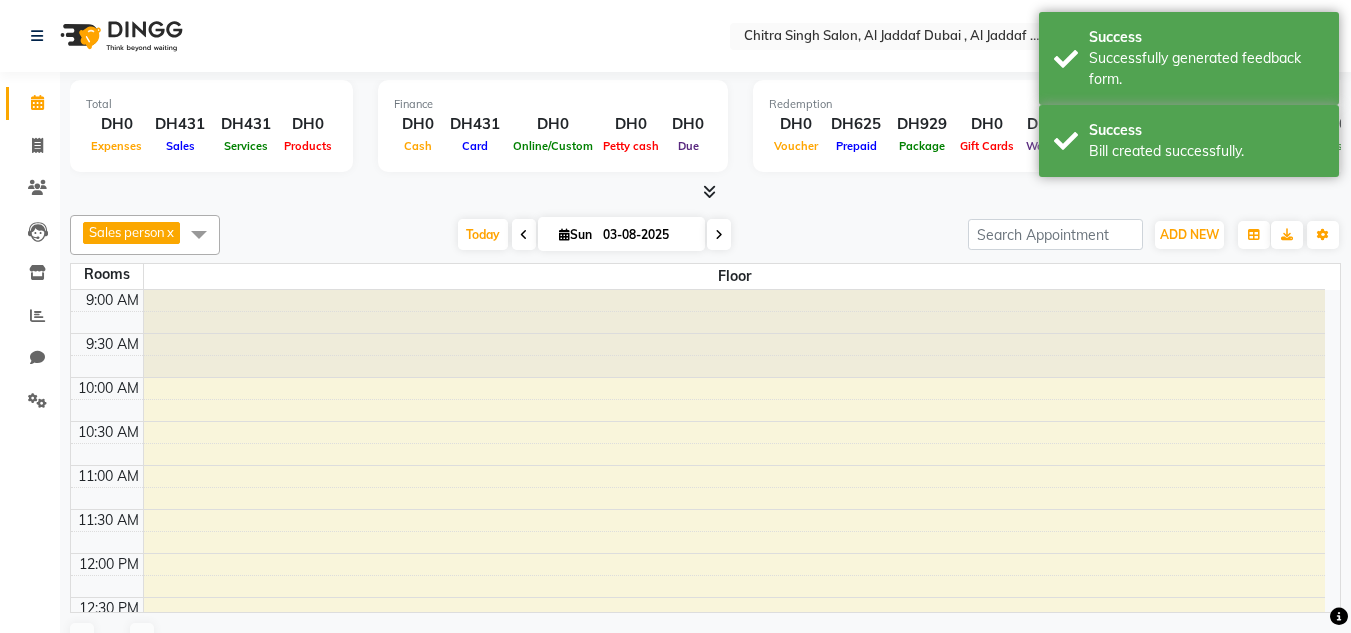 scroll, scrollTop: 905, scrollLeft: 0, axis: vertical 